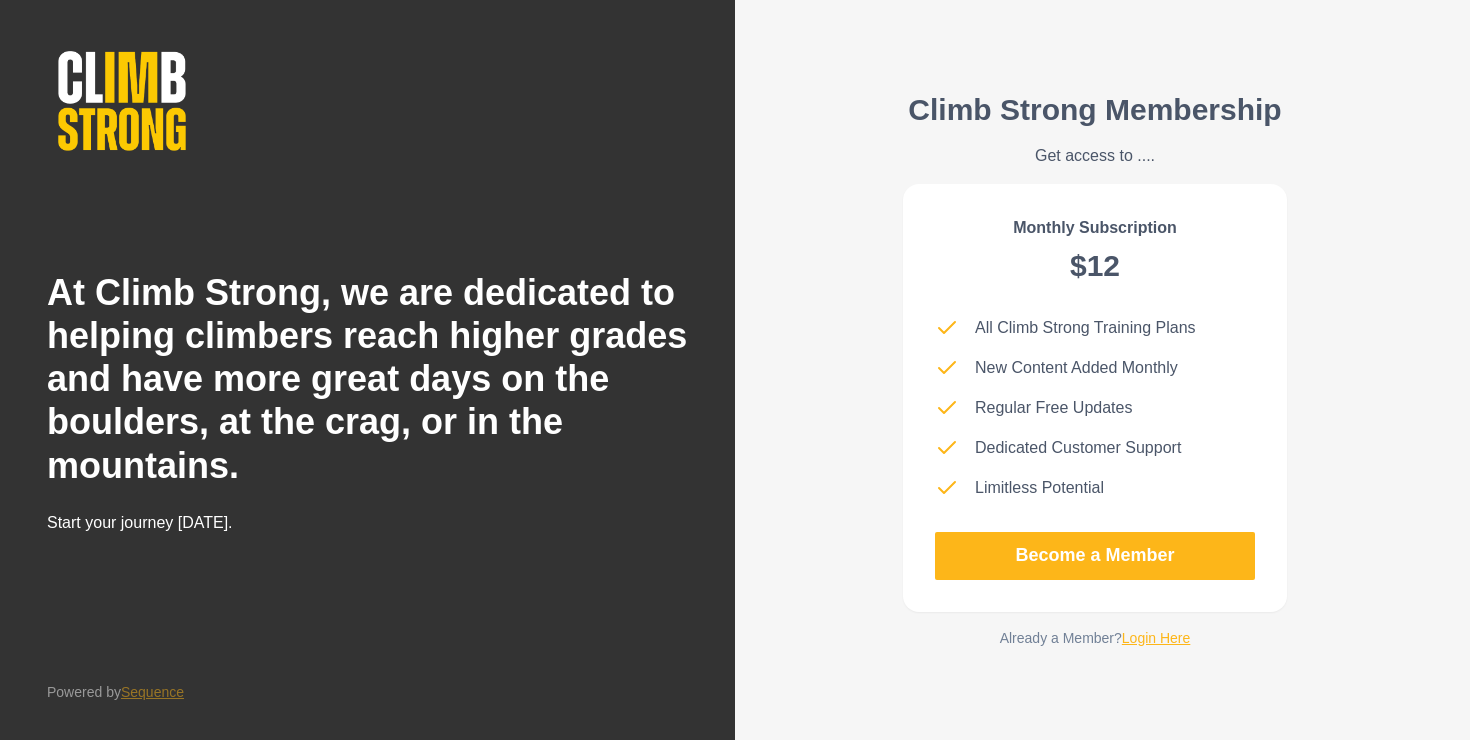 scroll, scrollTop: 0, scrollLeft: 0, axis: both 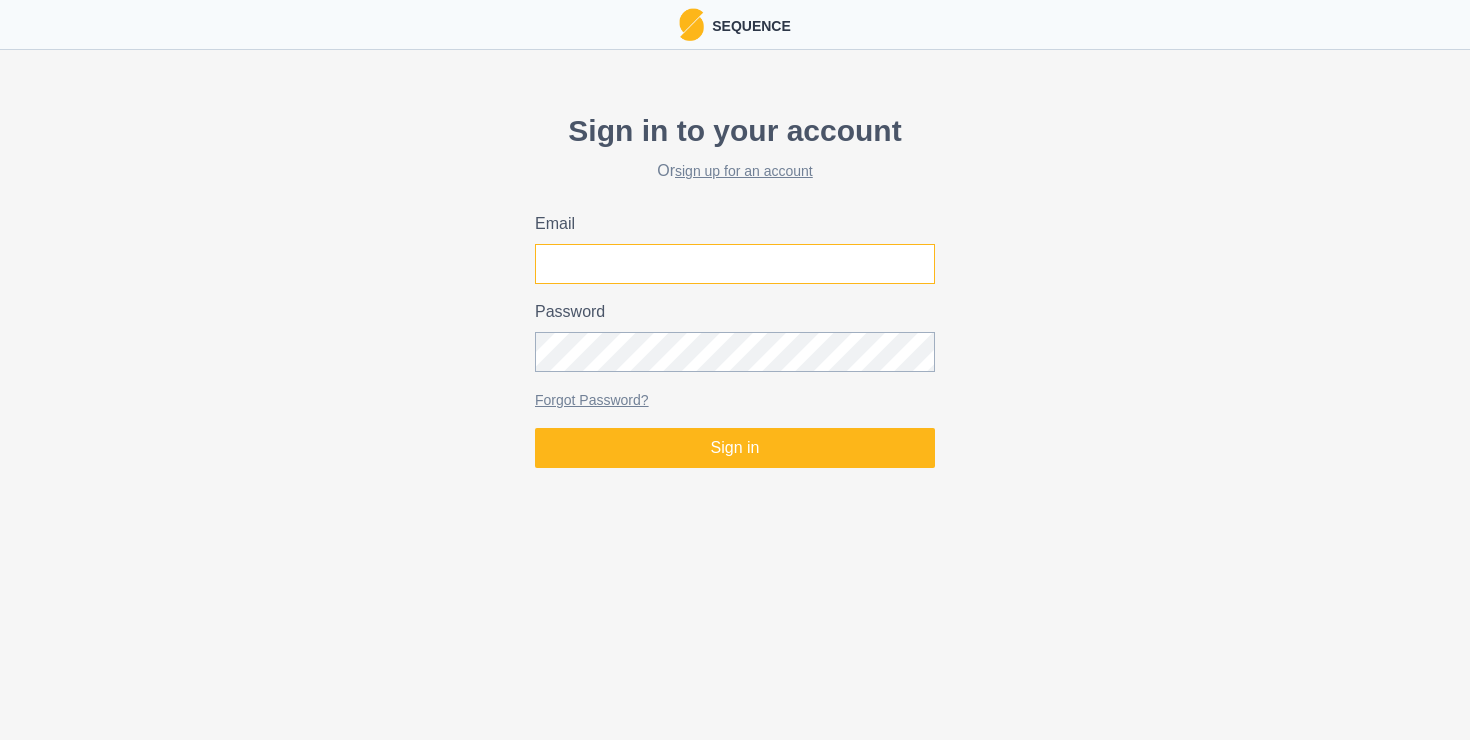 type on "annamjoseph1@gmail.com" 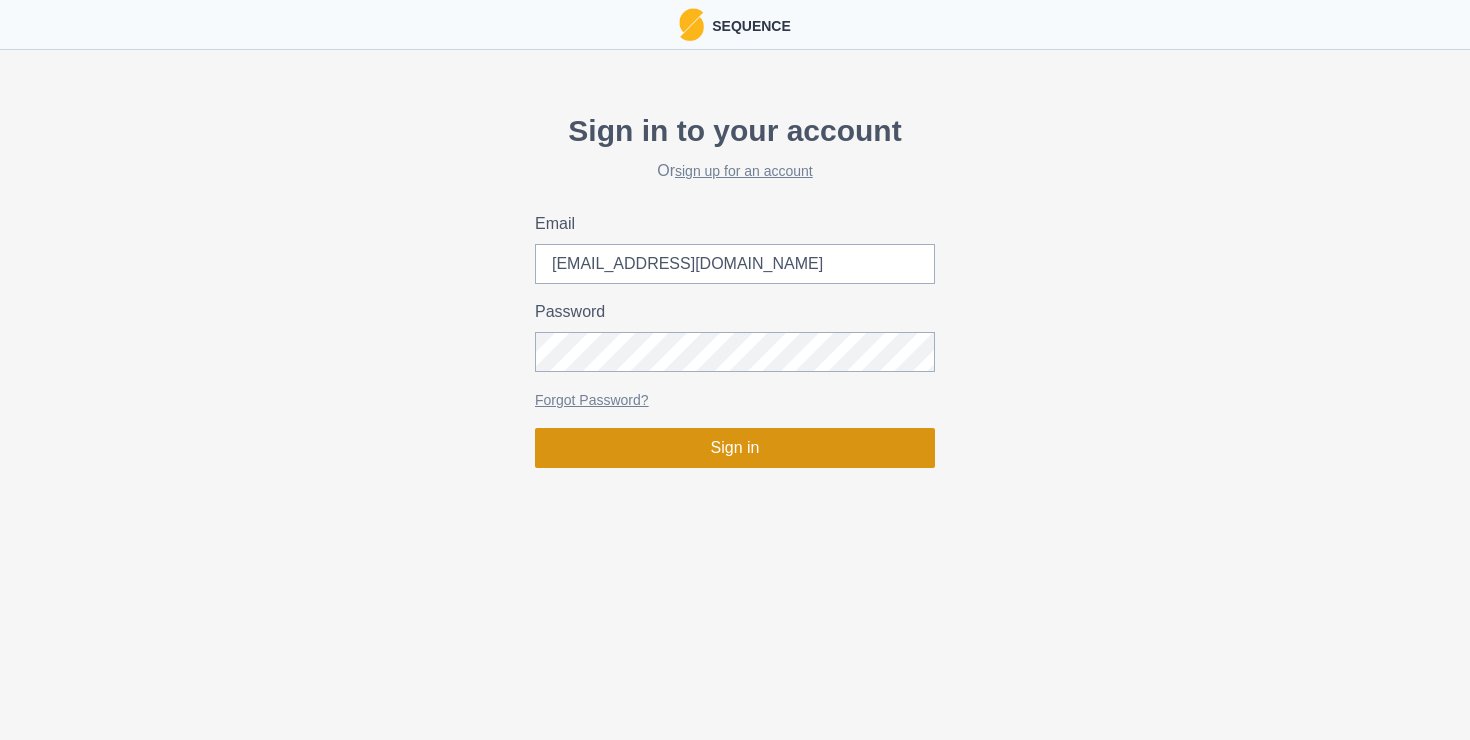 click on "Sign in" at bounding box center [735, 448] 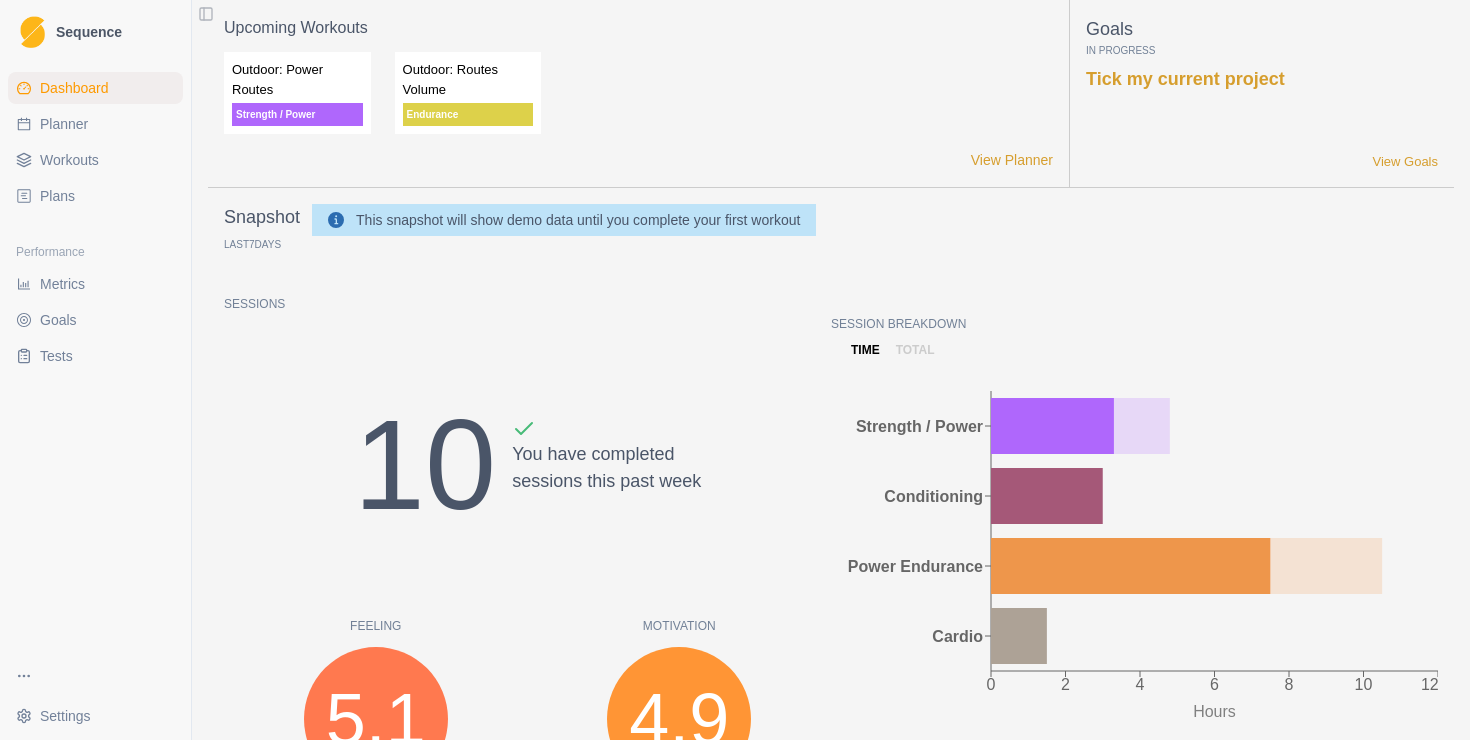 click on "Plans" at bounding box center (57, 196) 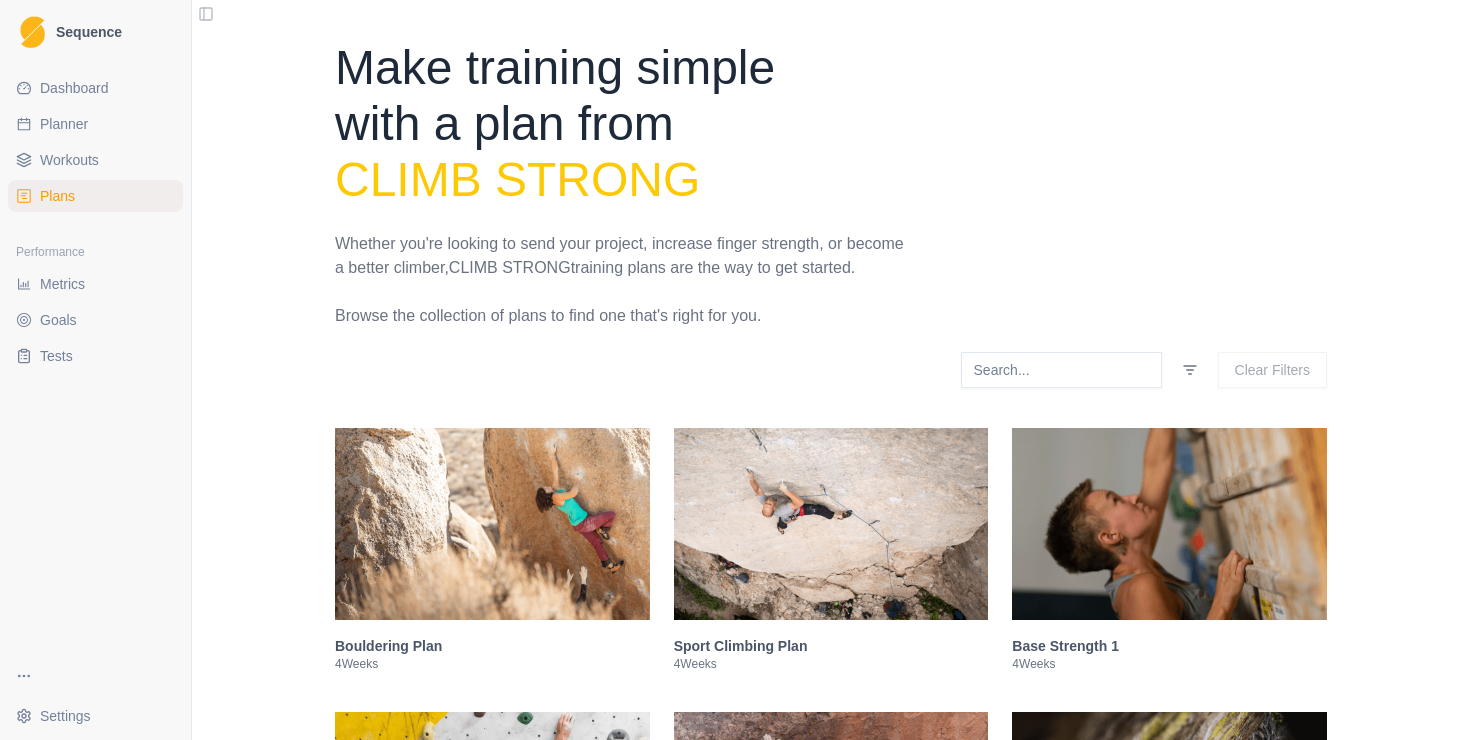 click at bounding box center [492, 524] 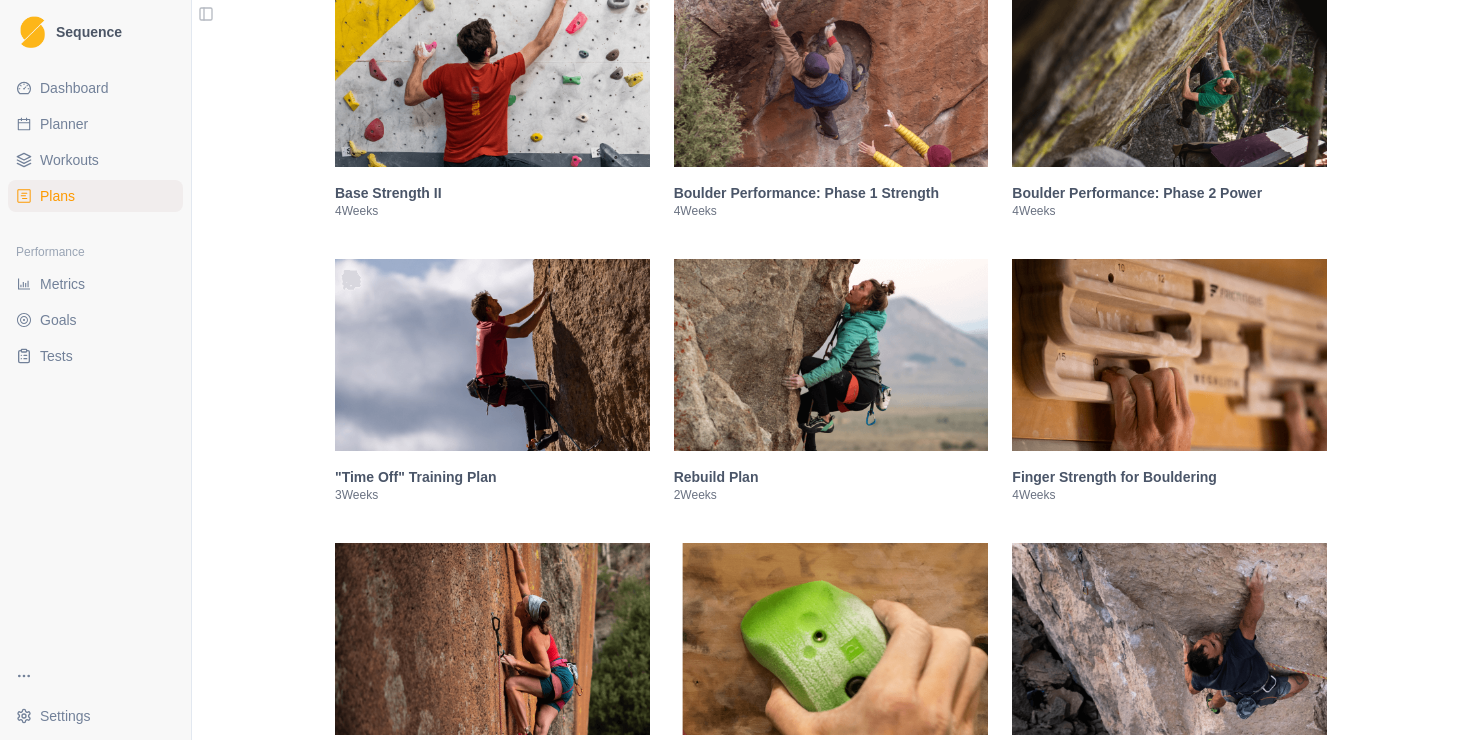 scroll, scrollTop: 2645, scrollLeft: 0, axis: vertical 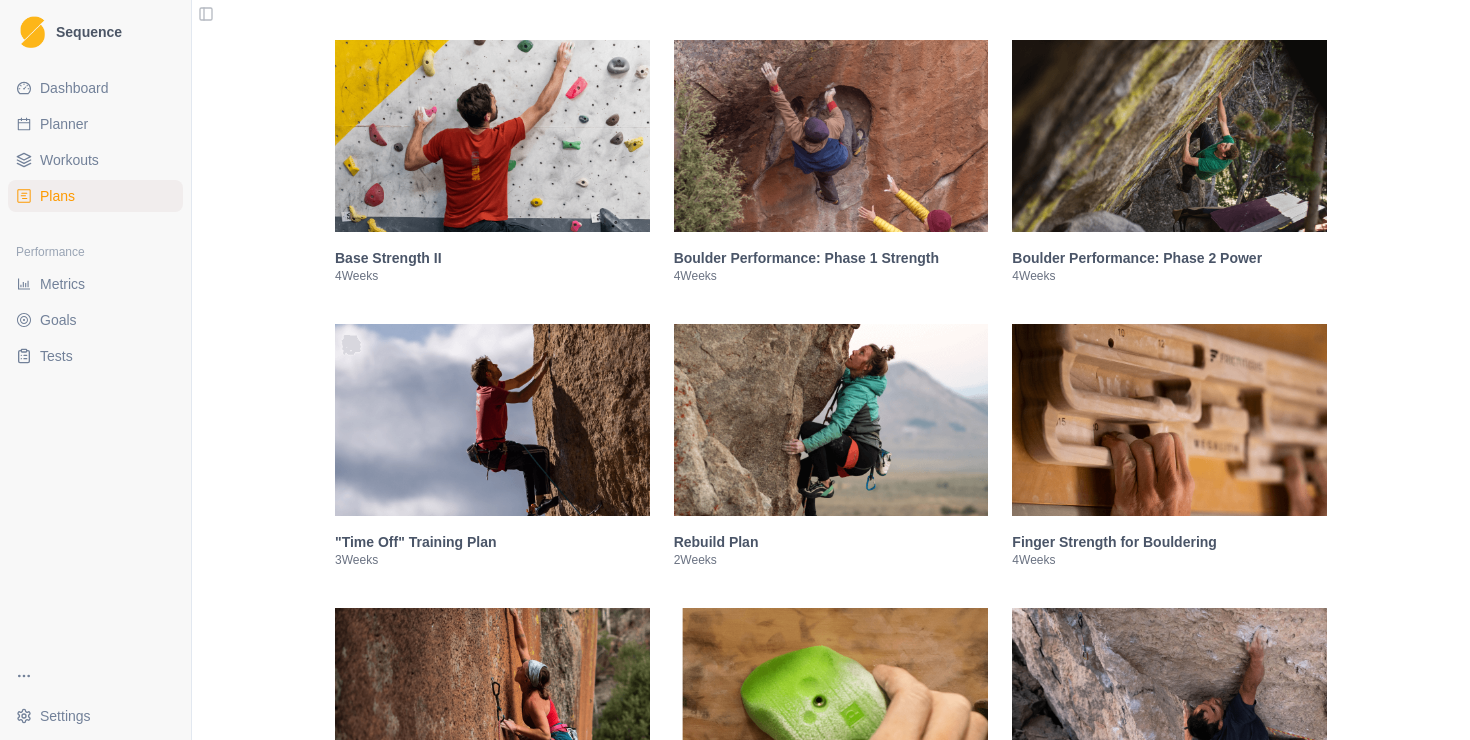 click at bounding box center (831, 136) 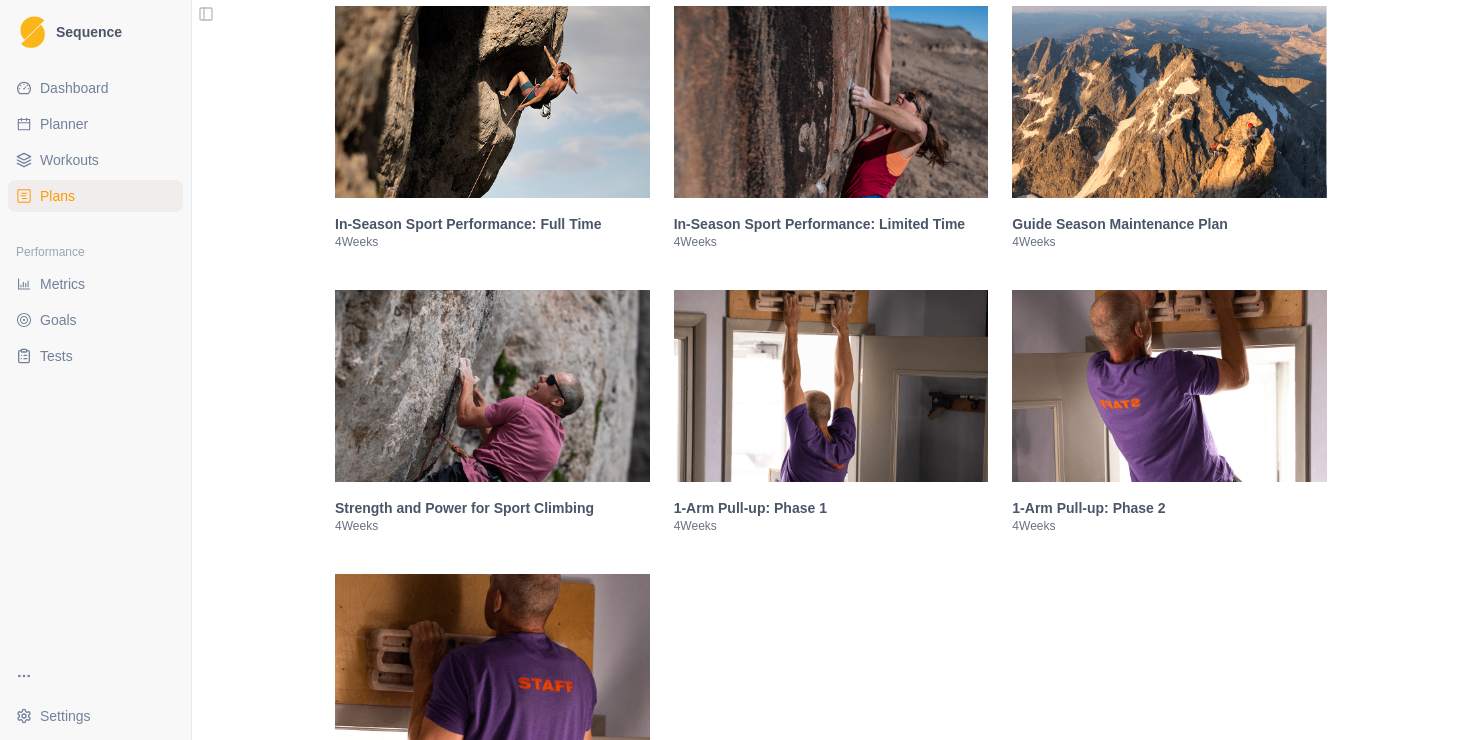 scroll, scrollTop: 4786, scrollLeft: 0, axis: vertical 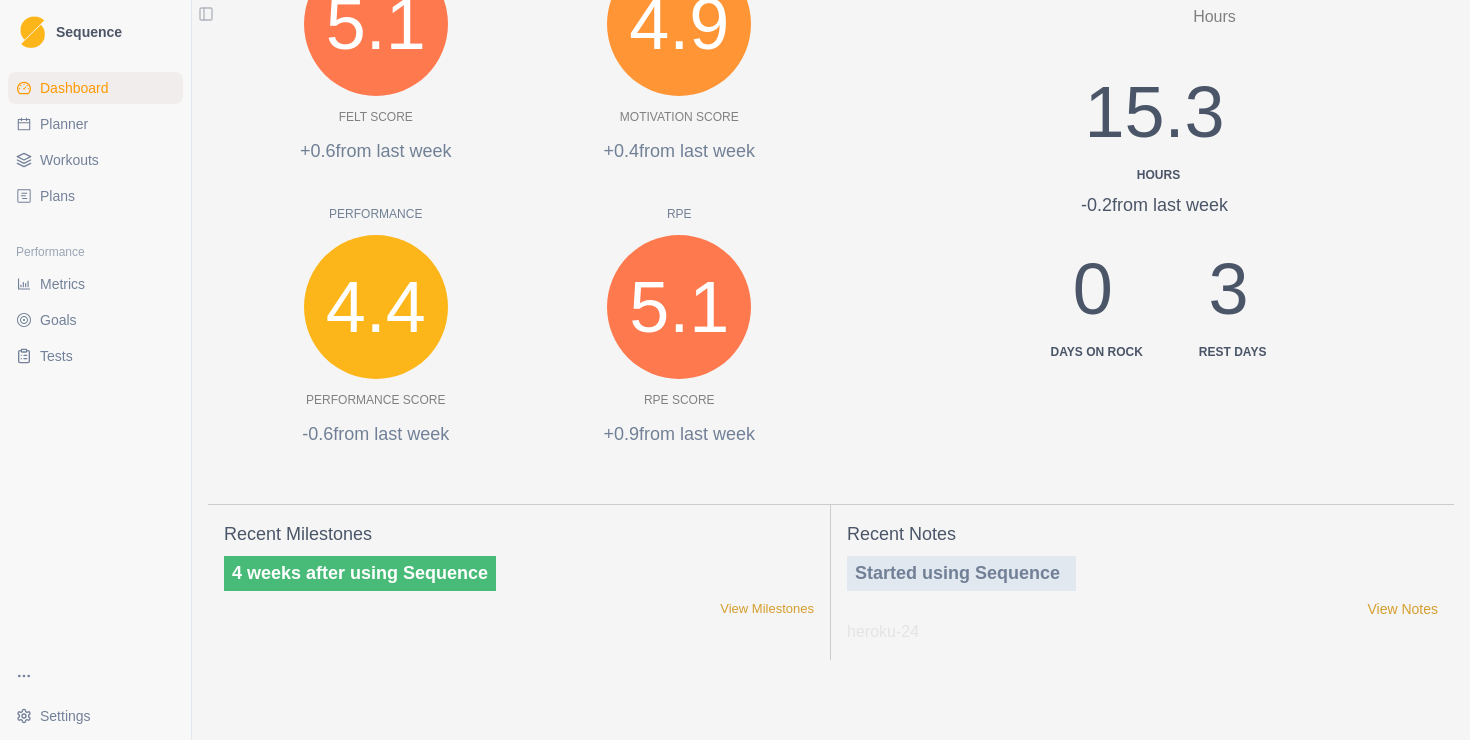 click on "Plans" at bounding box center [57, 196] 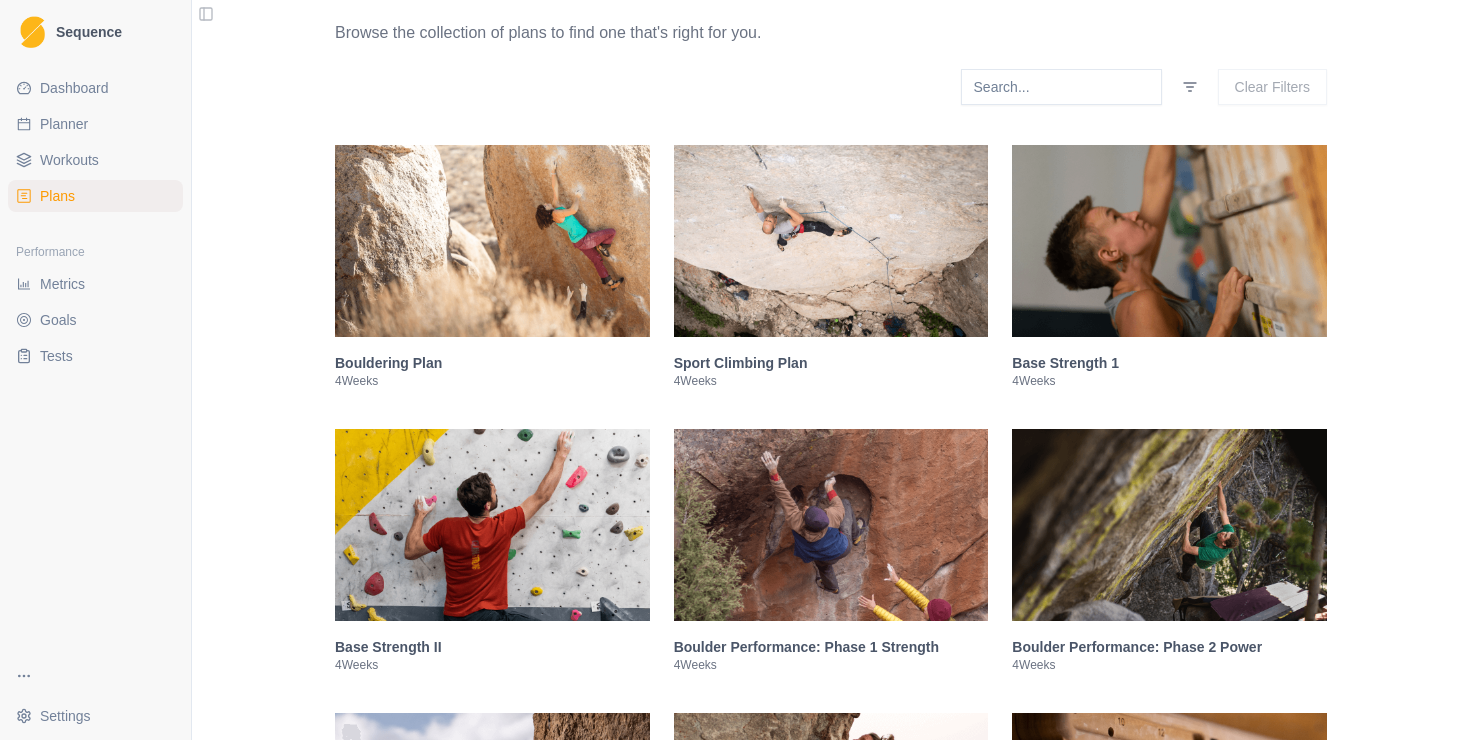 scroll, scrollTop: 497, scrollLeft: 0, axis: vertical 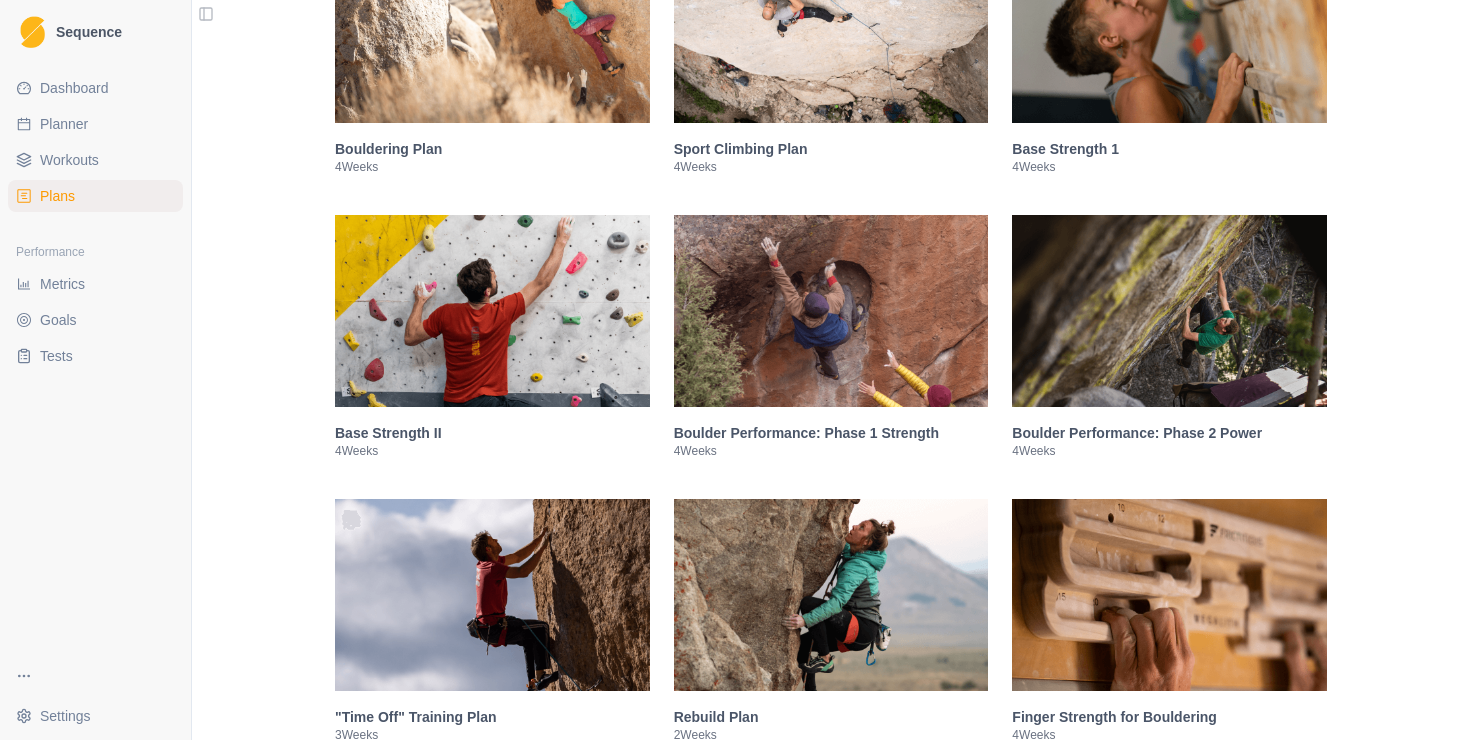click at bounding box center [1169, 311] 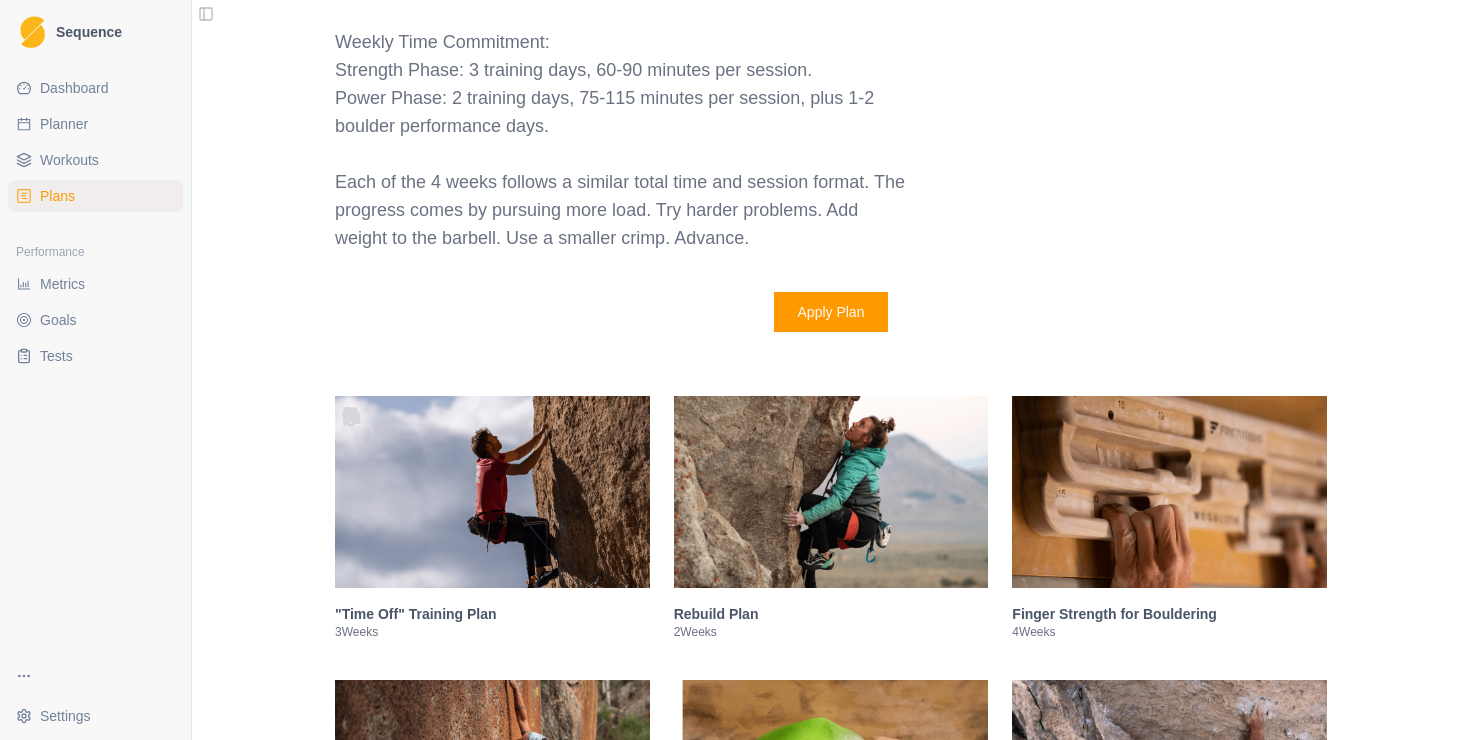 scroll, scrollTop: 2493, scrollLeft: 0, axis: vertical 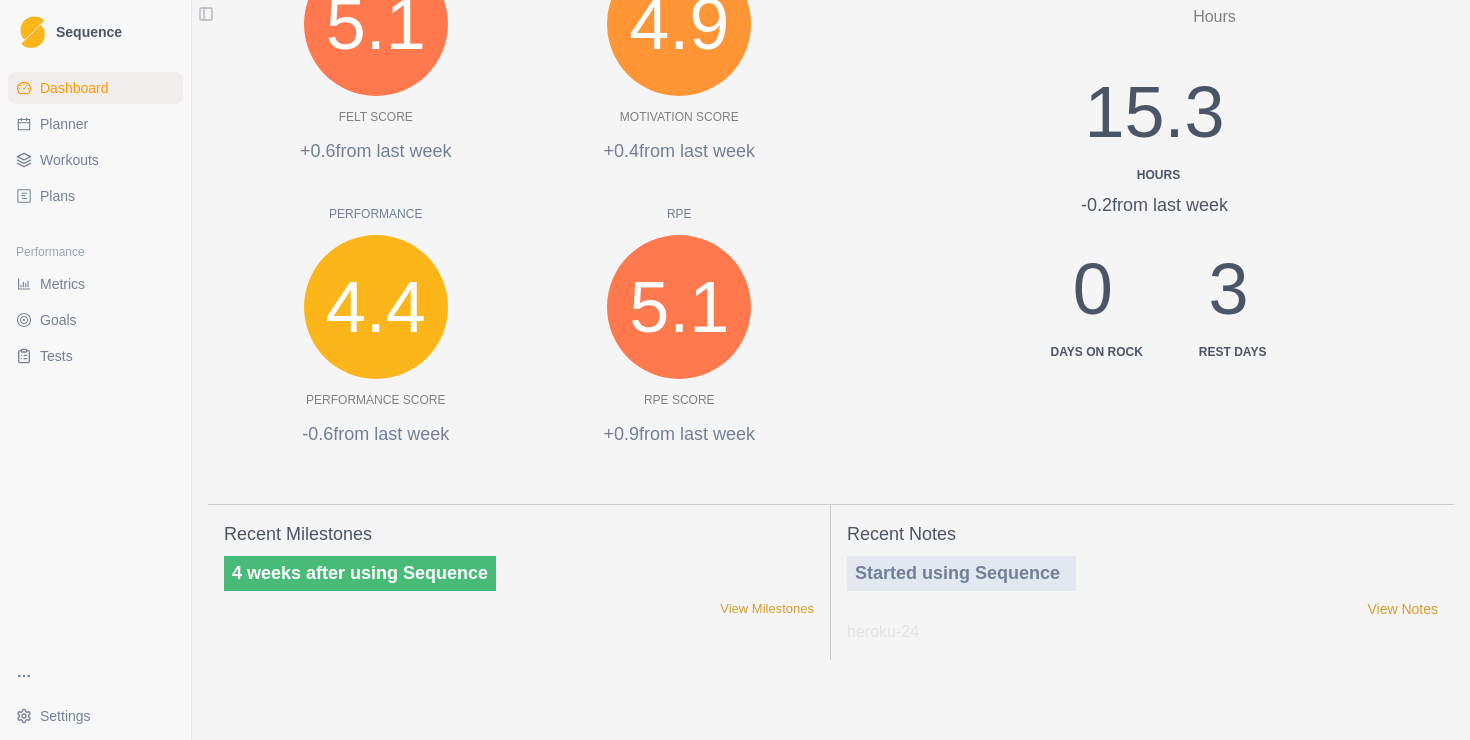 click on "Plans" at bounding box center [95, 196] 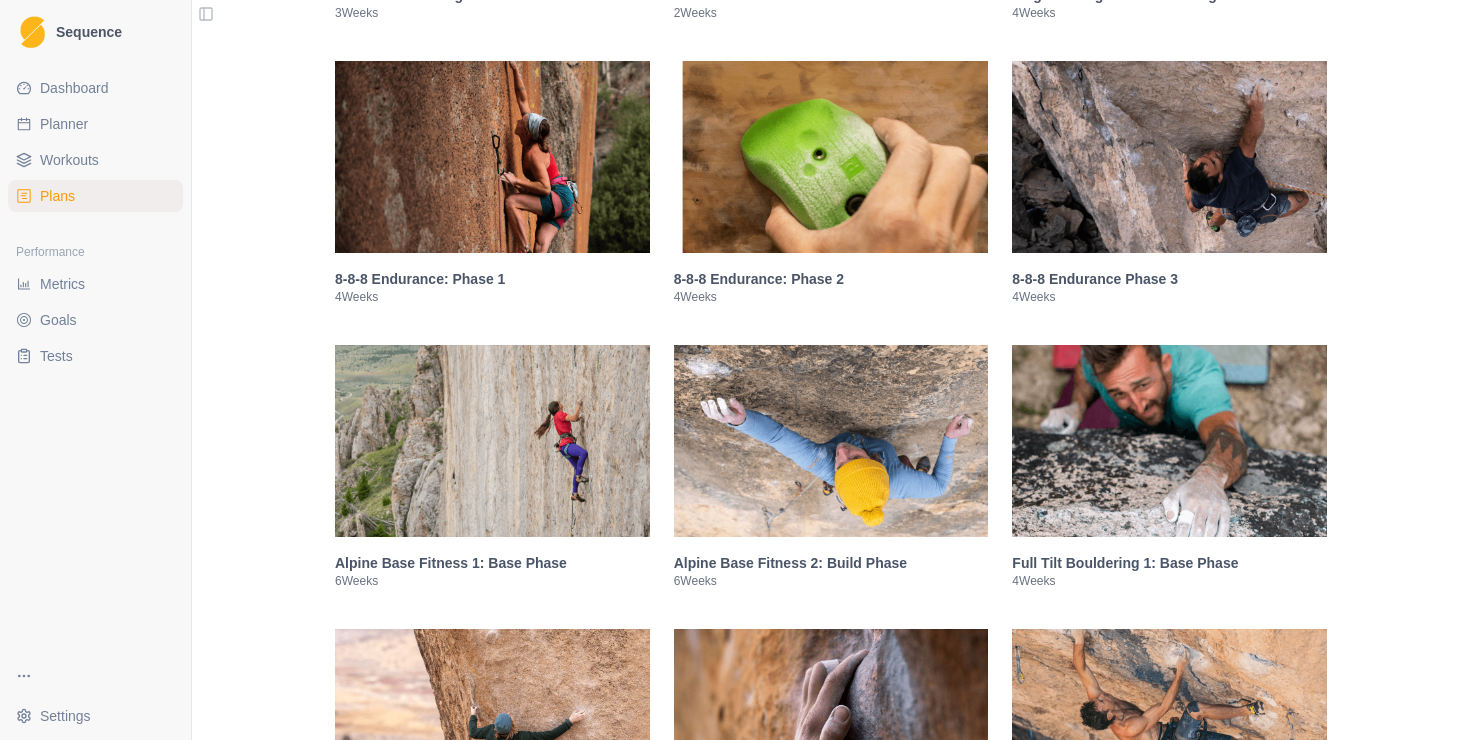 scroll, scrollTop: 1223, scrollLeft: 0, axis: vertical 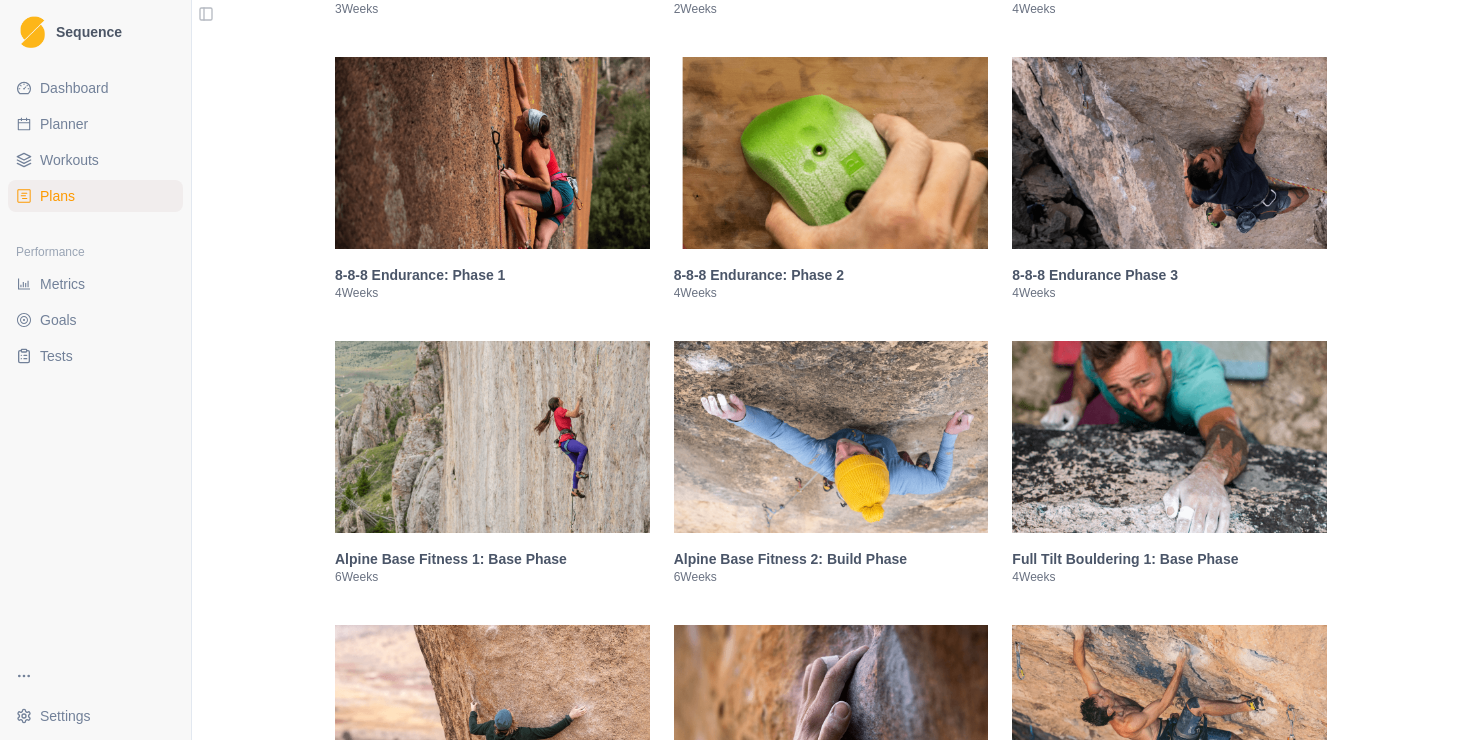 click on "Bouldering Plan 4  Weeks Sport Climbing Plan 4  Weeks Base Strength 1 4  Weeks Base Strength II 4  Weeks Boulder Performance: Phase 1 Strength 4  Weeks Boulder Performance: Phase 2 Power 4  Weeks "Time Off" Training Plan 3  Weeks Rebuild Plan 2  Weeks Finger Strength for Bouldering 4  Weeks 8-8-8 Endurance: Phase 1 4  Weeks 8-8-8 Endurance: Phase 2 4  Weeks 8-8-8 Endurance Phase 3 4  Weeks Alpine Base Fitness 1: Base Phase 6  Weeks Alpine Base Fitness 2: Build Phase 6  Weeks Full Tilt Bouldering 1: Base Phase 4  Weeks Full Tilt Bouldering 2: Build Phase 4  Weeks Full Tilt Bouldering 3: Performance Phase 4  Weeks Full Tilt Route Climbing 1: Base Phase 4  Weeks Full Tilt Route Climbing 2: Build Phase 4  Weeks Full Tilt Route Climbing 3: Performance Phase 4  Weeks Do Your First Pull-up: Phase 1 4  Weeks Do Your First Pull-up: Phase 2 4  Weeks Home Wall Plan Level 1 4  Weeks Home Wall Plan Level 2: Strength/Power 4  Weeks In-Season Sport Performance: Full Time 4  Weeks In-Season Sport Performance: Limited Time 4" at bounding box center (831, 755) 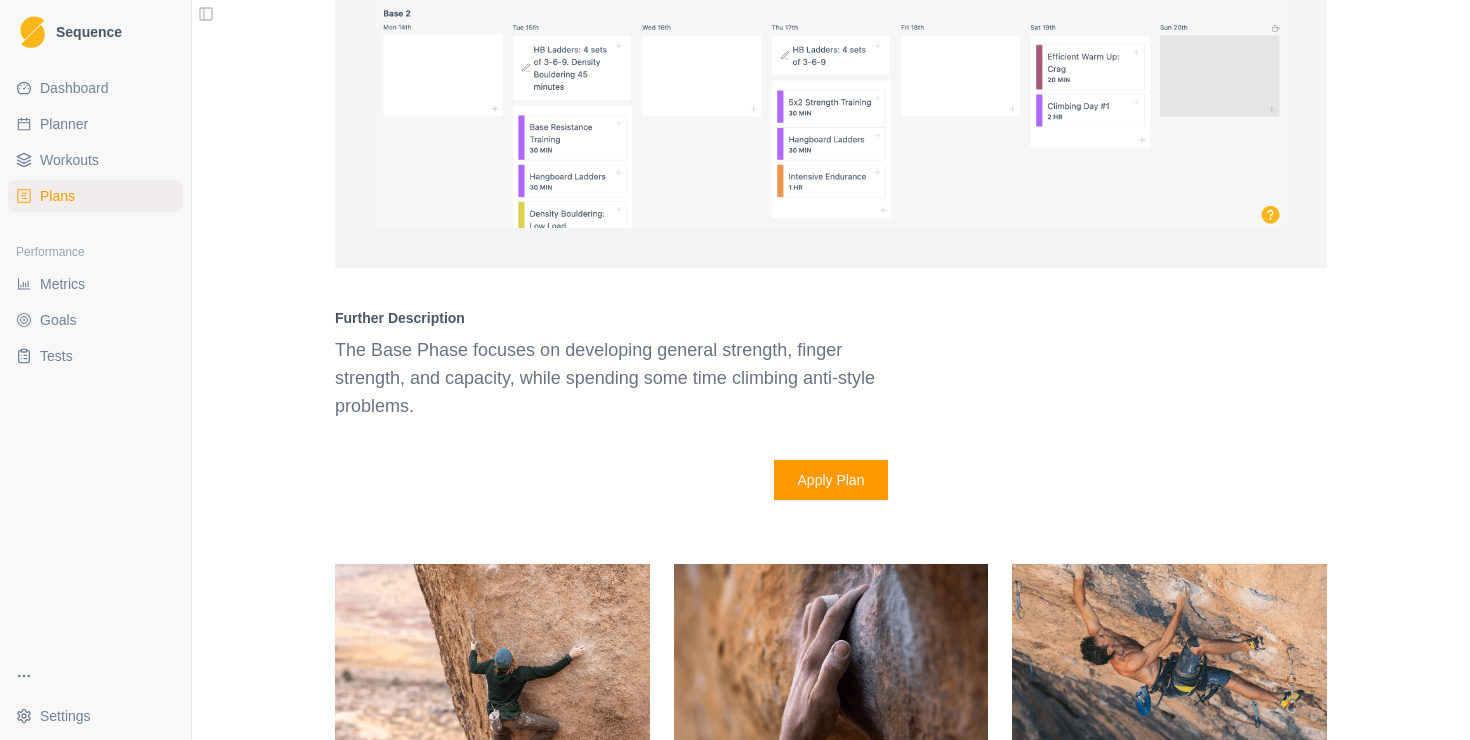 scroll, scrollTop: 3059, scrollLeft: 0, axis: vertical 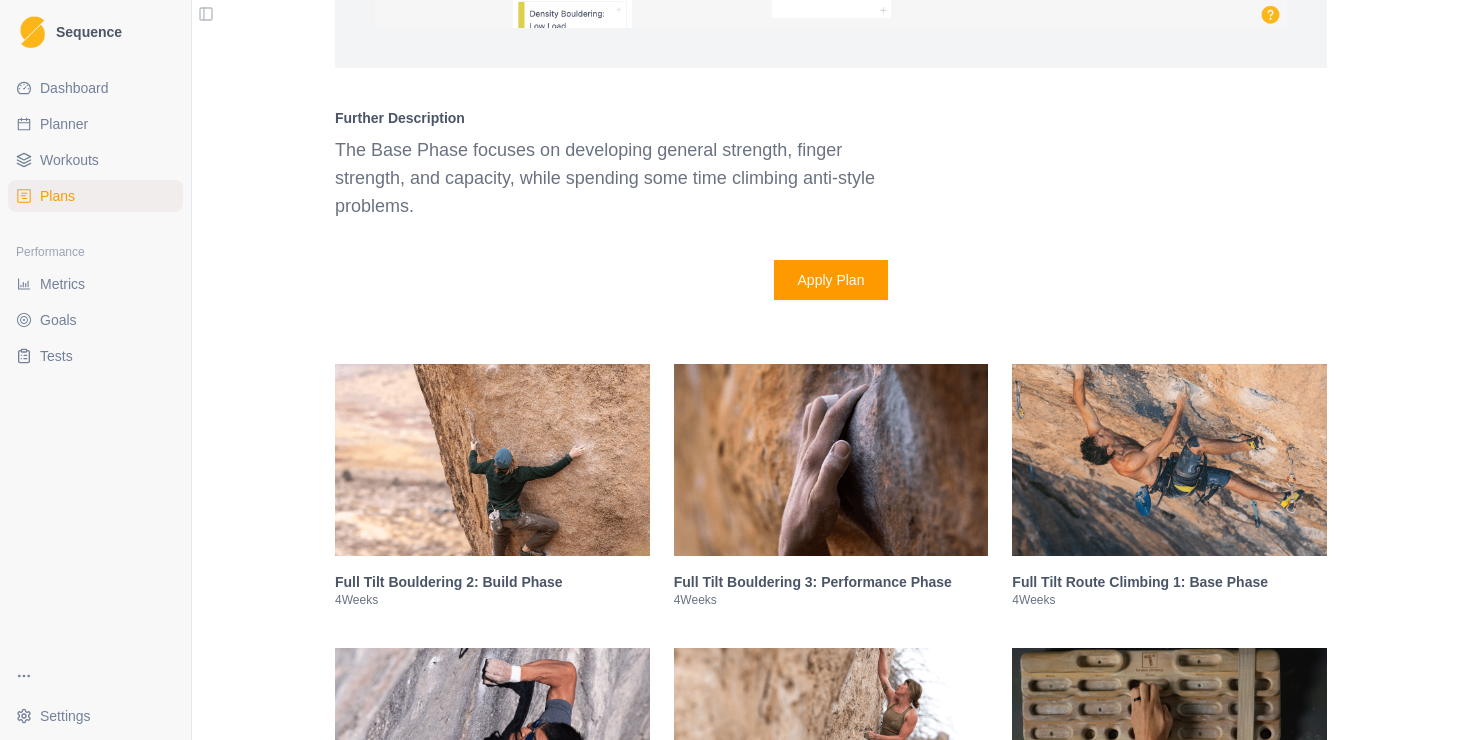 click at bounding box center [492, 460] 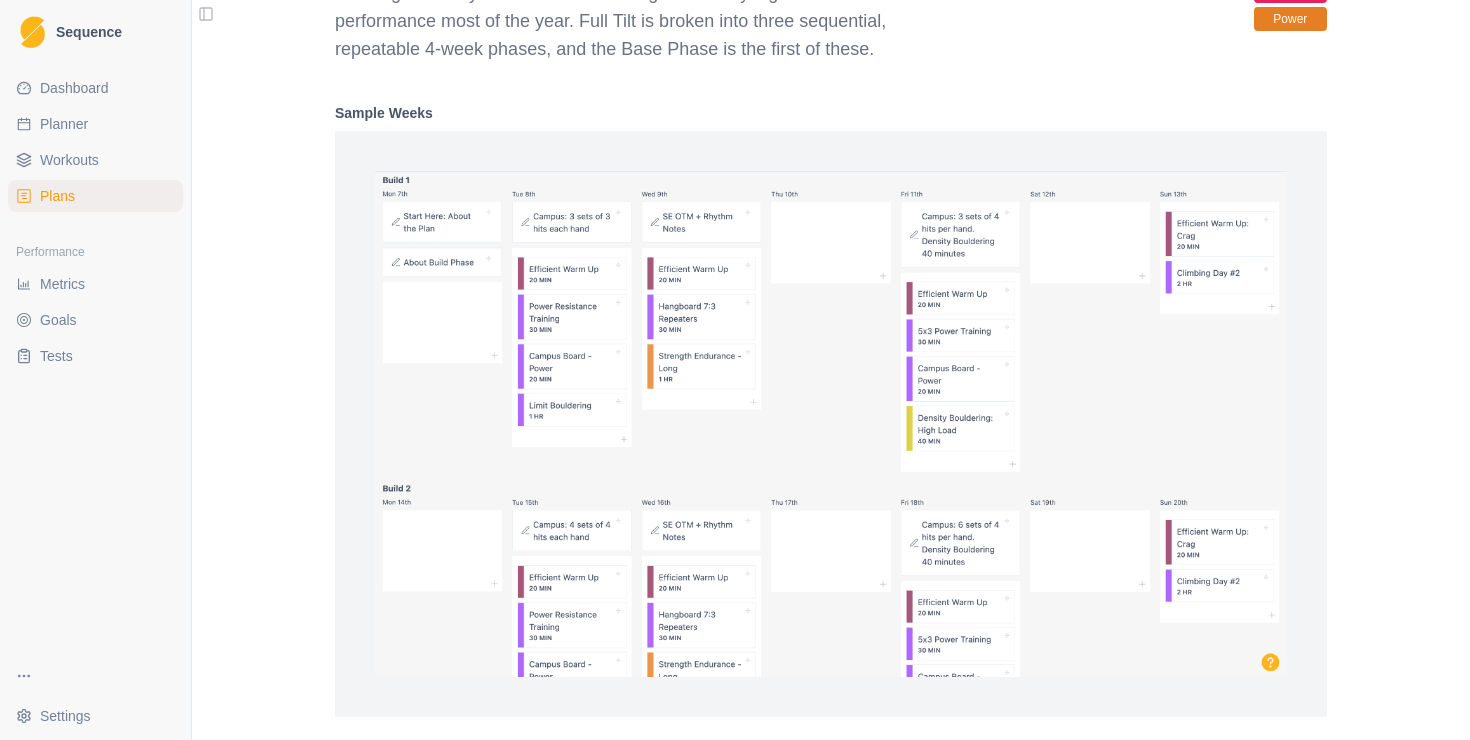 scroll, scrollTop: 2601, scrollLeft: 0, axis: vertical 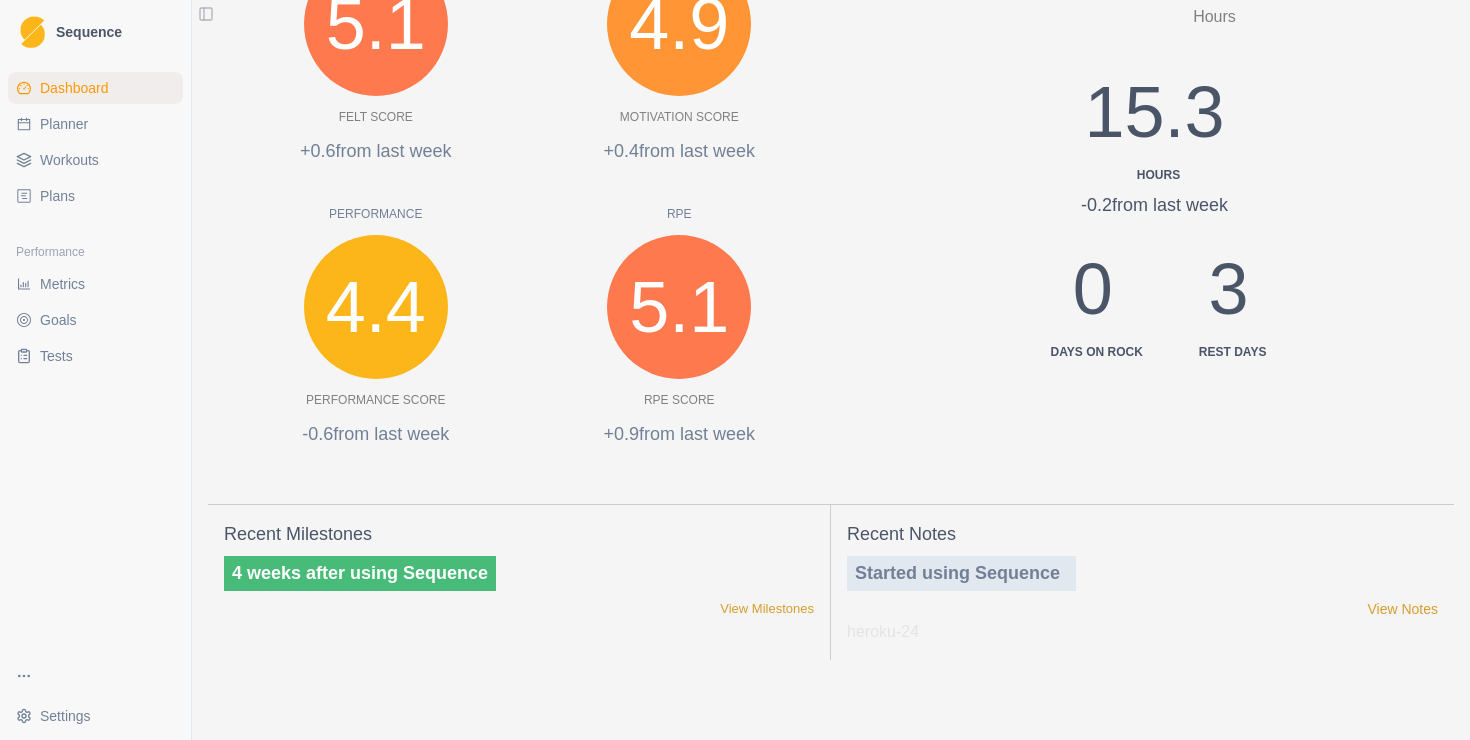 click on "Plans" at bounding box center [57, 196] 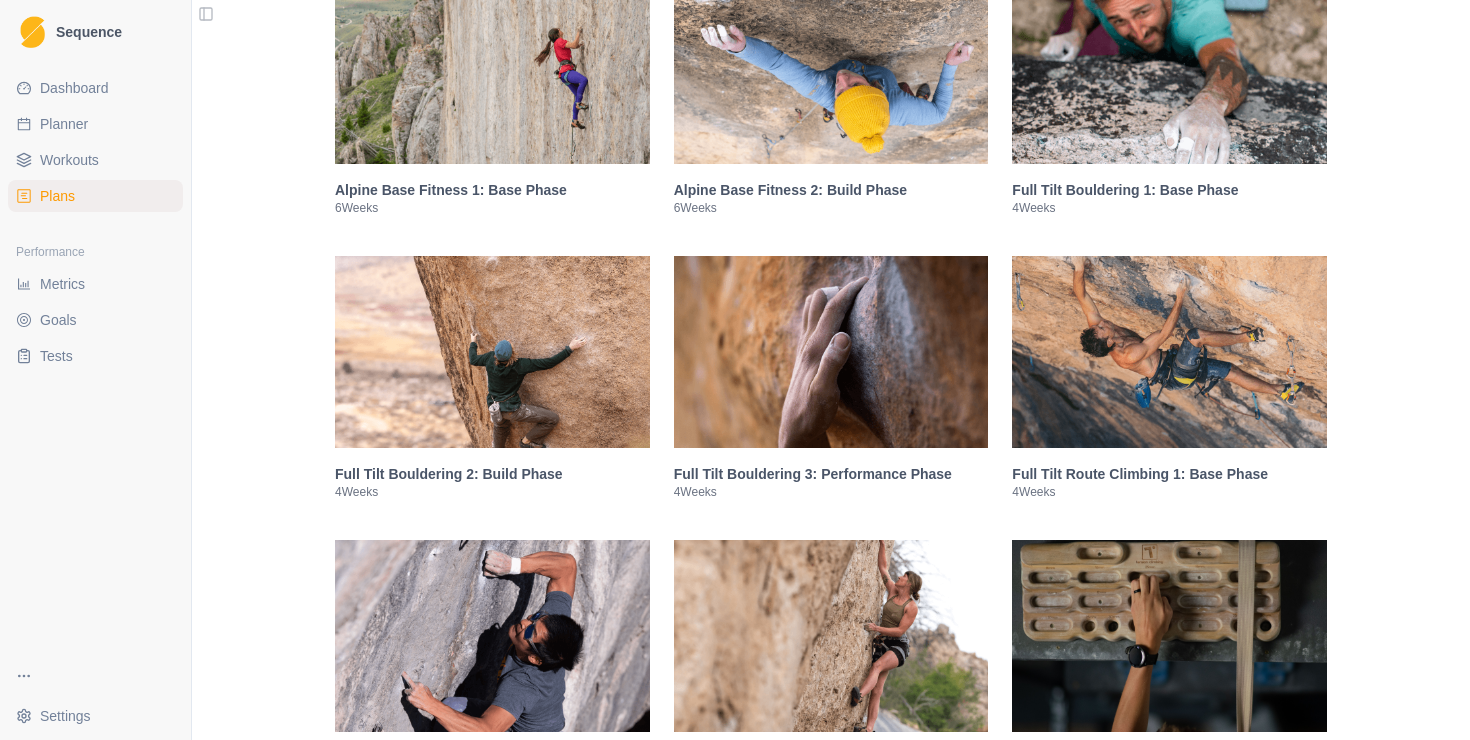 scroll, scrollTop: 1594, scrollLeft: 0, axis: vertical 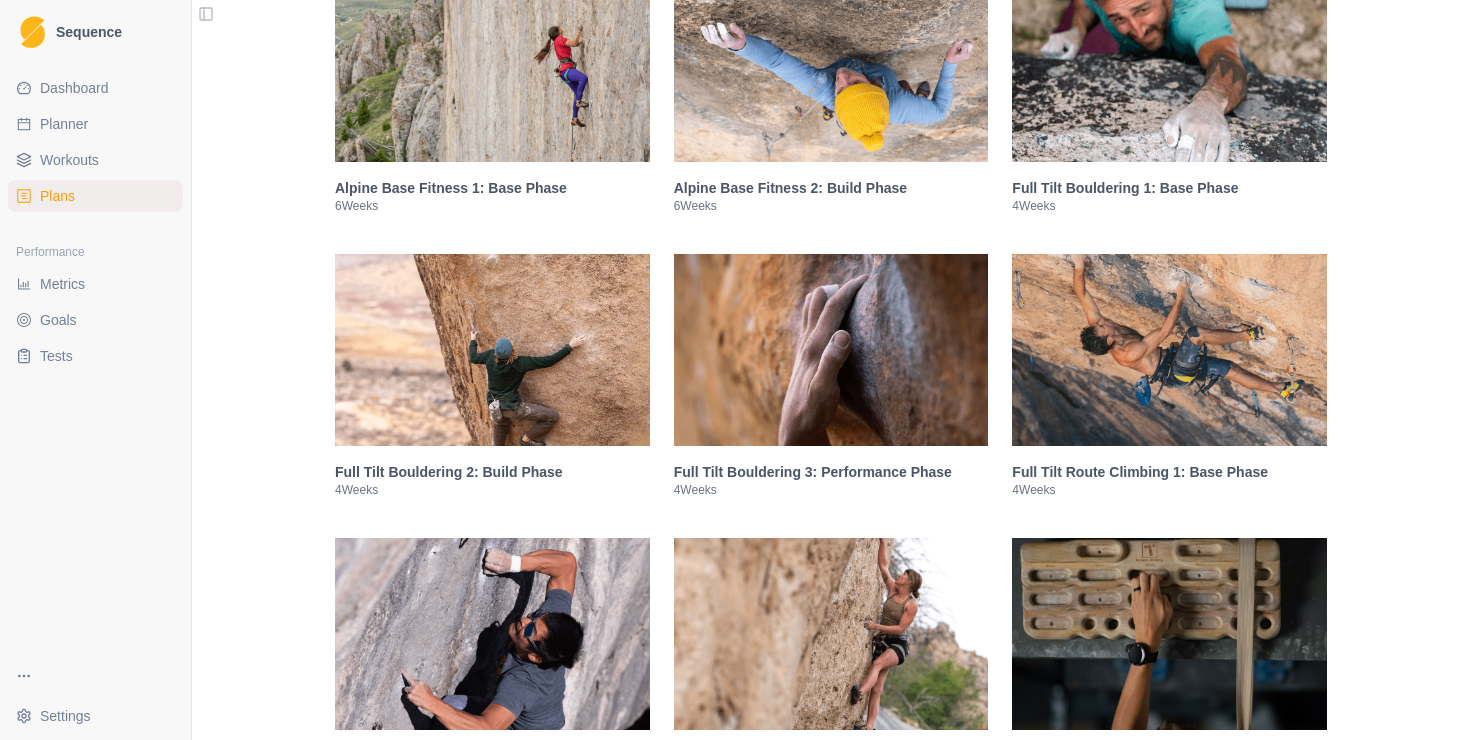 click at bounding box center (831, 350) 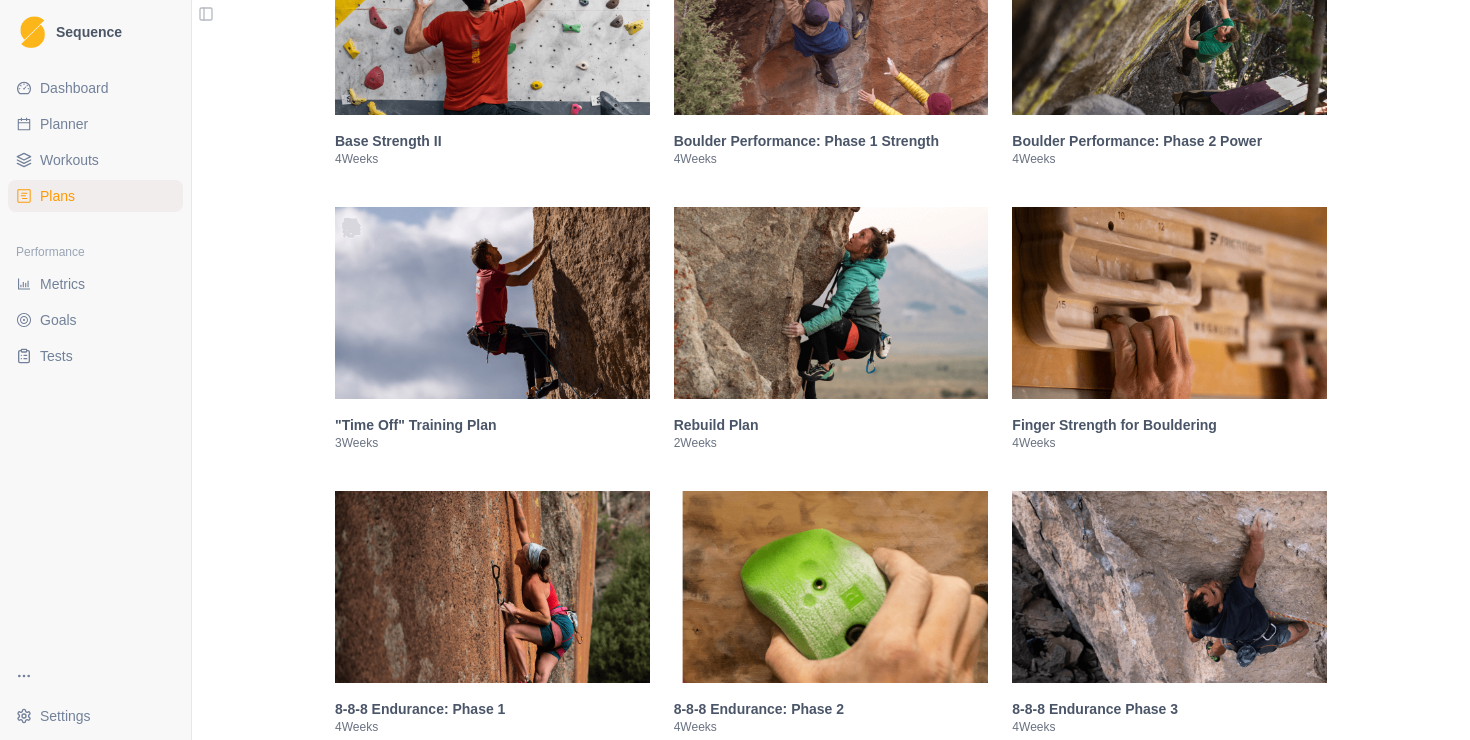 scroll, scrollTop: 628, scrollLeft: 0, axis: vertical 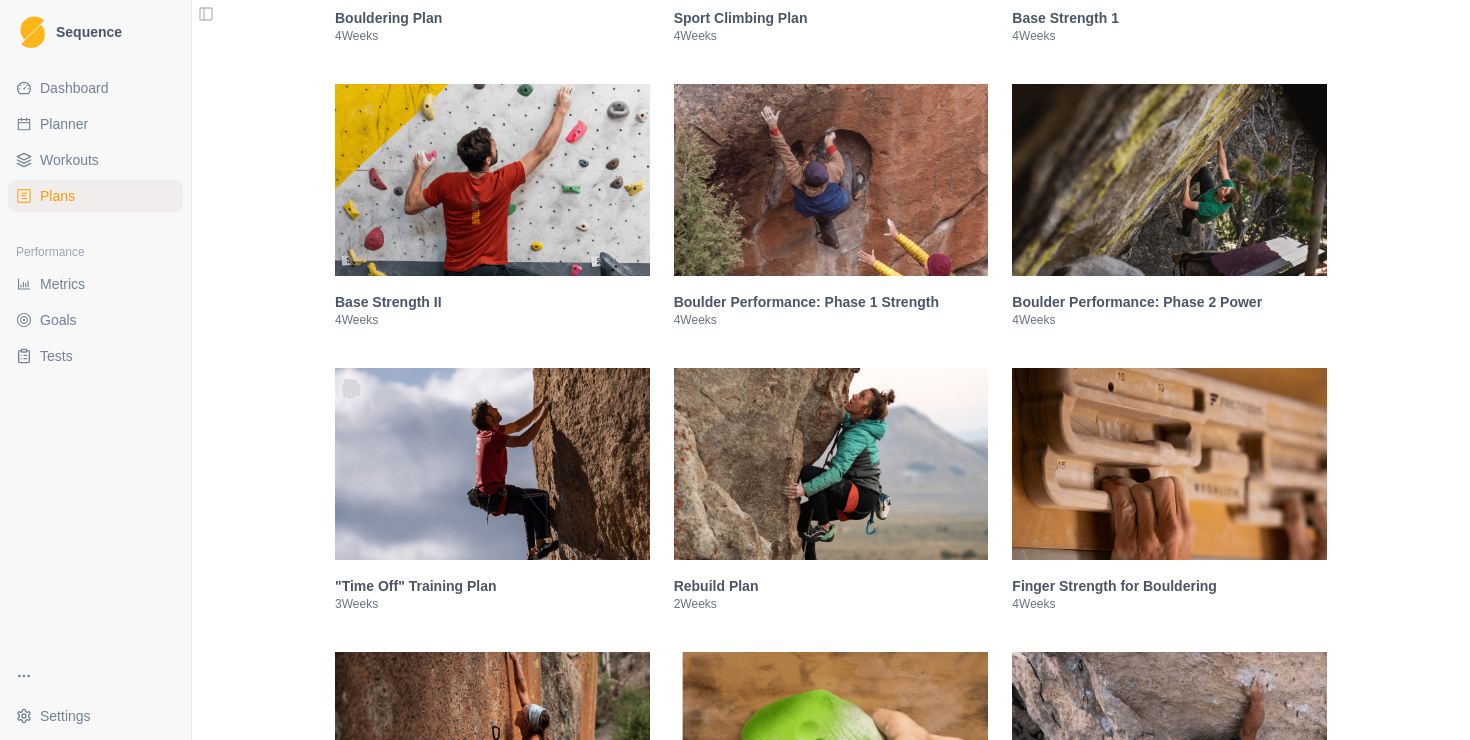 click at bounding box center (831, 180) 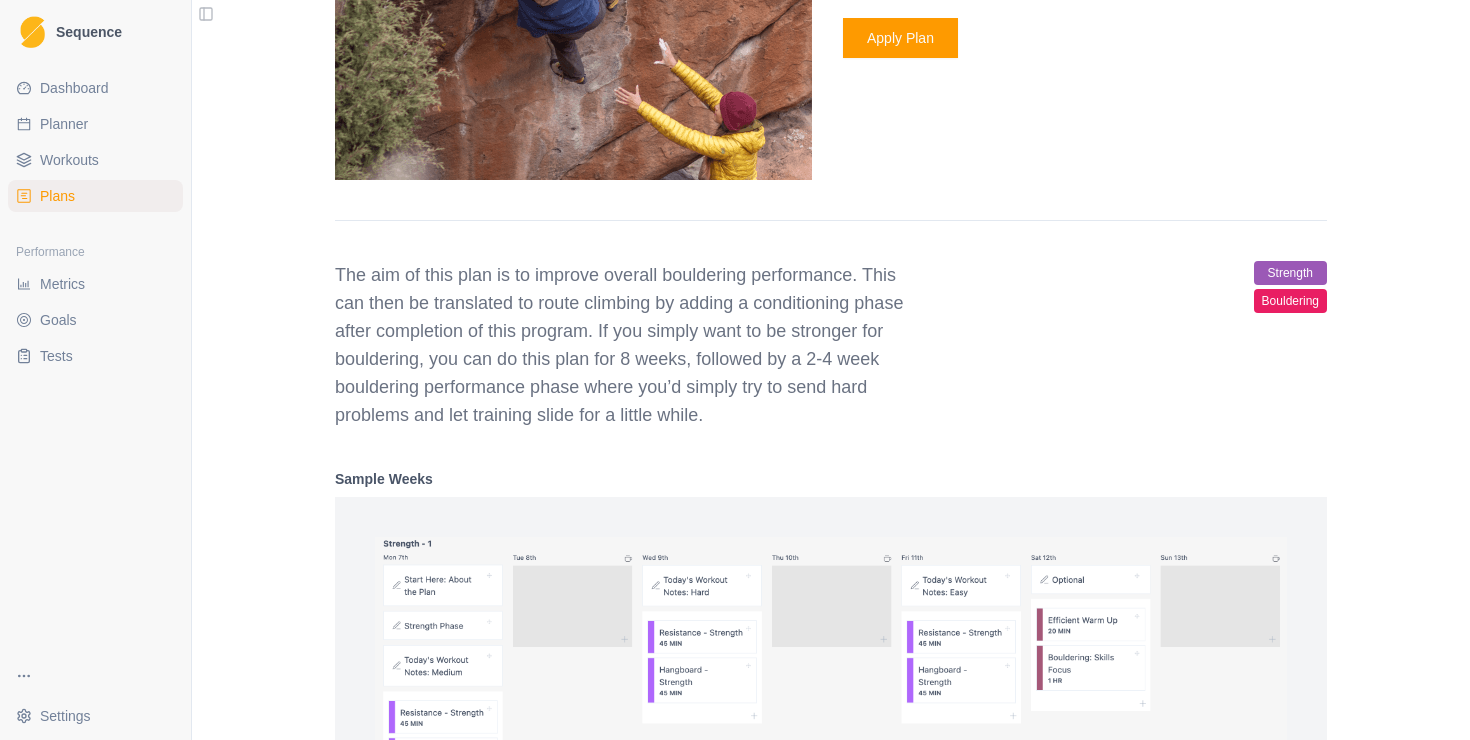 scroll, scrollTop: 1242, scrollLeft: 0, axis: vertical 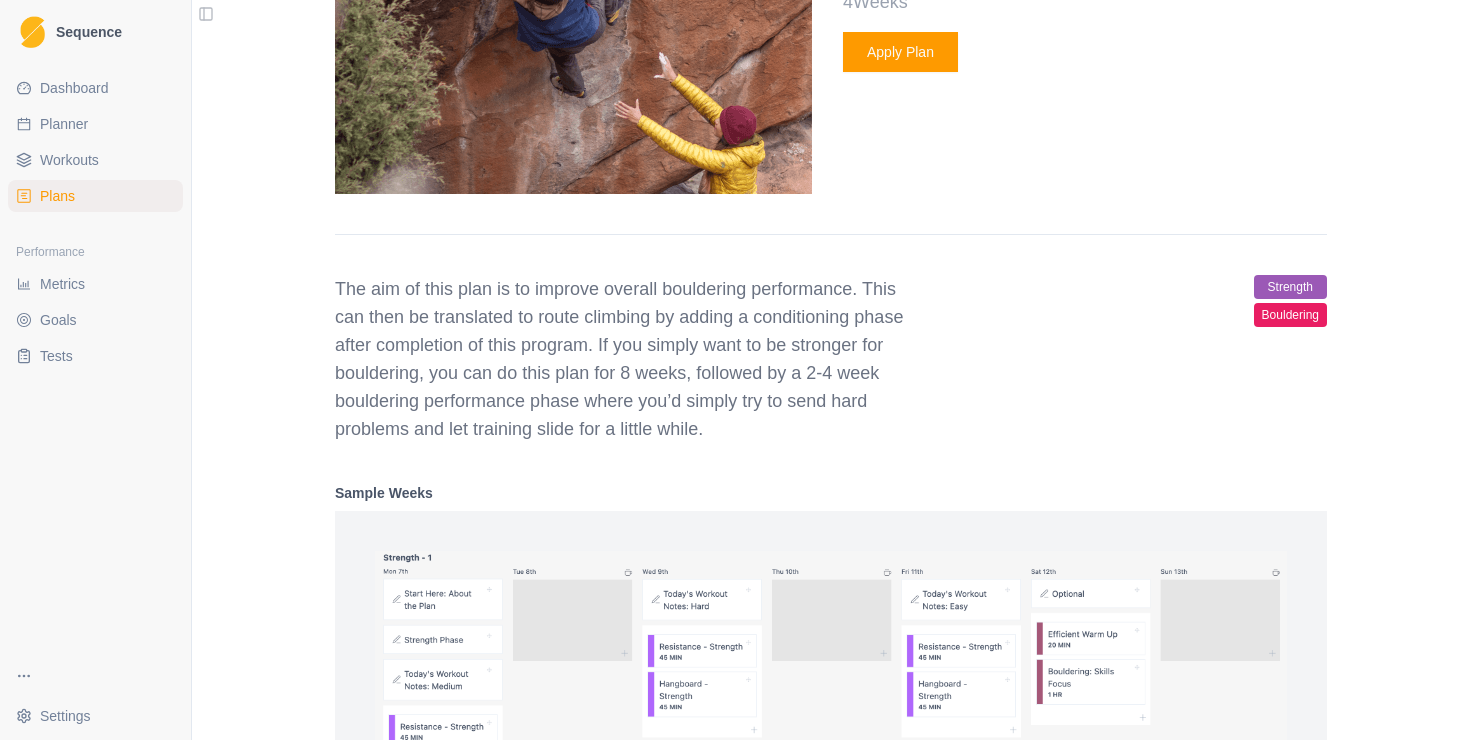 click on "Apply Plan" at bounding box center [900, 52] 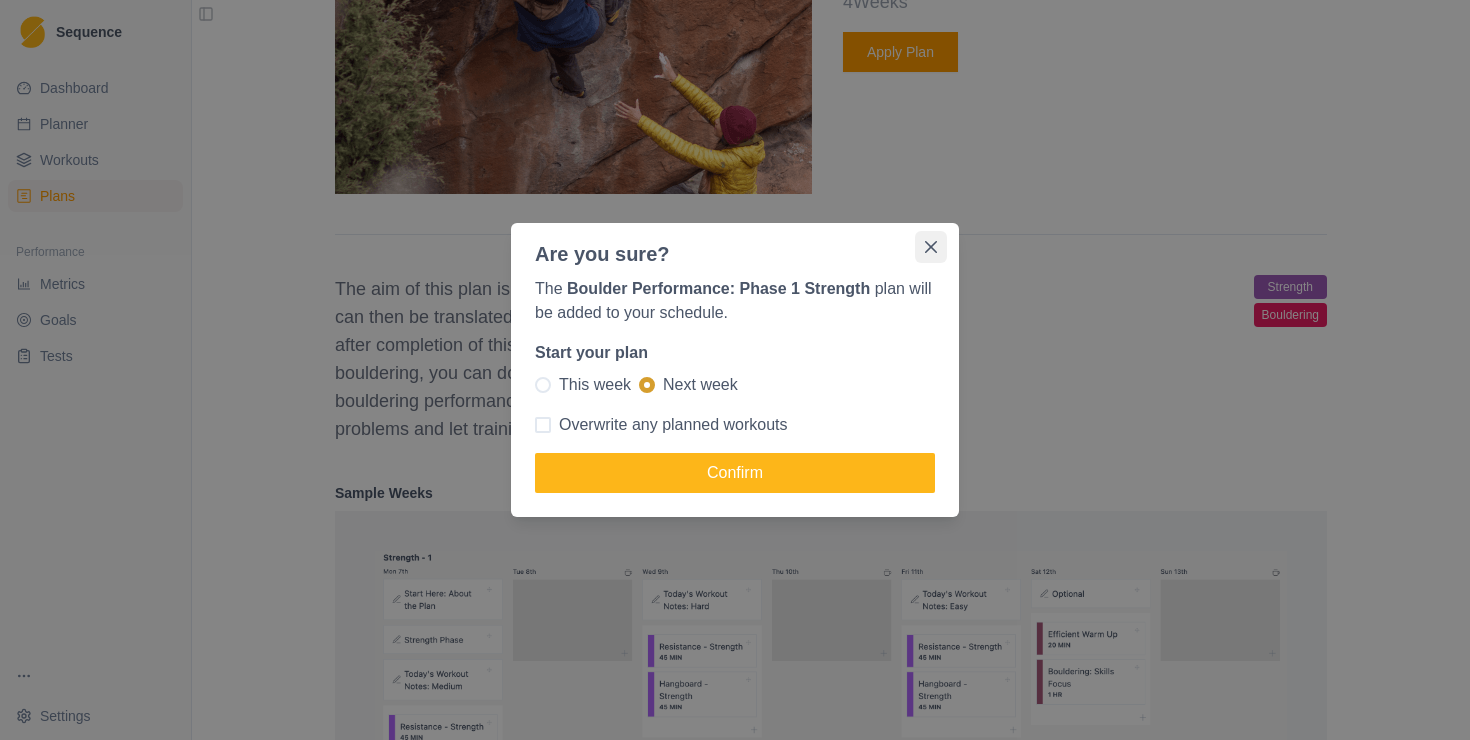click 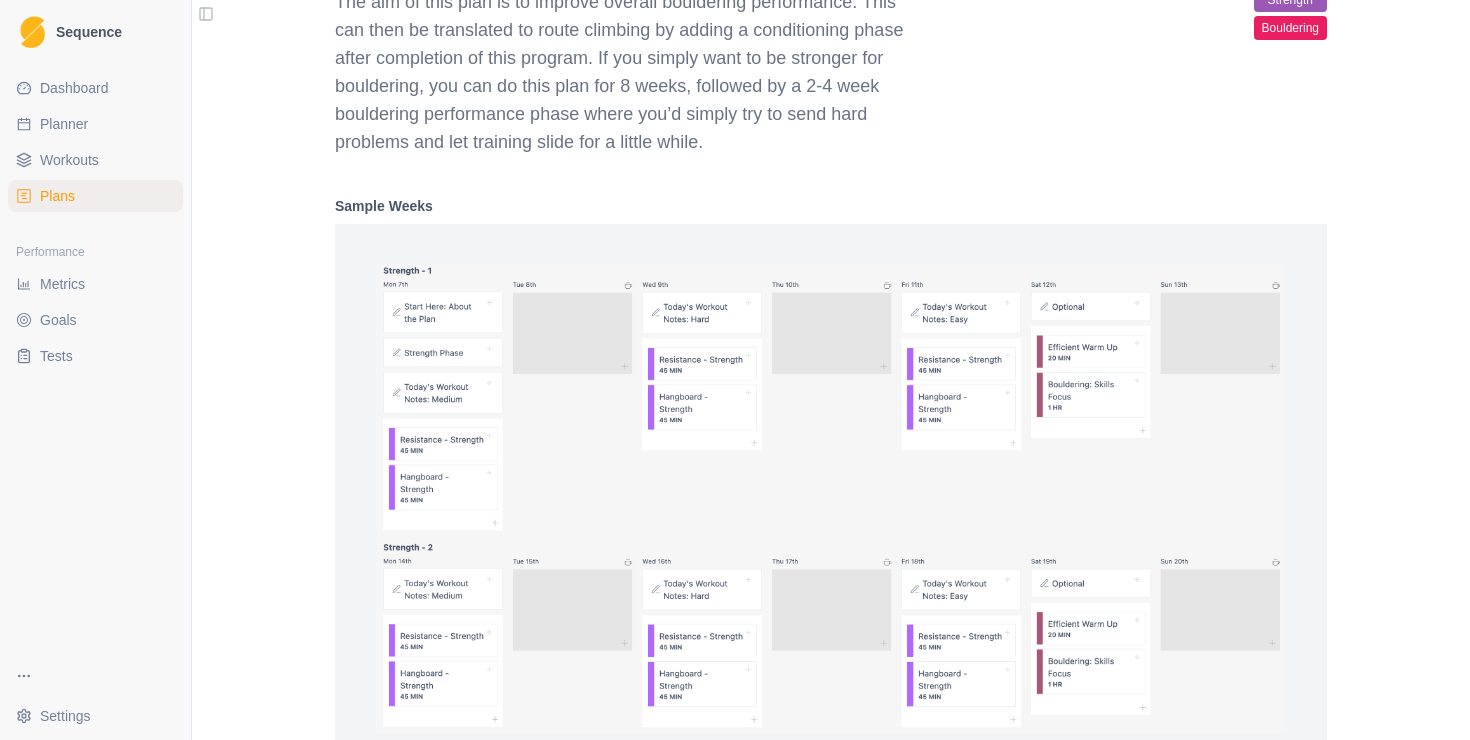scroll, scrollTop: 1200, scrollLeft: 0, axis: vertical 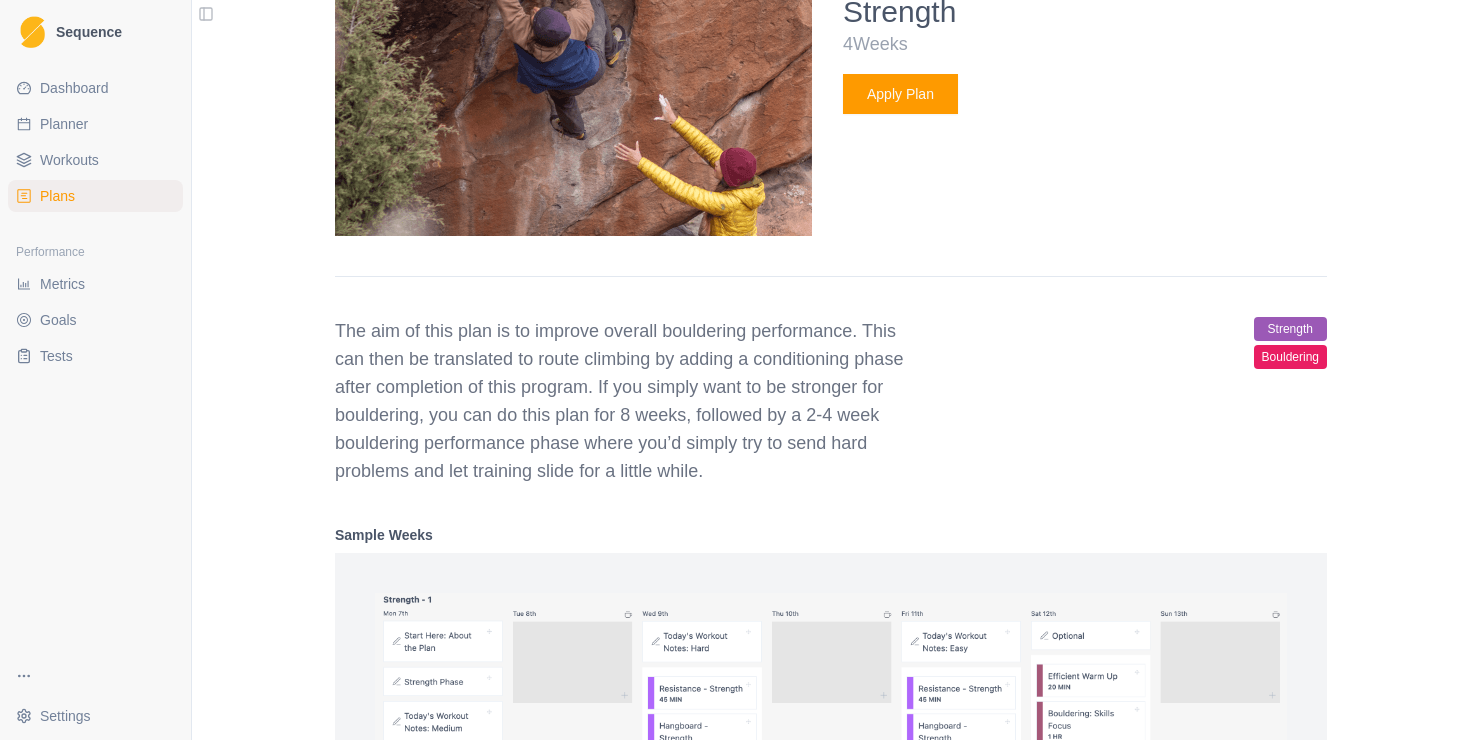 click on "Apply Plan" at bounding box center [900, 94] 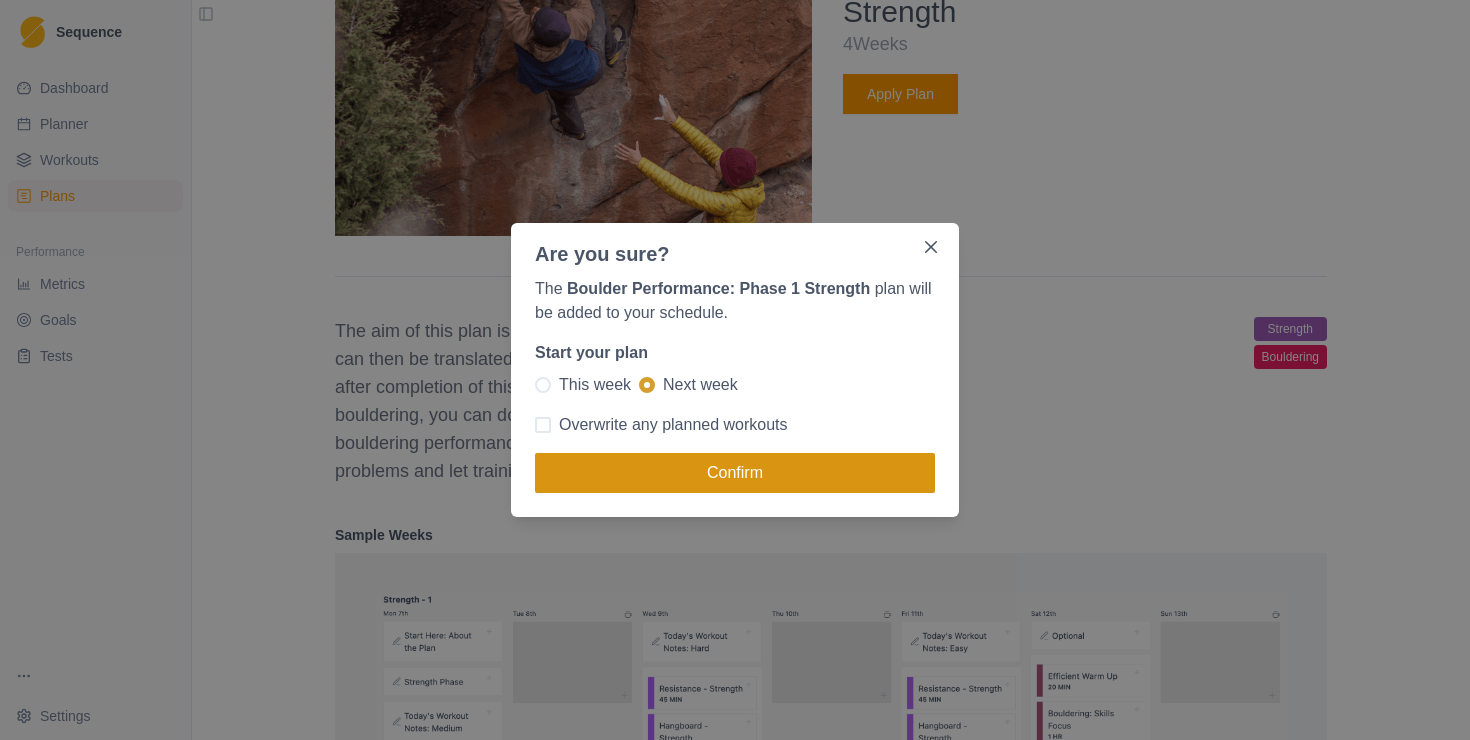 click on "Confirm" at bounding box center (735, 473) 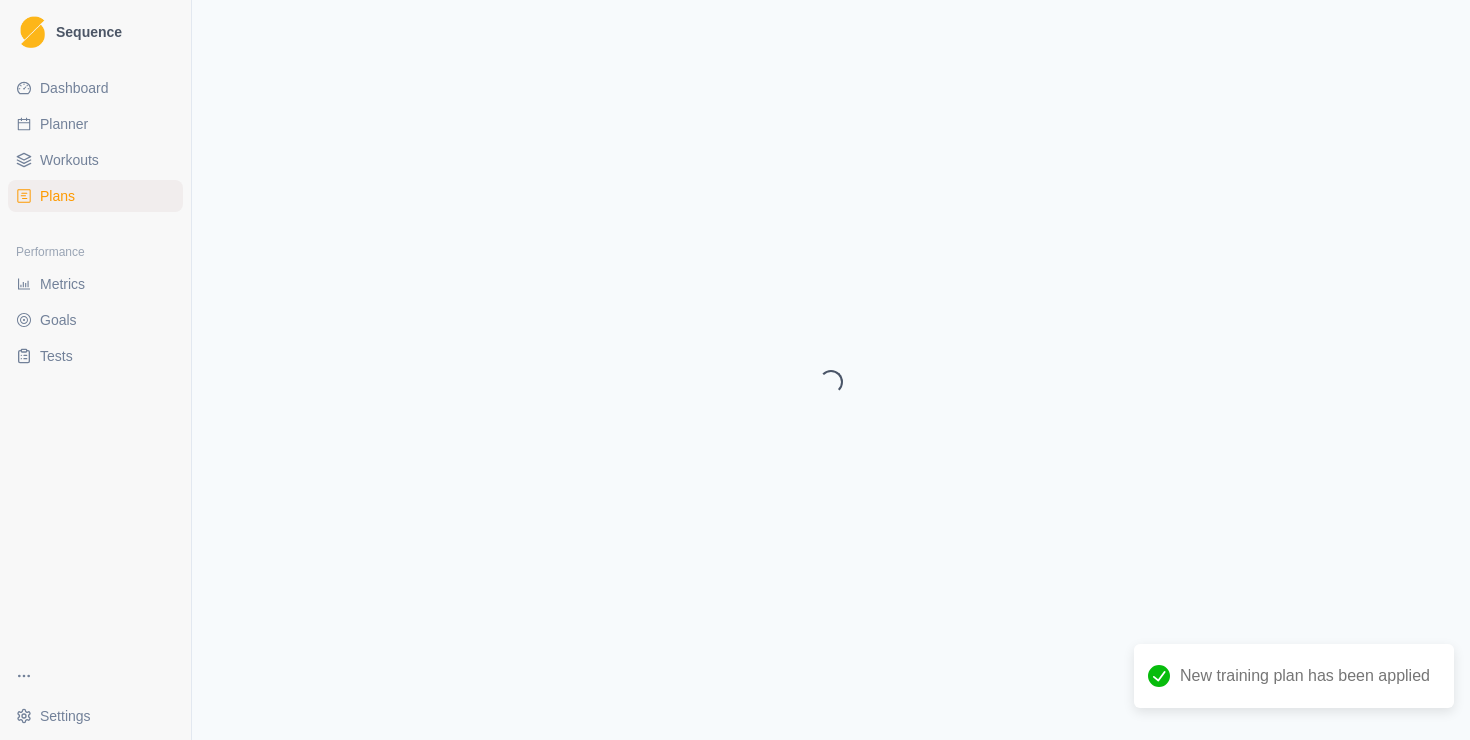 select on "month" 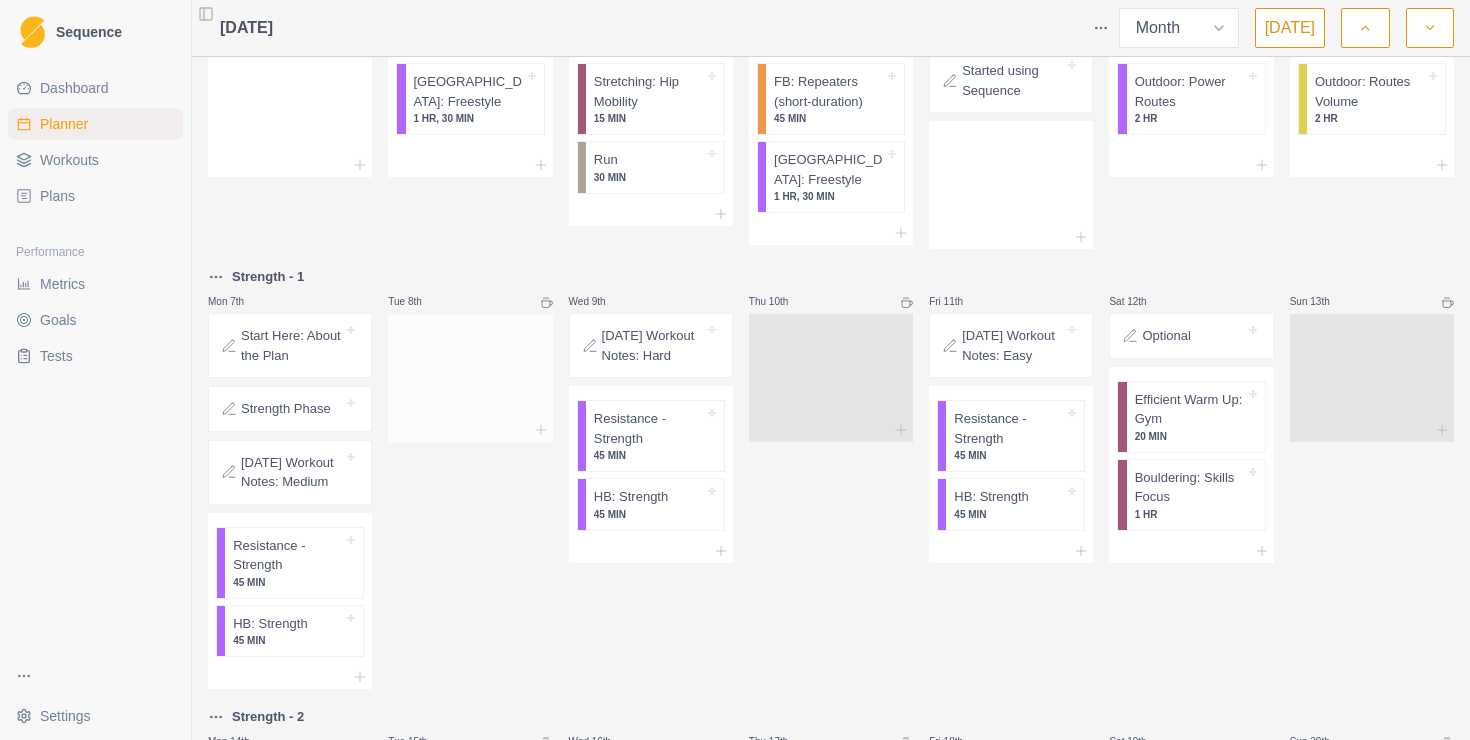scroll, scrollTop: 198, scrollLeft: 0, axis: vertical 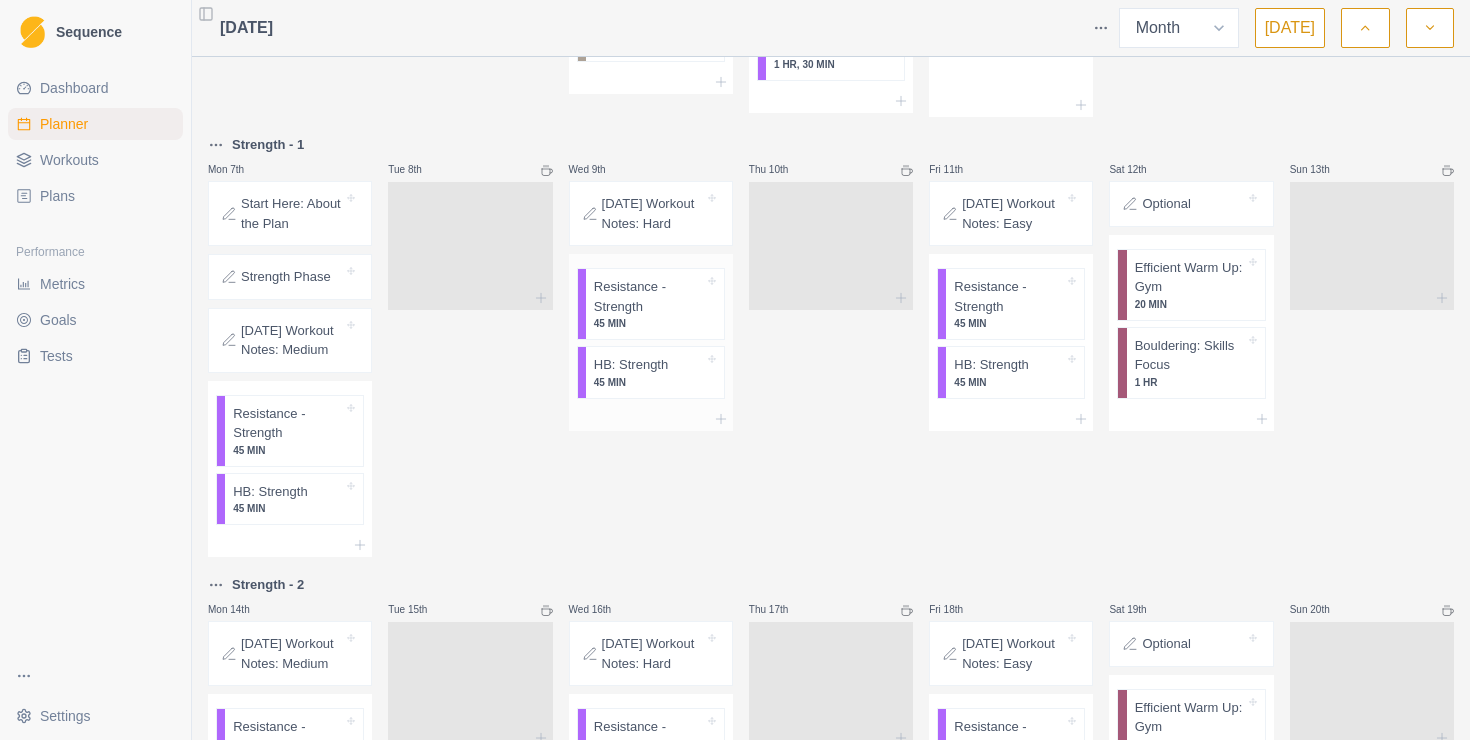 click on "HB: Strength" at bounding box center (631, 365) 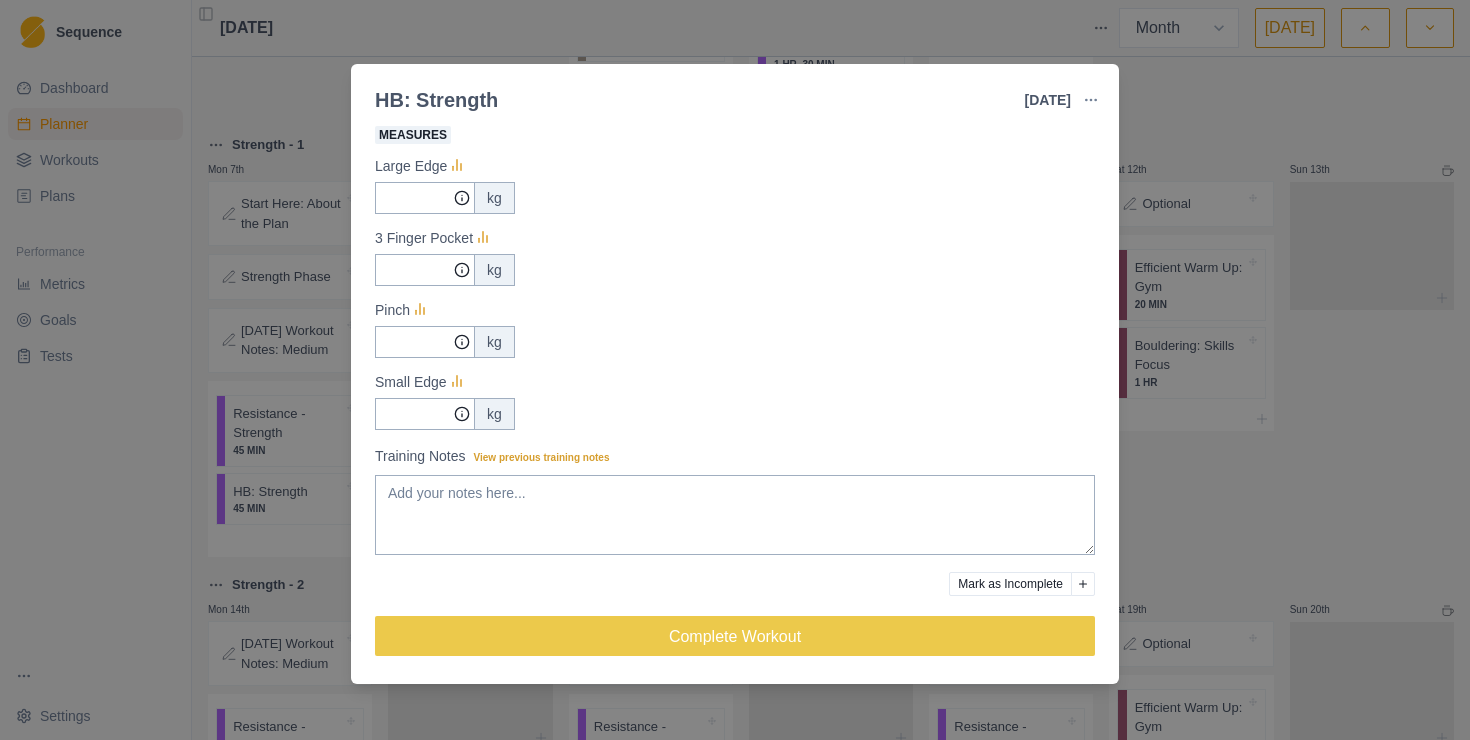 scroll, scrollTop: 0, scrollLeft: 0, axis: both 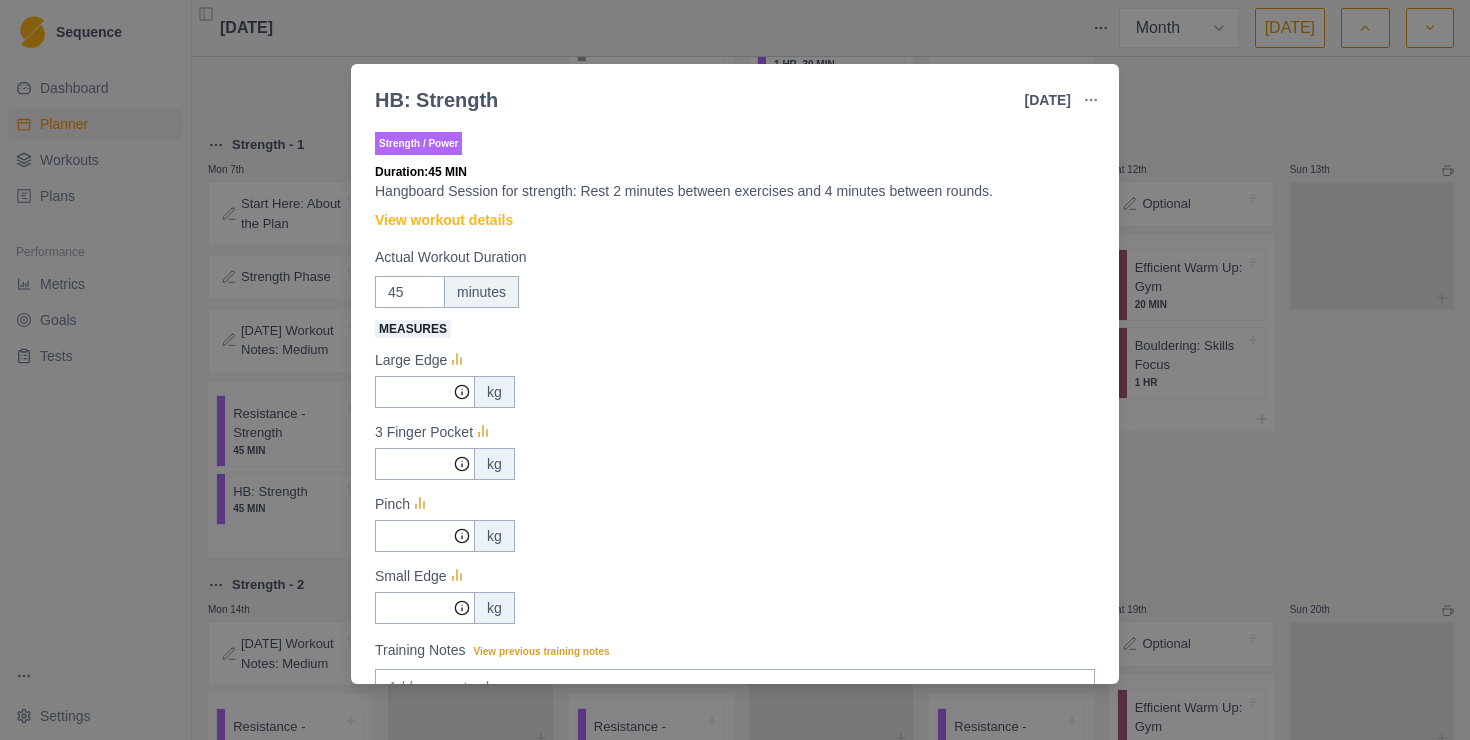 click on "HB: Strength 9 Jul 2025 Link To Goal View Workout Metrics Edit Original Workout Reschedule Workout Remove From Schedule Strength / Power Duration:  45 MIN Hangboard Session for strength: Rest 2 minutes between exercises and 4 minutes between rounds. View workout details Actual Workout Duration 45 minutes Measures Large Edge kg 3 Finger Pocket kg Pinch kg Small Edge kg Training Notes View previous training notes Mark as Incomplete Complete Workout" at bounding box center (735, 370) 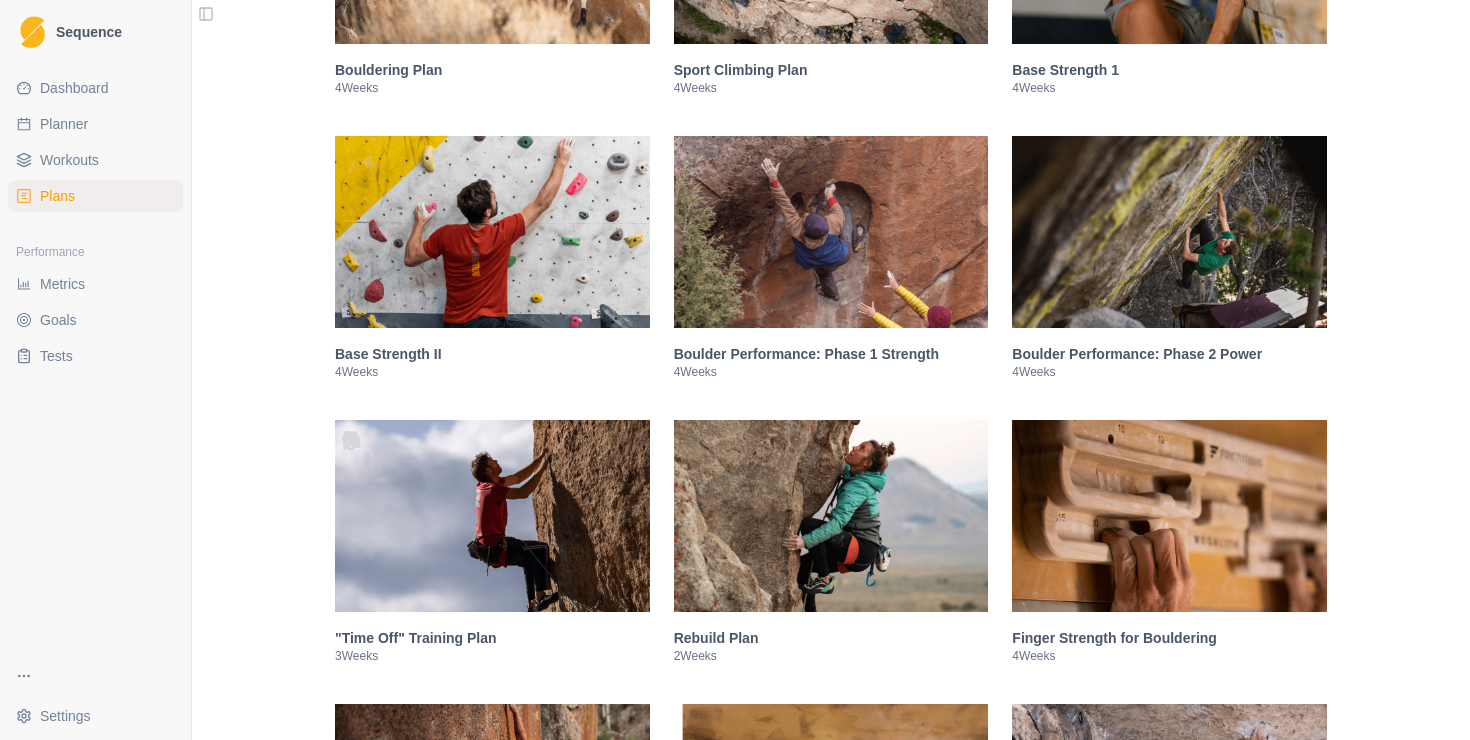 scroll, scrollTop: 327, scrollLeft: 0, axis: vertical 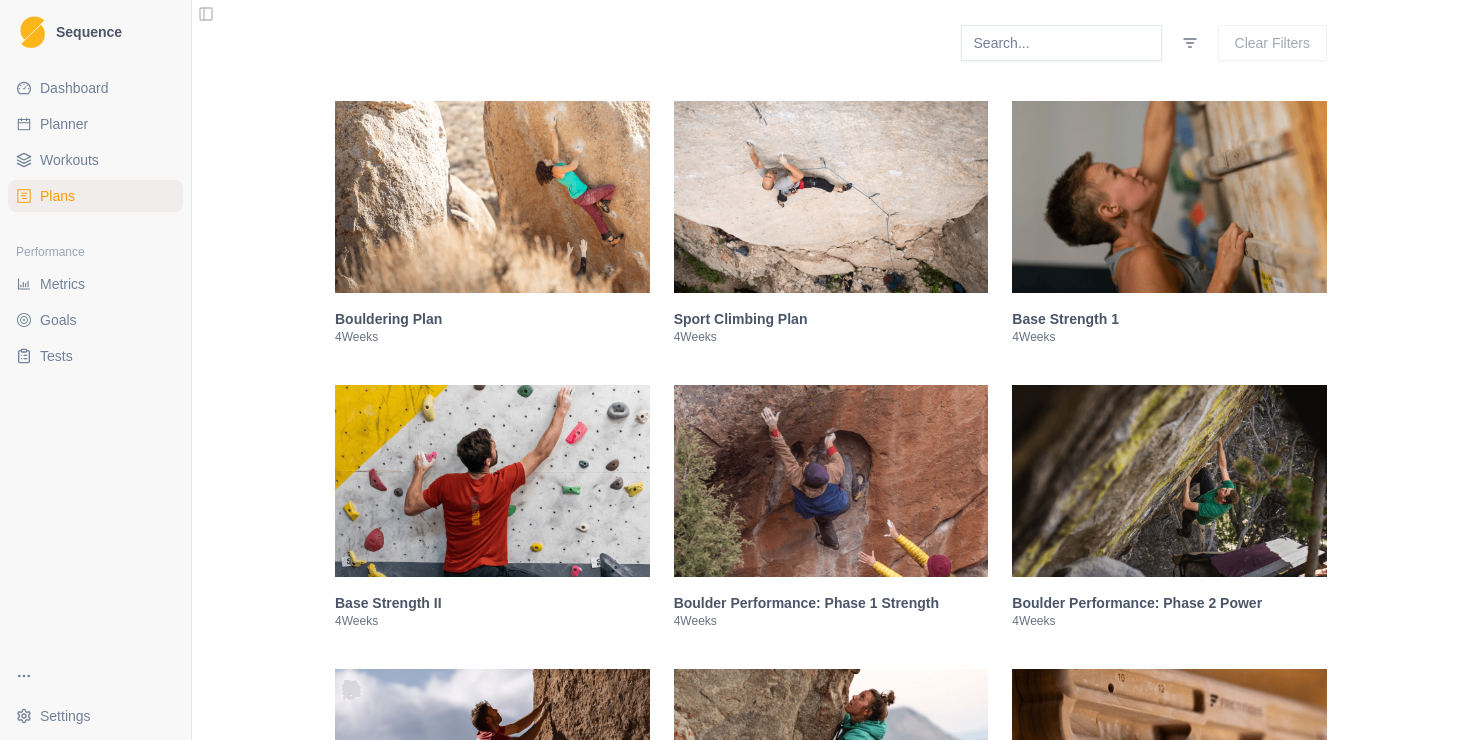 click at bounding box center [1169, 481] 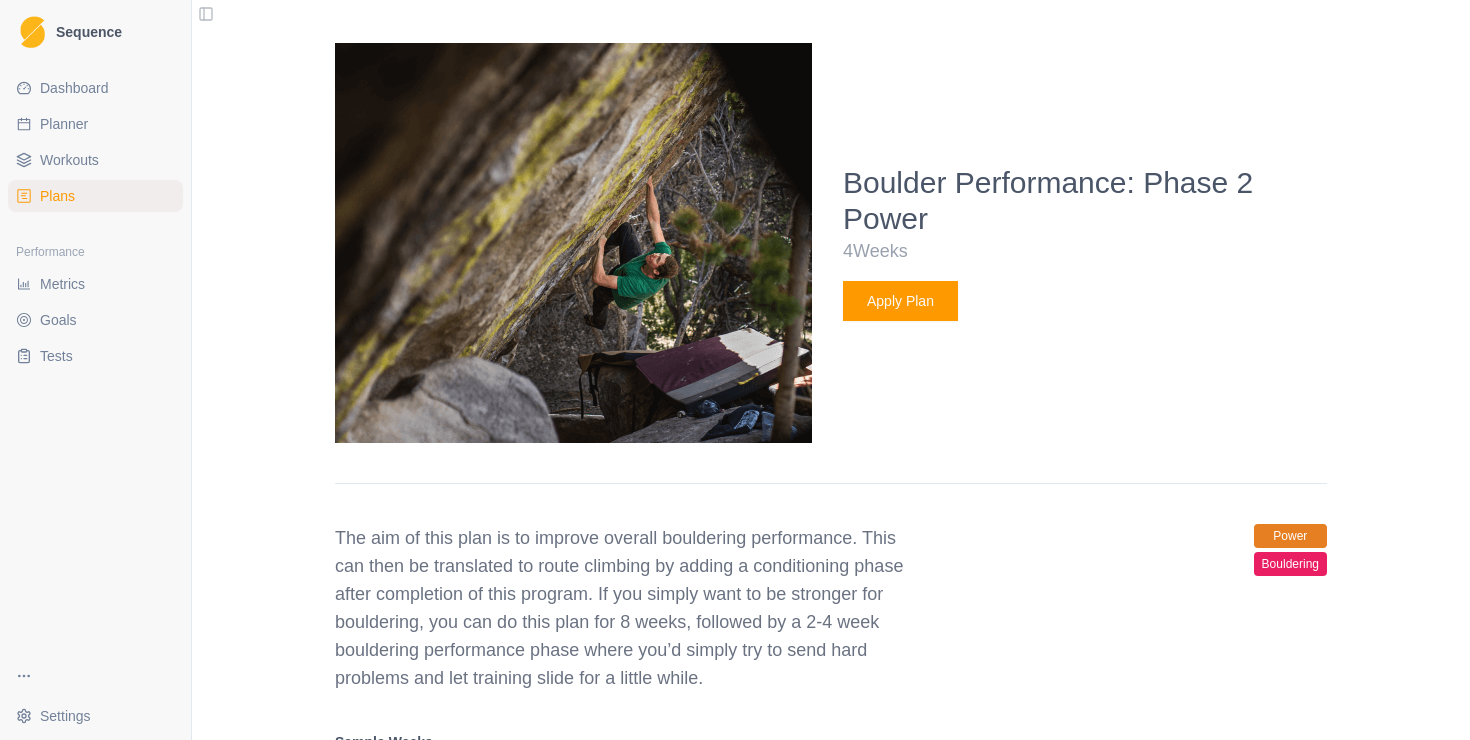 scroll, scrollTop: 1020, scrollLeft: 0, axis: vertical 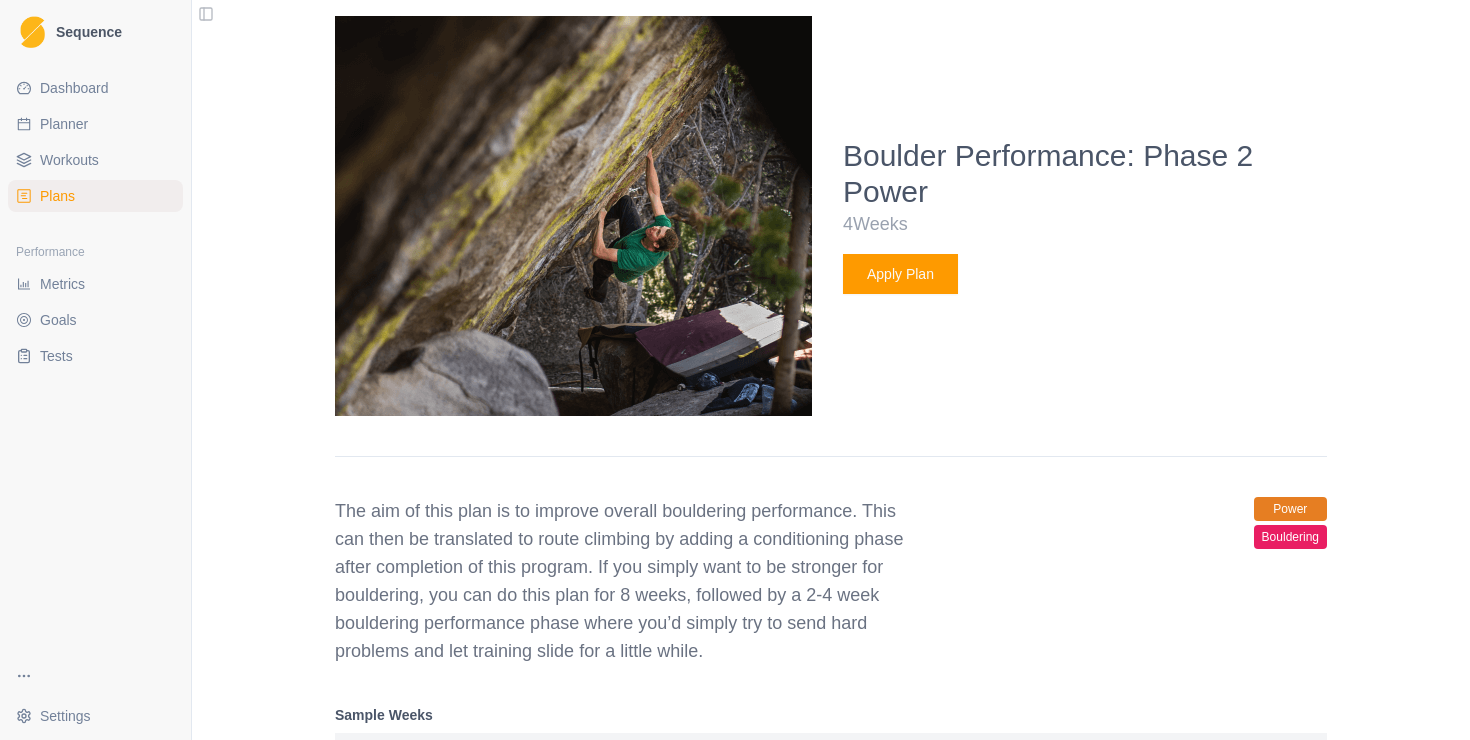 click on "Apply Plan" at bounding box center [900, 274] 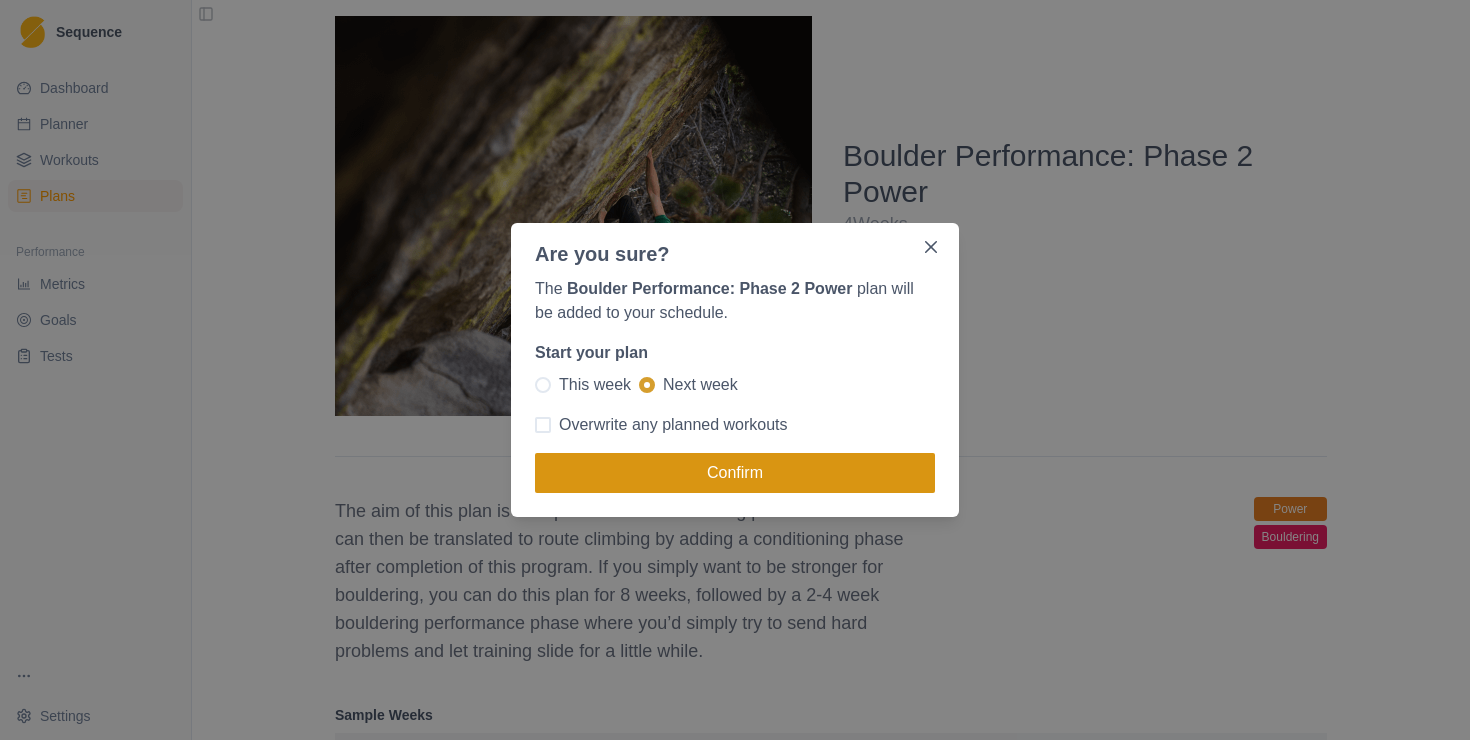 click on "Confirm" at bounding box center [735, 473] 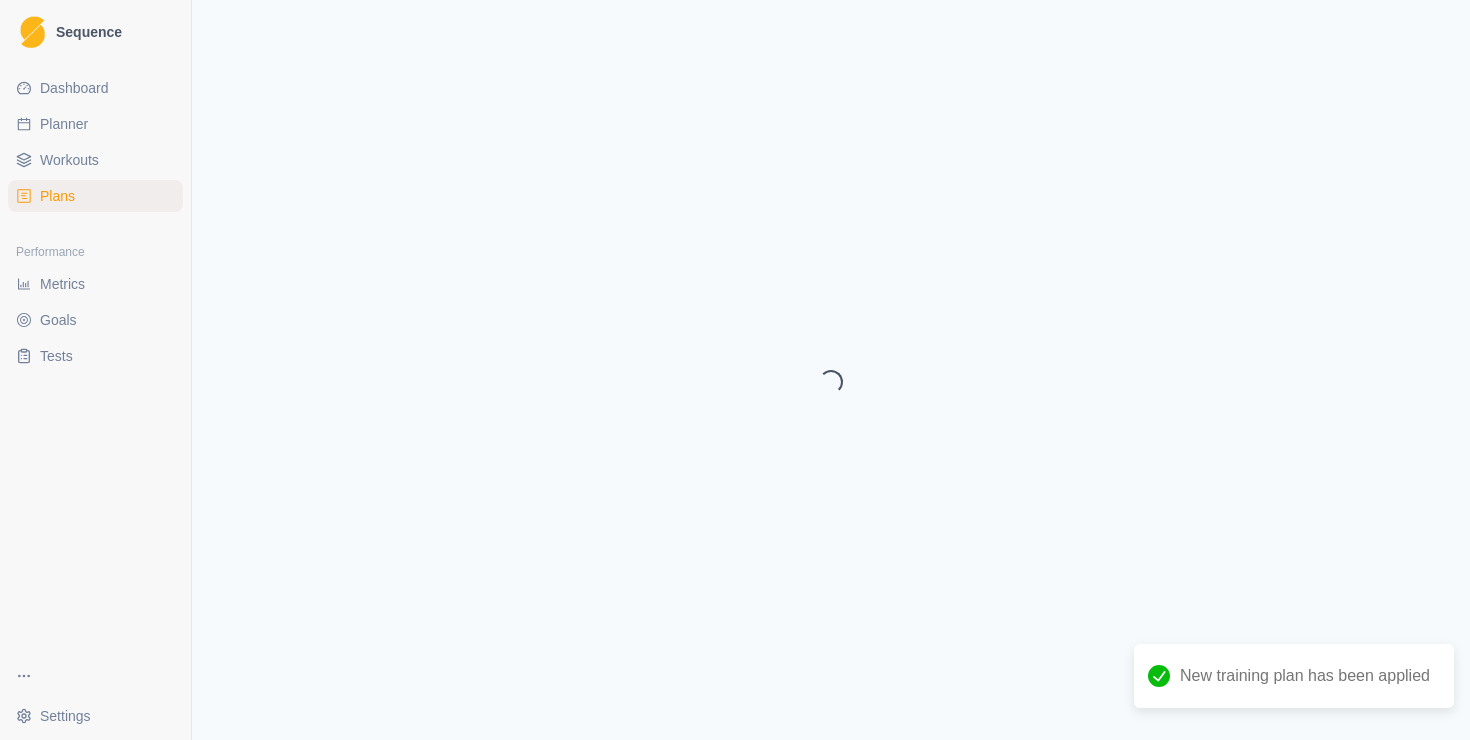 select on "month" 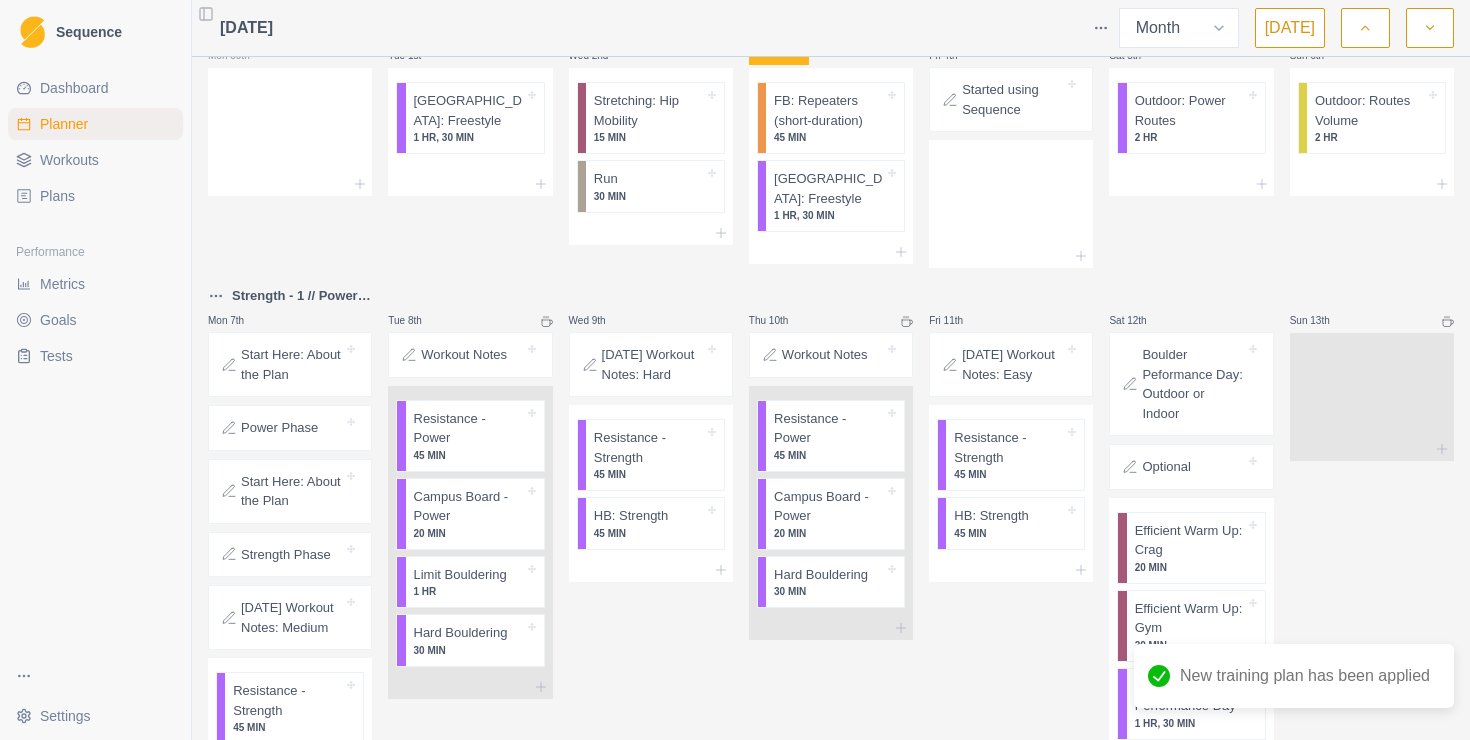 scroll, scrollTop: 0, scrollLeft: 0, axis: both 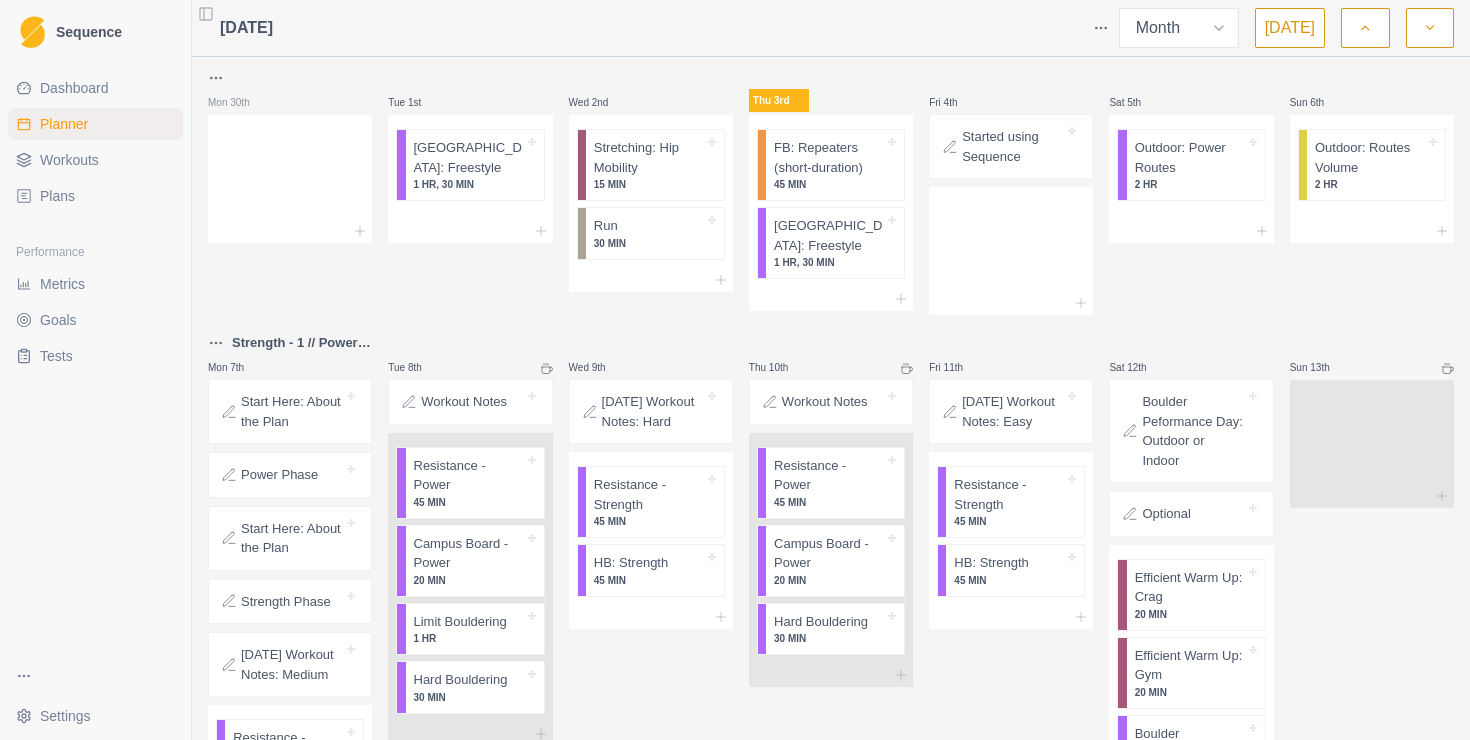 click on "Sequence Dashboard Planner Workouts Plans Performance Metrics Goals Tests Settings Toggle Sidebar July 2025 Week Month Today Mon 30th Tue 1st Boulder: Freestyle 1 HR, 30 MIN Wed 2nd Stretching: Hip Mobility 15 MIN Run 30 MIN Thu 3rd FB: Repeaters (short-duration) 45 MIN Boulder: Freestyle 1 HR, 30 MIN Fri 4th Started using Sequence Sat 5th Outdoor: Power Routes 2 HR Sun 6th Outdoor: Routes Volume 2 HR Strength - 1 // Power - 1 Mon 7th Start Here: About the Plan Power Phase Start Here: About the Plan Strength Phase Today's Workout Notes: Medium Resistance - Strength 45 MIN HB: Strength 45 MIN Tue 8th Workout Notes Resistance - Power 45 MIN Campus Board - Power 20 MIN Limit Bouldering 1 HR Hard Bouldering 30 MIN Wed 9th Today's Workout Notes: Hard Resistance - Strength 45 MIN HB: Strength 45 MIN Thu 10th Workout Notes Resistance - Power 45 MIN Campus Board - Power 20 MIN Hard Bouldering 30 MIN Fri 11th Today's Workout Notes: Easy Resistance - Strength 45 MIN HB: Strength 45 MIN Sat 12th Optional" at bounding box center [735, 370] 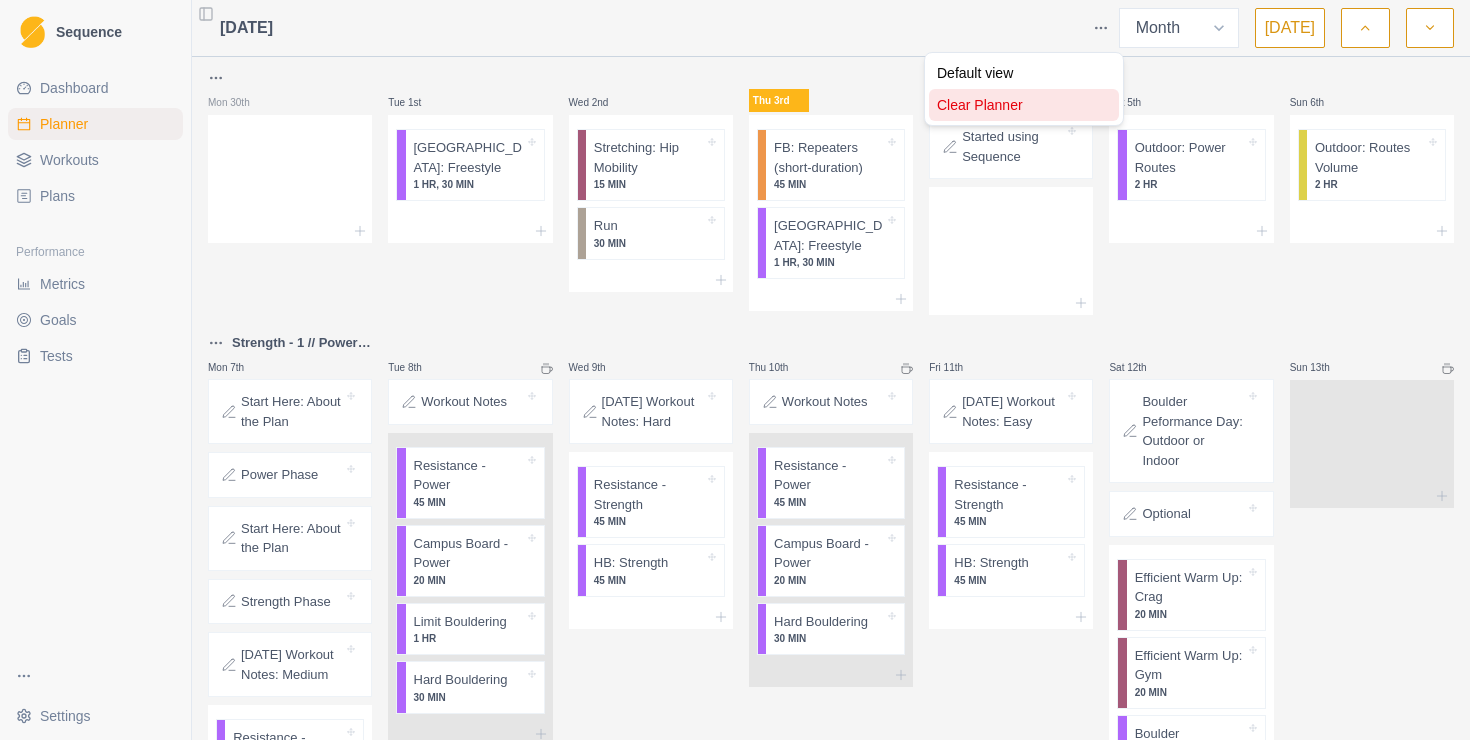 click on "Clear Planner" at bounding box center [1024, 105] 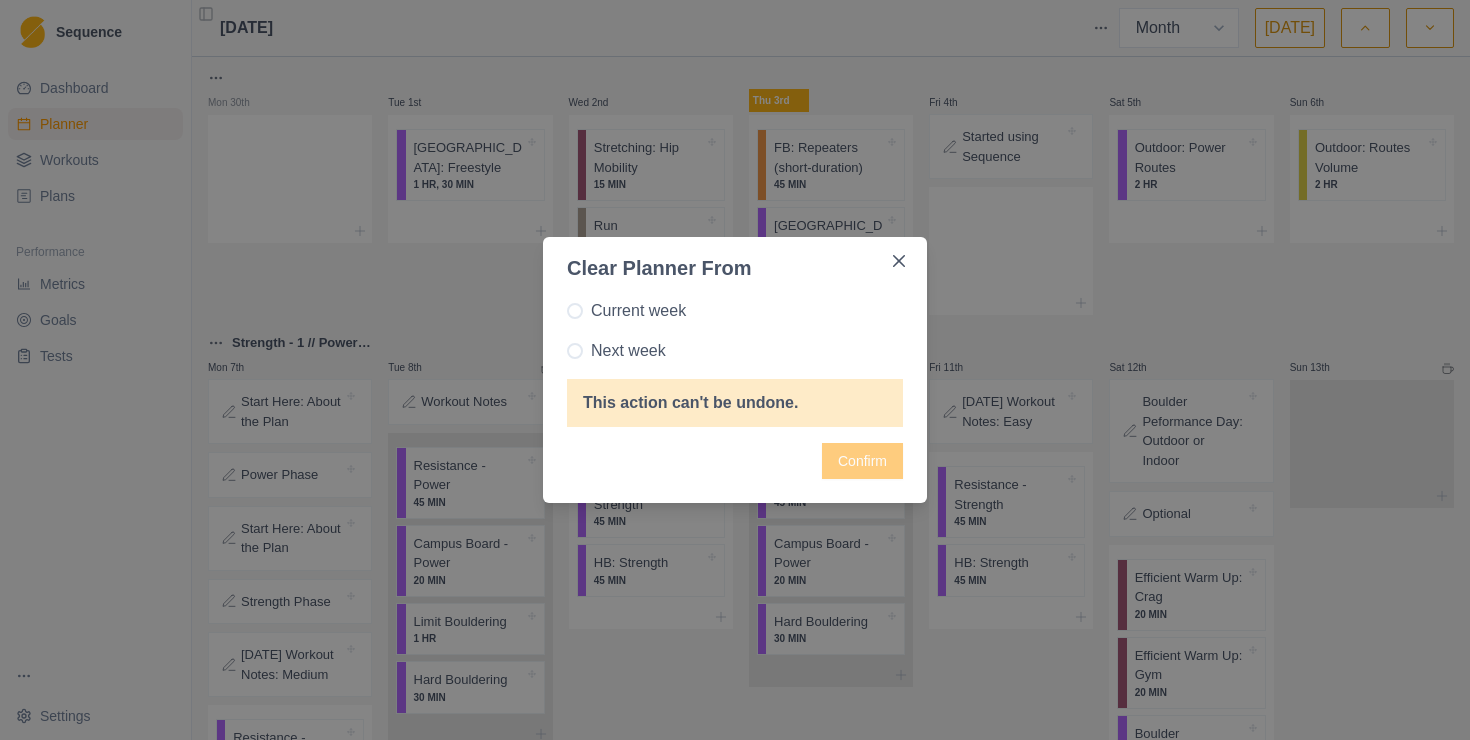 click at bounding box center (575, 351) 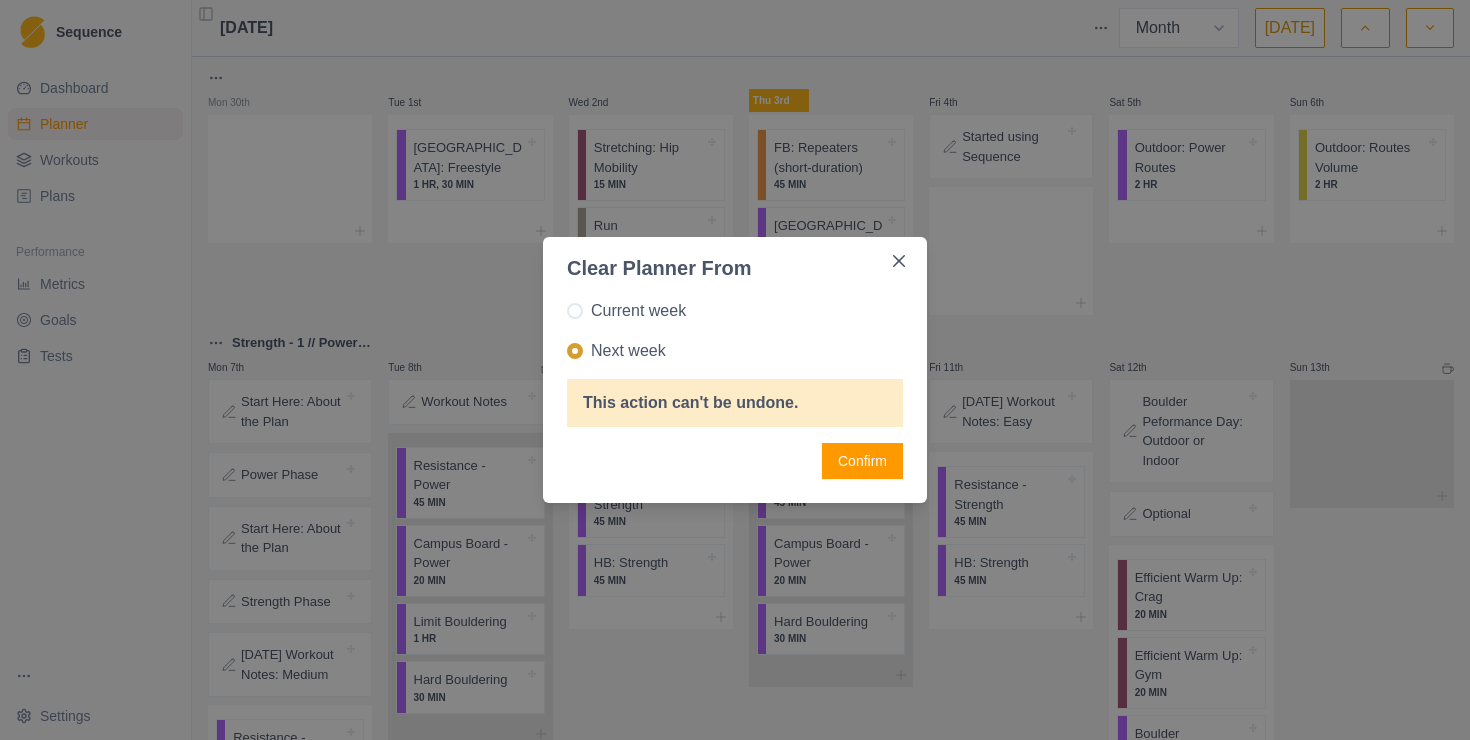 click on "Confirm" at bounding box center (862, 461) 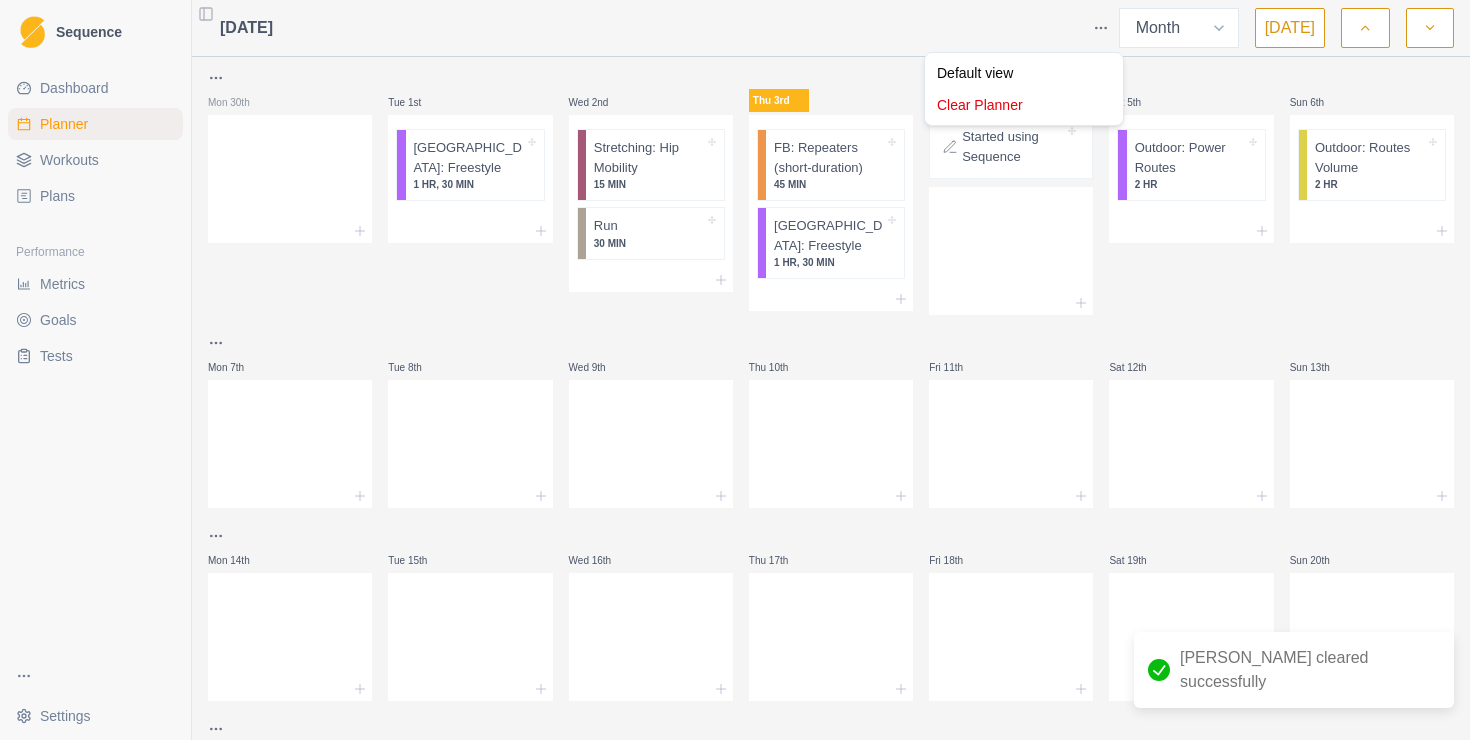 click on "Sequence Dashboard Planner Workouts Plans Performance Metrics Goals Tests Settings Toggle Sidebar July 2025 Week Month Today Mon 30th Tue 1st Boulder: Freestyle 1 HR, 30 MIN Wed 2nd Stretching: Hip Mobility 15 MIN Run 30 MIN Thu 3rd FB: Repeaters (short-duration) 45 MIN Boulder: Freestyle 1 HR, 30 MIN Fri 4th Started using Sequence Sat 5th Outdoor: Power Routes 2 HR Sun 6th Outdoor: Routes Volume 2 HR Mon 7th Tue 8th Wed 9th Thu 10th Fri 11th Sat 12th Sun 13th Mon 14th Tue 15th Wed 16th Thu 17th Fri 18th Sat 19th Sun 20th Mon 21st Tue 22nd Wed 23rd Thu 24th Fri 25th Sat 26th Sun 27th Mon 28th Tue 29th Wed 30th Thu 31st Fri 1st Sat 2nd Sun 3rd Planner cleared successfully
Strength / Power
Press space bar to start a drag.
When dragging you can use the arrow keys to move the item around and escape to cancel.
Some screen readers may require you to be in focus mode or to use your pass through key
Default view Clear Planner" at bounding box center [735, 370] 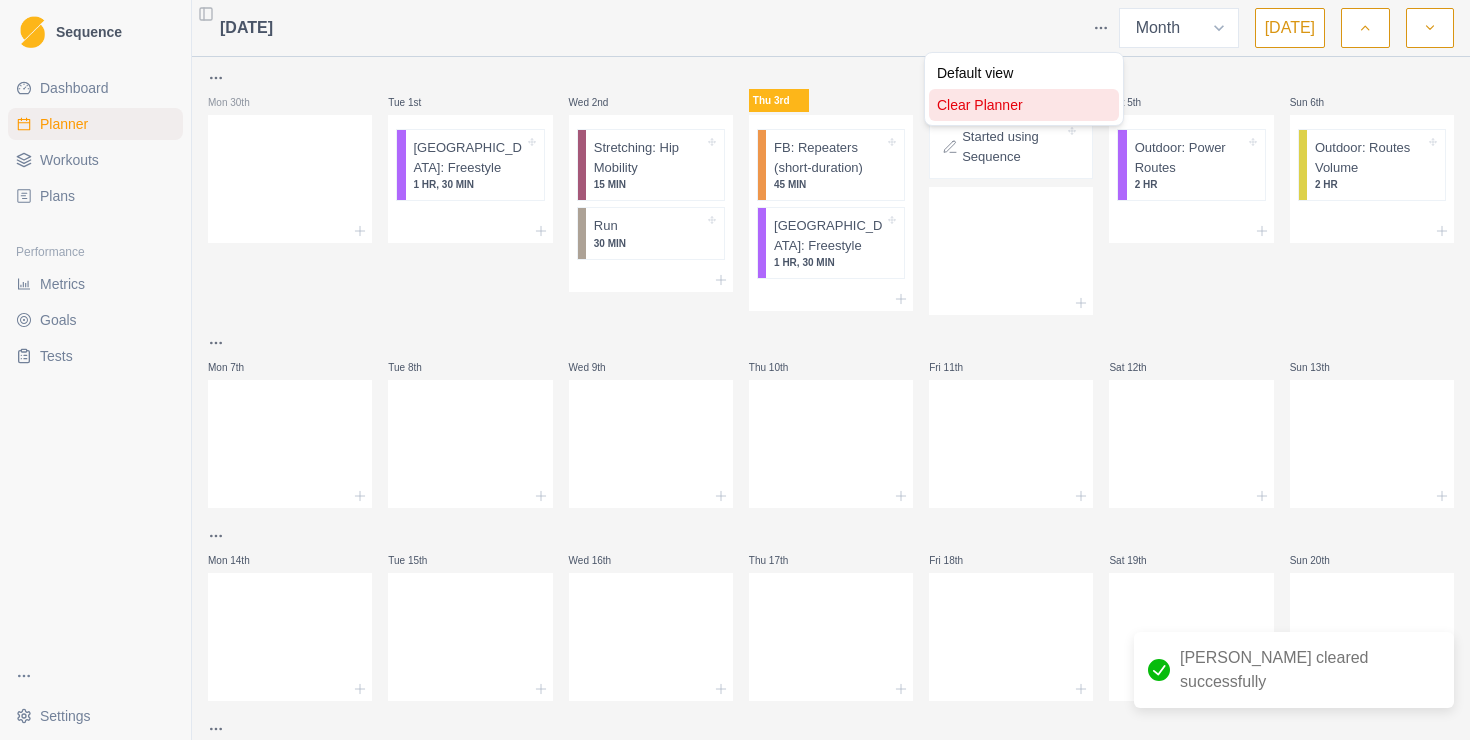 click on "Clear Planner" at bounding box center [1024, 105] 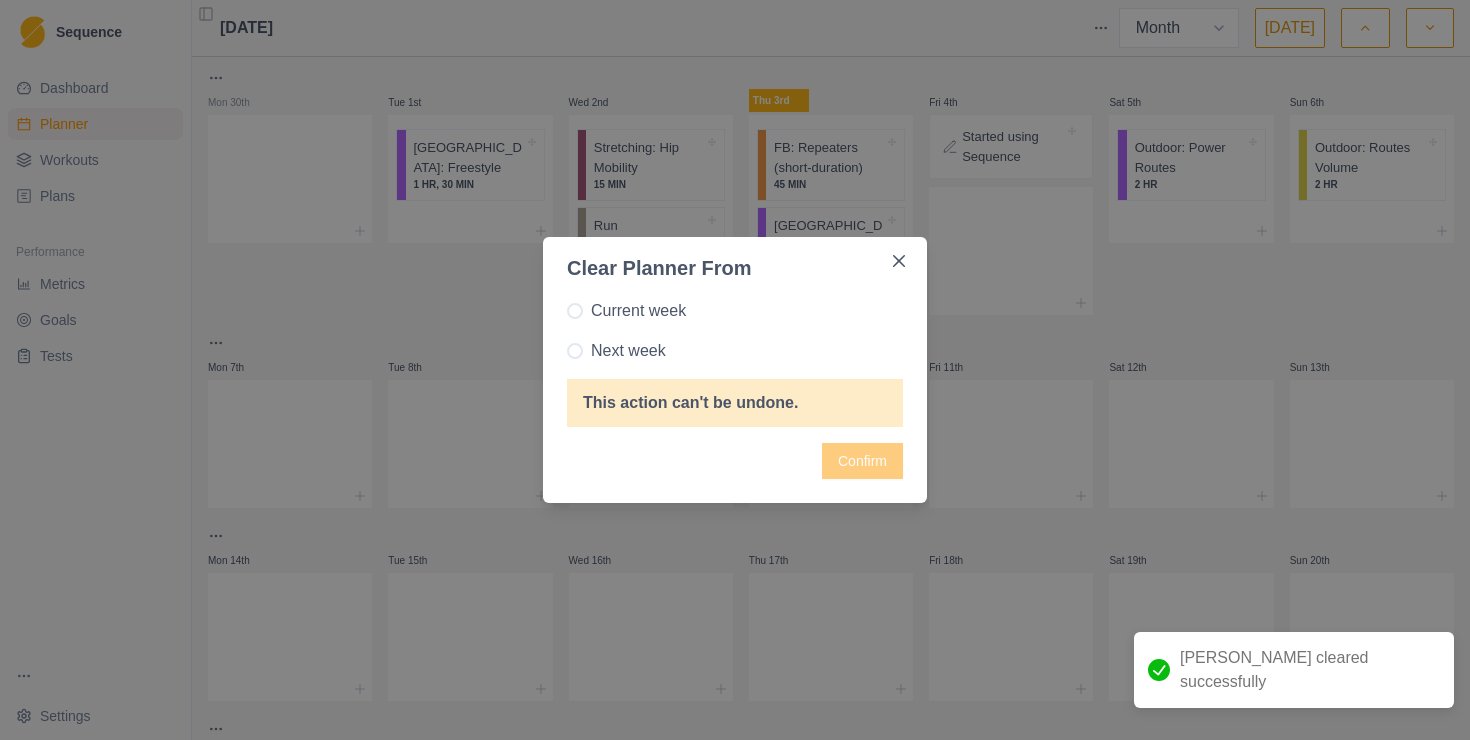 click on "Current week" at bounding box center [638, 311] 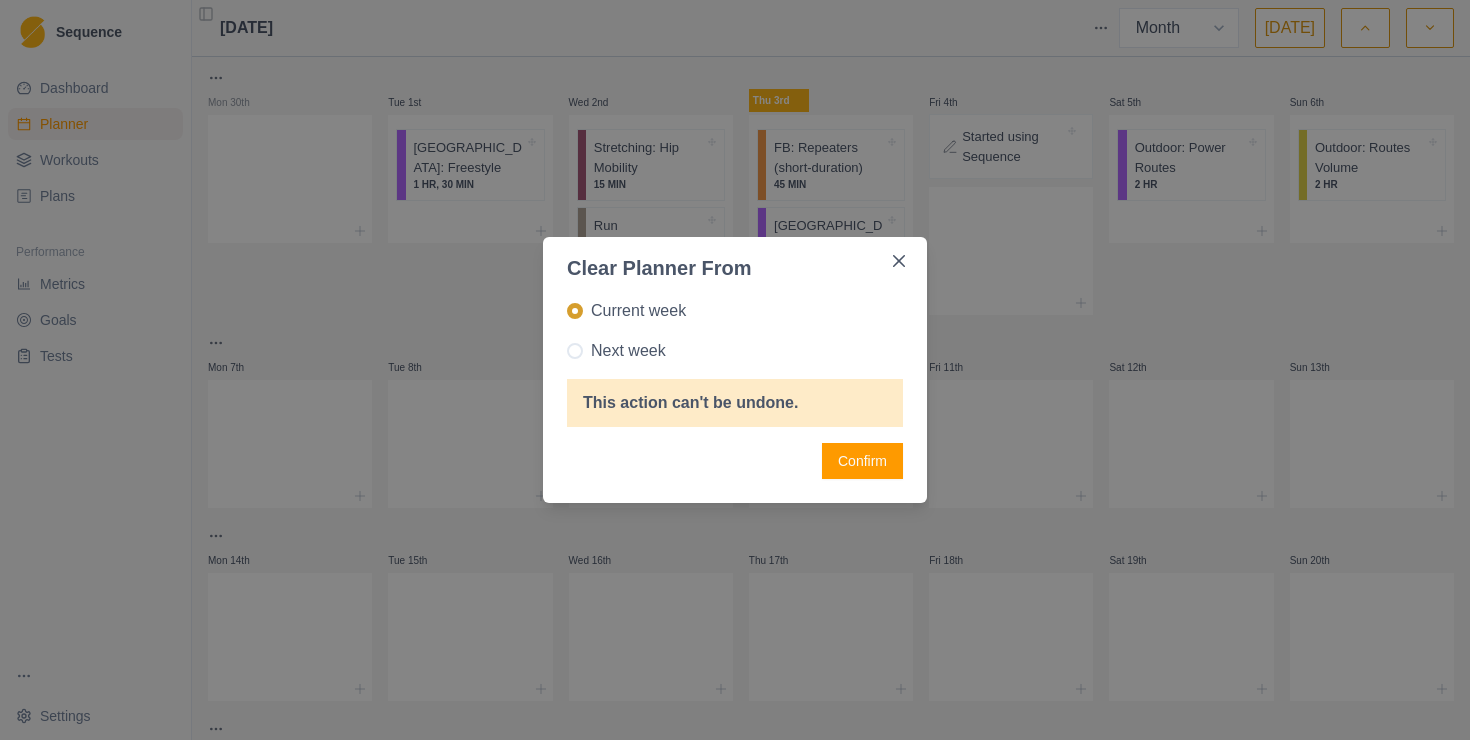 click on "Confirm" at bounding box center (862, 461) 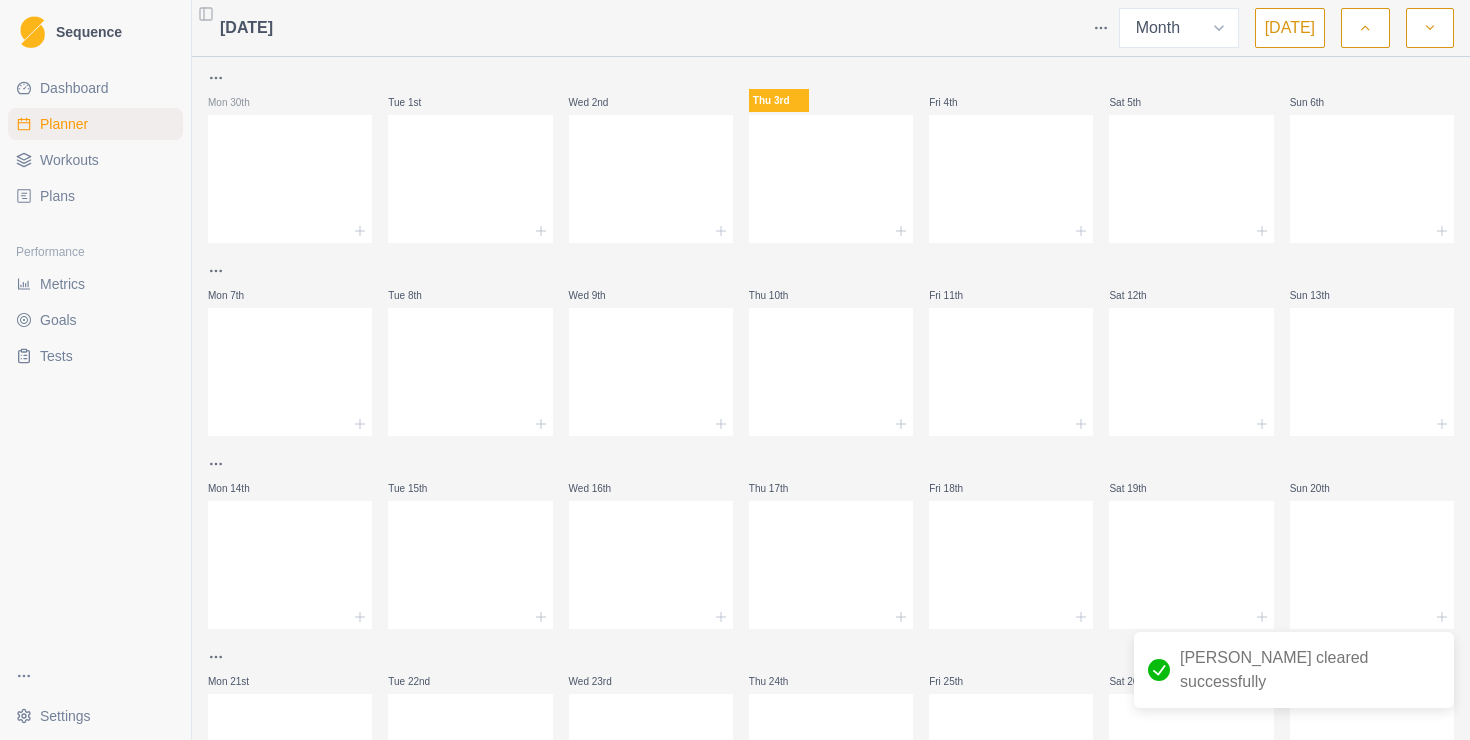 click on "Plans" at bounding box center (95, 196) 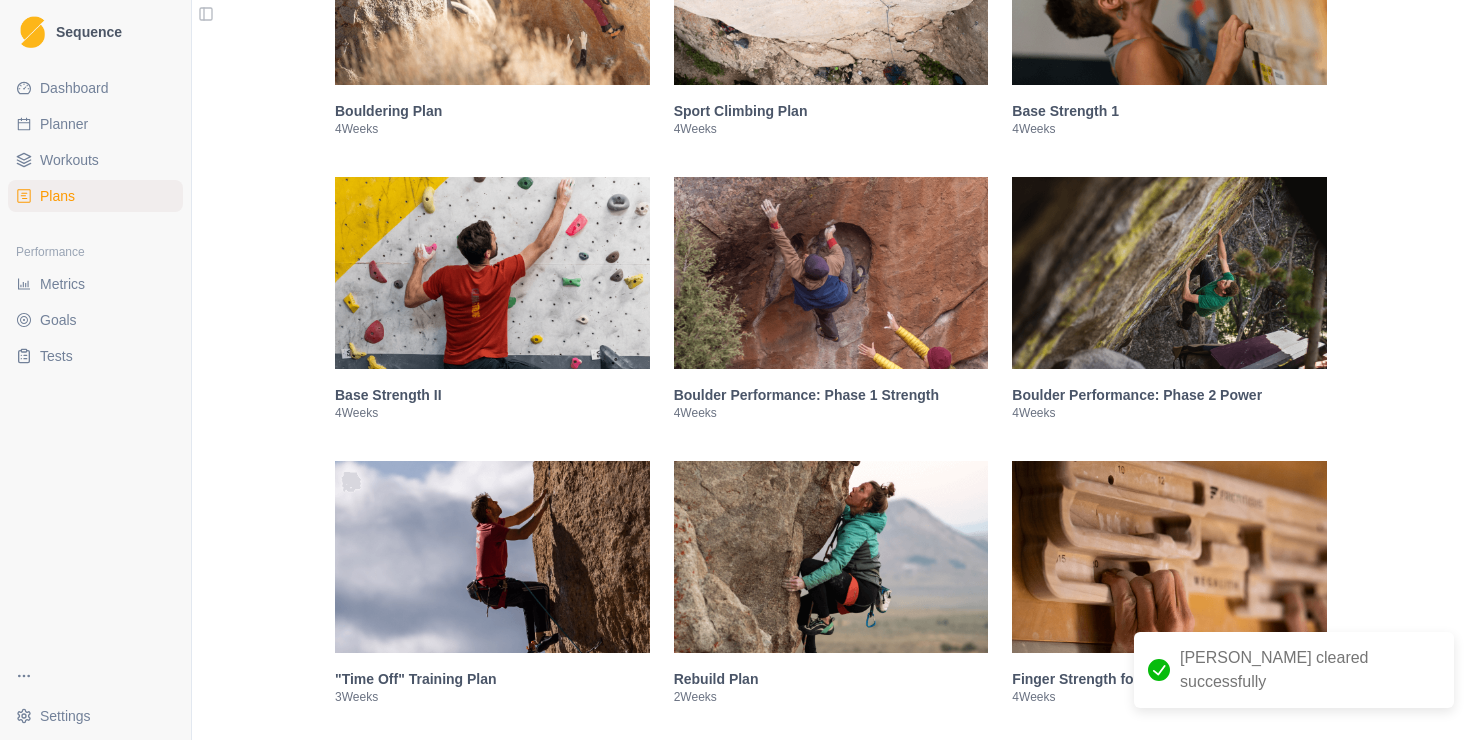 scroll, scrollTop: 683, scrollLeft: 0, axis: vertical 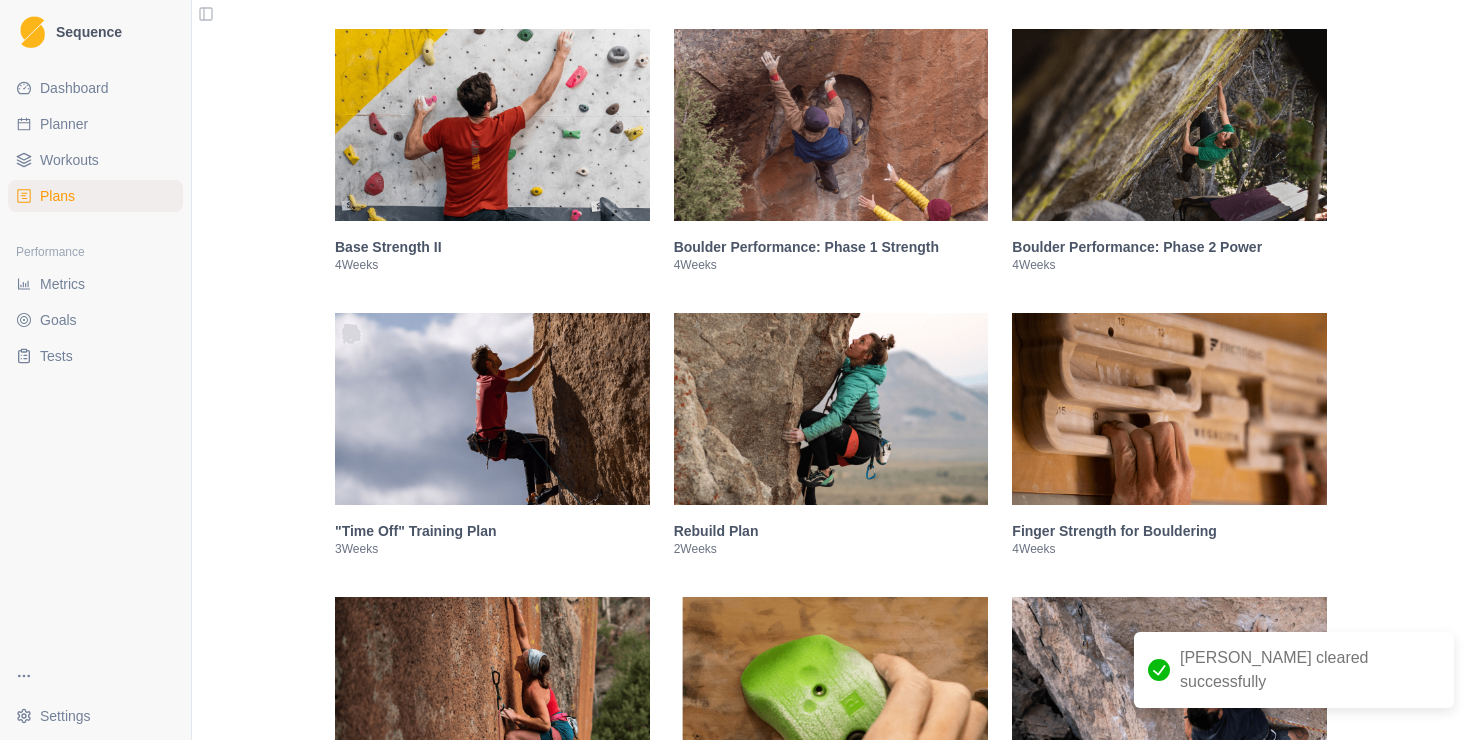 click at bounding box center [1169, 125] 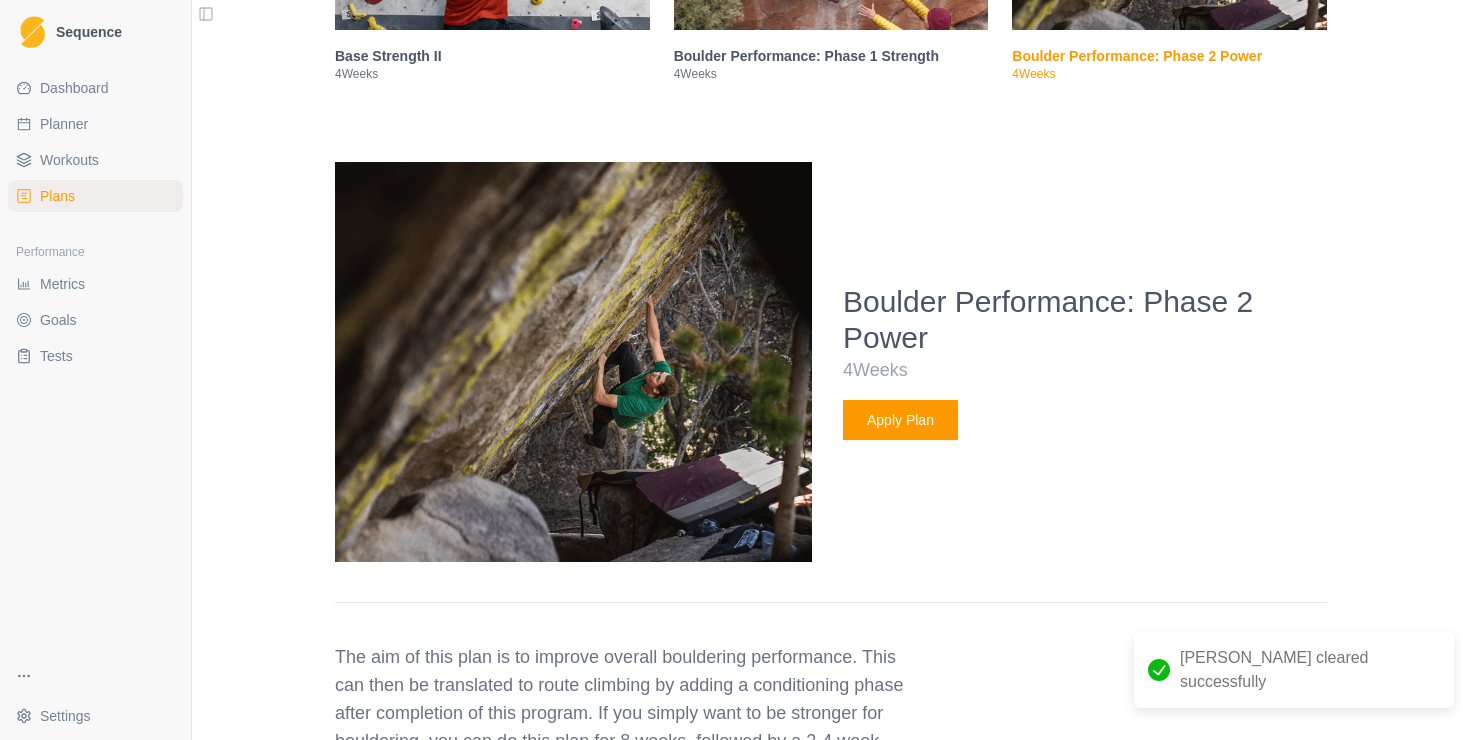 scroll, scrollTop: 1020, scrollLeft: 0, axis: vertical 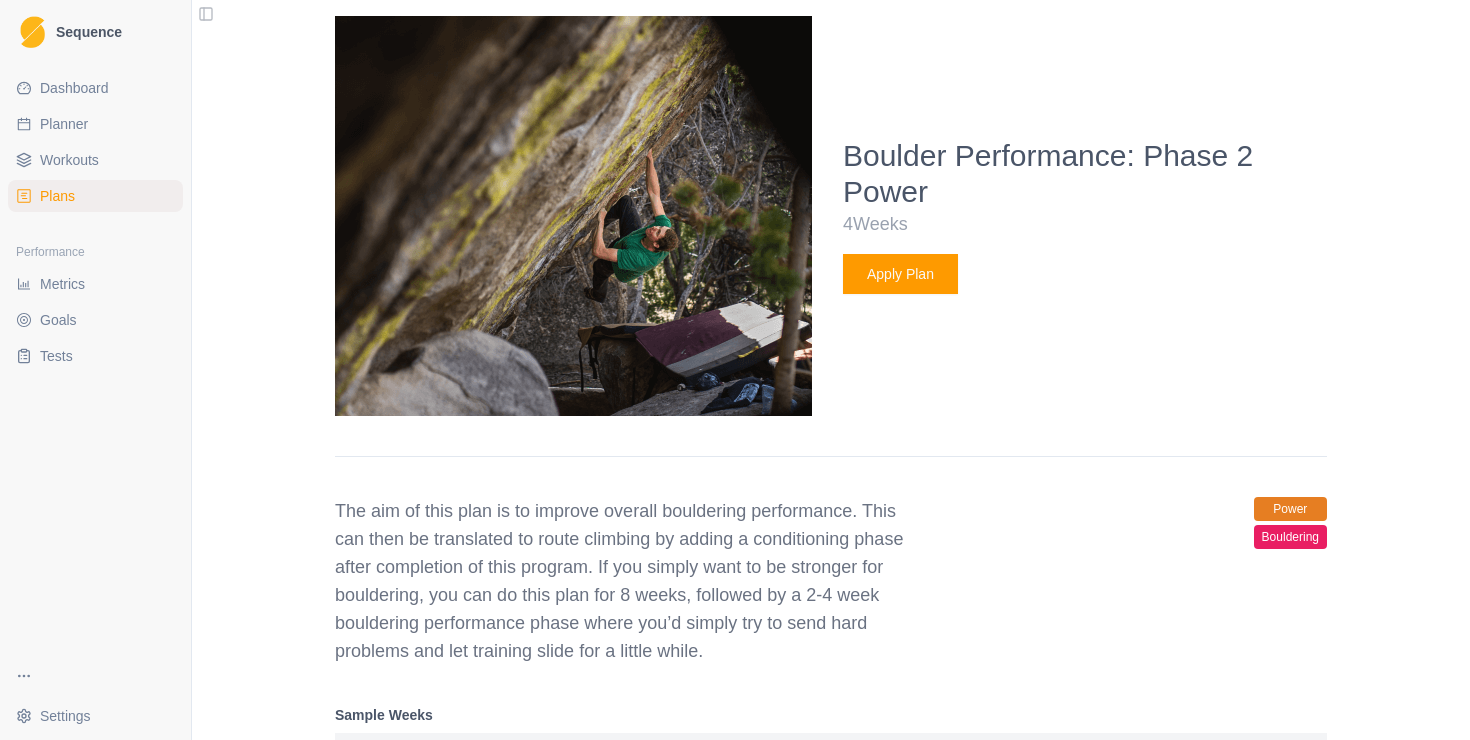 click on "Apply Plan" at bounding box center [900, 274] 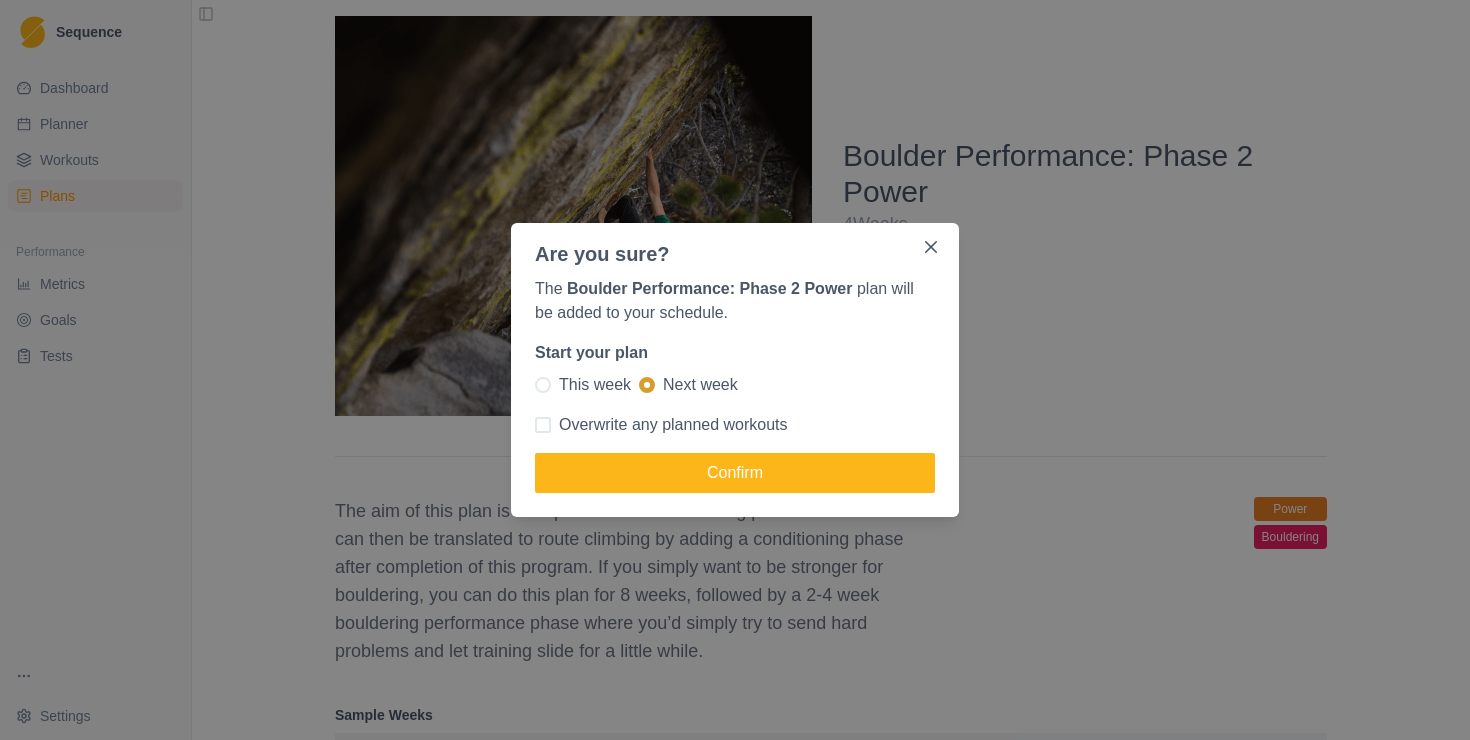 click on "This week" at bounding box center (595, 385) 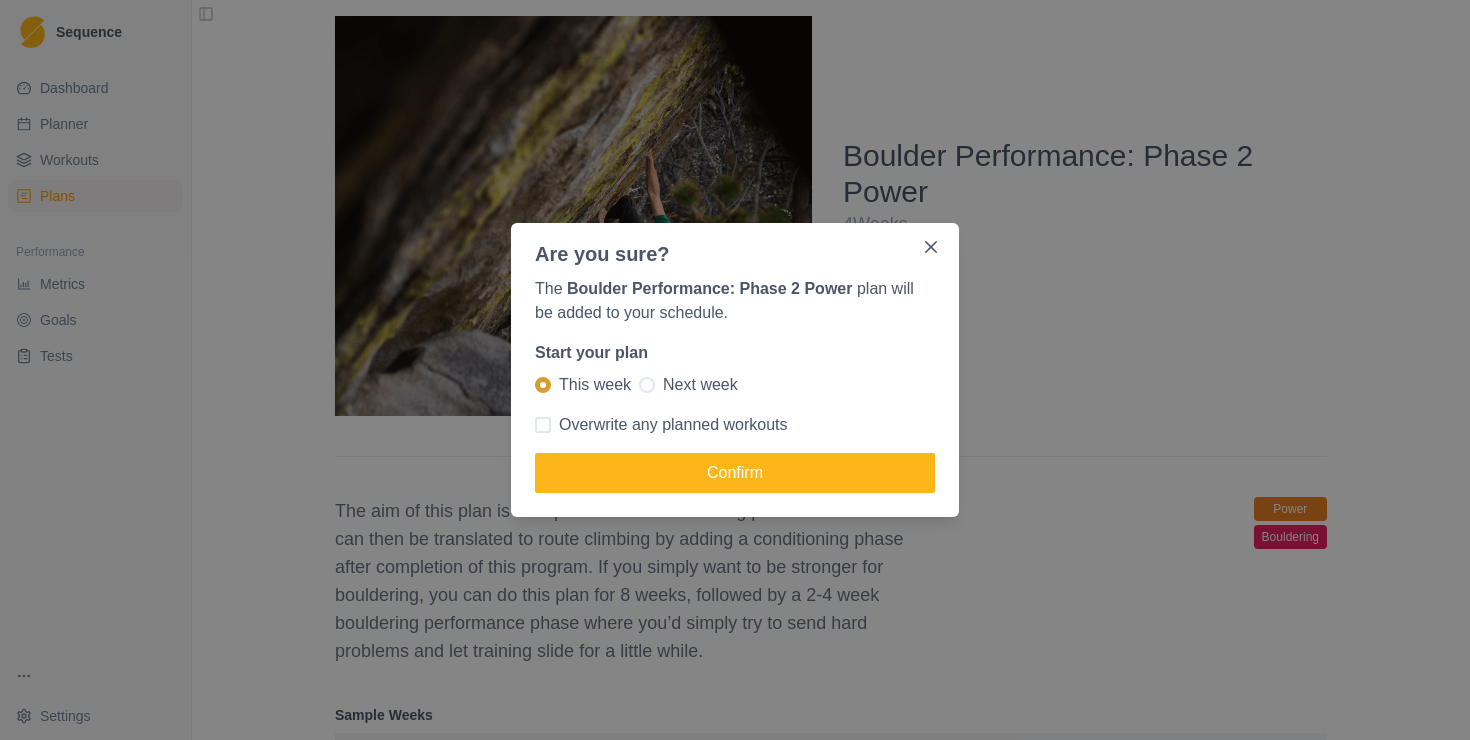 click on "Next week" at bounding box center (688, 385) 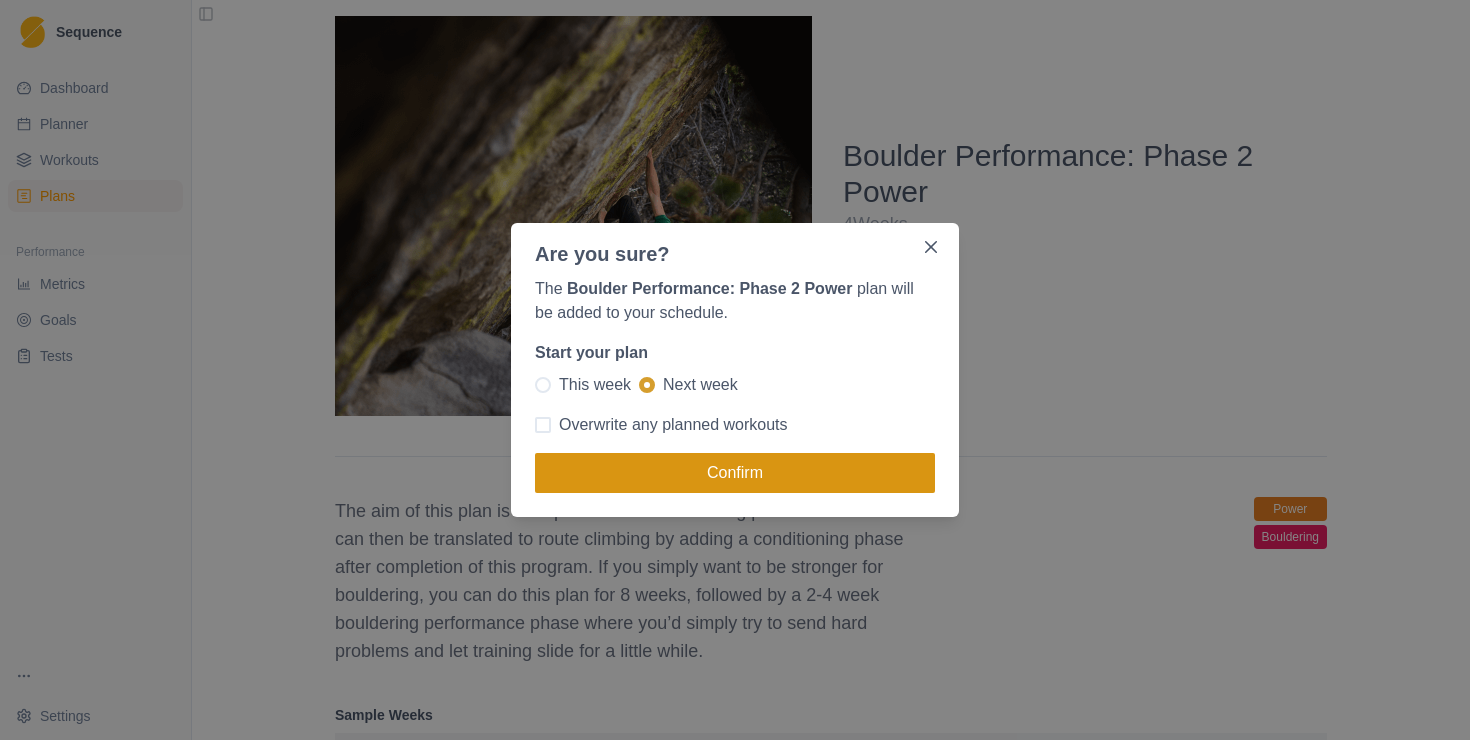click on "Confirm" at bounding box center [735, 473] 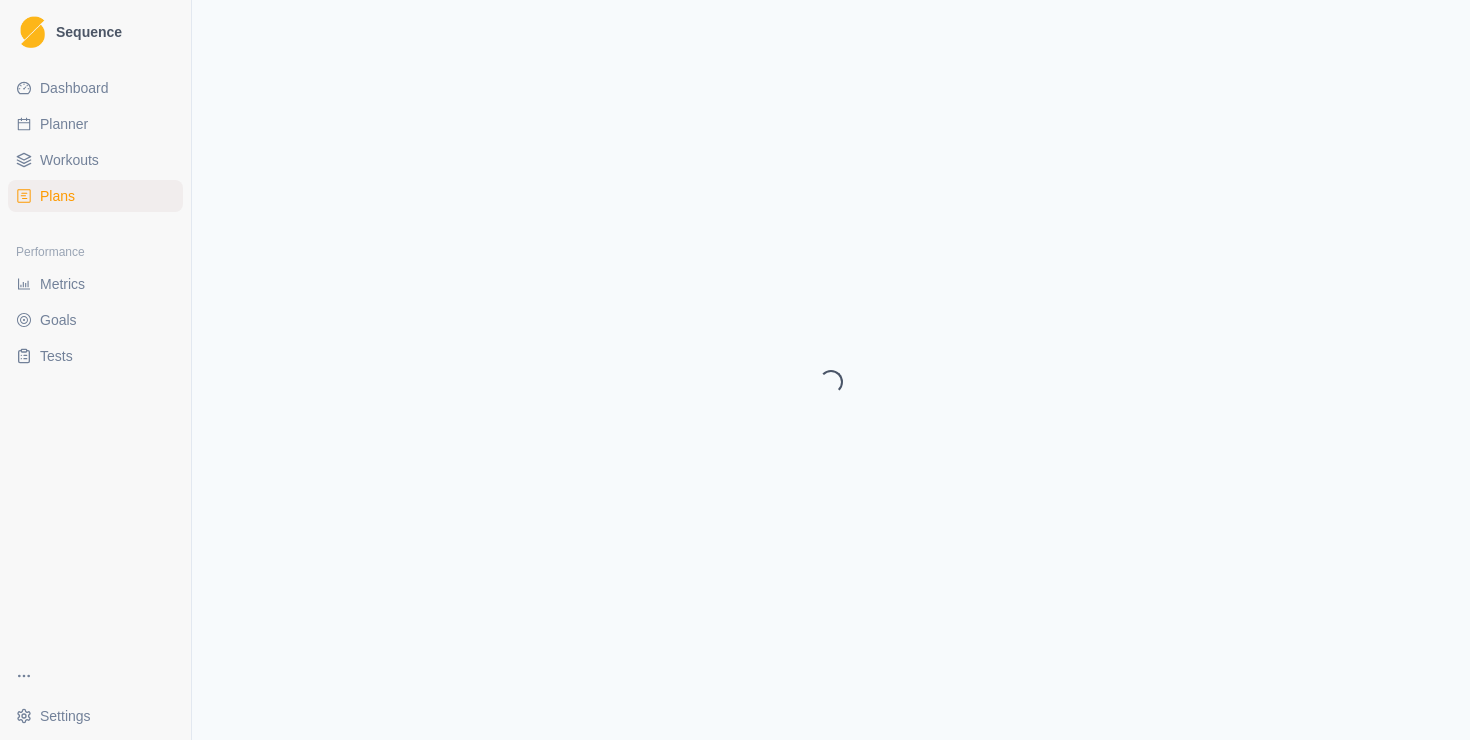 scroll, scrollTop: 331, scrollLeft: 0, axis: vertical 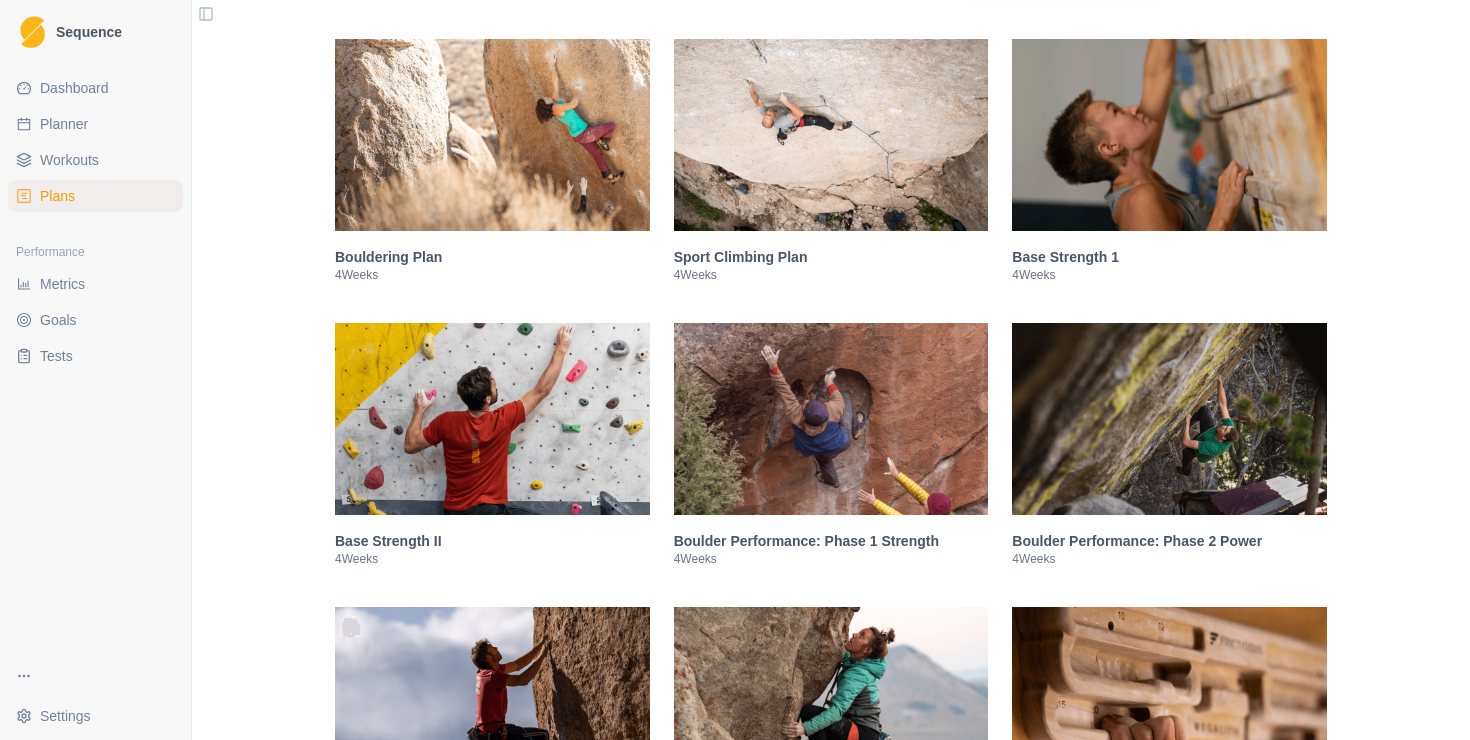 click at bounding box center [831, 419] 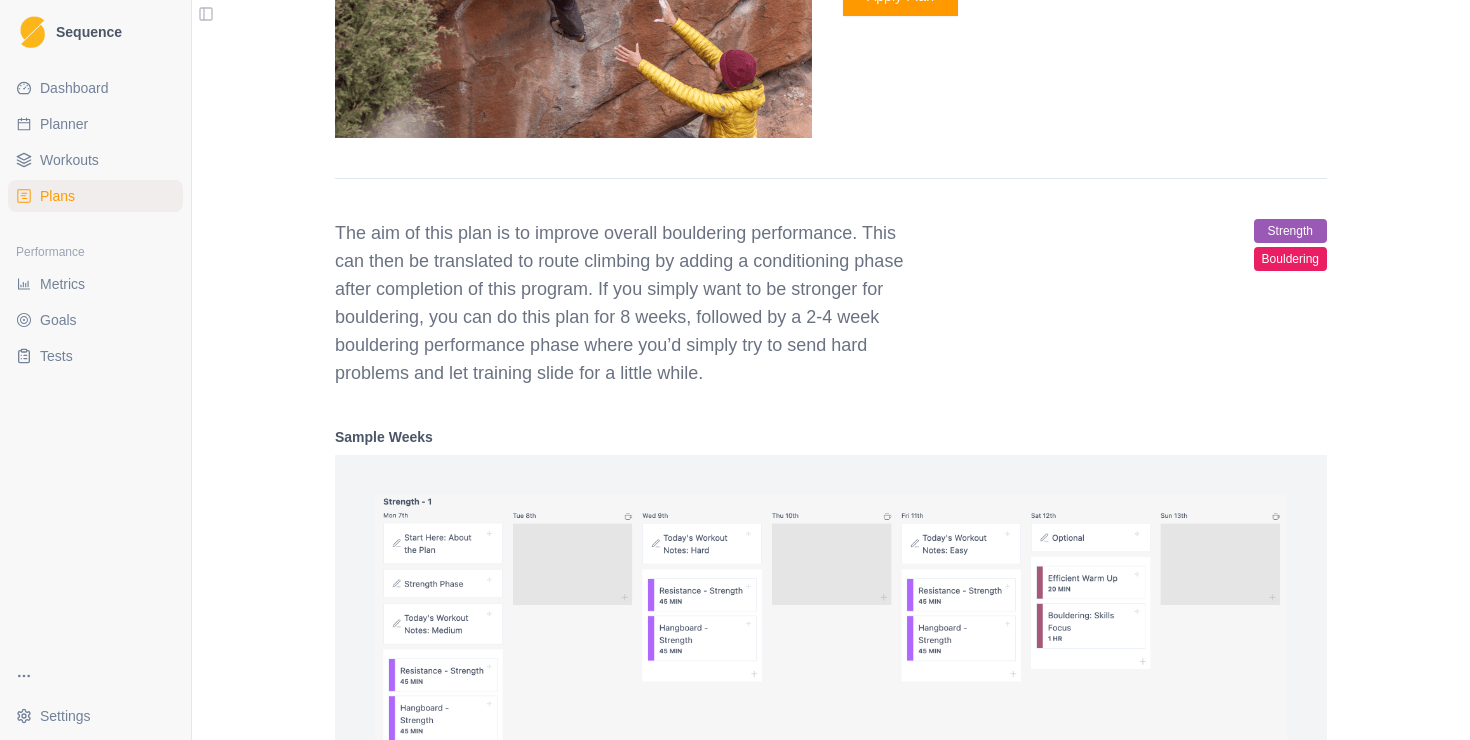 scroll, scrollTop: 1622, scrollLeft: 0, axis: vertical 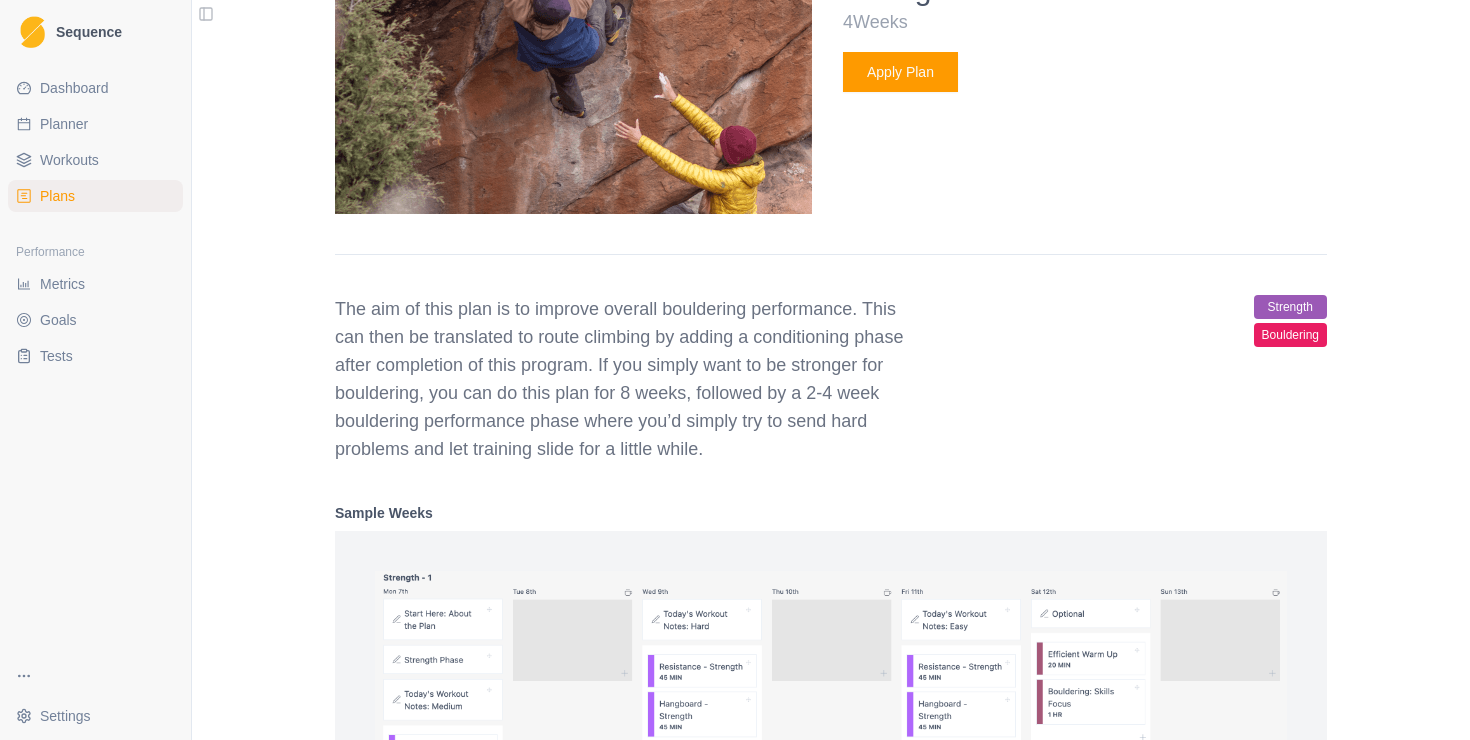 select on "month" 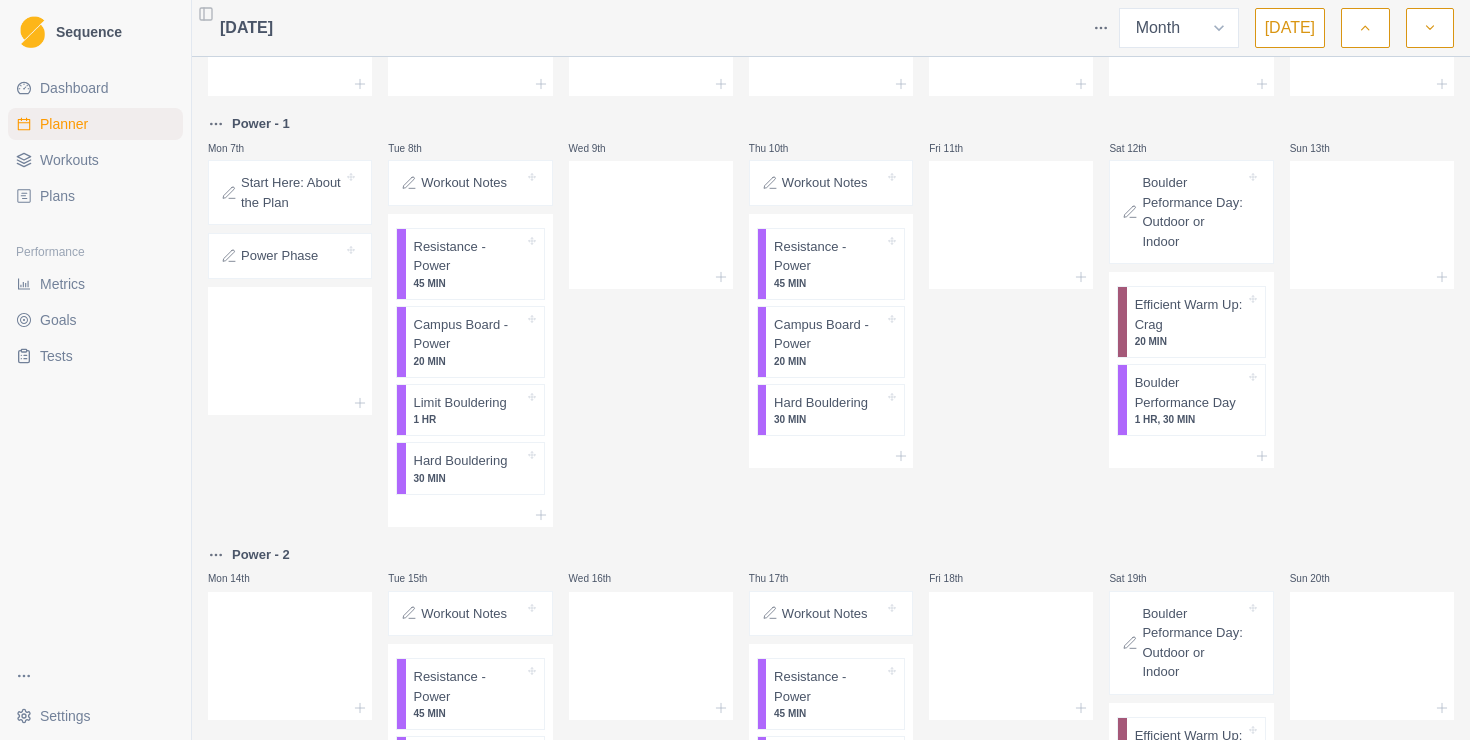 scroll, scrollTop: 148, scrollLeft: 0, axis: vertical 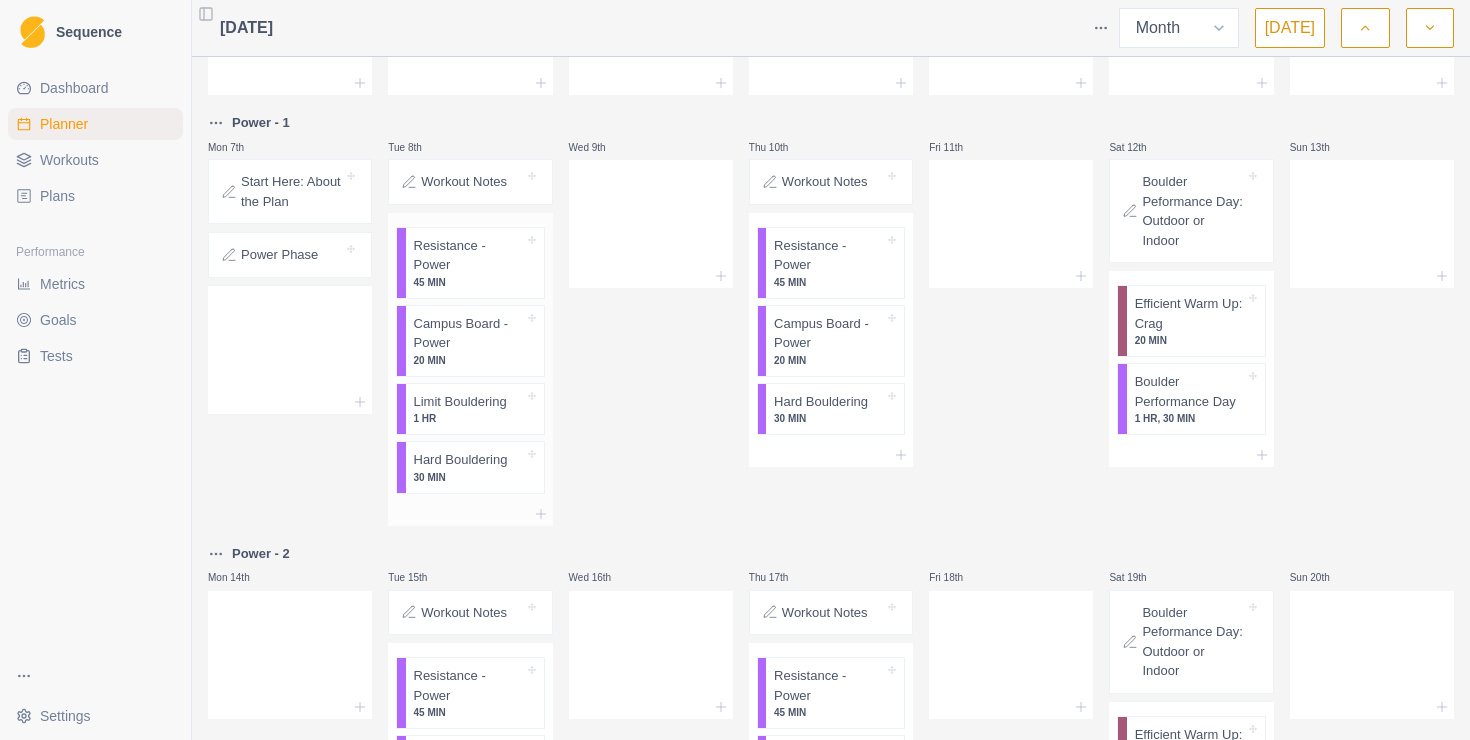 click on "Resistance - Power" at bounding box center (469, 255) 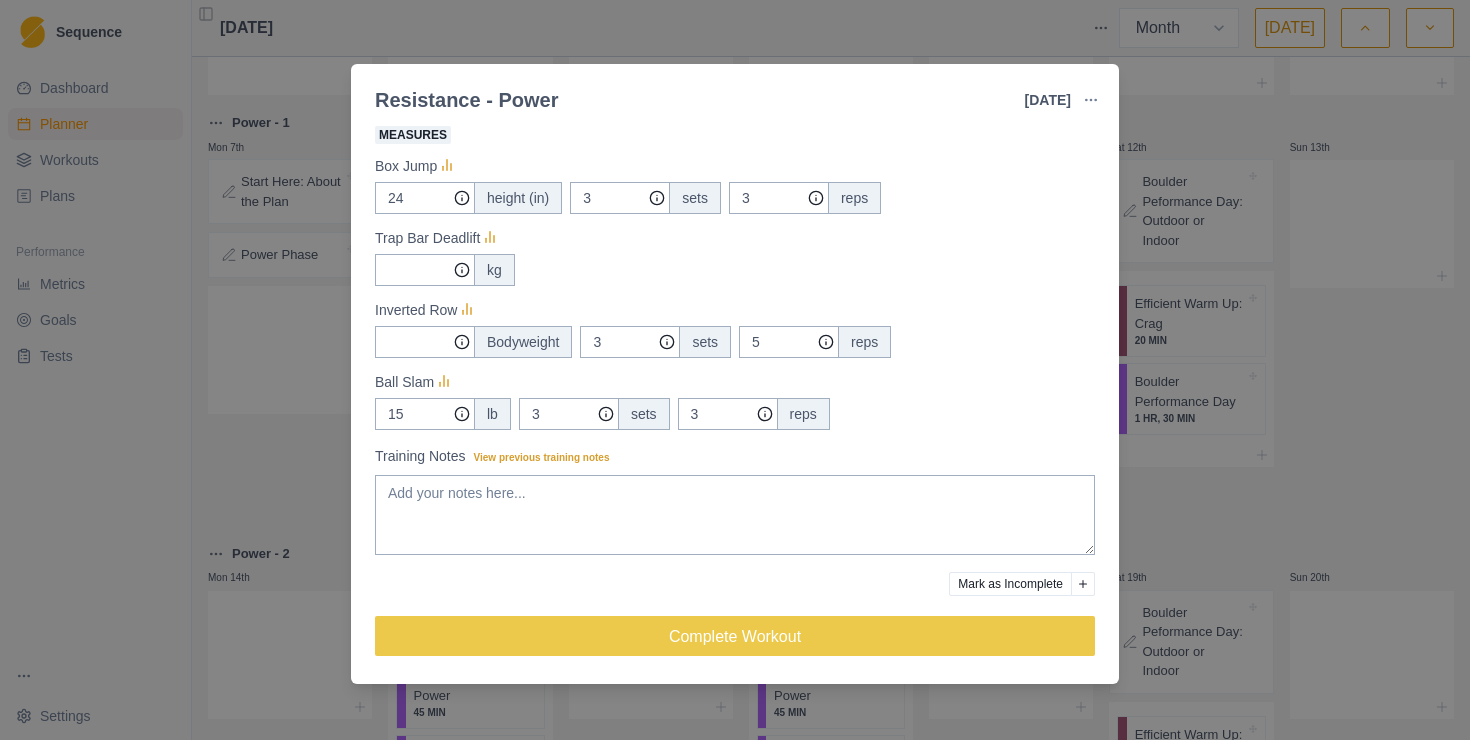 scroll, scrollTop: 0, scrollLeft: 0, axis: both 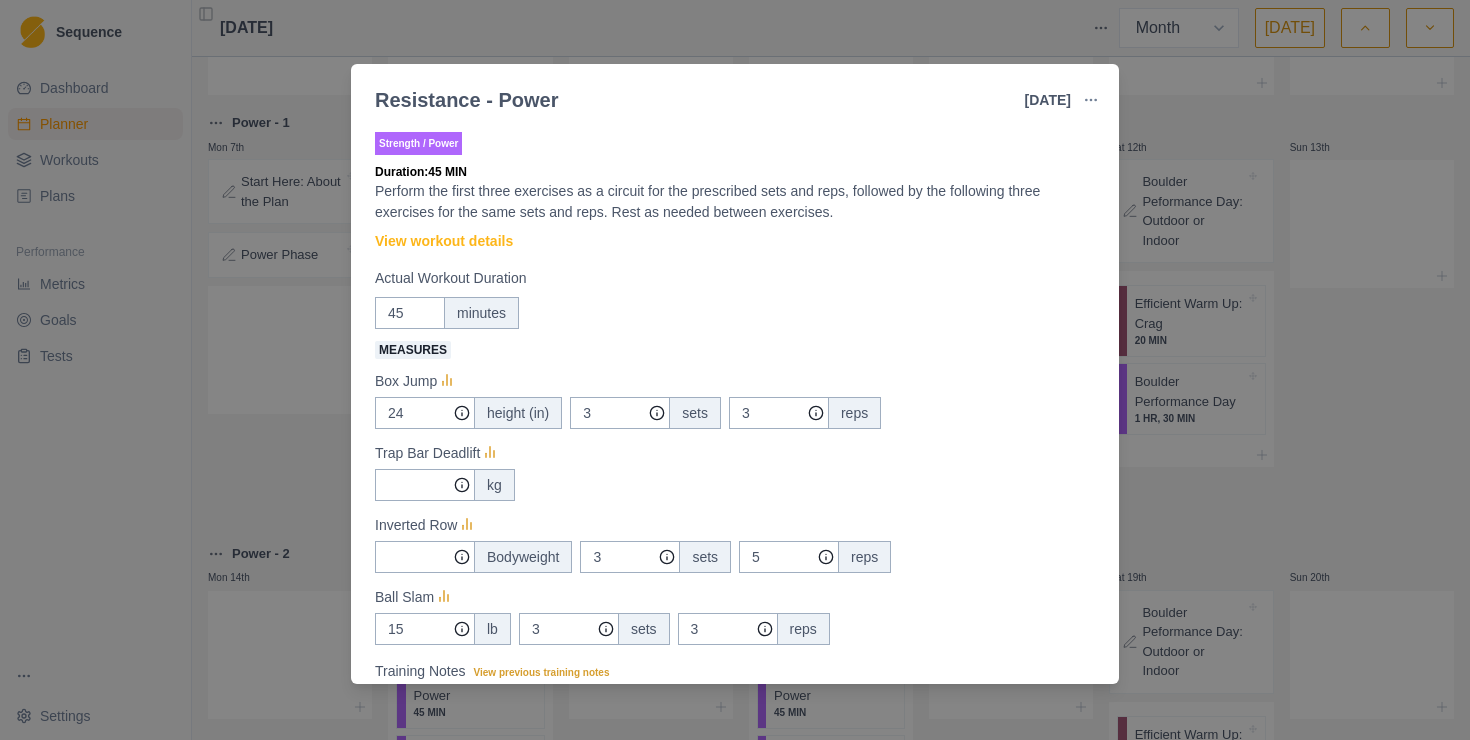 click on "Resistance - Power 8 Jul 2025 Link To Goal View Workout Metrics Edit Original Workout Reschedule Workout Remove From Schedule Strength / Power Duration:  45 MIN Perform the first three exercises as a circuit for the prescribed sets and reps, followed by the following three exercises for the same sets and reps. Rest as needed between exercises. View workout details Actual Workout Duration 45 minutes Measures Box Jump 24 height (in) 3 sets 3 reps Trap Bar Deadlift kg Inverted Row Bodyweight 3 sets 5 reps Ball Slam 15 lb 3 sets 3 reps Training Notes View previous training notes Mark as Incomplete Complete Workout" at bounding box center (735, 370) 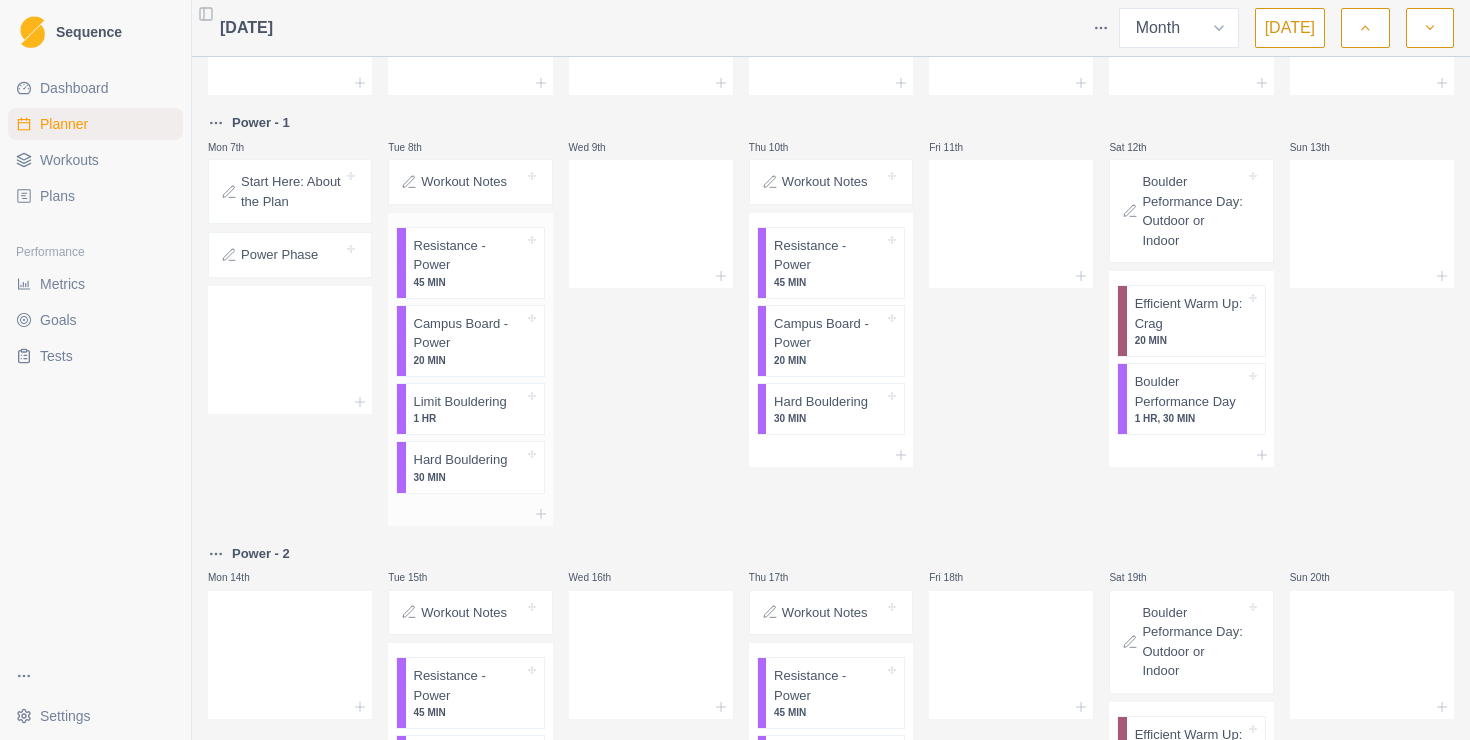 click on "Campus Board - Power" at bounding box center [469, 333] 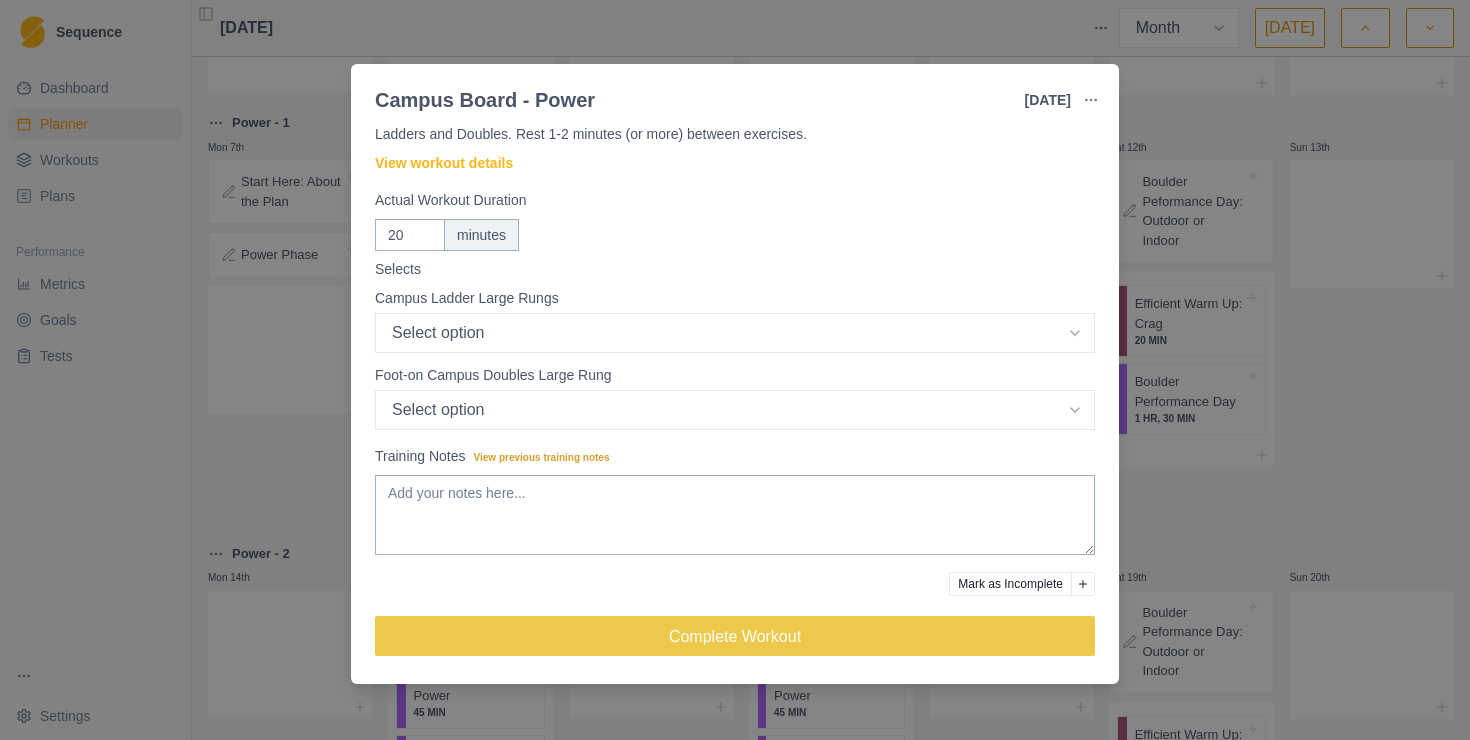 scroll, scrollTop: 0, scrollLeft: 0, axis: both 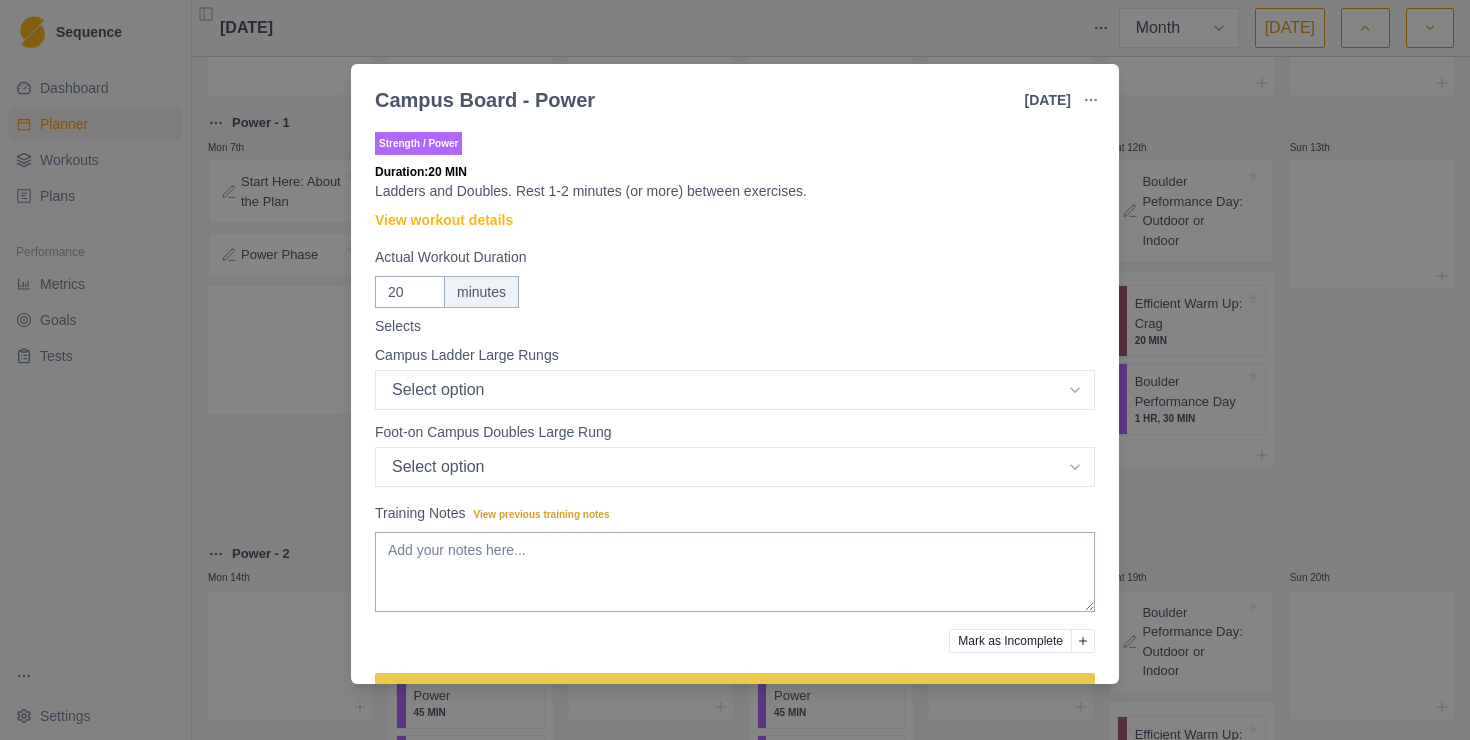 click on "Campus Board - Power 8 Jul 2025 Link To Goal View Workout Metrics Edit Original Workout Reschedule Workout Remove From Schedule Strength / Power Duration:  20 MIN Ladders and Doubles. Rest 1-2 minutes (or more) between exercises. View workout details Actual Workout Duration 20 minutes Selects Campus Ladder Large Rungs Select option 1-2-3 matching 1-2-3-4-5 1-3-5-7-9 1-4-7 1-5-8 1-5-9 Foot-on Campus Doubles Large Rung Select option 1-2 1-3 1-4 1-5 1-6 1-7 Training Notes View previous training notes Mark as Incomplete Complete Workout" at bounding box center (735, 370) 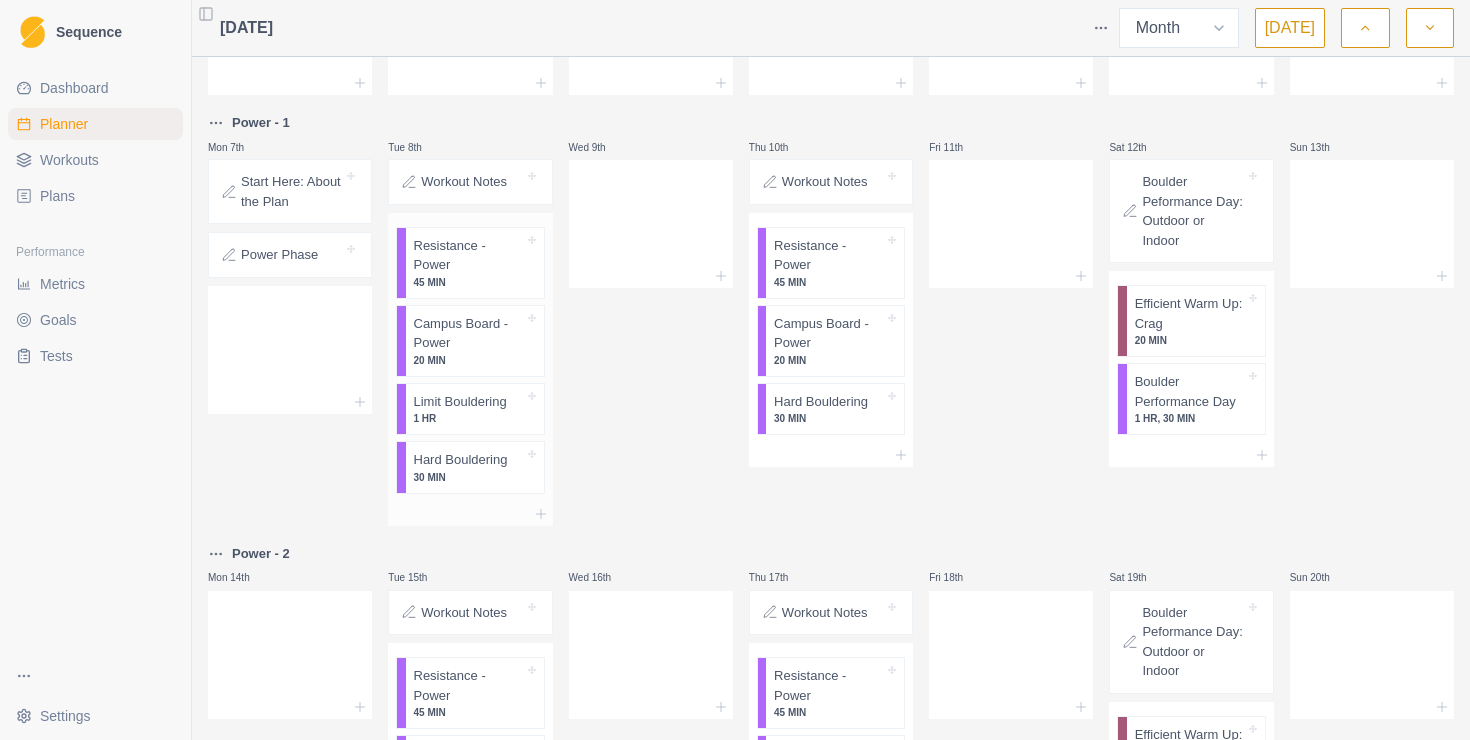 click on "Limit Bouldering 1 HR" at bounding box center (475, 409) 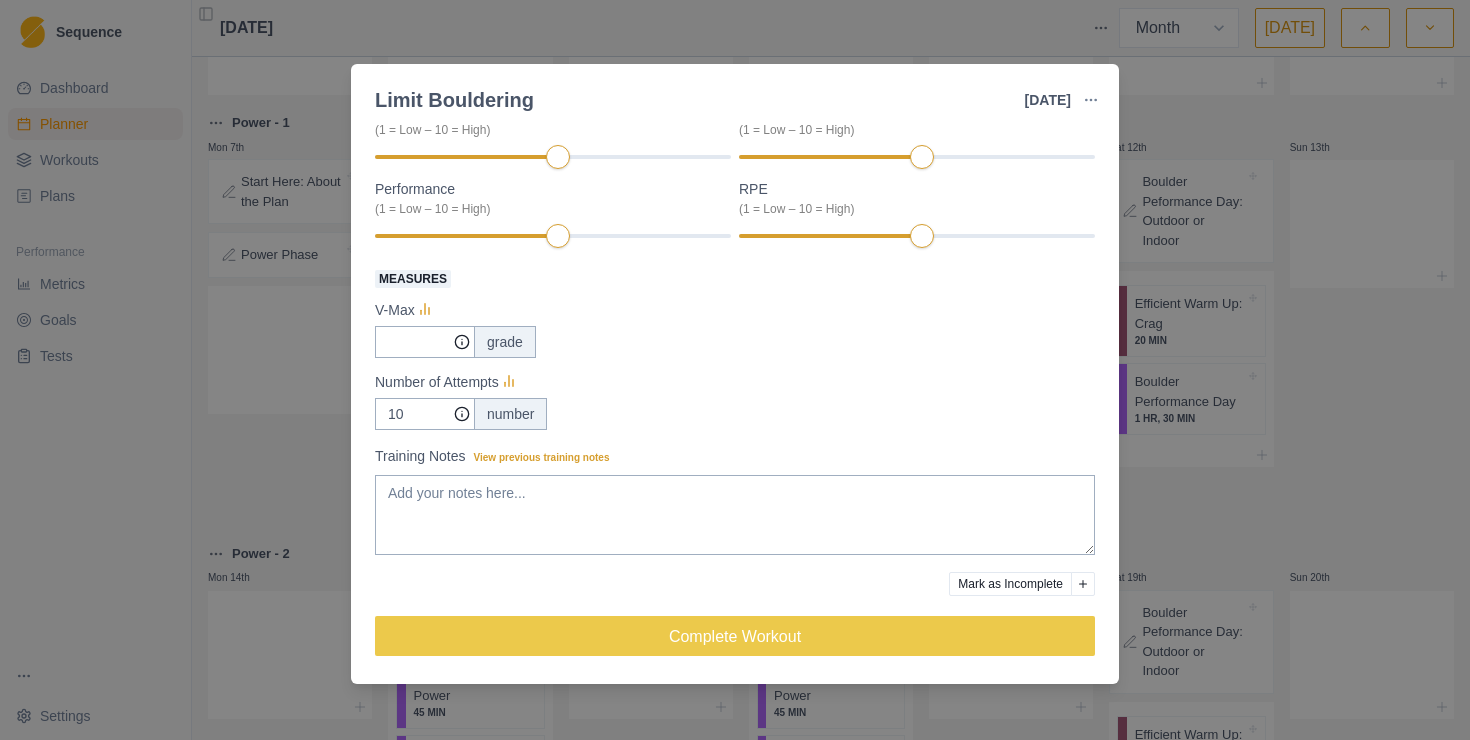 scroll, scrollTop: 0, scrollLeft: 0, axis: both 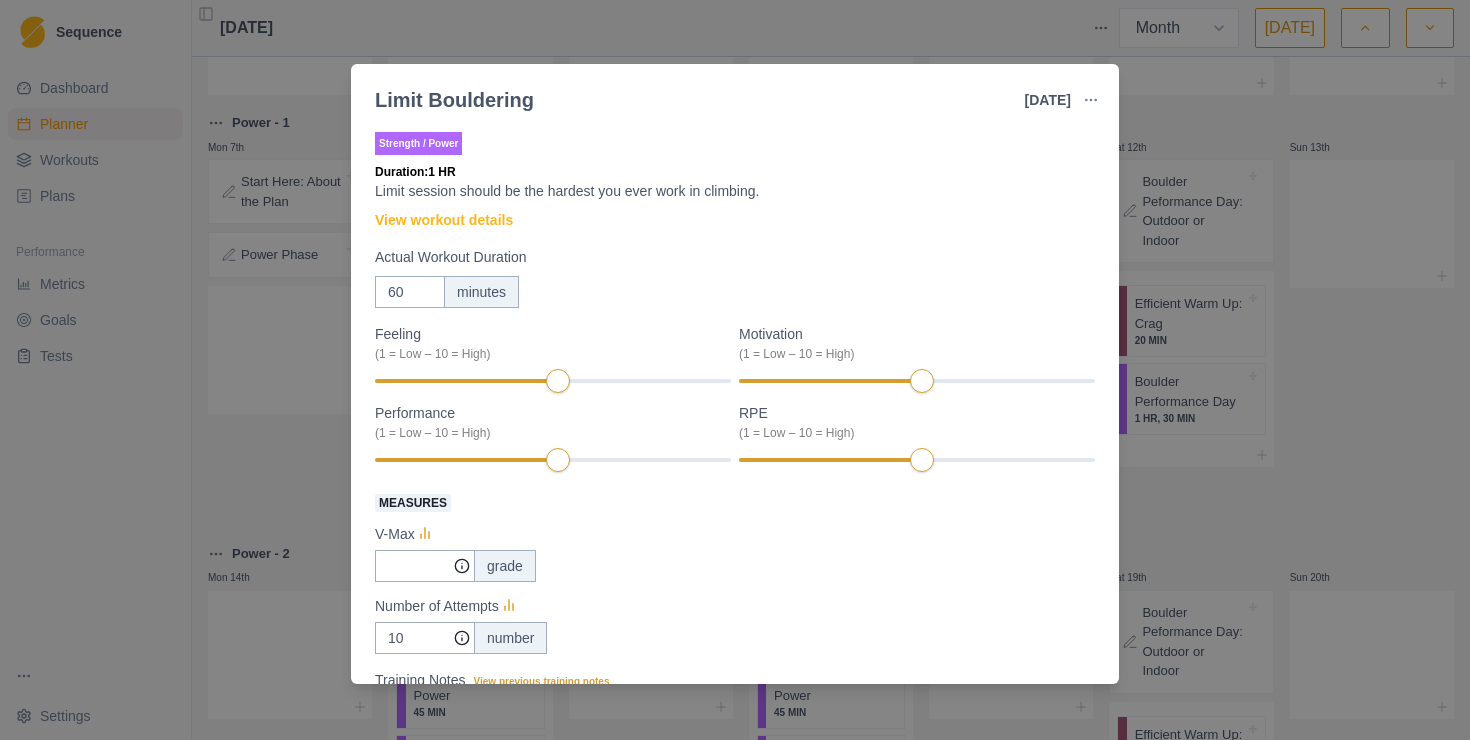 click on "Limit Bouldering 8 Jul 2025 Link To Goal View Workout Metrics Edit Original Workout Reschedule Workout Remove From Schedule Strength / Power Duration:  1 HR Limit session should be the hardest you ever work in climbing. View workout details Actual Workout Duration 60 minutes Feeling (1 = Low – 10 = High) Motivation (1 = Low – 10 = High) Performance (1 = Low – 10 = High) RPE (1 = Low – 10 = High) Measures V-Max  grade Number of Attempts 10 number Training Notes View previous training notes Mark as Incomplete Complete Workout" at bounding box center (735, 370) 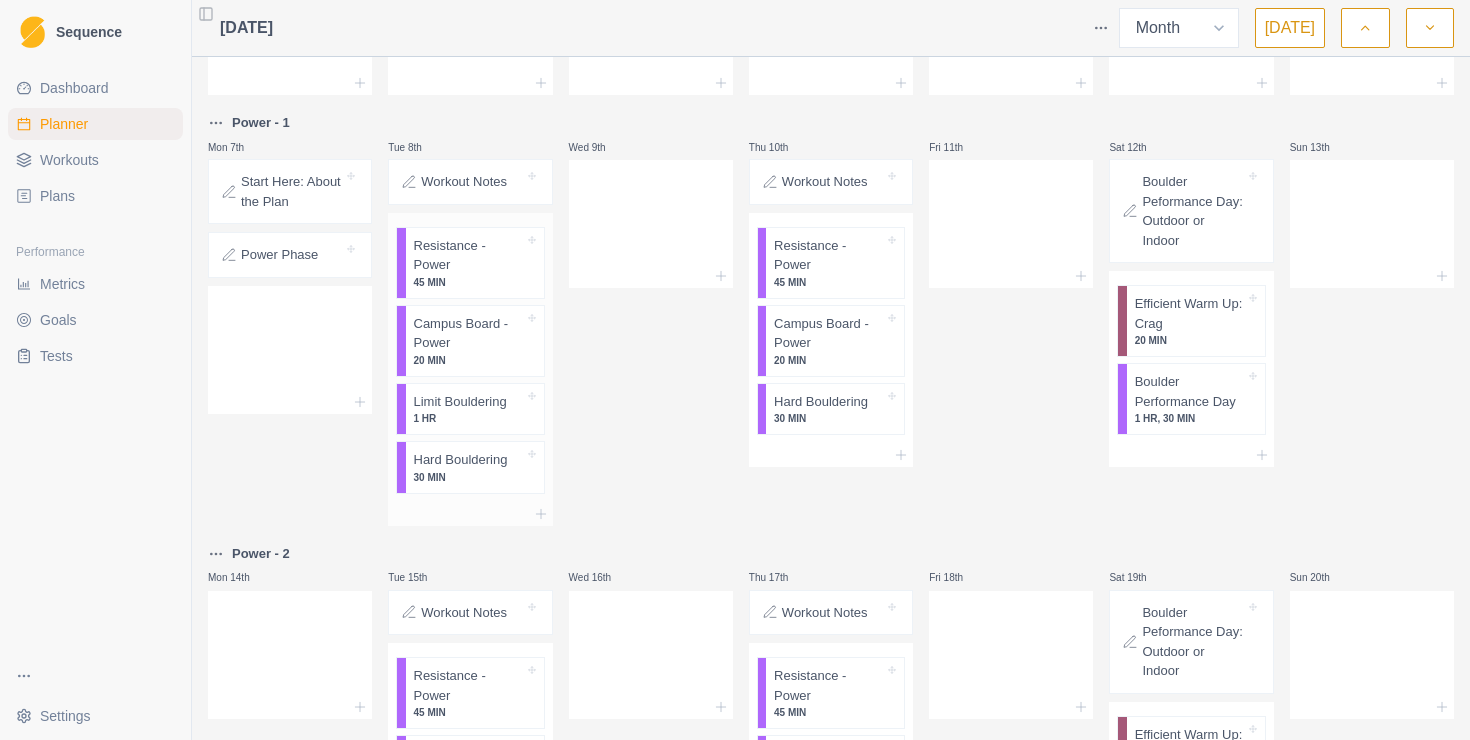 click on "Hard Bouldering" at bounding box center [461, 460] 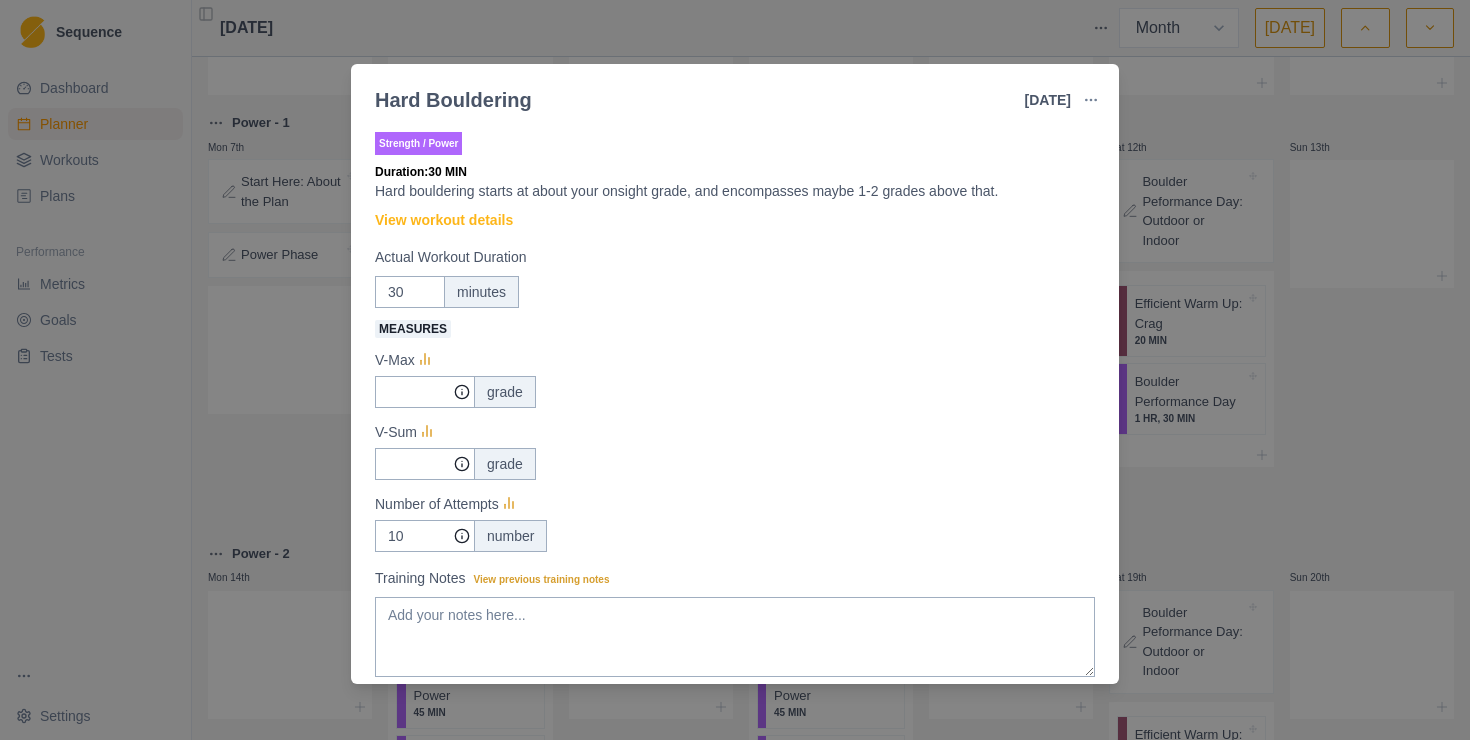 click on "Hard Bouldering 8 Jul 2025 Link To Goal View Workout Metrics Edit Original Workout Reschedule Workout Remove From Schedule Strength / Power Duration:  30 MIN Hard bouldering starts at about your onsight grade, and encompasses maybe 1-2 grades above that. View workout details Actual Workout Duration 30 minutes Measures V-Max  grade V-Sum grade Number of Attempts 10 number Training Notes View previous training notes Mark as Incomplete Complete Workout" at bounding box center [735, 370] 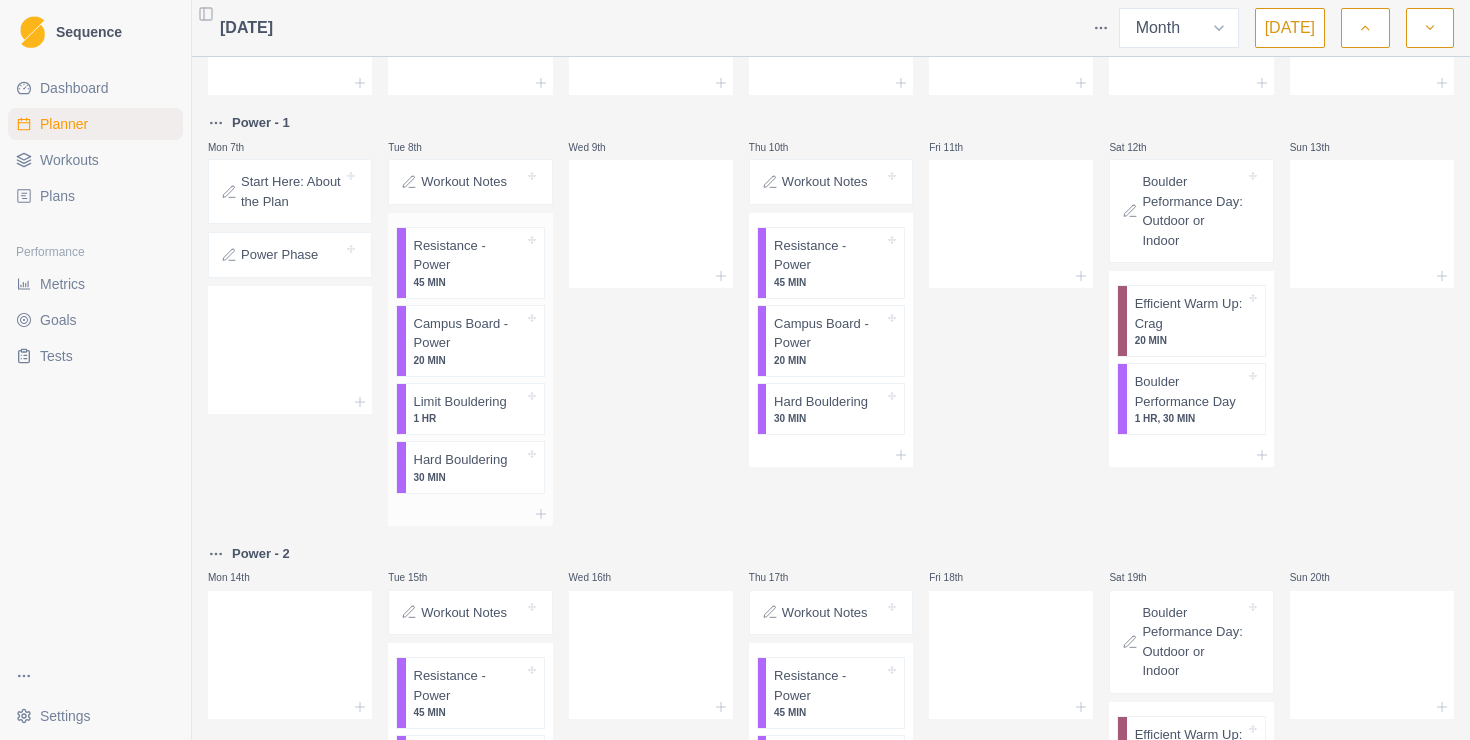 click on "Resistance - Power" at bounding box center (469, 255) 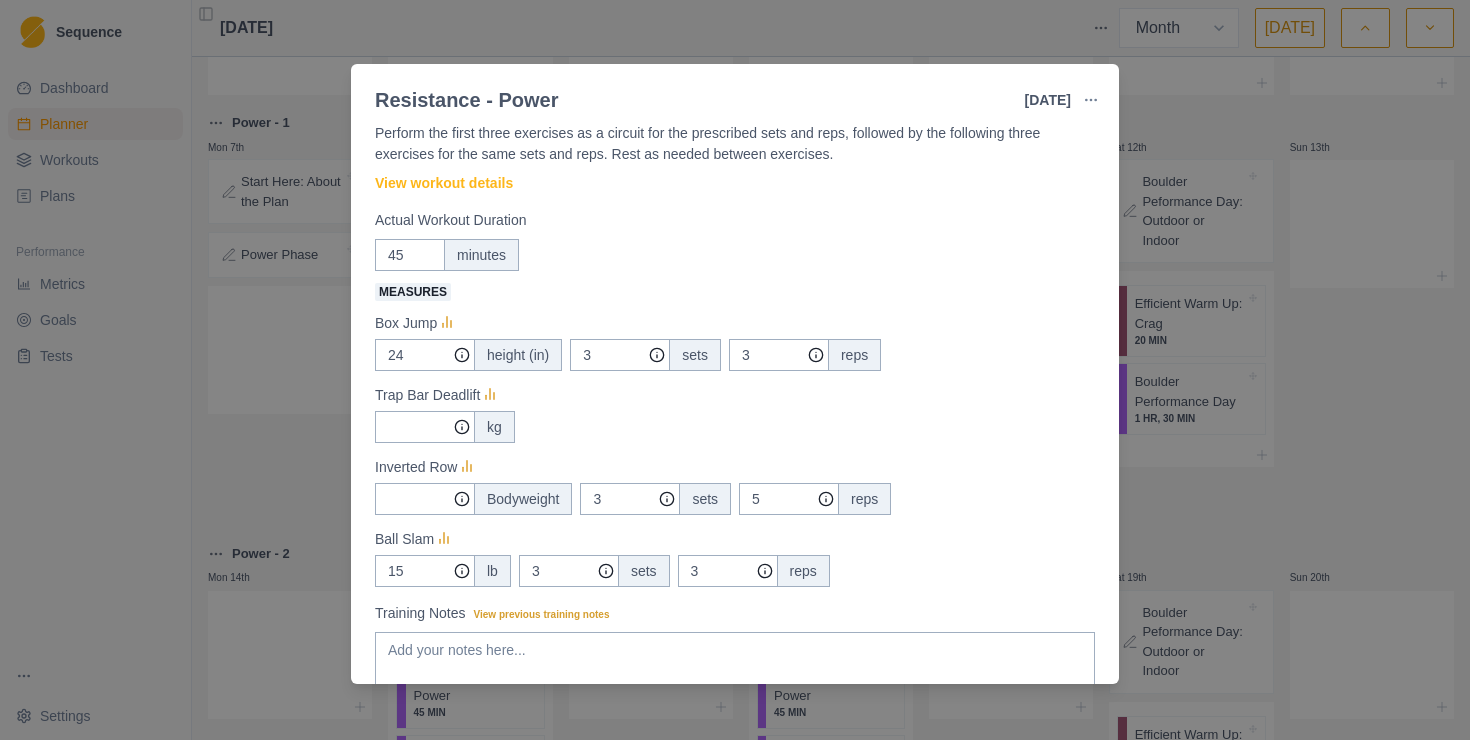 scroll, scrollTop: 215, scrollLeft: 0, axis: vertical 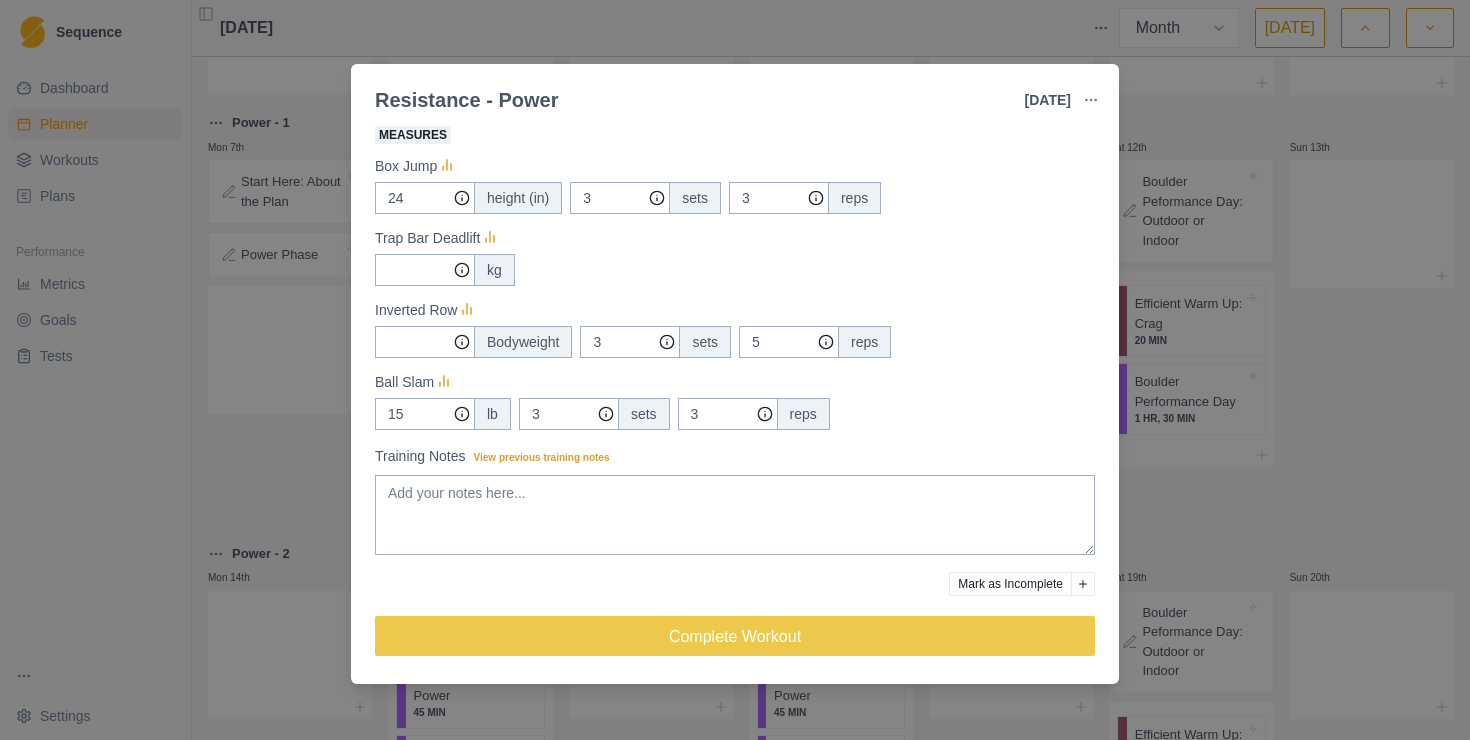 click on "Resistance - Power 8 Jul 2025 Link To Goal View Workout Metrics Edit Original Workout Reschedule Workout Remove From Schedule Strength / Power Duration:  45 MIN Perform the first three exercises as a circuit for the prescribed sets and reps, followed by the following three exercises for the same sets and reps. Rest as needed between exercises. View workout details Actual Workout Duration 45 minutes Measures Box Jump 24 height (in) 3 sets 3 reps Trap Bar Deadlift kg Inverted Row Bodyweight 3 sets 5 reps Ball Slam 15 lb 3 sets 3 reps Training Notes View previous training notes Mark as Incomplete Complete Workout" at bounding box center (735, 370) 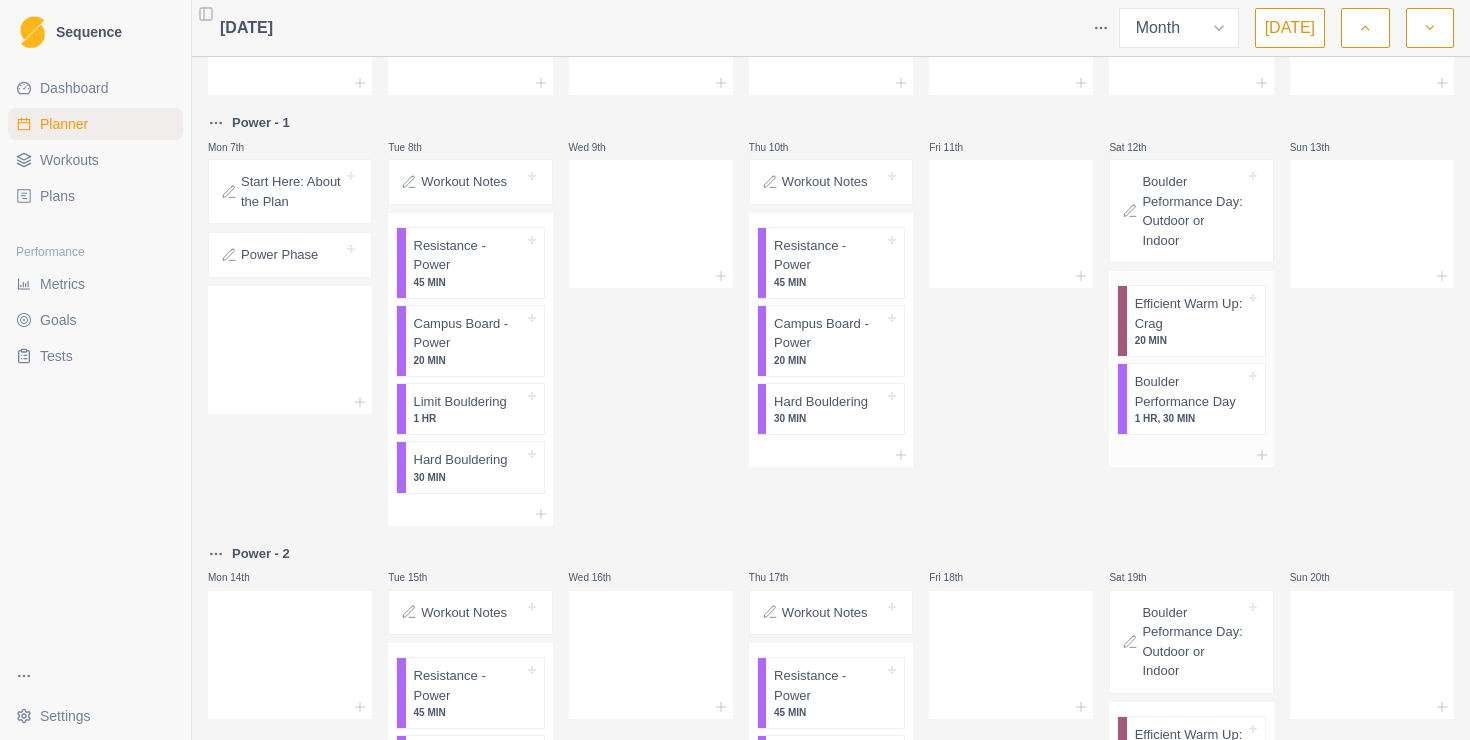 click on "Efficient Warm Up: Crag" at bounding box center [1190, 313] 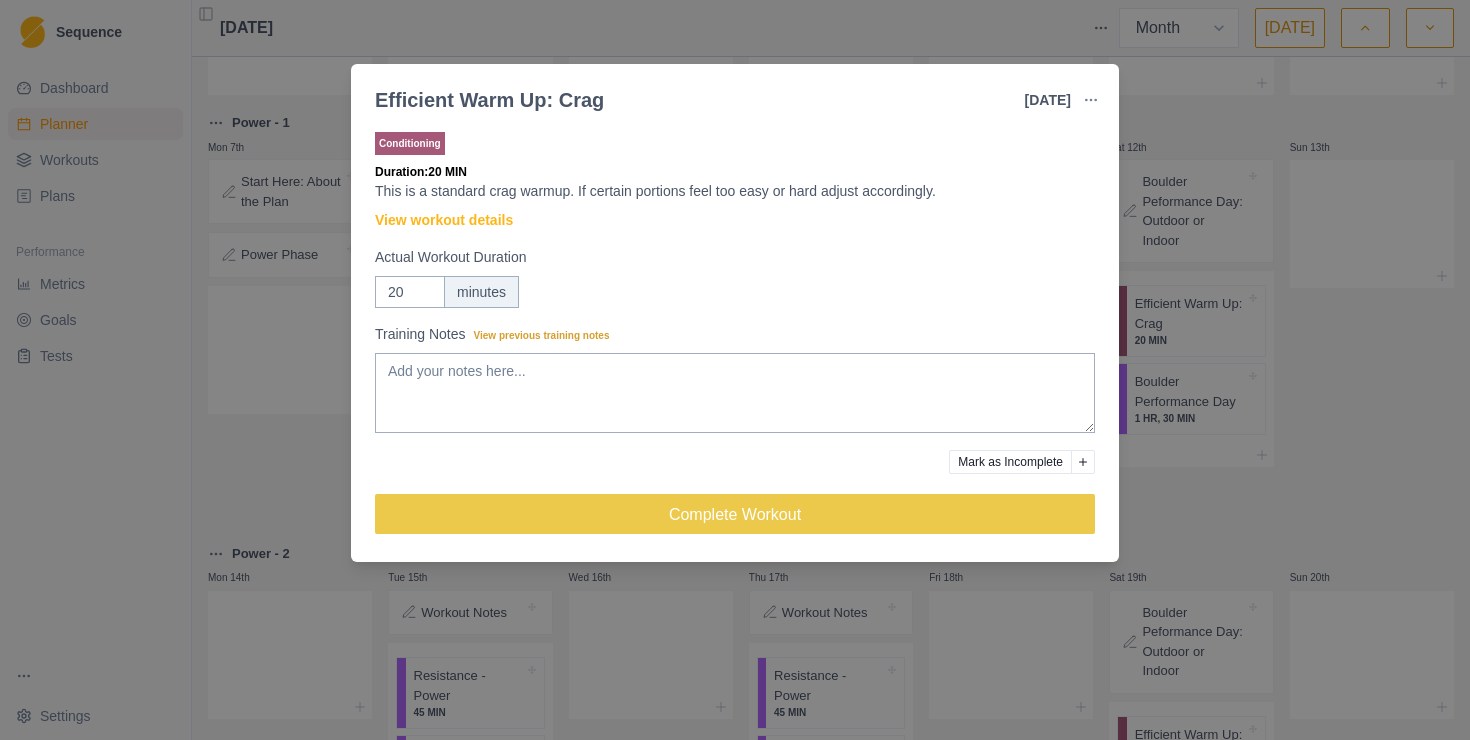 click on "Efficient Warm Up: Crag 12 Jul 2025 Link To Goal View Workout Metrics Edit Original Workout Reschedule Workout Remove From Schedule Conditioning Duration:  20 MIN This is a standard crag warmup. If certain portions feel too easy or hard adjust accordingly. View workout details Actual Workout Duration 20 minutes Training Notes View previous training notes Mark as Incomplete Complete Workout" at bounding box center [735, 370] 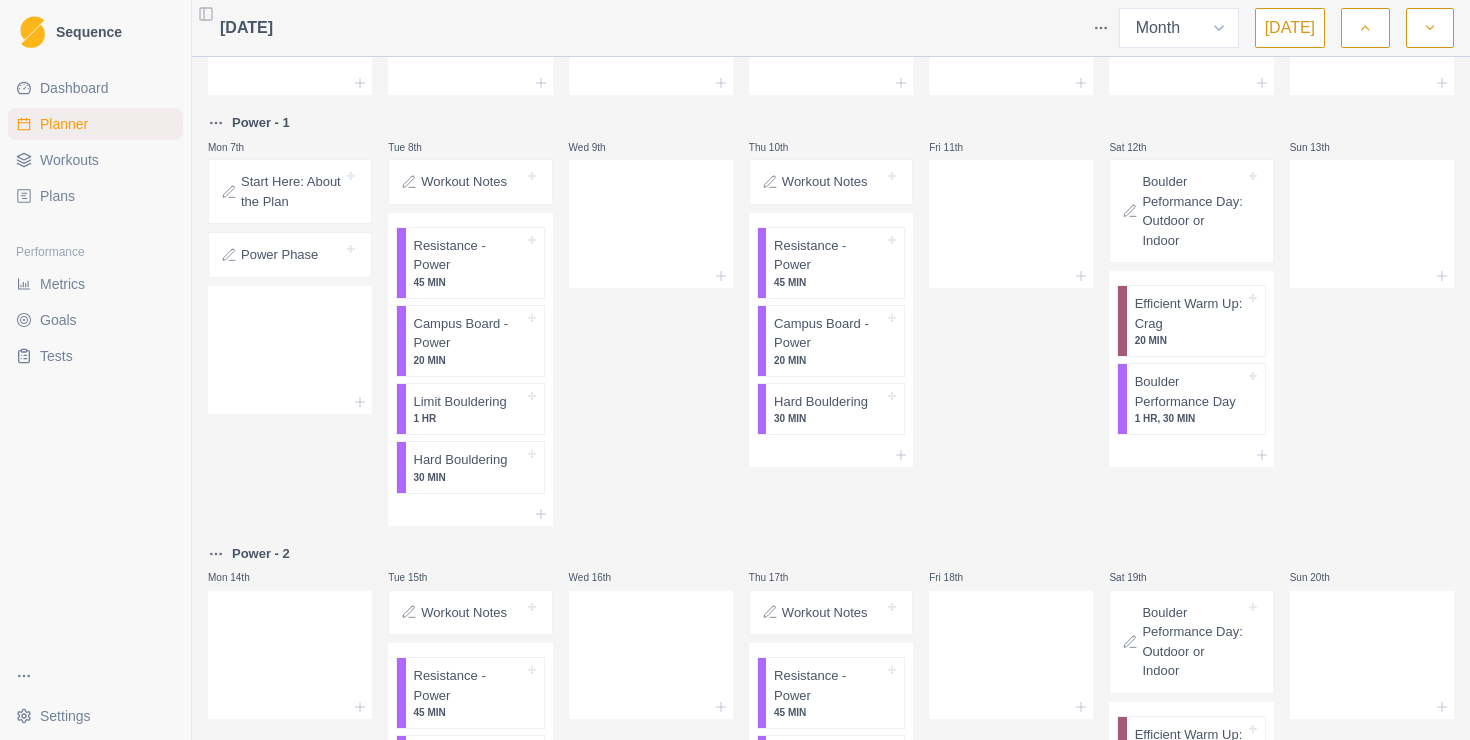 click on "Boulder Peformance Day: Outdoor or Indoor" at bounding box center (1193, 211) 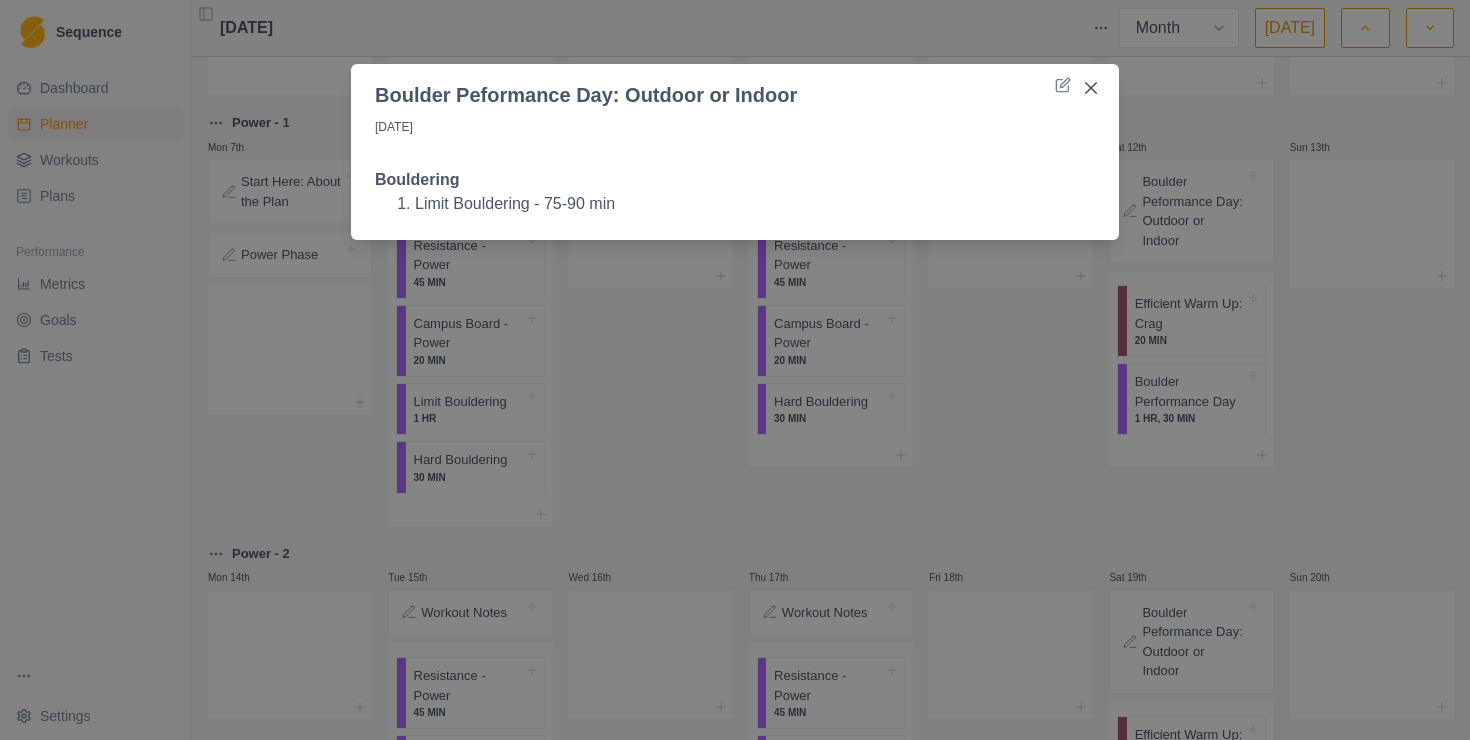 click on "Boulder Peformance Day: Outdoor or Indoor 12/7/25 Bouldering Limit Bouldering - 75-90 min" at bounding box center [735, 370] 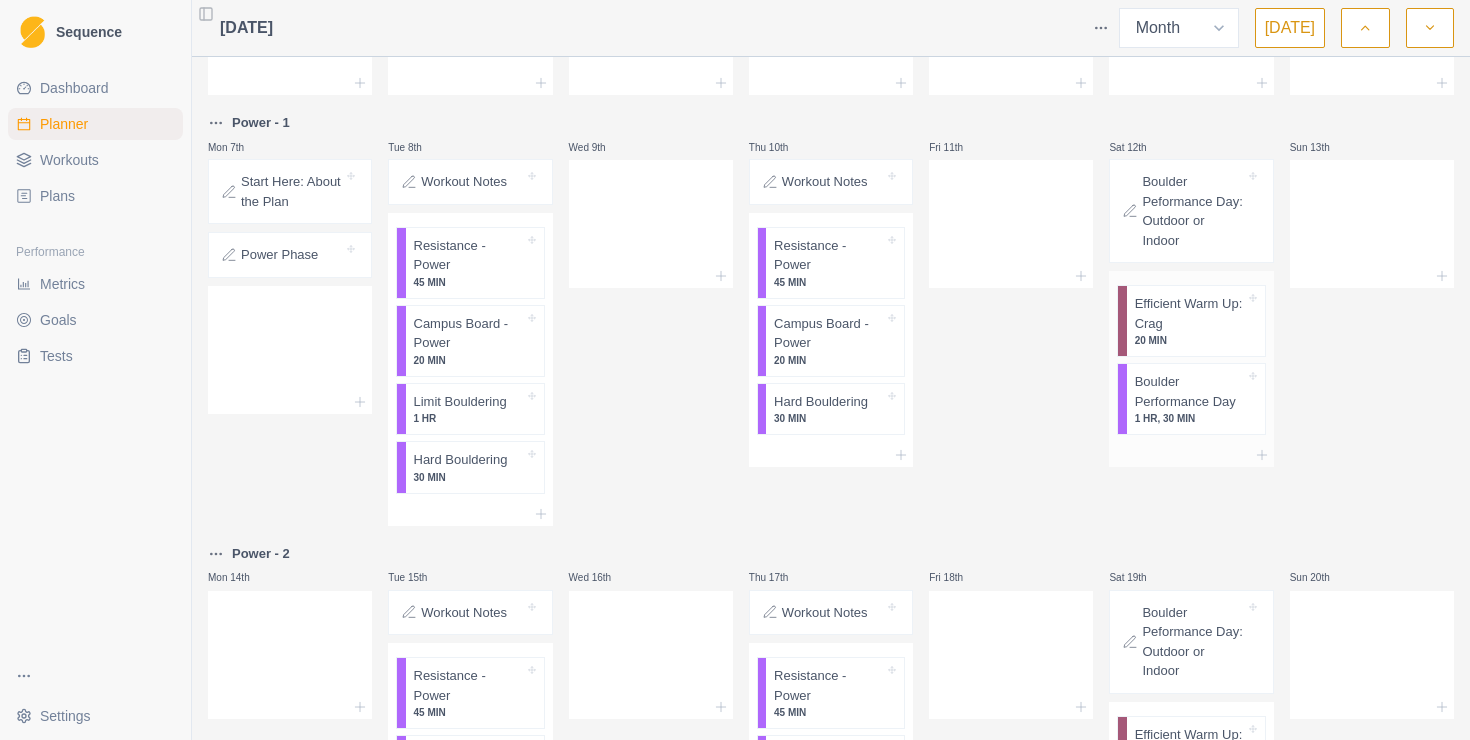 click on "Efficient Warm Up: Crag 20 MIN" at bounding box center (1196, 321) 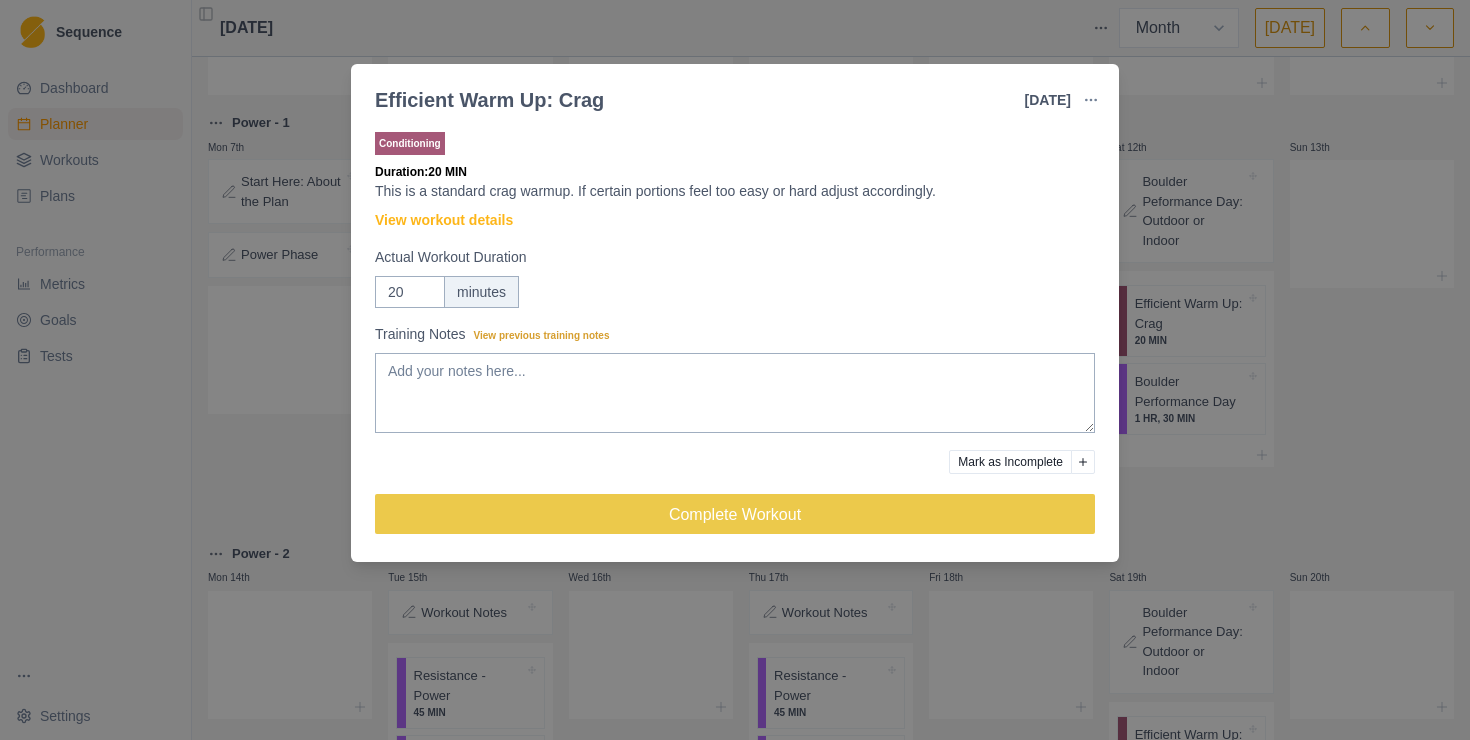 click on "Efficient Warm Up: Crag 12 Jul 2025 Link To Goal View Workout Metrics Edit Original Workout Reschedule Workout Remove From Schedule Conditioning Duration:  20 MIN This is a standard crag warmup. If certain portions feel too easy or hard adjust accordingly. View workout details Actual Workout Duration 20 minutes Training Notes View previous training notes Mark as Incomplete Complete Workout" at bounding box center [735, 370] 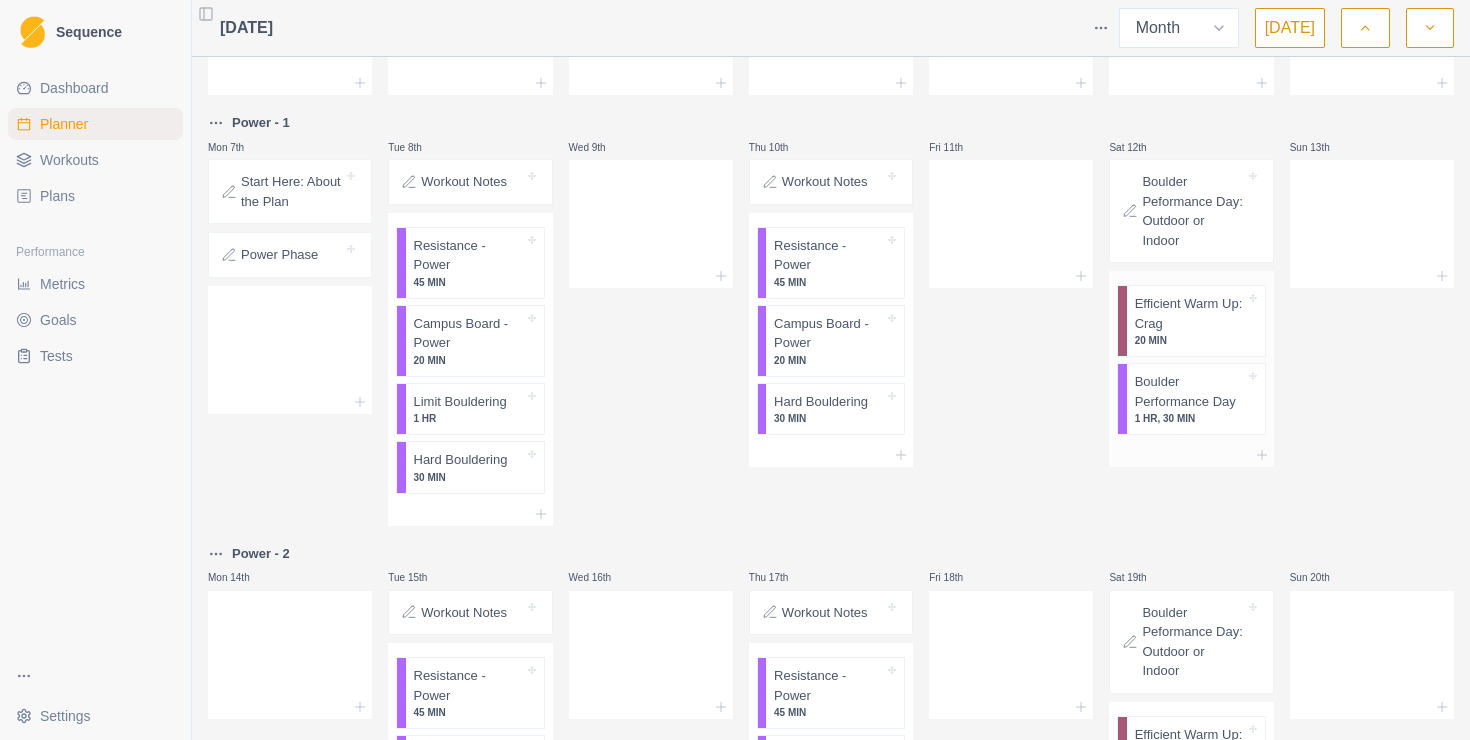 click on "Boulder Performance Day" at bounding box center [1190, 391] 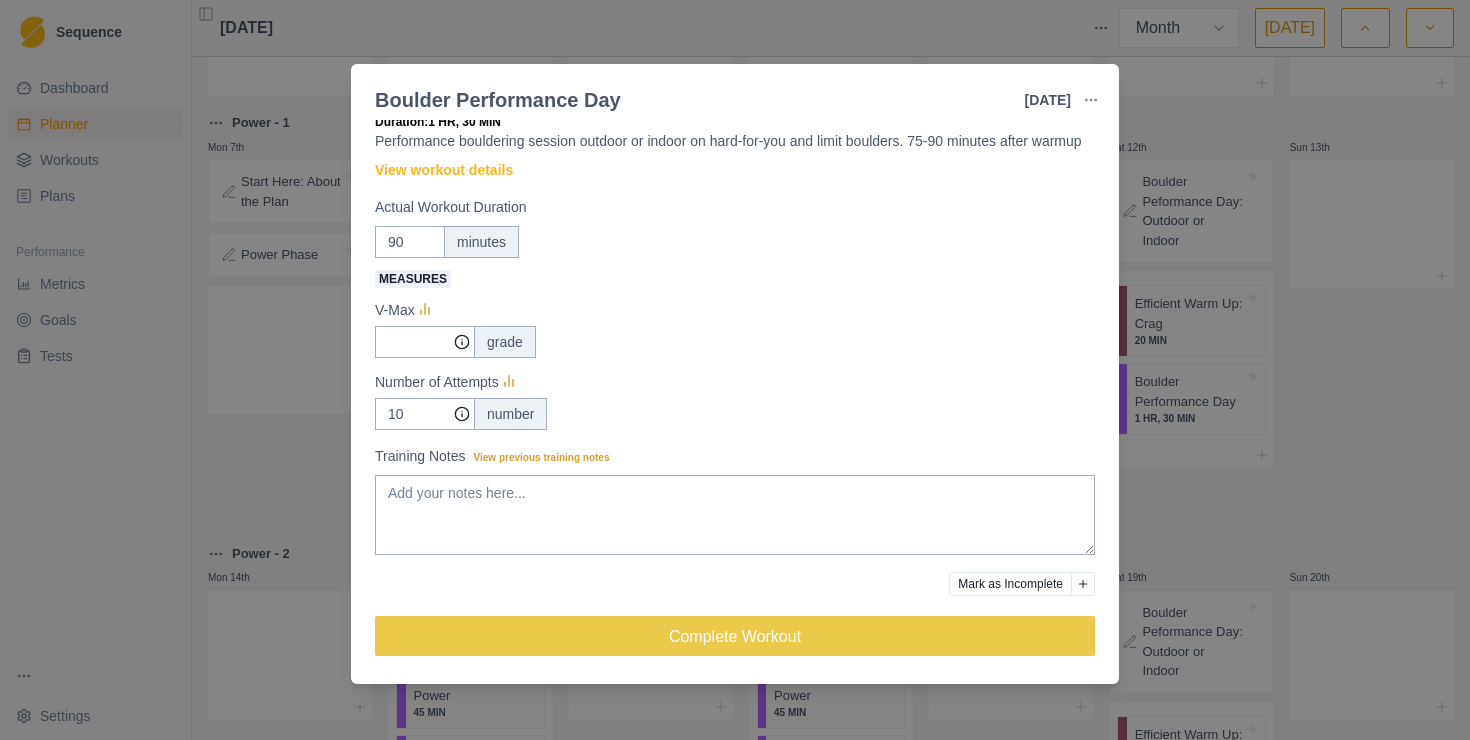 scroll, scrollTop: 0, scrollLeft: 0, axis: both 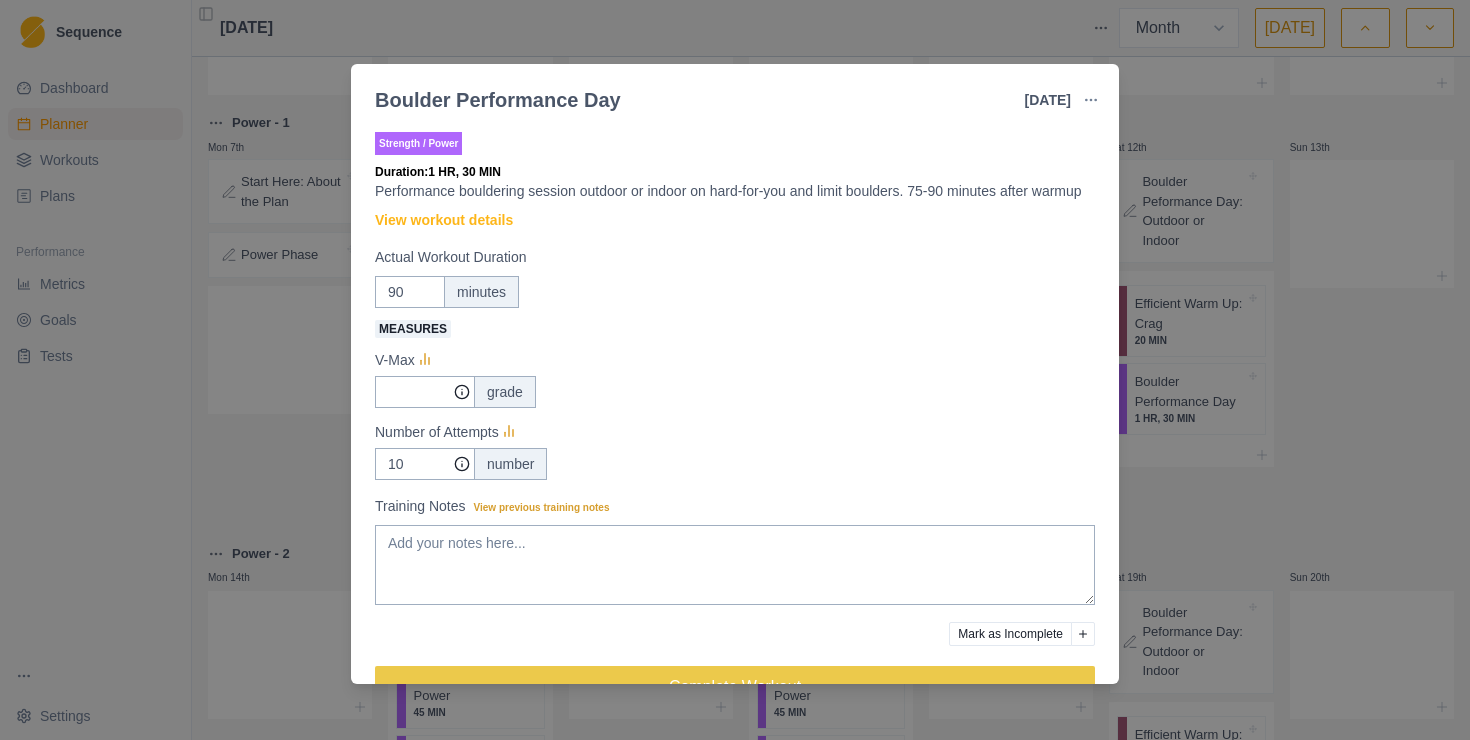 click on "Boulder Performance Day 12 Jul 2025 Link To Goal View Workout Metrics Edit Original Workout Reschedule Workout Remove From Schedule Strength / Power Duration:  1 HR, 30 MIN Performance bouldering session outdoor or indoor on hard-for-you and limit boulders. 75-90 minutes after warmup View workout details Actual Workout Duration 90 minutes Measures V-Max  grade Number of Attempts 10 number Training Notes View previous training notes Mark as Incomplete Complete Workout" at bounding box center (735, 370) 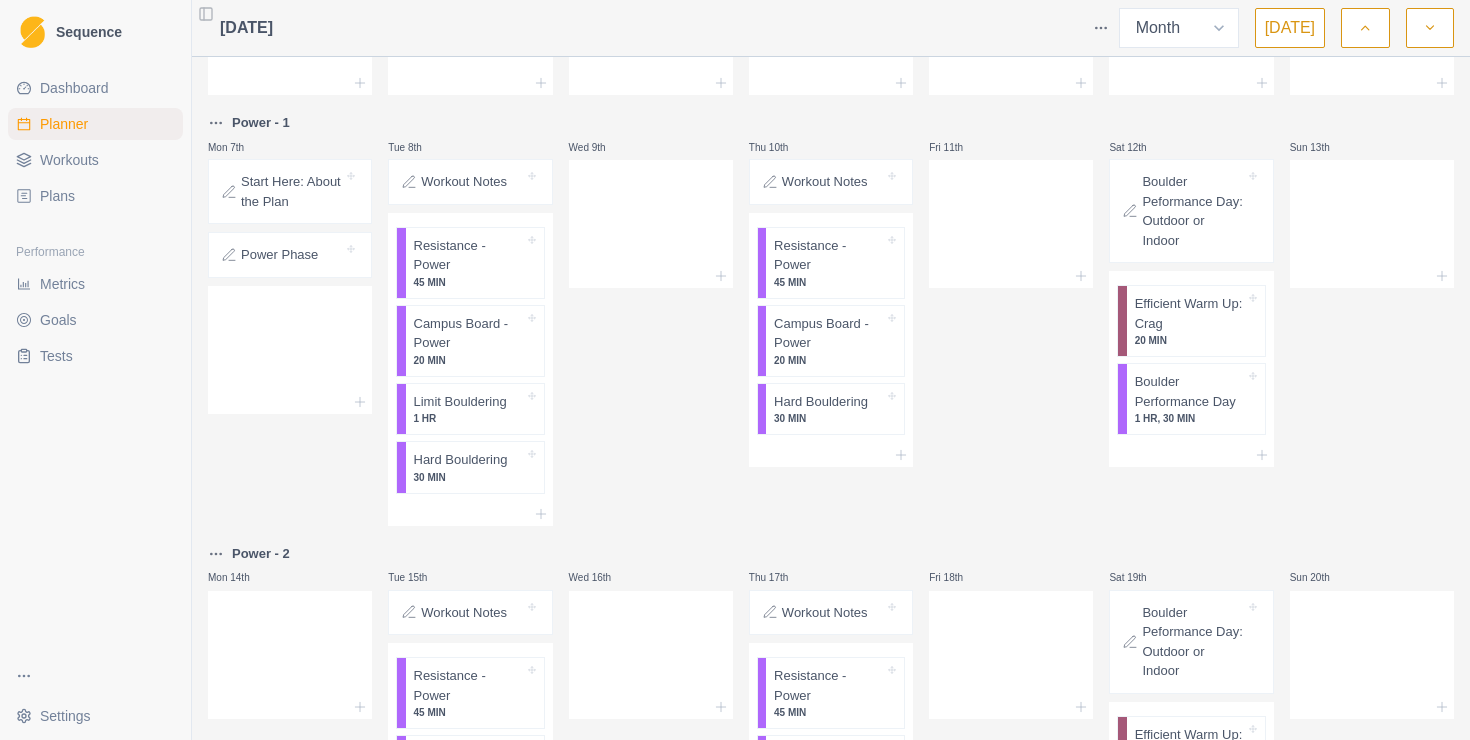 scroll, scrollTop: 343, scrollLeft: 0, axis: vertical 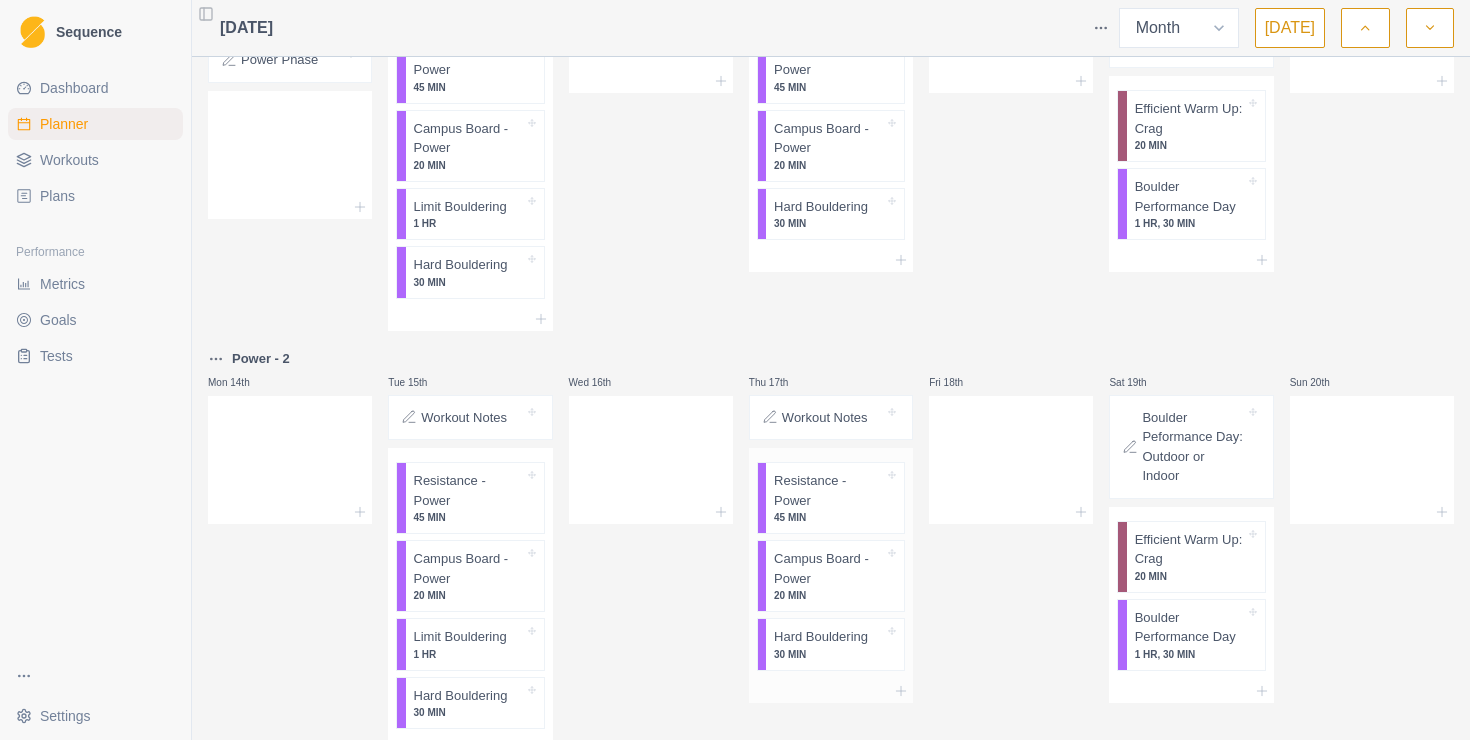 click on "Resistance - Power" at bounding box center (829, 490) 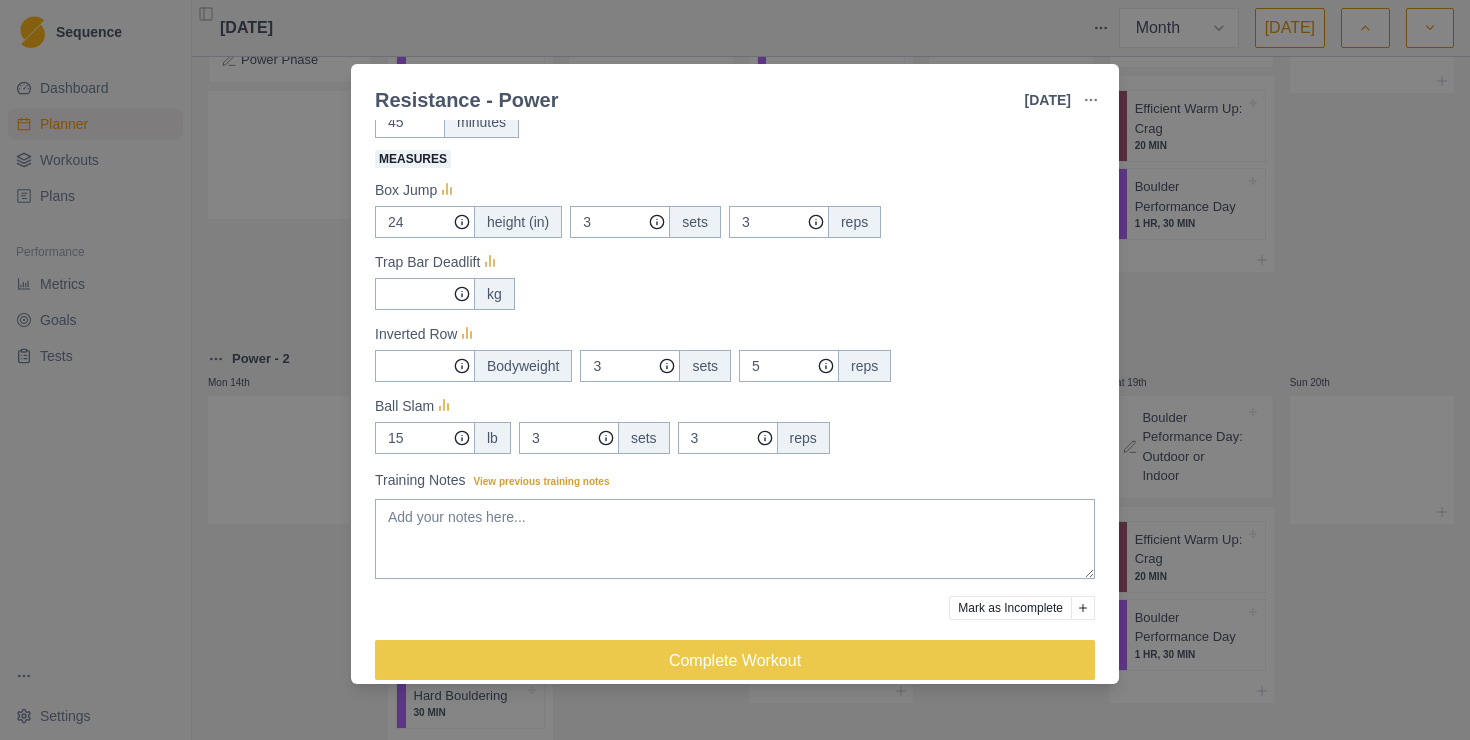 scroll, scrollTop: 215, scrollLeft: 0, axis: vertical 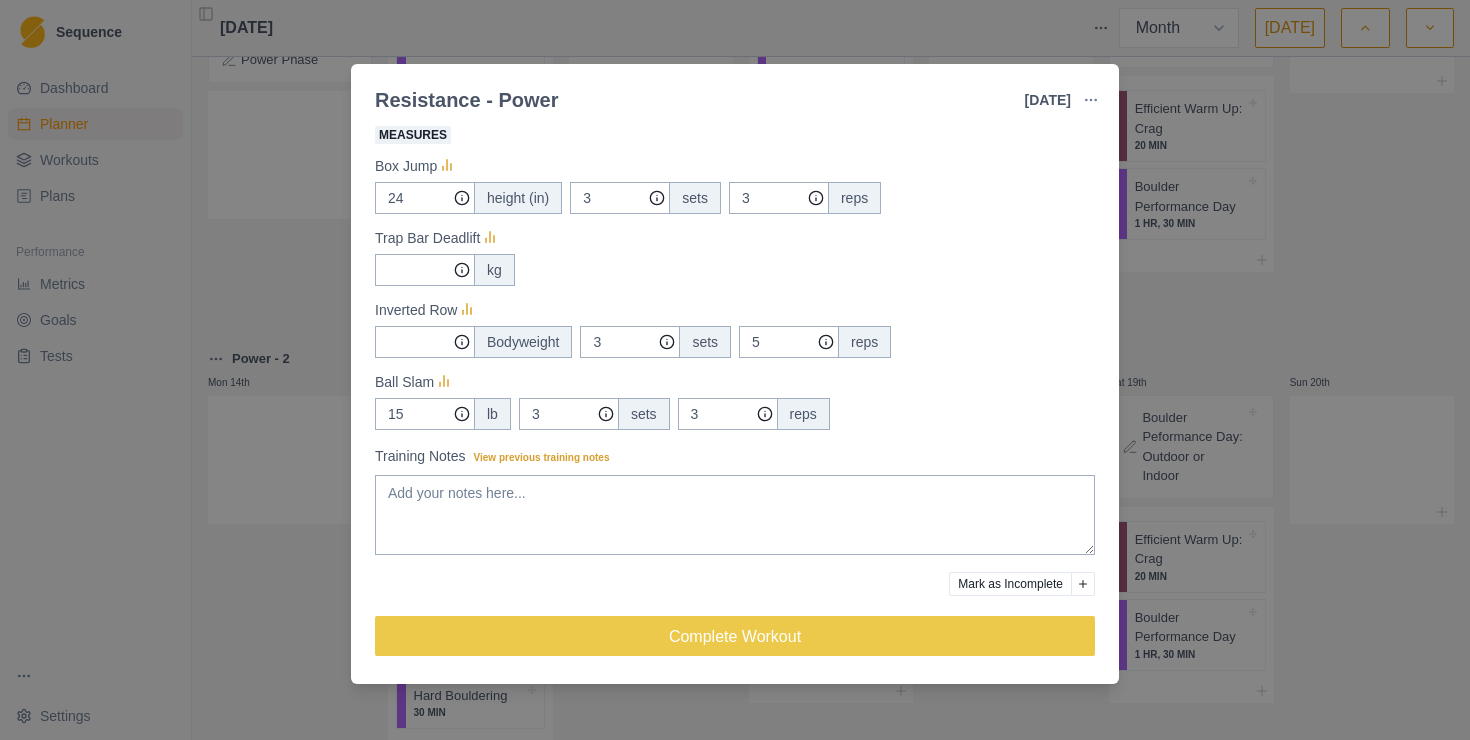 click on "Resistance - Power 17 Jul 2025 Link To Goal View Workout Metrics Edit Original Workout Reschedule Workout Remove From Schedule Strength / Power Duration:  45 MIN Perform the first three exercises as a circuit for the prescribed sets and reps, followed by the following three exercises for the same sets and reps. Rest as needed between exercises. View workout details Actual Workout Duration 45 minutes Measures Box Jump 24 height (in) 3 sets 3 reps Trap Bar Deadlift kg Inverted Row Bodyweight 3 sets 5 reps Ball Slam 15 lb 3 sets 3 reps Training Notes View previous training notes Mark as Incomplete Complete Workout" at bounding box center (735, 370) 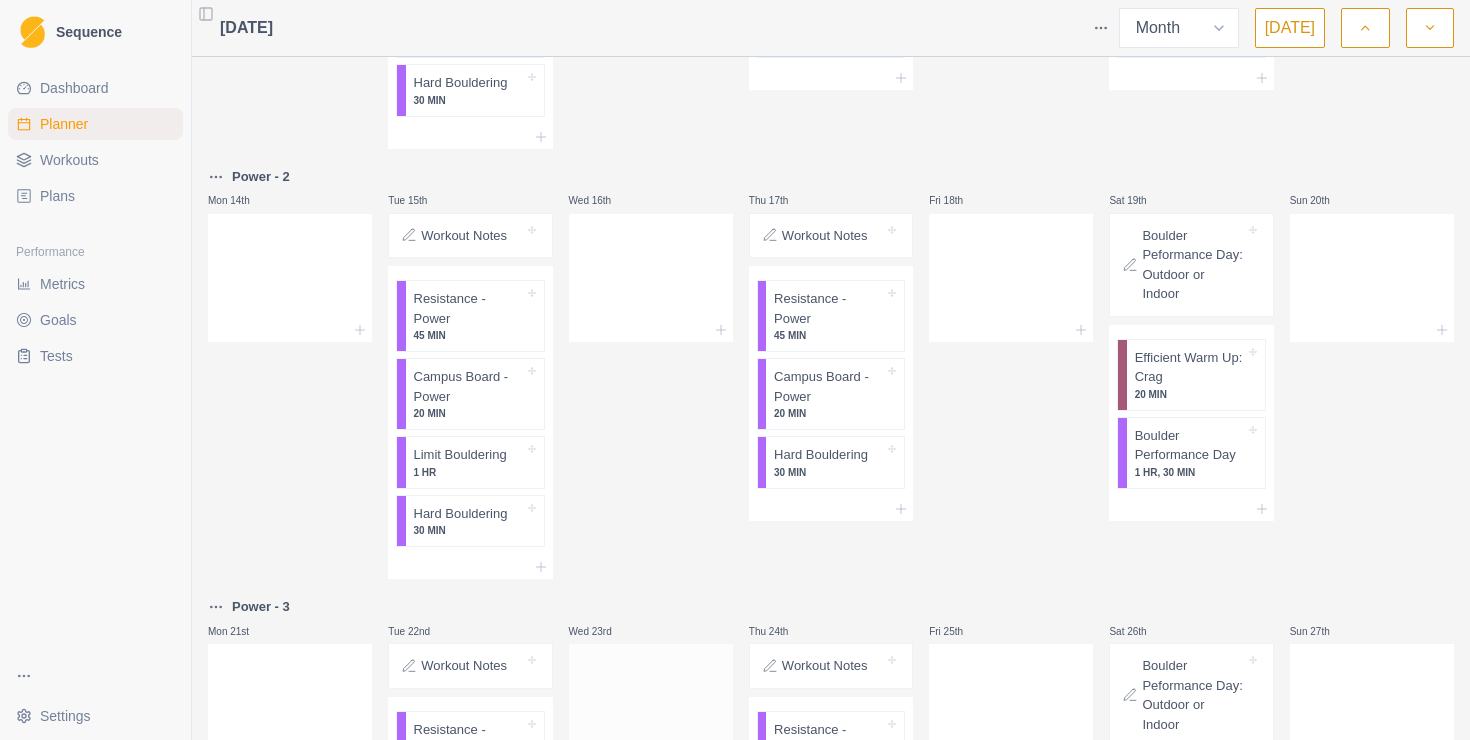 scroll, scrollTop: 0, scrollLeft: 0, axis: both 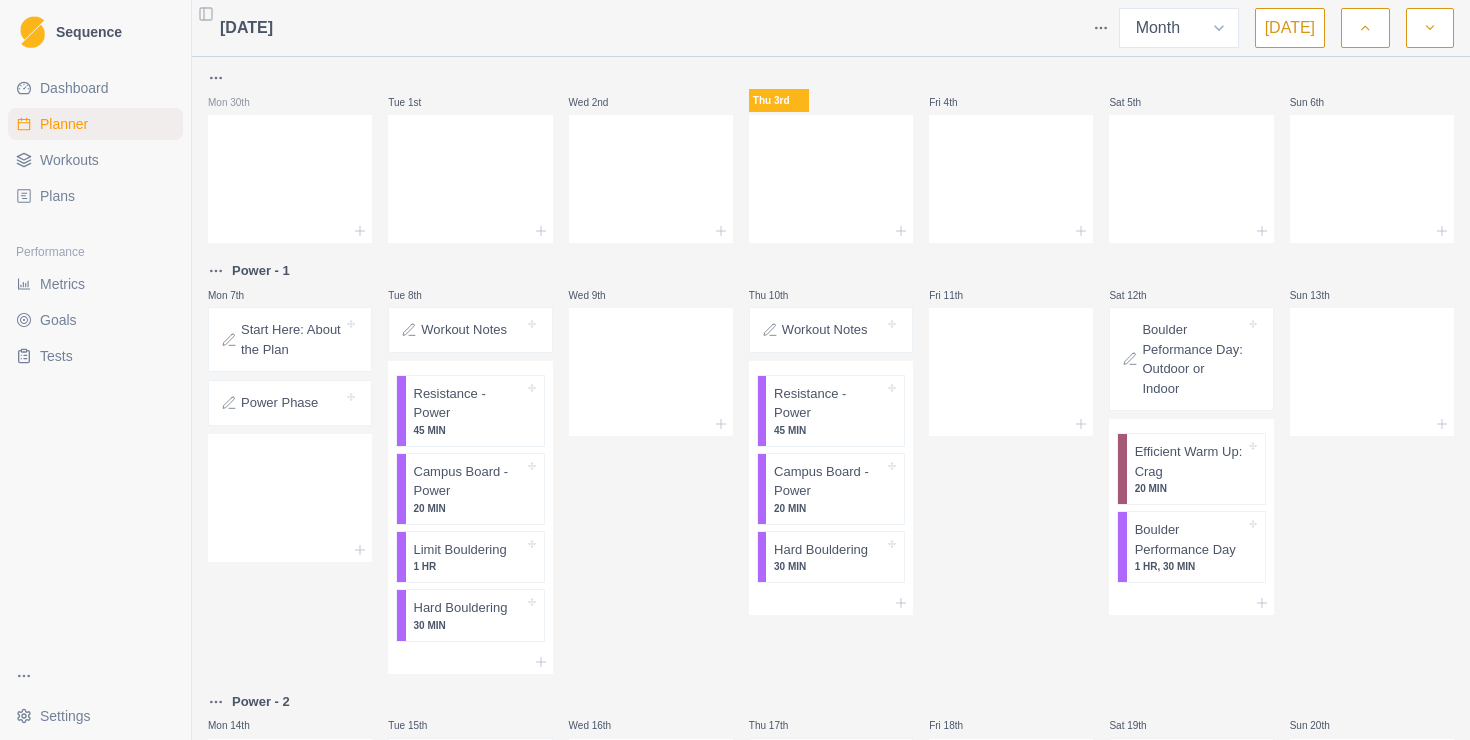 click on "Sequence Dashboard Planner Workouts Plans Performance Metrics Goals Tests Settings Toggle Sidebar July 2025 Week Month Today Mon 30th Tue 1st Wed 2nd Thu 3rd Fri 4th Sat 5th Sun 6th Power - 1 Mon 7th Start Here: About the Plan Power Phase Tue 8th Workout Notes Resistance - Power 45 MIN Campus Board - Power 20 MIN Limit Bouldering 1 HR Hard Bouldering 30 MIN Wed 9th Thu 10th Workout Notes Resistance - Power 45 MIN Campus Board - Power 20 MIN Hard Bouldering 30 MIN Fri 11th Sat 12th Boulder Peformance Day: Outdoor or Indoor Efficient Warm Up: Crag 20 MIN Boulder Performance Day 1 HR, 30 MIN Sun 13th Power - 2 Mon 14th Tue 15th Workout Notes Resistance - Power 45 MIN Campus Board - Power 20 MIN Limit Bouldering 1 HR Hard Bouldering 30 MIN Wed 16th Thu 17th Workout Notes Resistance - Power 45 MIN Campus Board - Power 20 MIN Hard Bouldering 30 MIN Fri 18th Sat 19th Boulder Peformance Day: Outdoor or Indoor Efficient Warm Up: Crag 20 MIN Boulder Performance Day 1 HR, 30 MIN Sun 20th Power - 3 45 MIN" at bounding box center (735, 370) 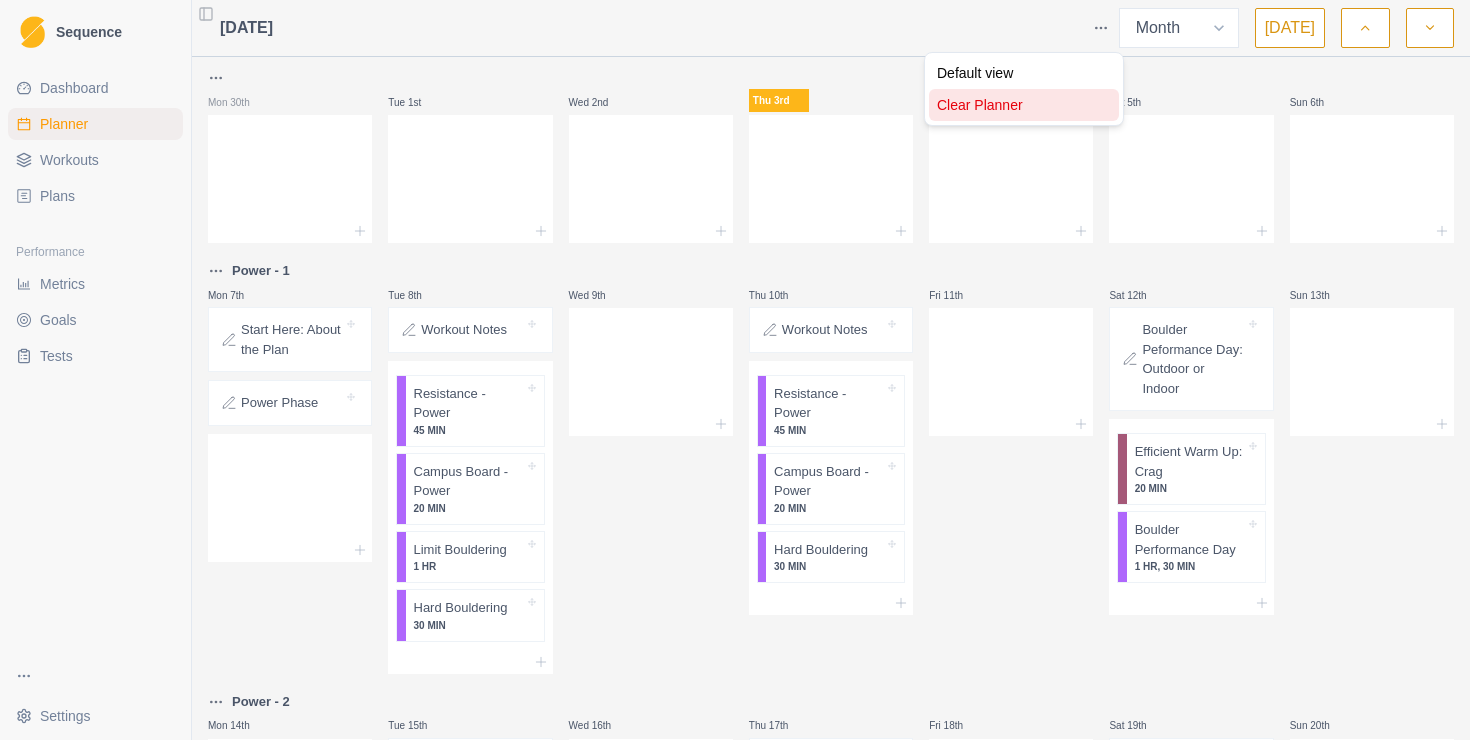 click on "Clear Planner" at bounding box center (1024, 105) 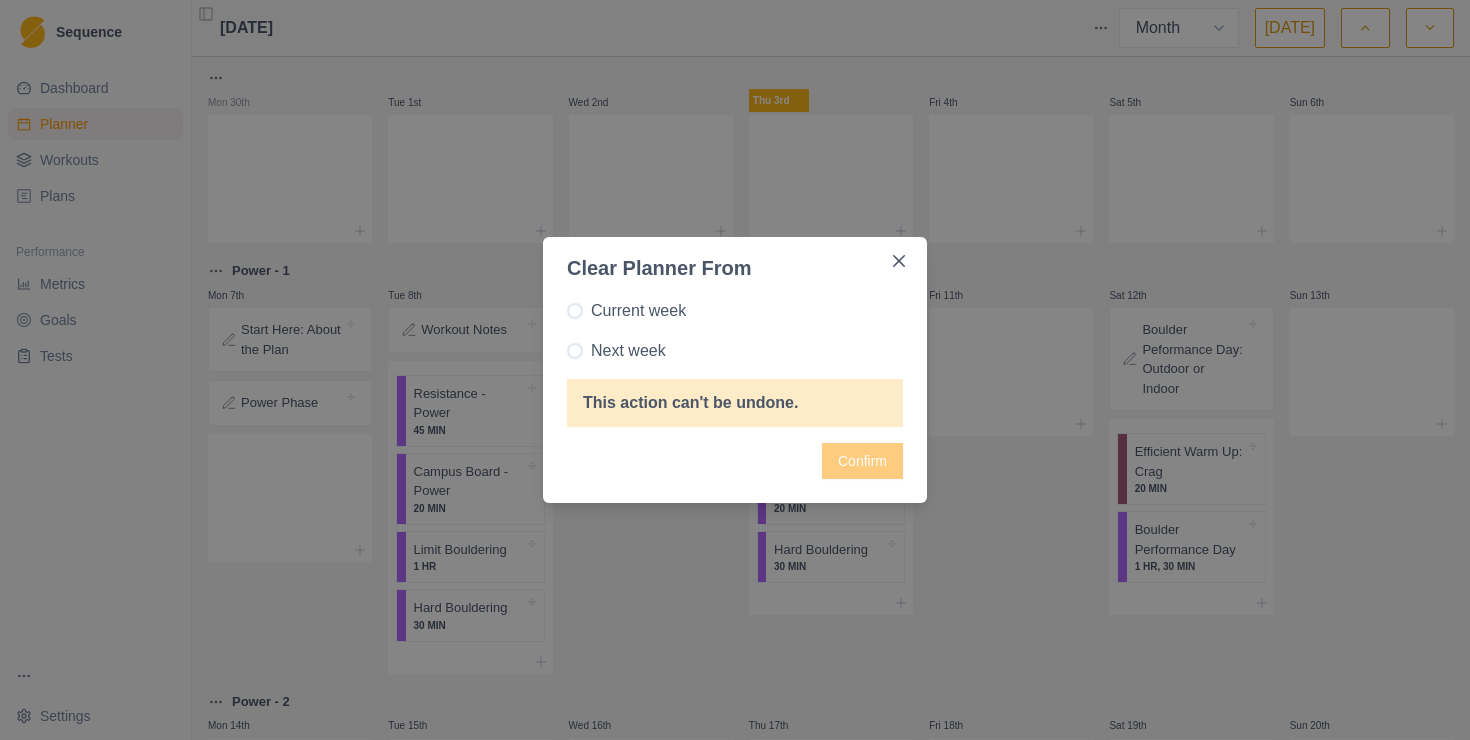 click at bounding box center [575, 351] 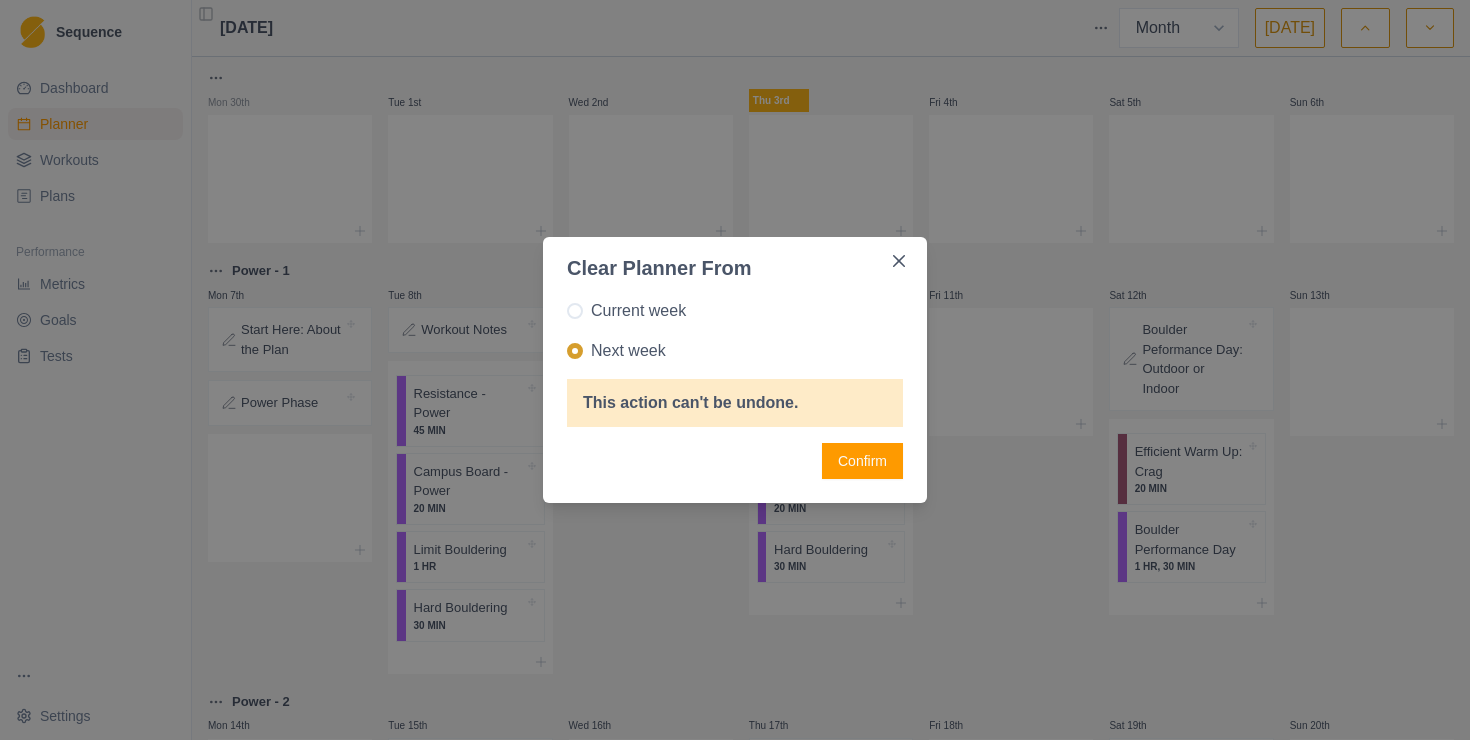 click on "Confirm" at bounding box center (862, 461) 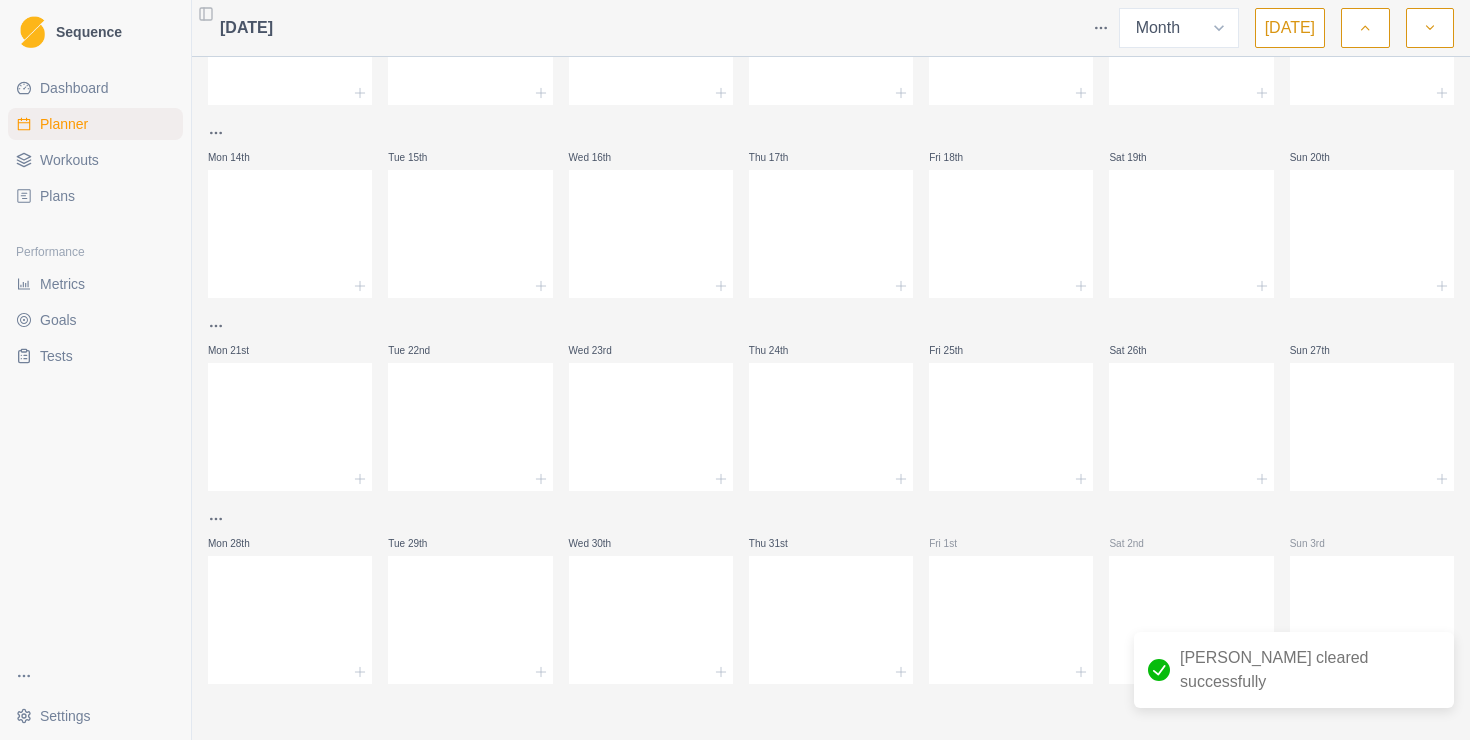 scroll, scrollTop: 0, scrollLeft: 0, axis: both 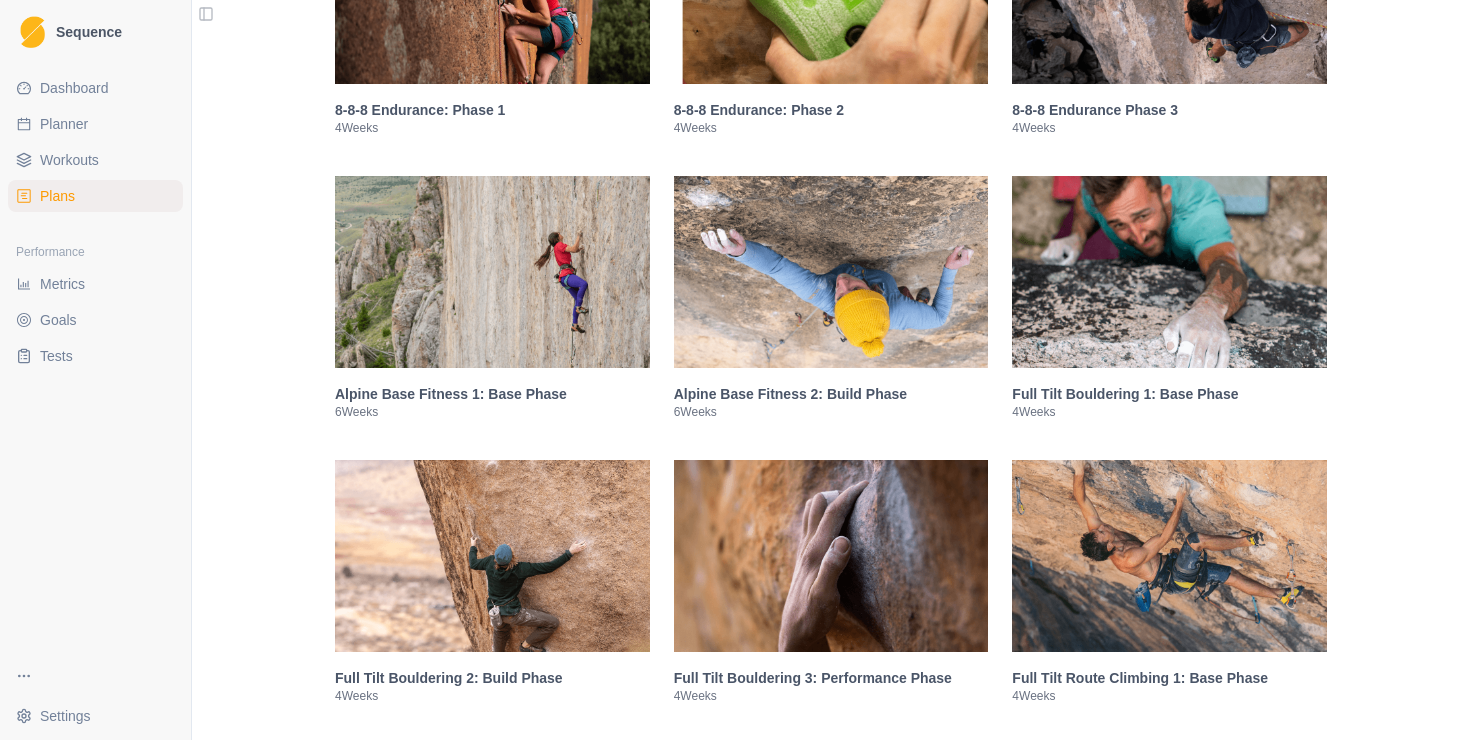 click at bounding box center [1169, 272] 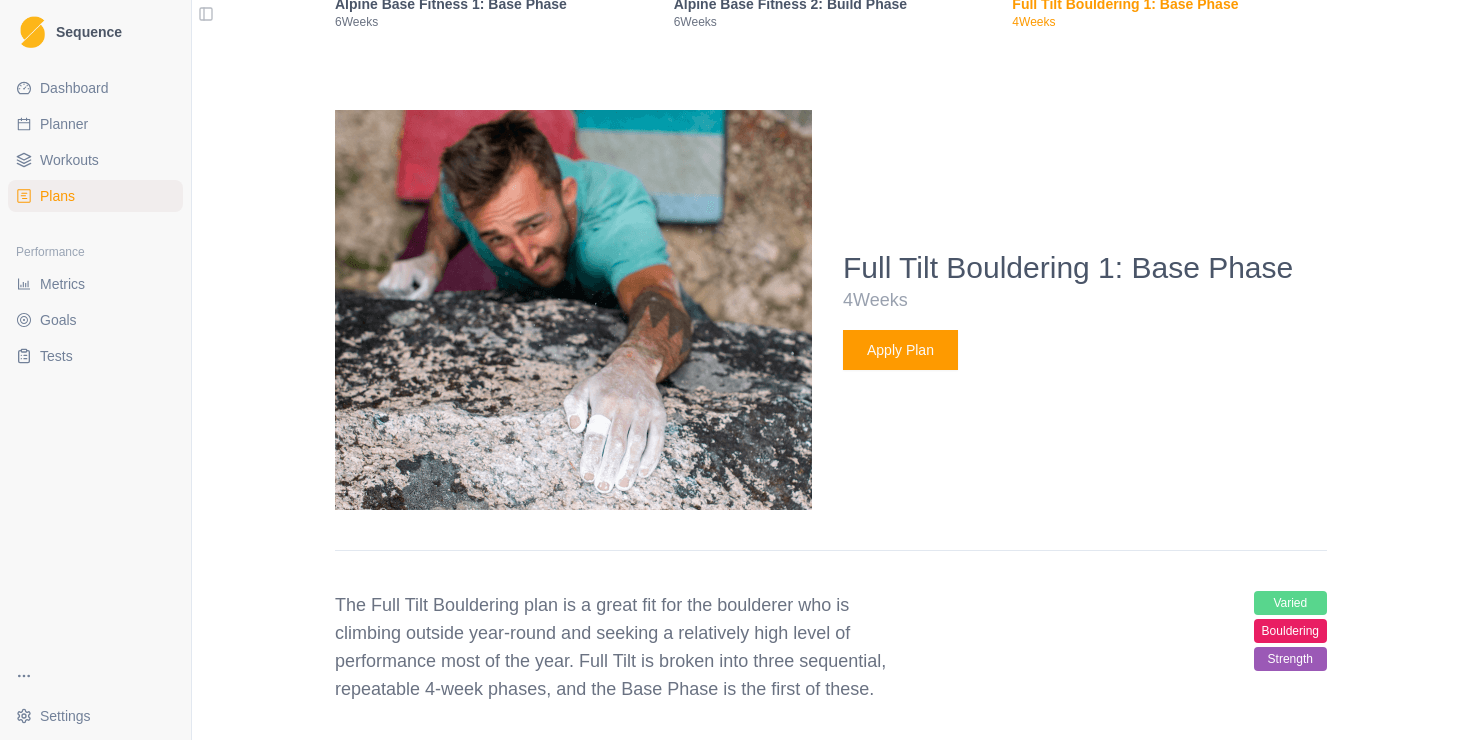 scroll, scrollTop: 1763, scrollLeft: 0, axis: vertical 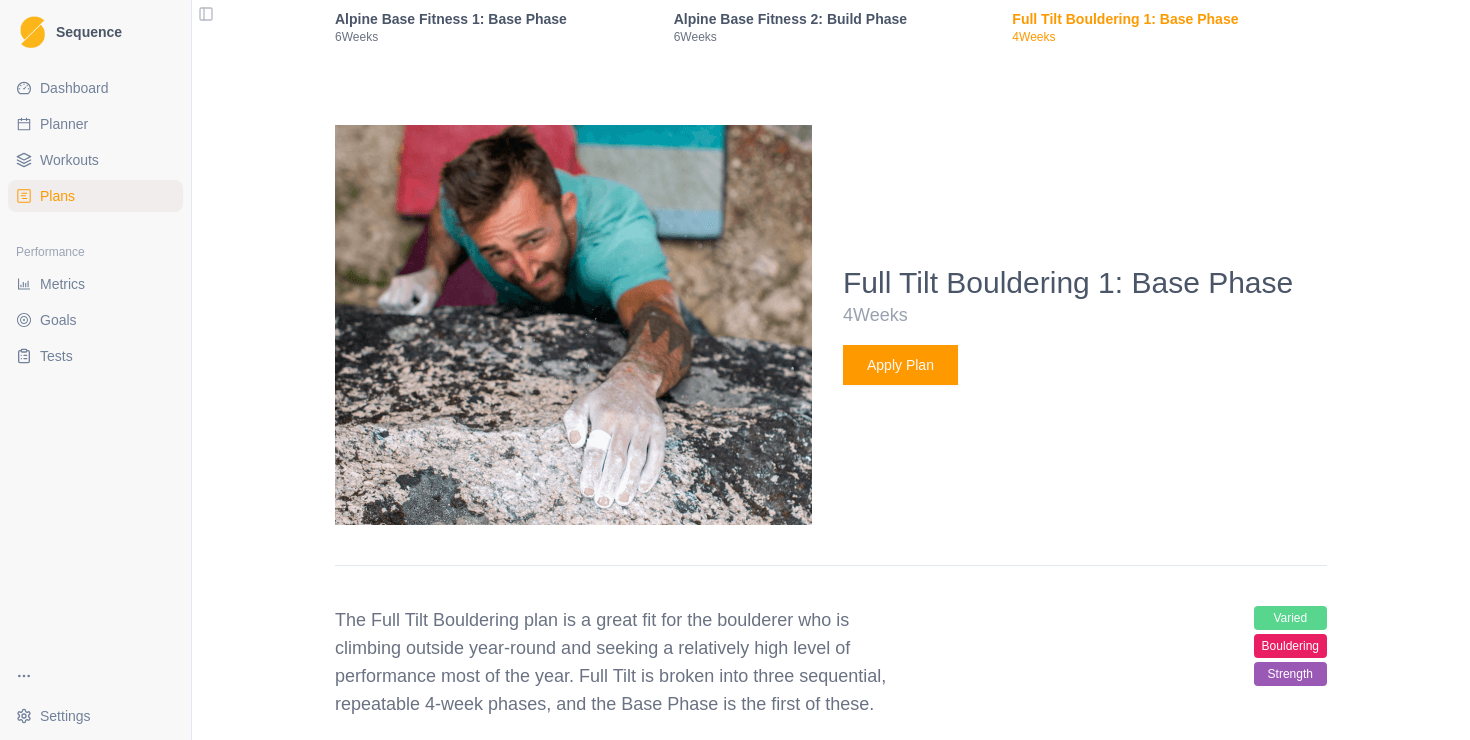 click on "Apply Plan" at bounding box center (900, 365) 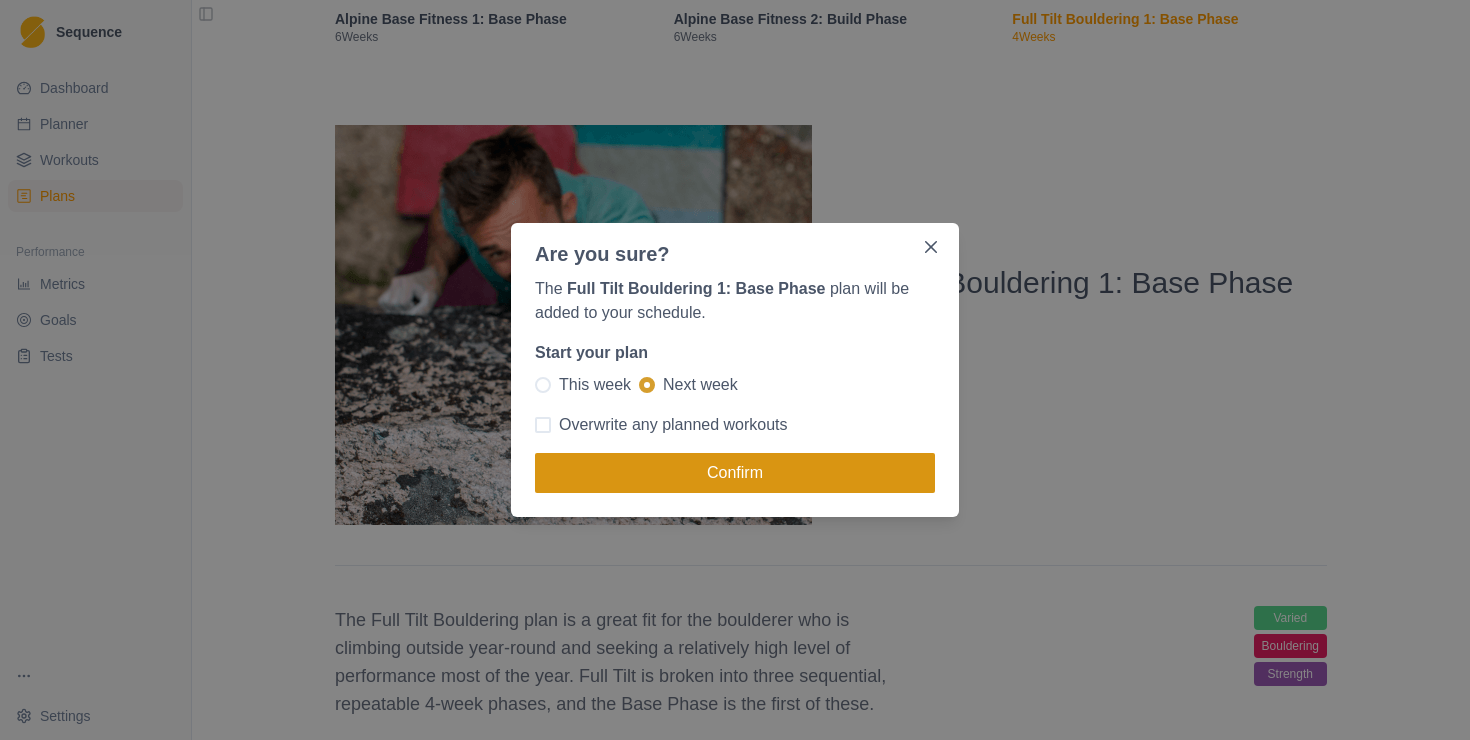 click on "Confirm" at bounding box center [735, 473] 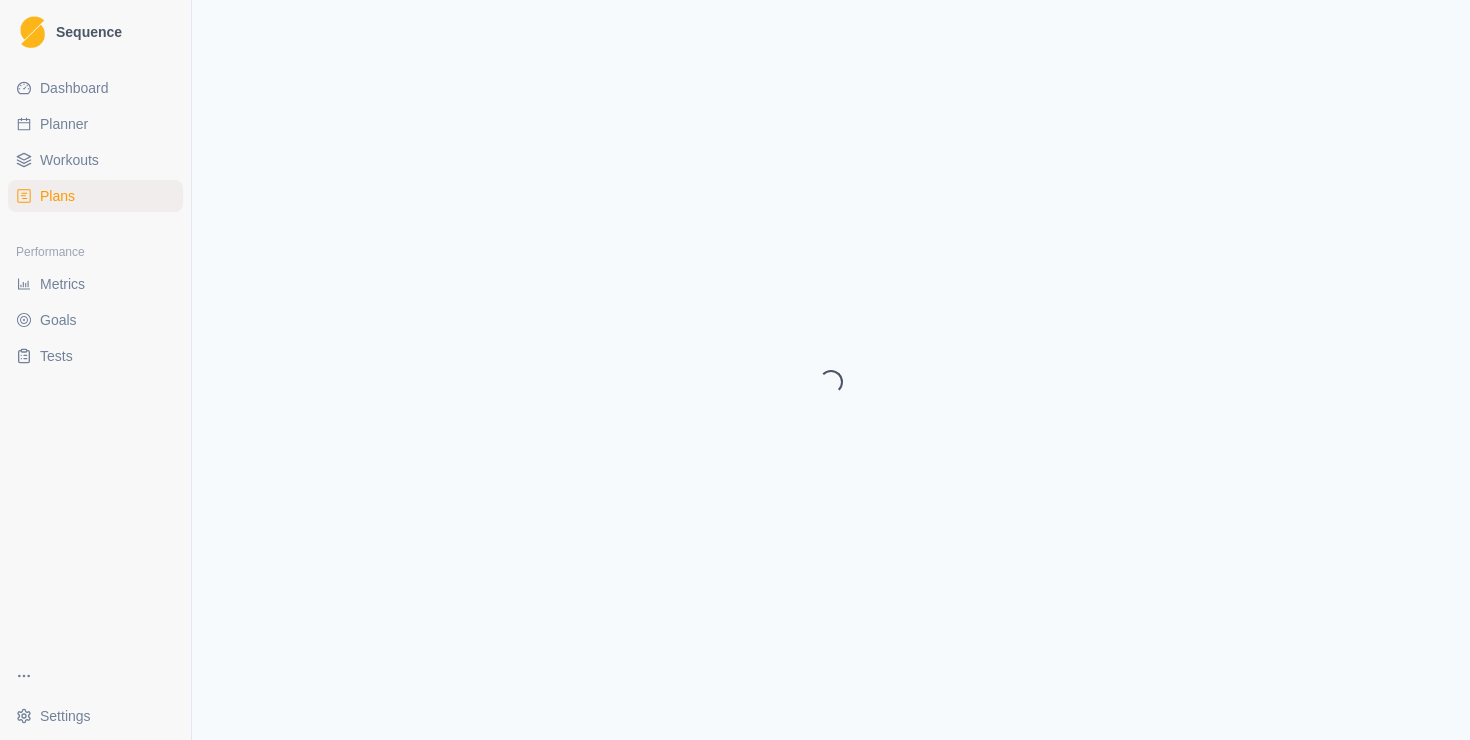 select on "month" 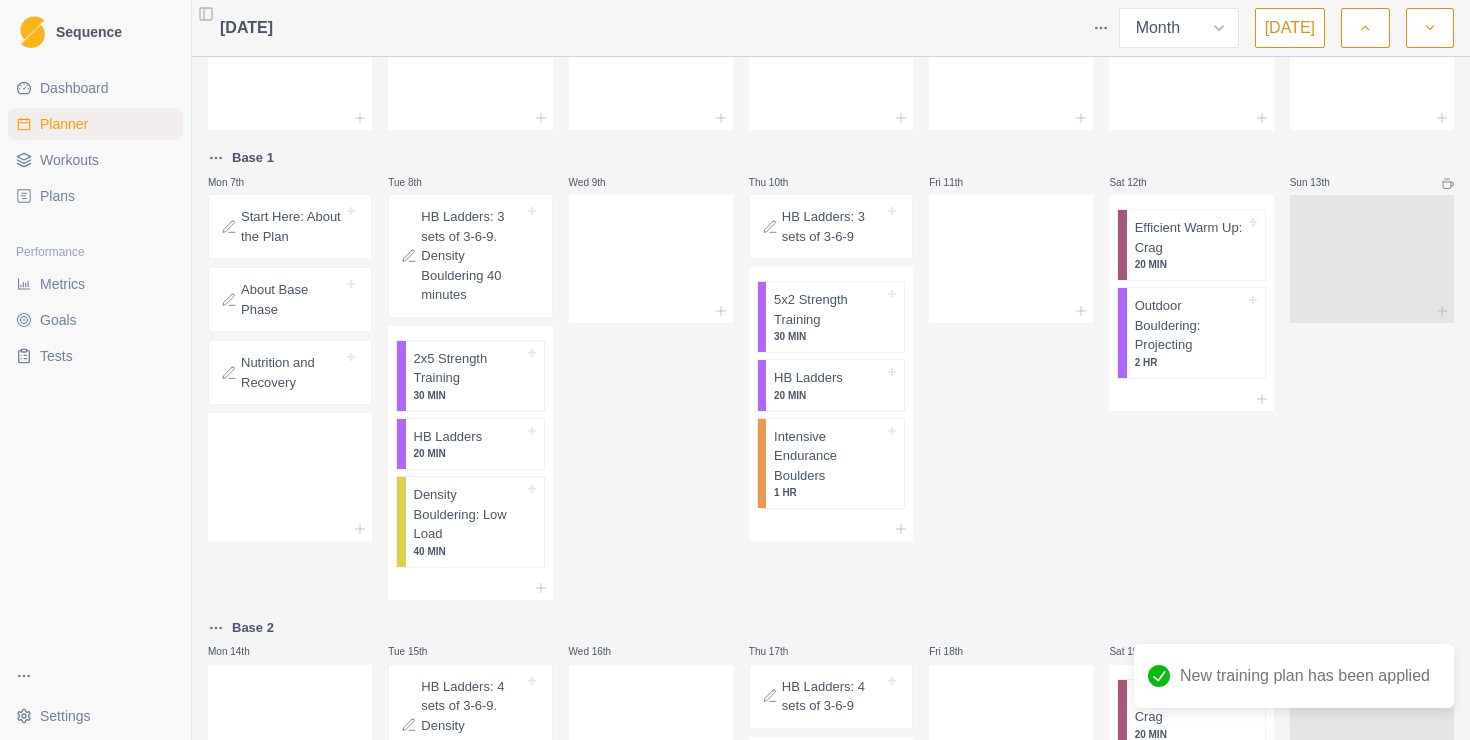 scroll, scrollTop: 130, scrollLeft: 0, axis: vertical 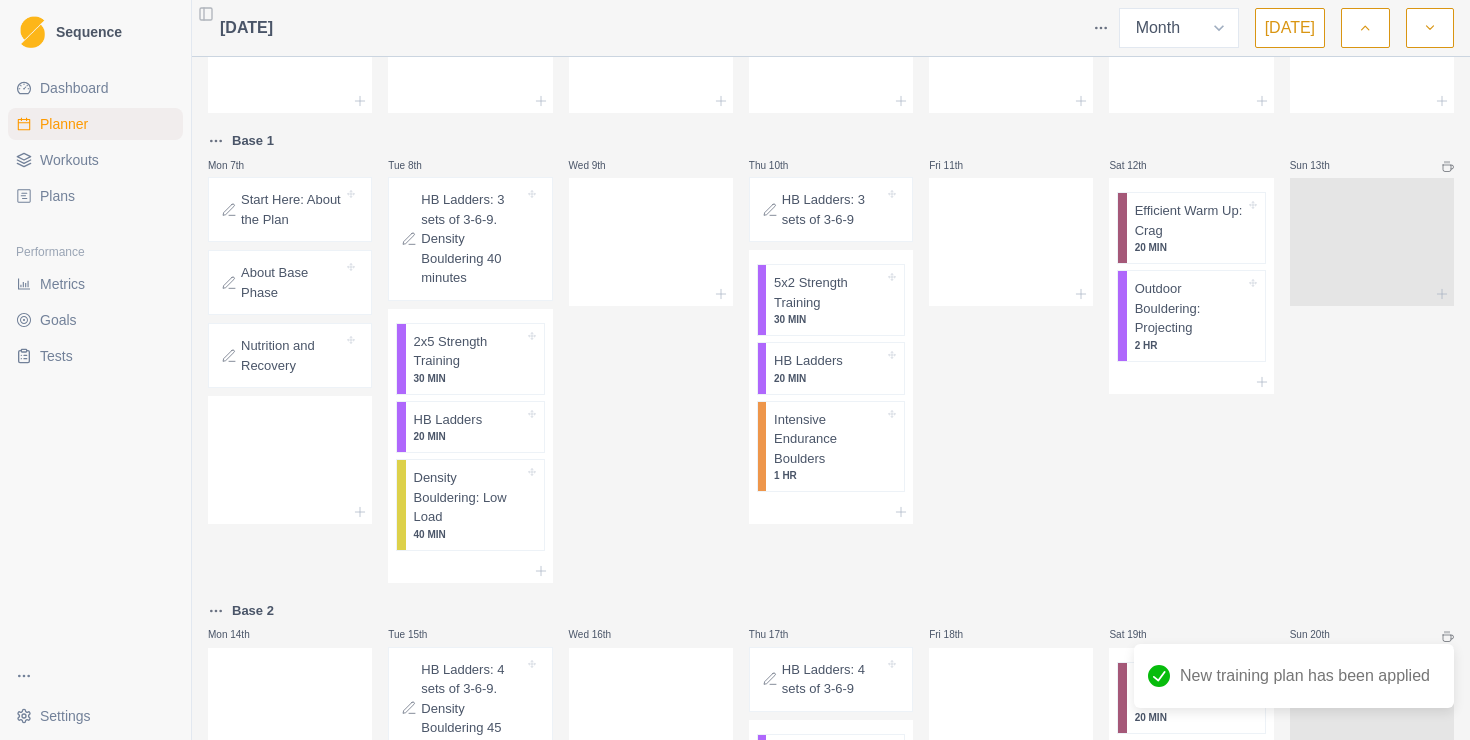 click on "Start Here: About the Plan" at bounding box center [292, 209] 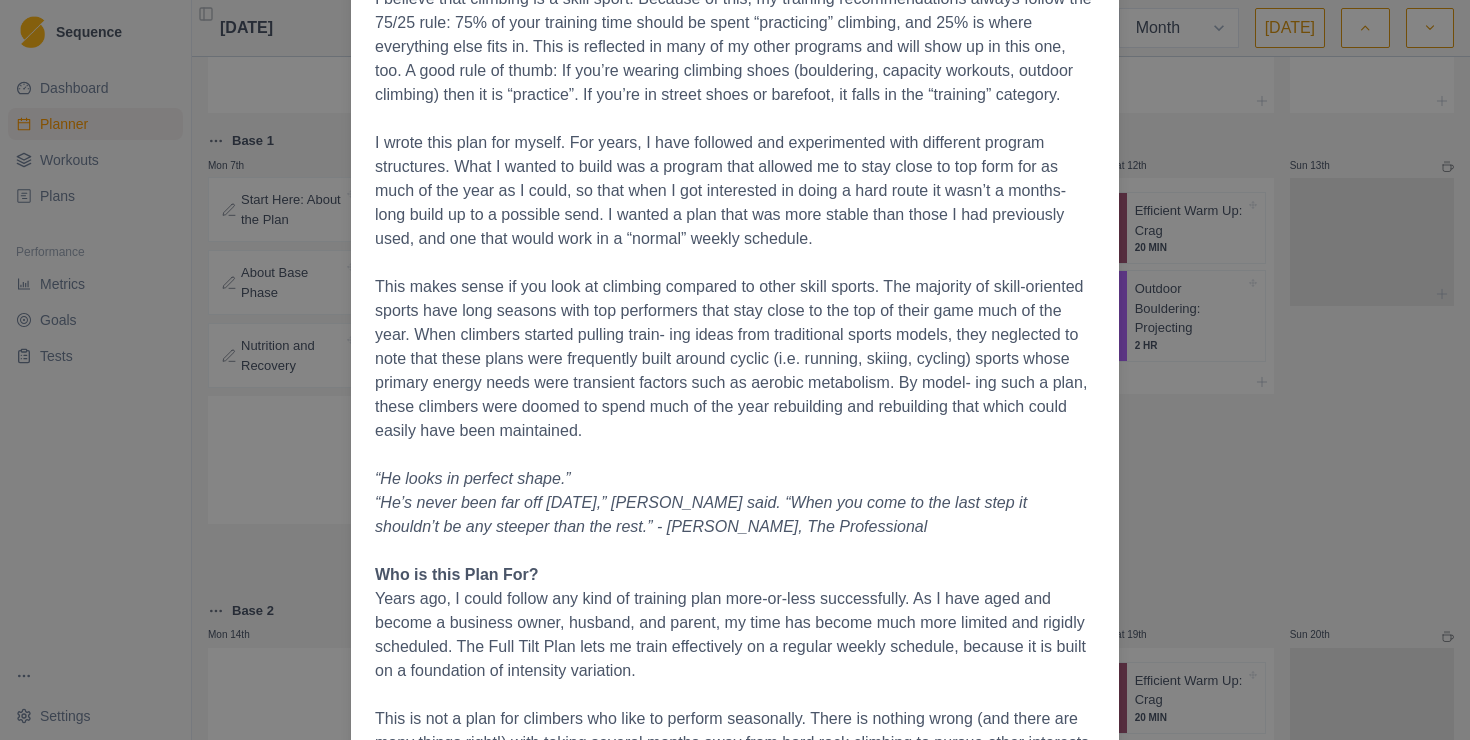 scroll, scrollTop: 0, scrollLeft: 0, axis: both 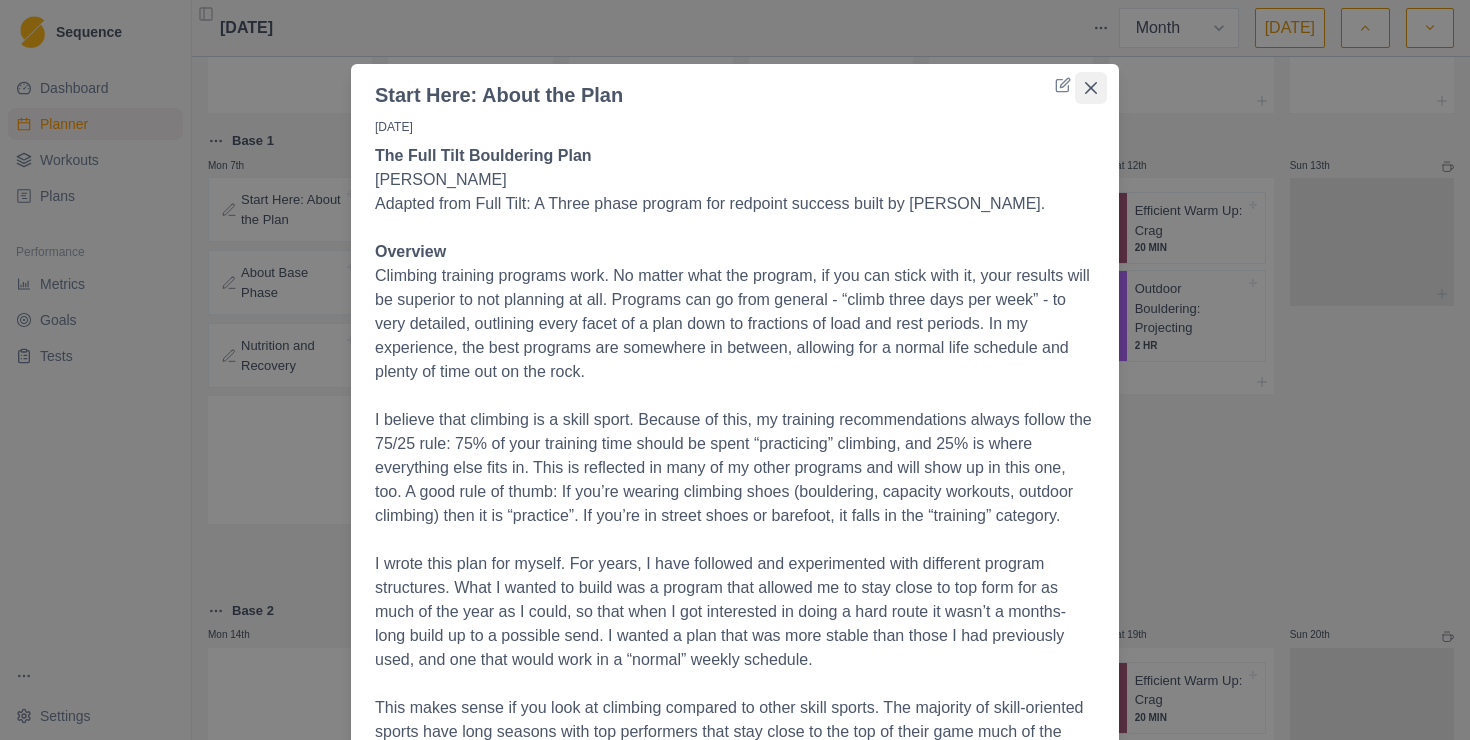 click 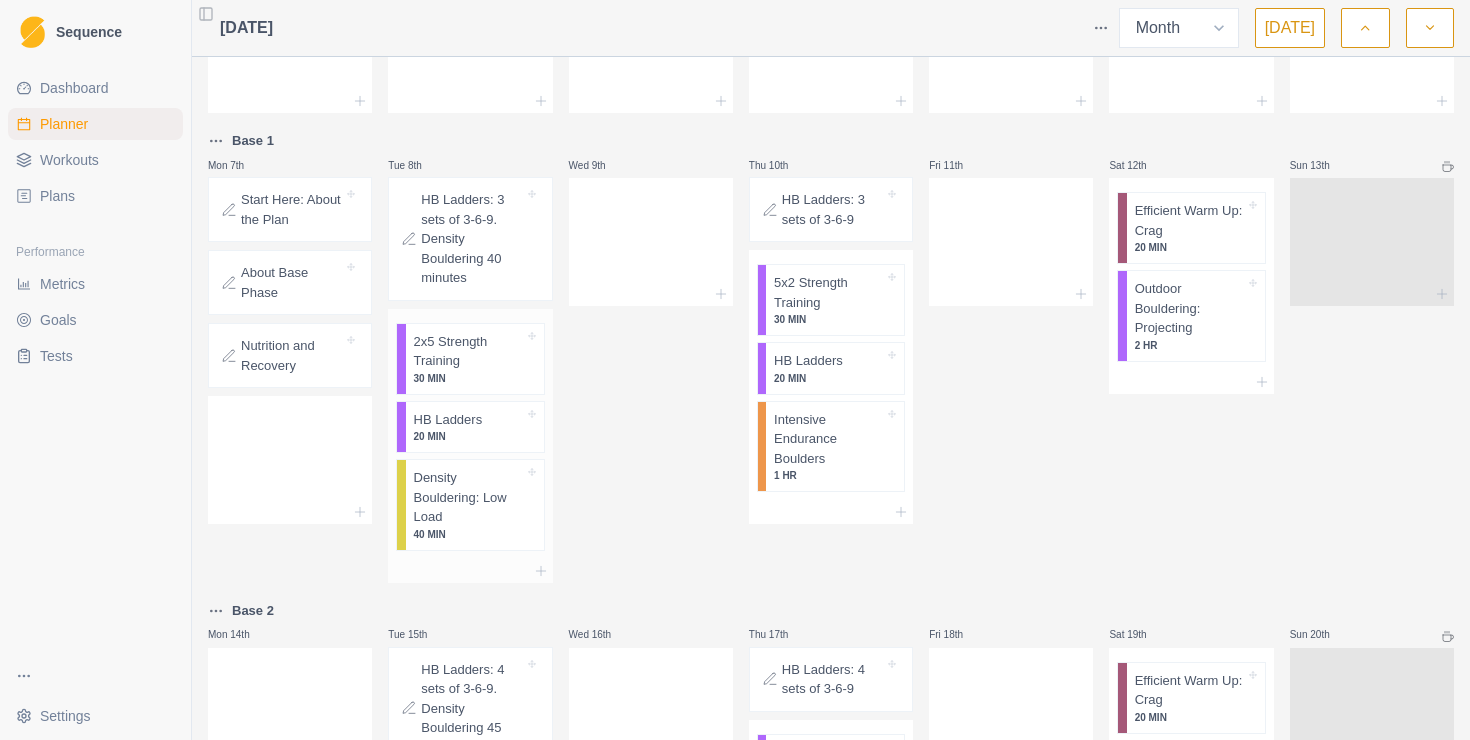 click on "30 MIN" at bounding box center [469, 378] 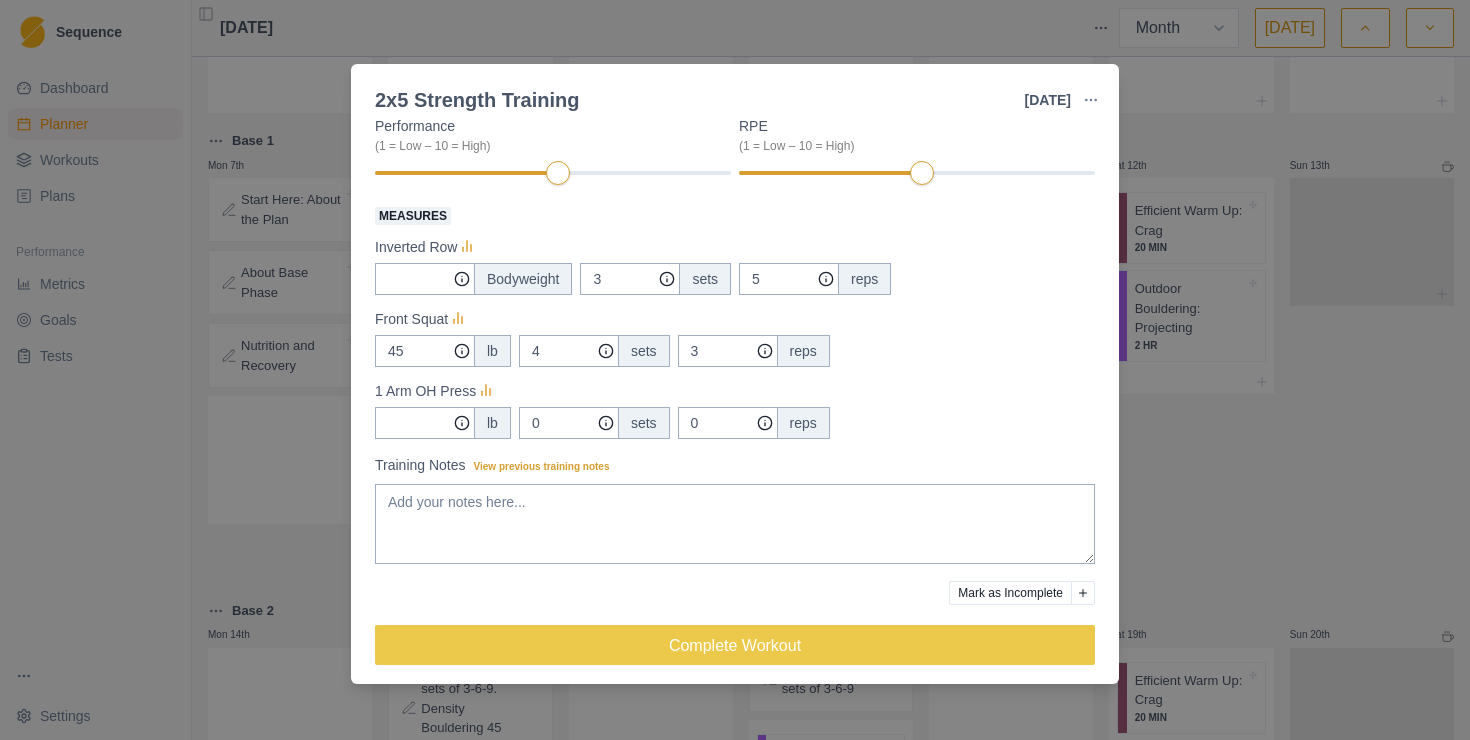 scroll, scrollTop: 316, scrollLeft: 0, axis: vertical 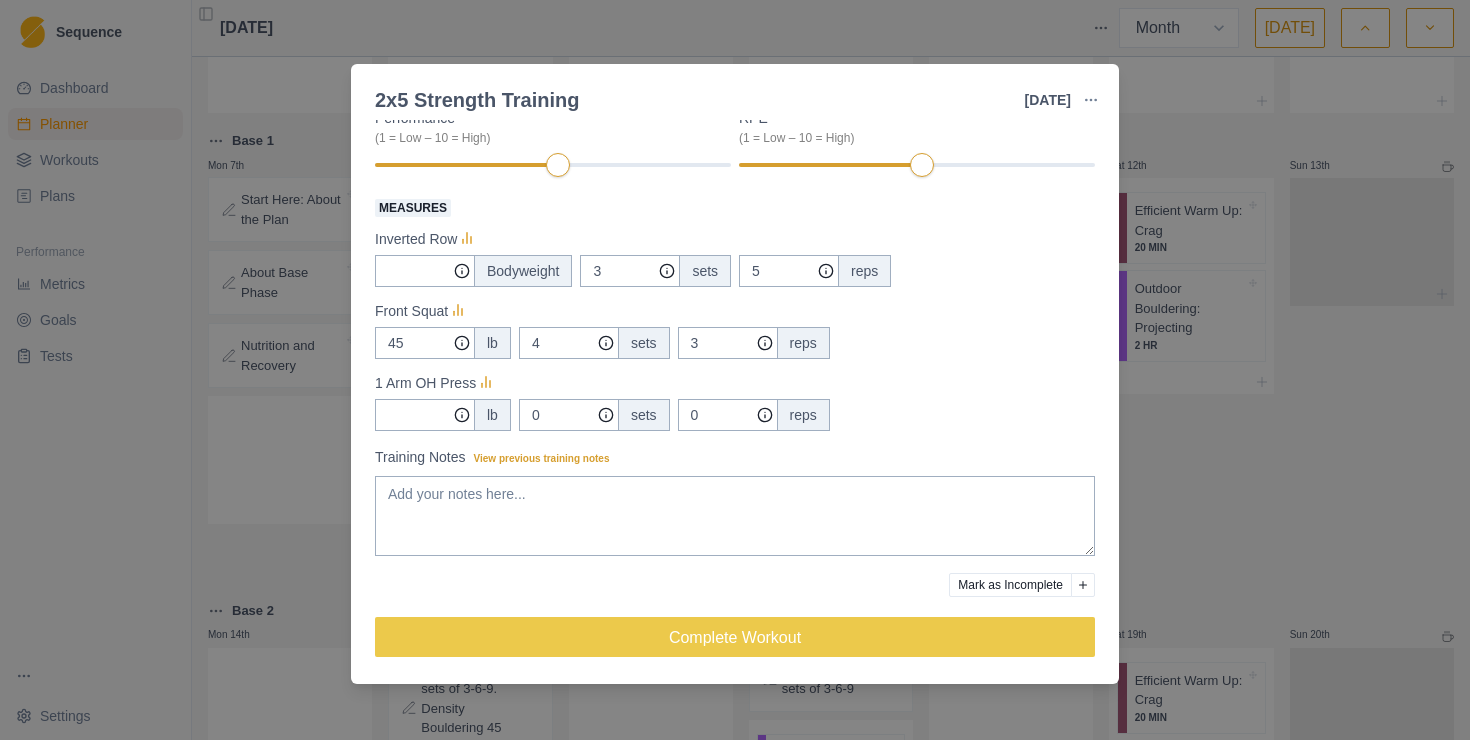 click on "Bodyweight" at bounding box center [523, 271] 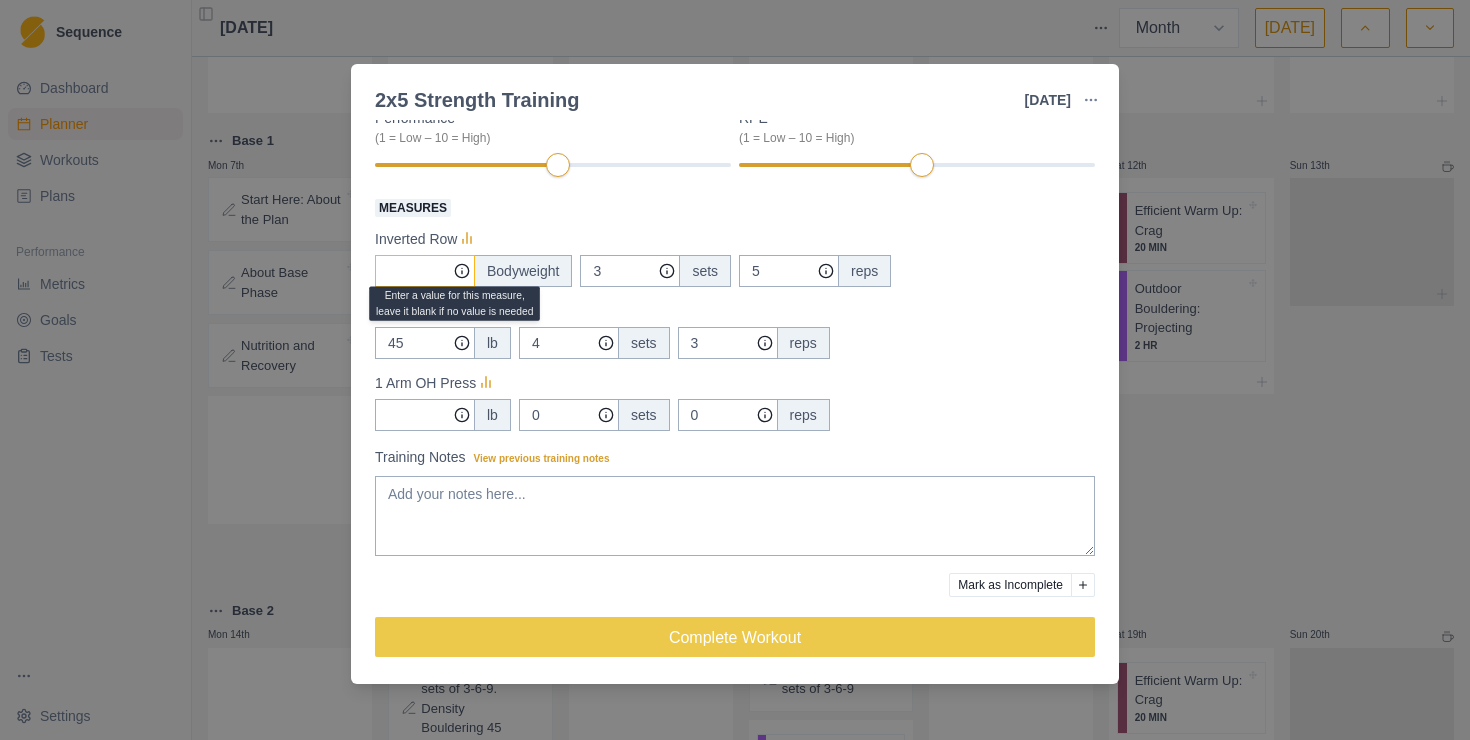 type on "0" 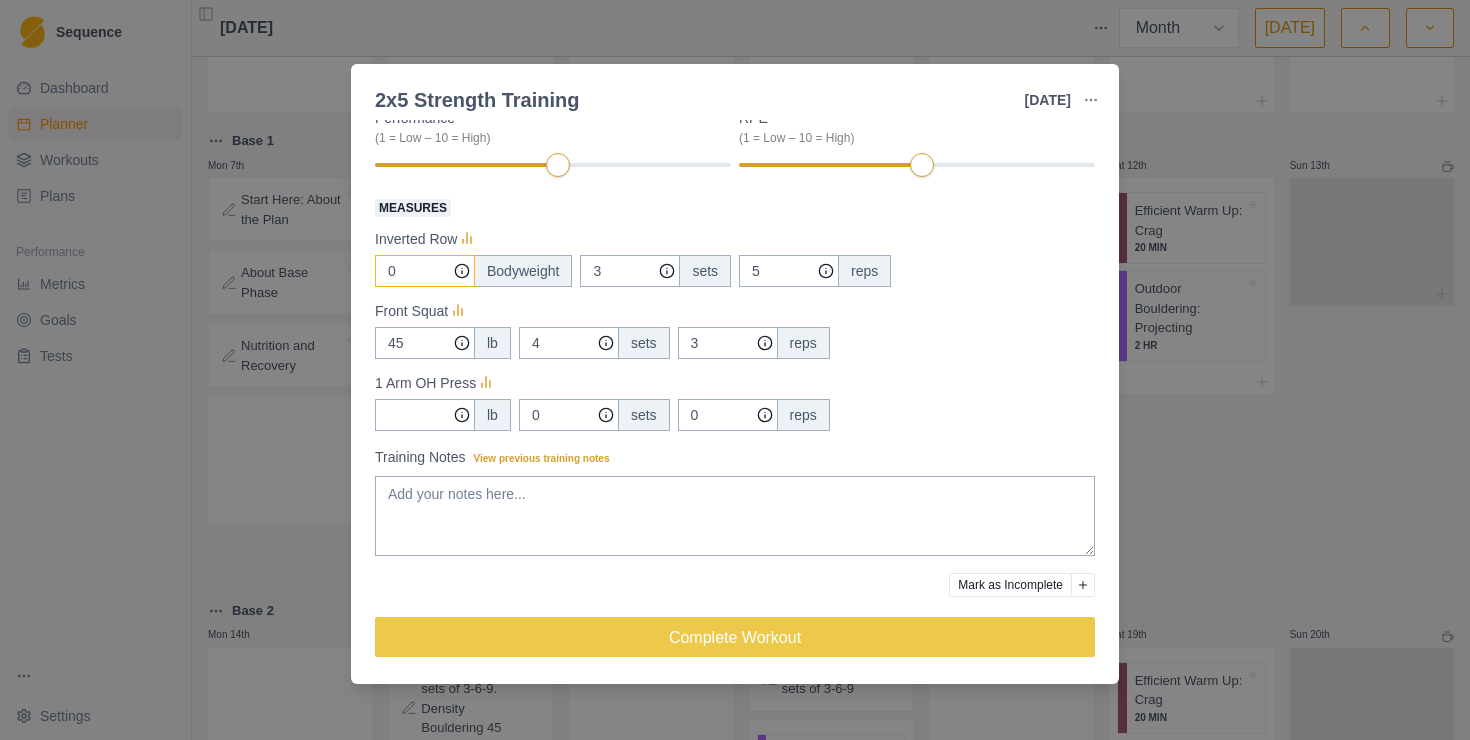 click 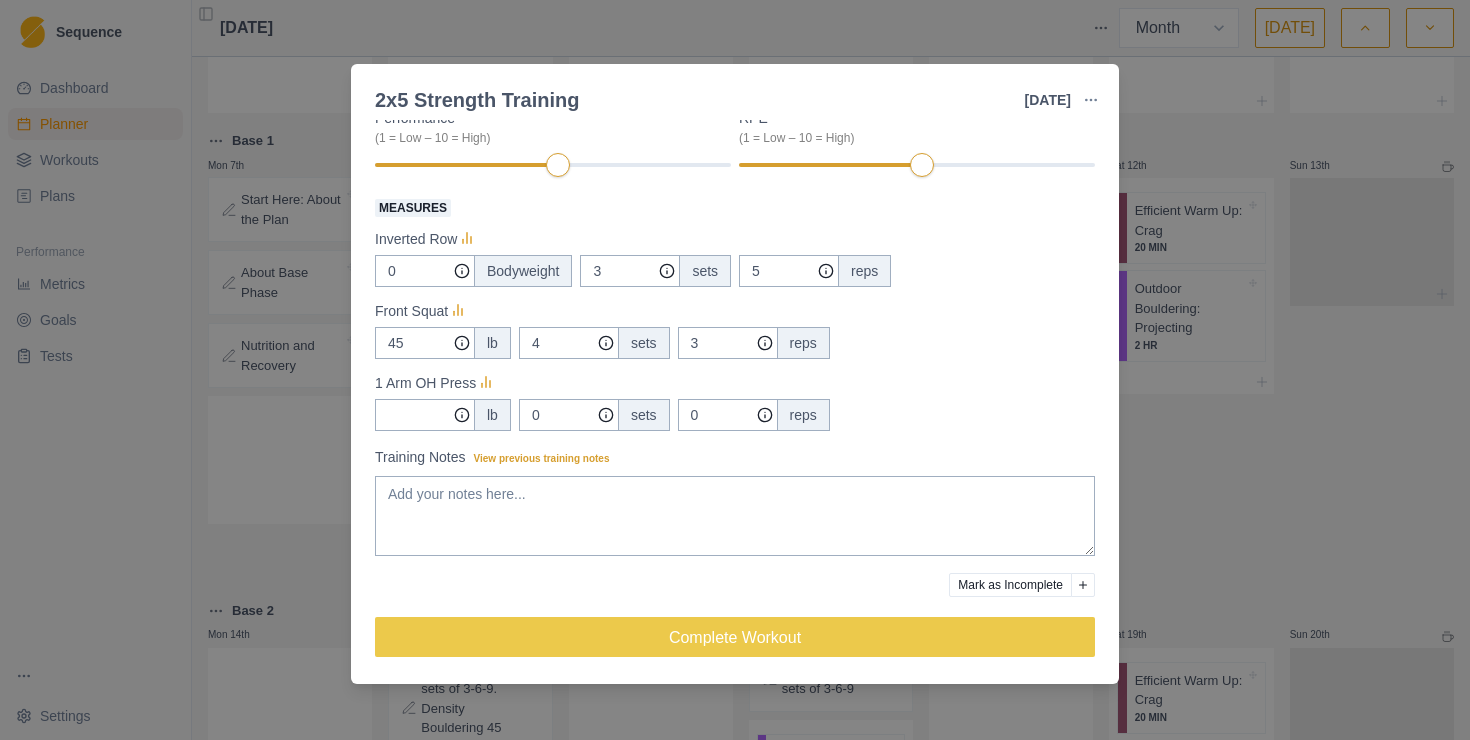 click on "sets" at bounding box center [705, 271] 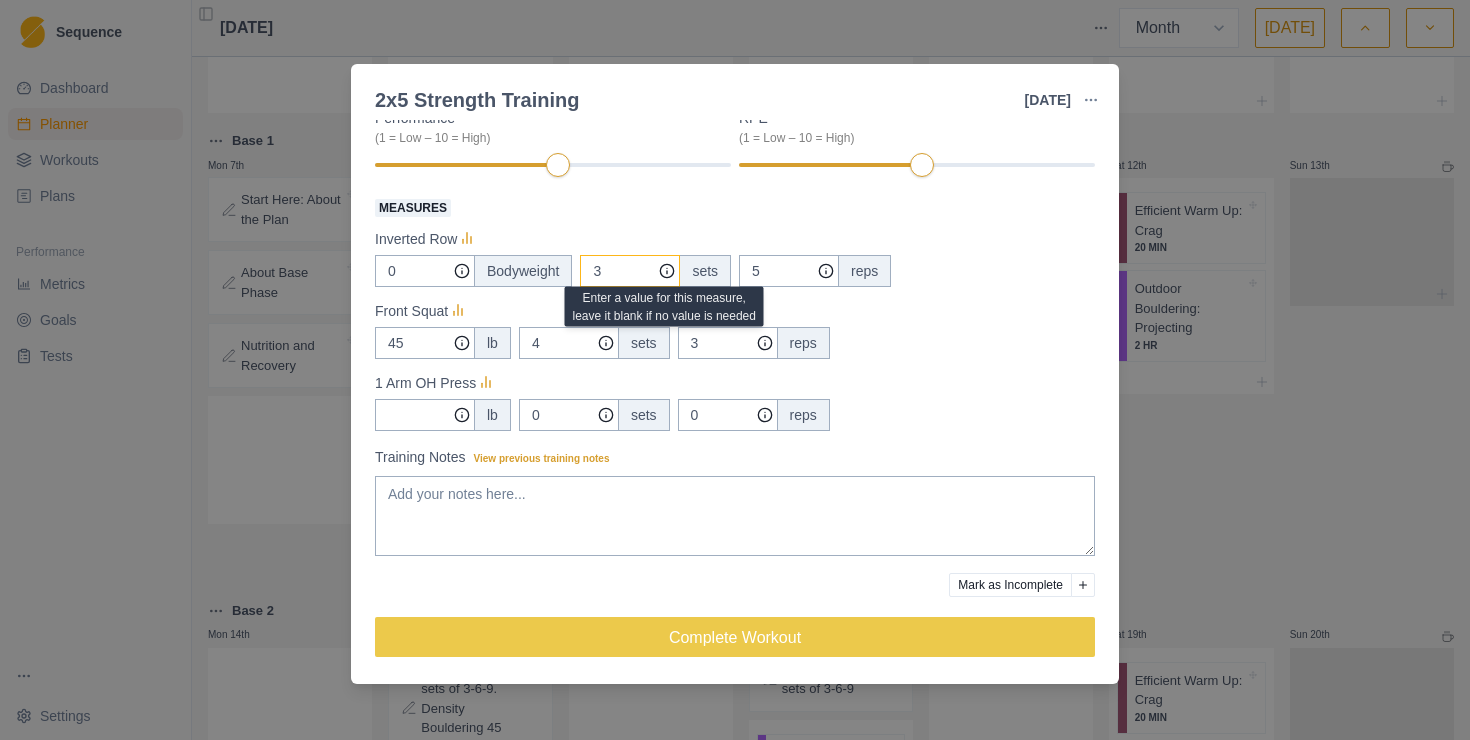 click 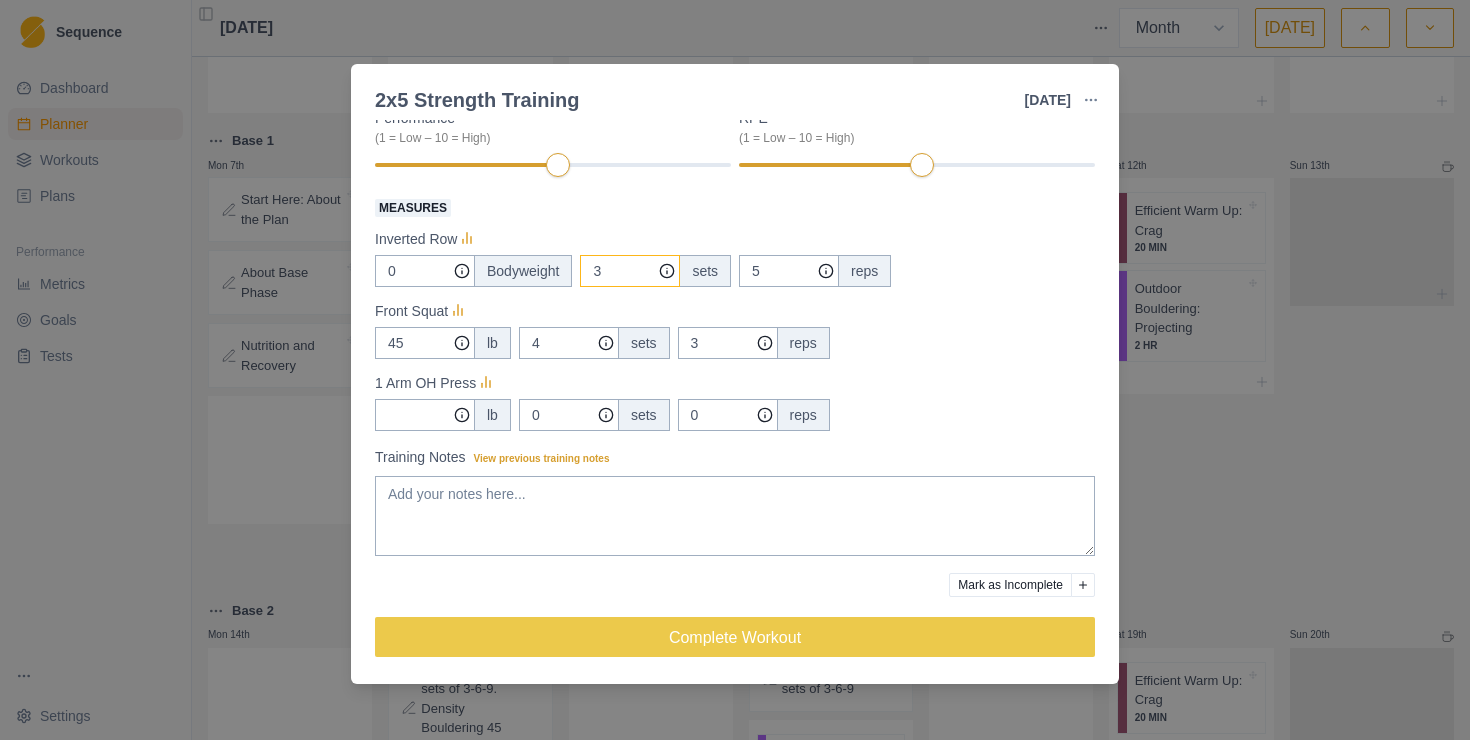click 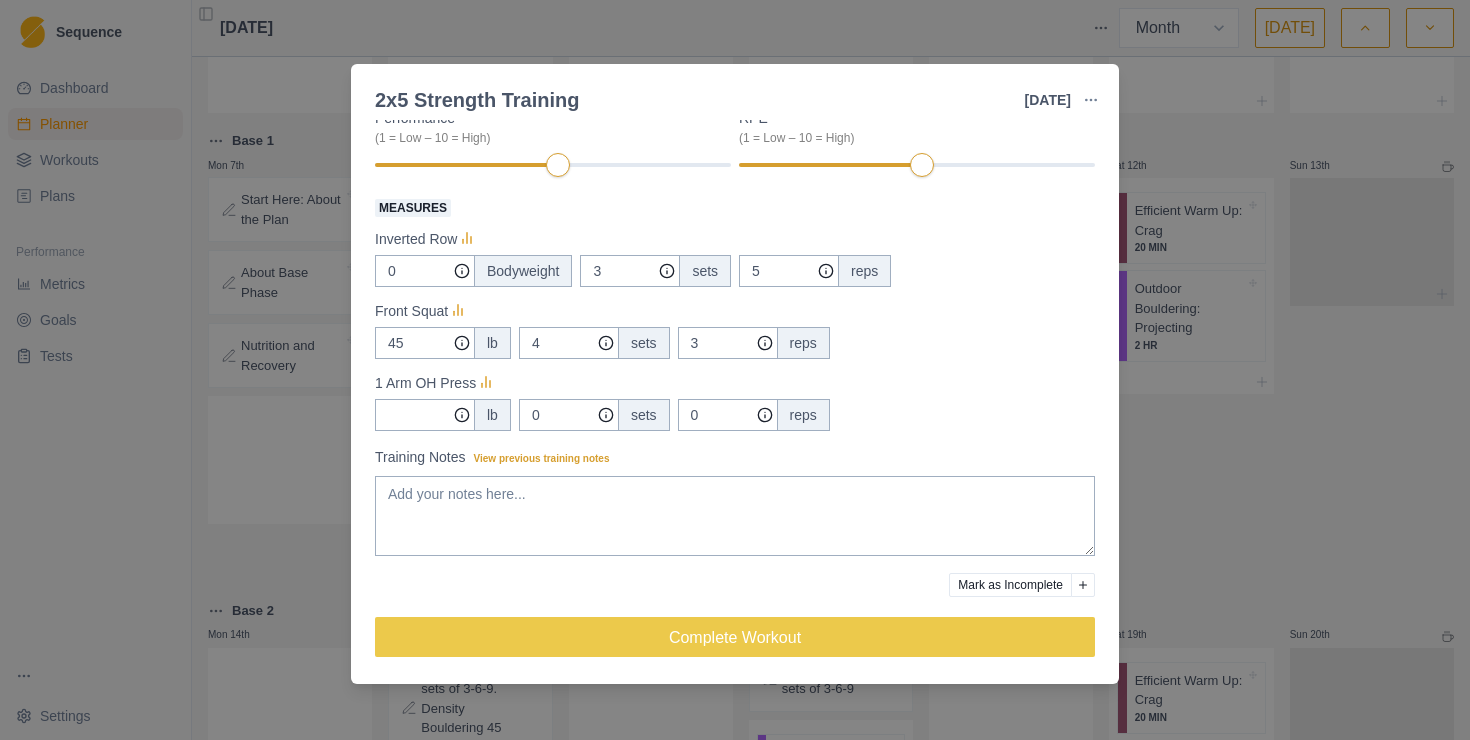click on "sets" at bounding box center (705, 271) 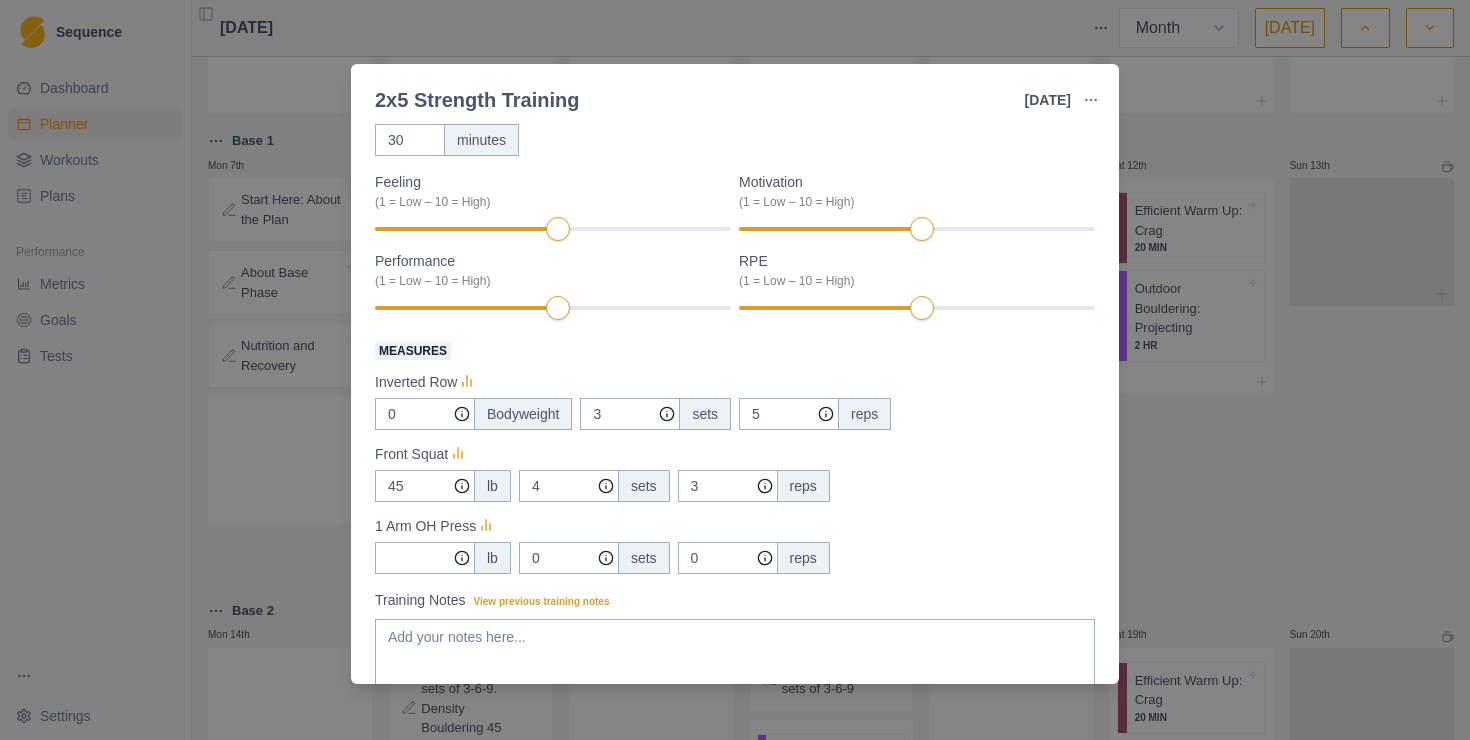 scroll, scrollTop: 207, scrollLeft: 0, axis: vertical 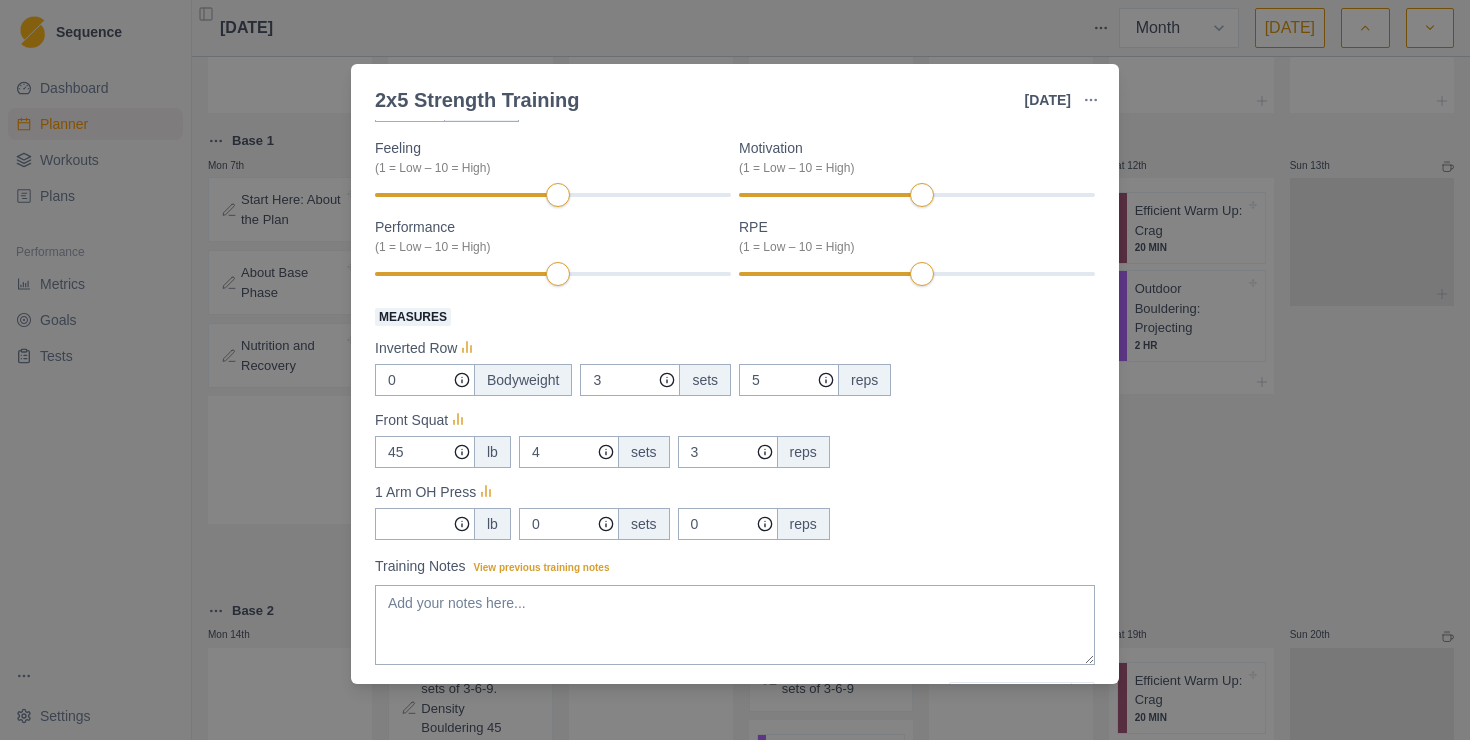 click on "2x5 Strength Training 8 Jul 2025 Link To Goal View Workout Metrics Edit Original Workout Reschedule Workout Remove From Schedule Strength / Power Duration:  30 MIN Each strength session will feature a movement-prep warm-up, three main exercises, and mobility exercises done during rest periods. View workout details Actual Workout Duration 30 minutes Feeling (1 = Low – 10 = High) Motivation (1 = Low – 10 = High) Performance (1 = Low – 10 = High) RPE (1 = Low – 10 = High) Measures Inverted Row 0 Bodyweight 3 sets 5 reps Front Squat 45 lb 4 sets 3 reps 1 Arm OH Press lb 0 sets 0 reps Training Notes View previous training notes Mark as Incomplete Complete Workout" at bounding box center [735, 370] 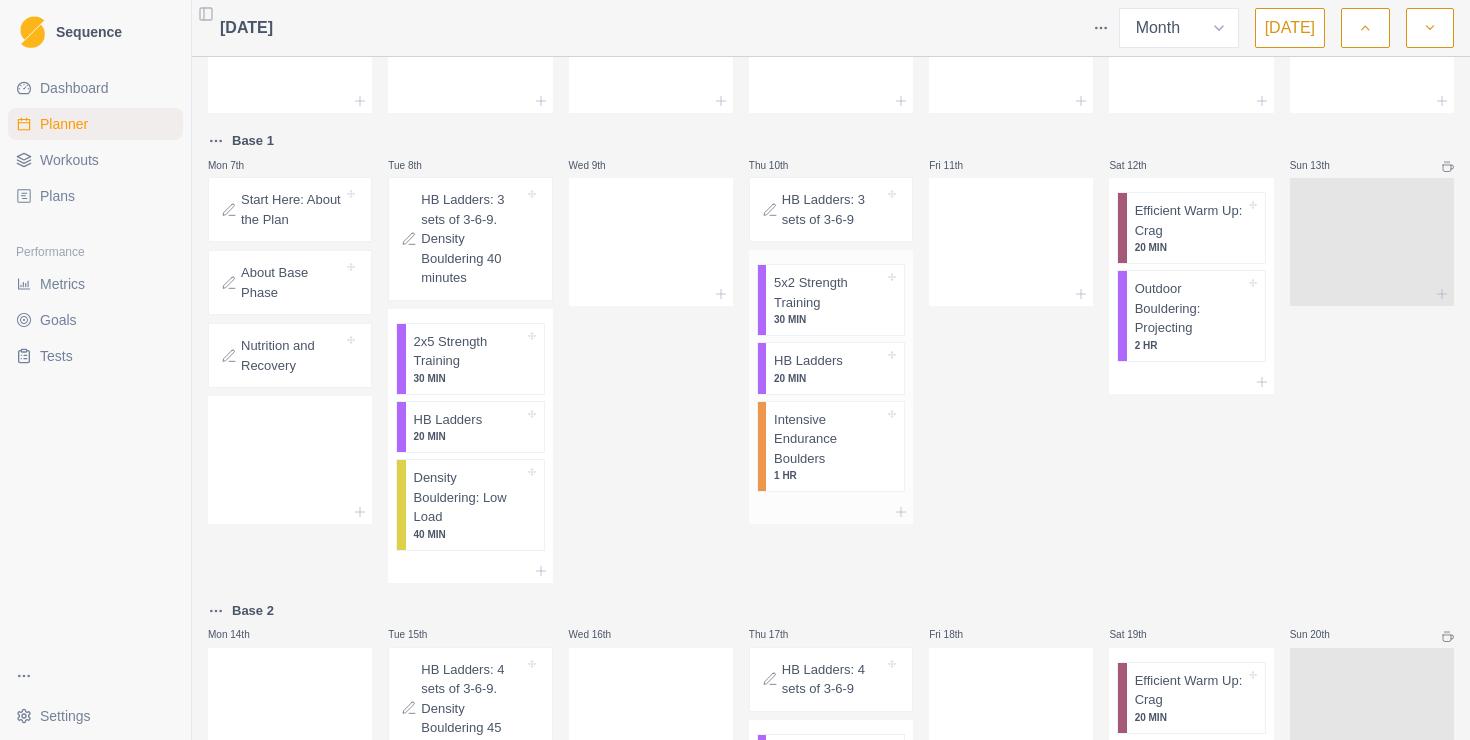 scroll, scrollTop: 126, scrollLeft: 0, axis: vertical 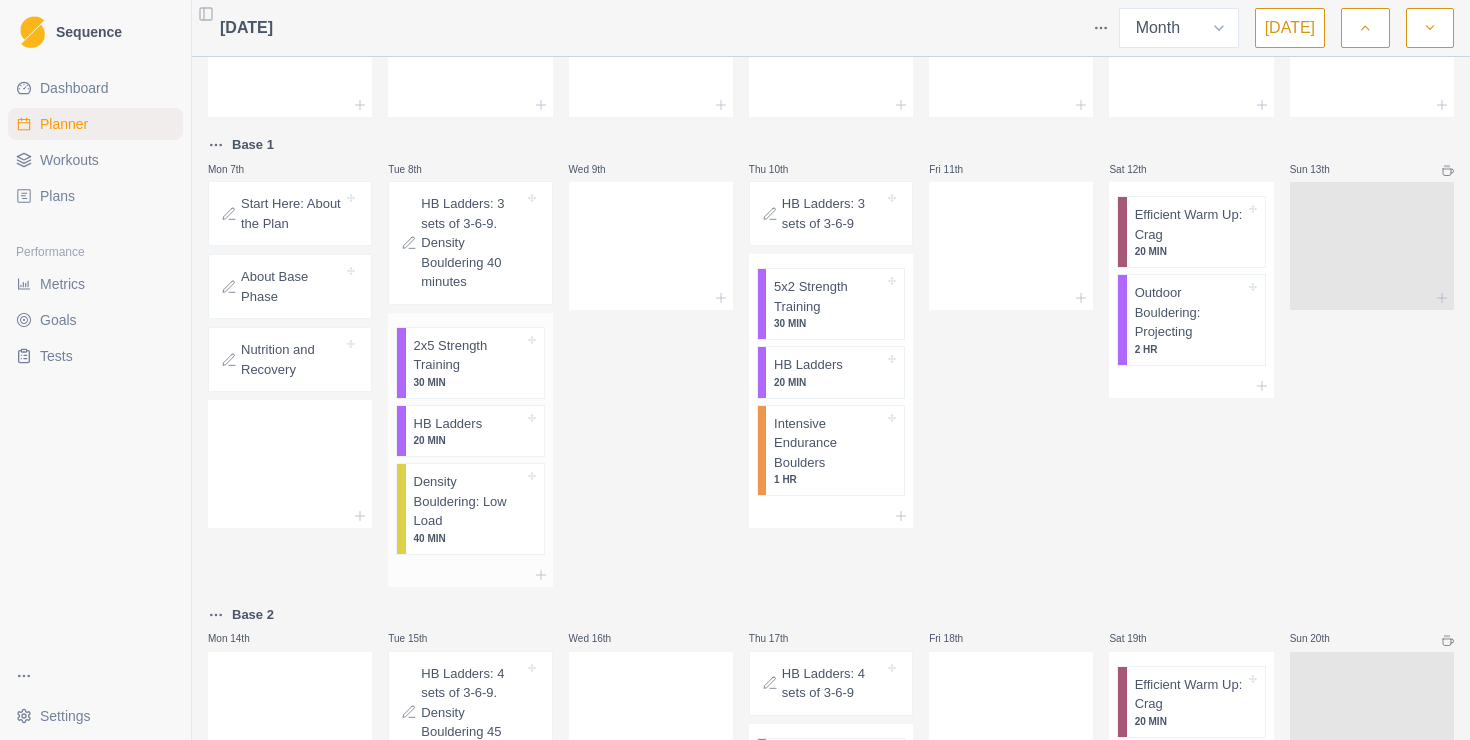click on "2x5 Strength Training" at bounding box center [469, 355] 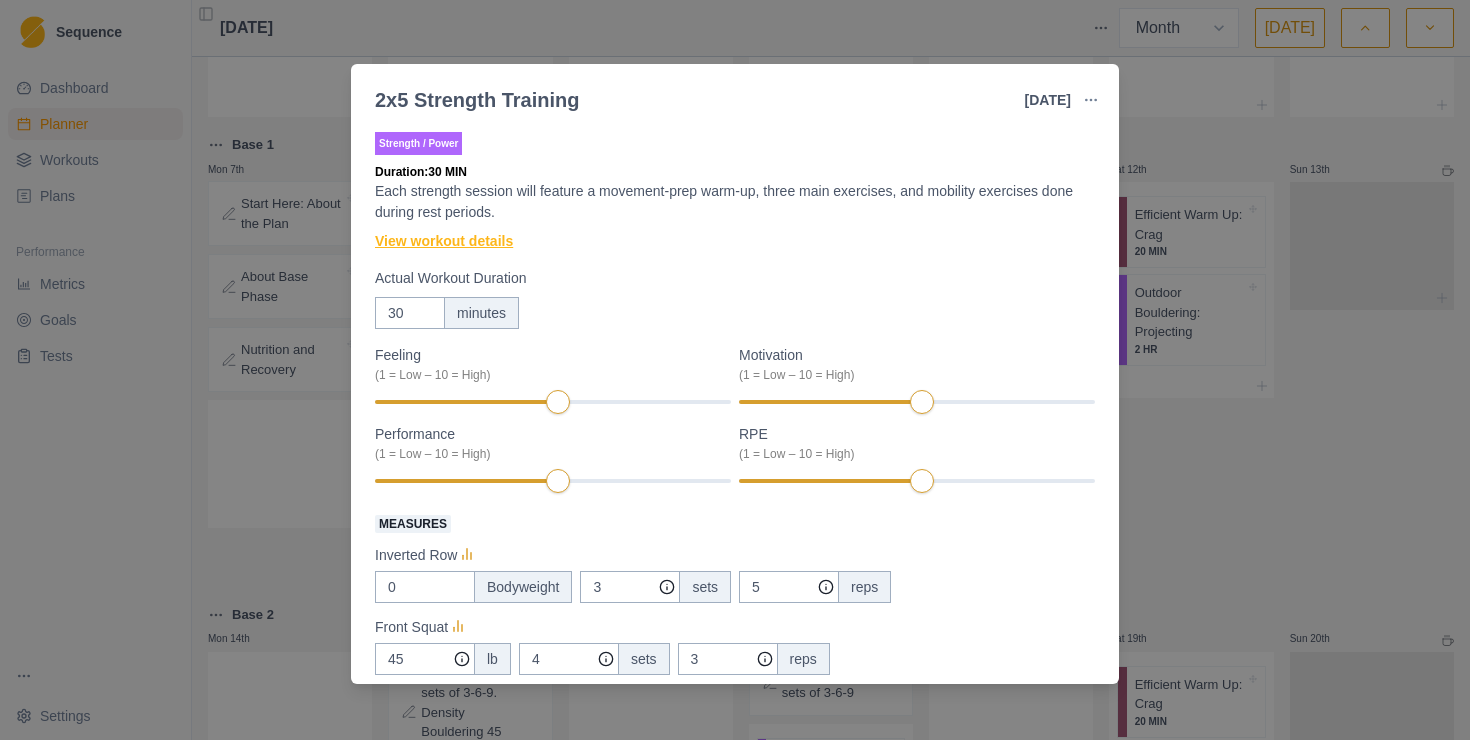 click on "View workout details" at bounding box center [444, 241] 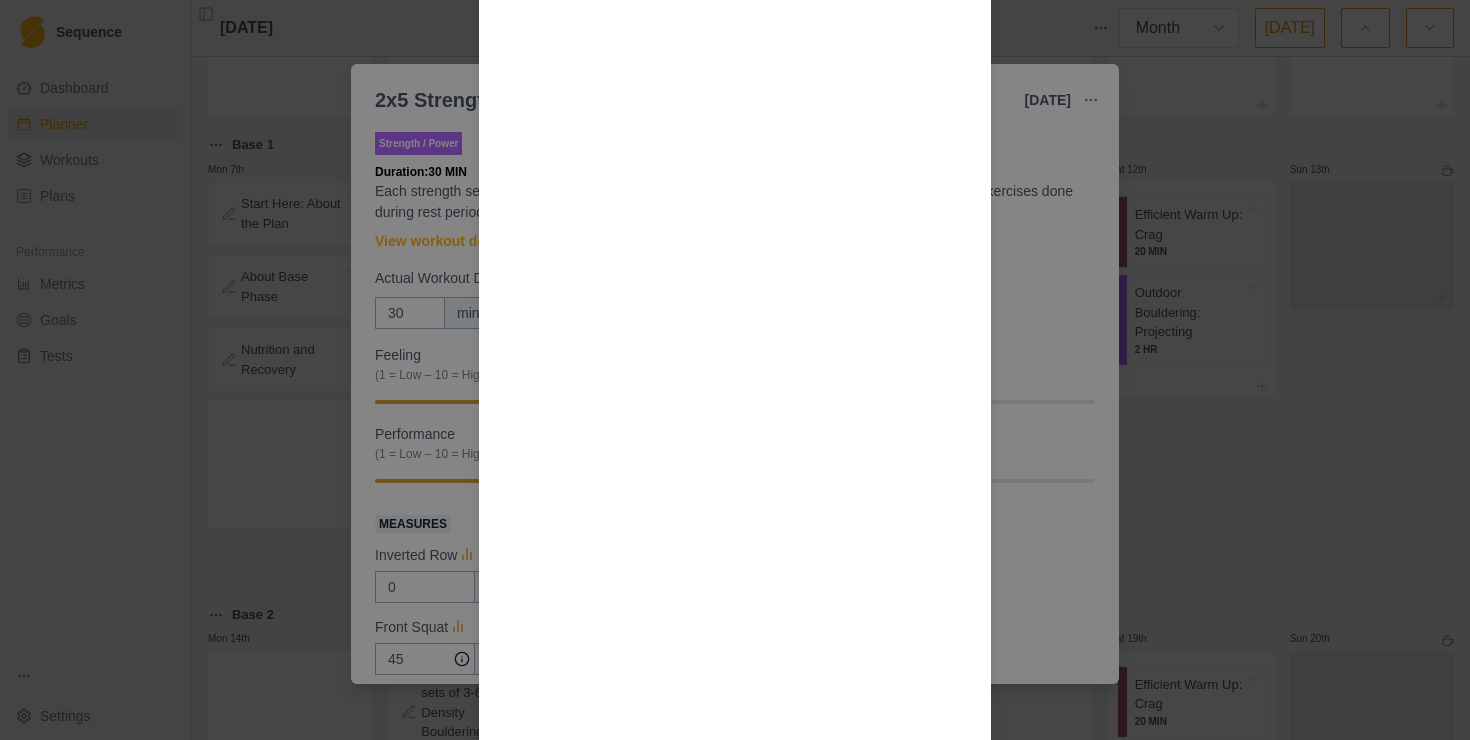 scroll, scrollTop: 1410, scrollLeft: 0, axis: vertical 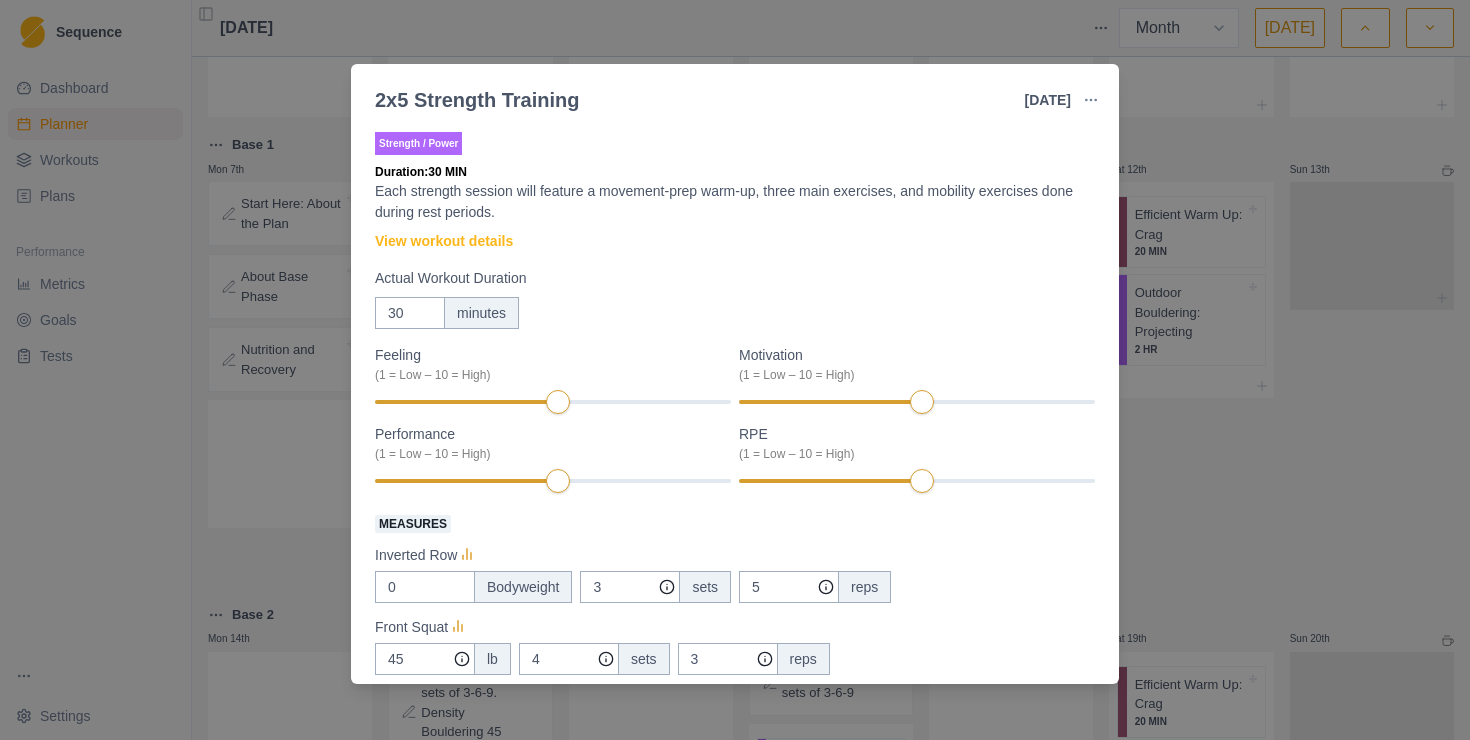 click on "2x5 Strength Training 8 Jul 2025 Link To Goal View Workout Metrics Edit Original Workout Reschedule Workout Remove From Schedule Strength / Power Duration:  30 MIN Each strength session will feature a movement-prep warm-up, three main exercises, and mobility exercises done during rest periods. View workout details Actual Workout Duration 30 minutes Feeling (1 = Low – 10 = High) Motivation (1 = Low – 10 = High) Performance (1 = Low – 10 = High) RPE (1 = Low – 10 = High) Measures Inverted Row 0 Bodyweight 3 sets 5 reps Front Squat 45 lb 4 sets 3 reps 1 Arm OH Press lb 0 sets 0 reps Training Notes View previous training notes Mark as Incomplete Complete Workout" at bounding box center (735, 370) 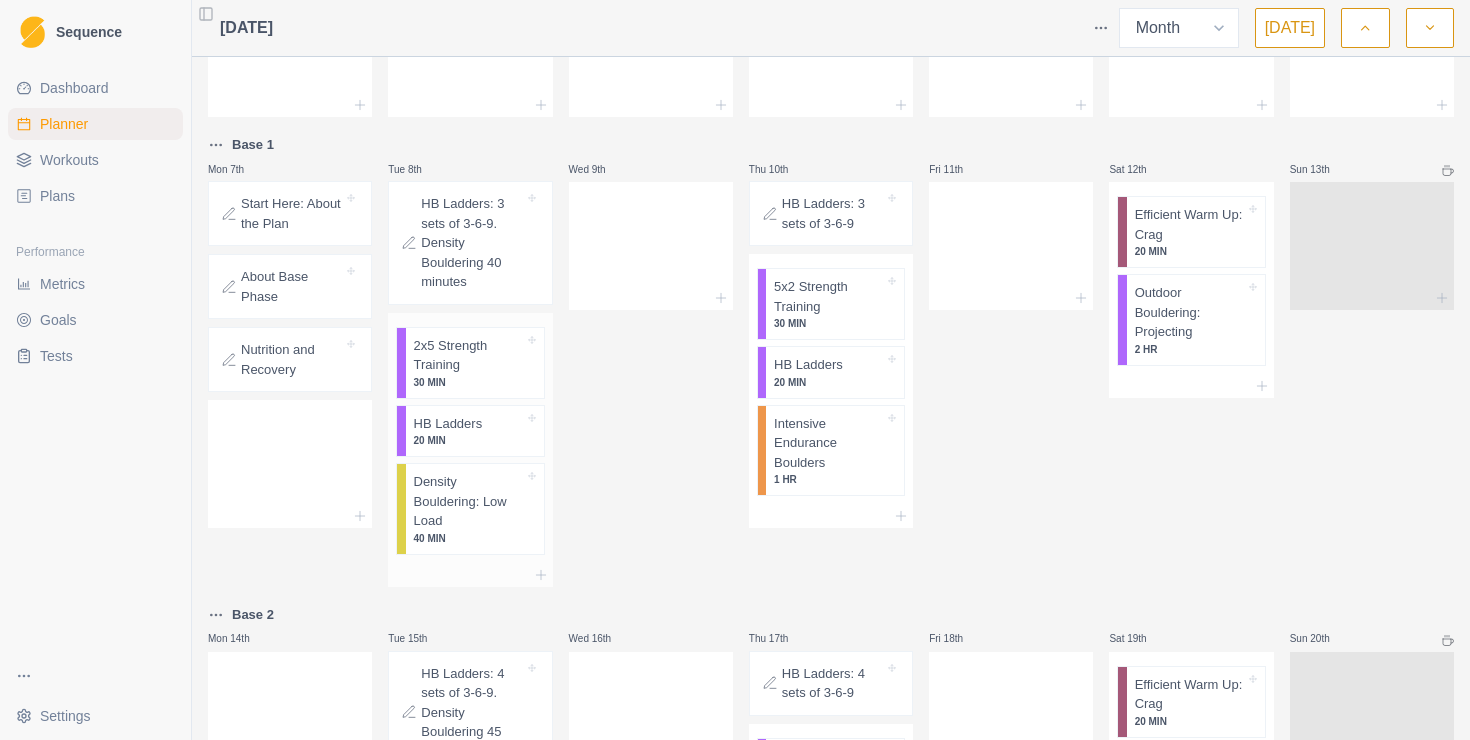 click on "20 MIN" at bounding box center (469, 440) 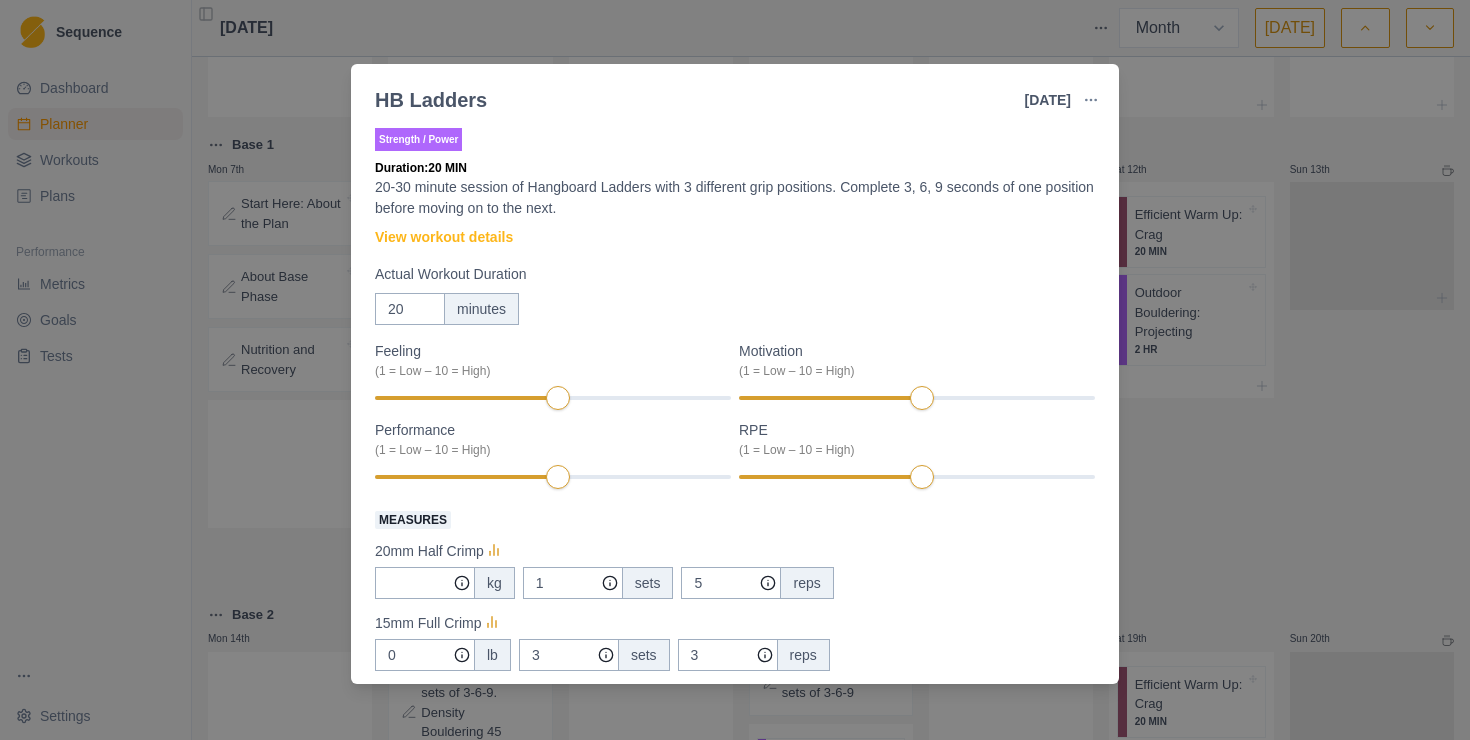scroll, scrollTop: 8, scrollLeft: 0, axis: vertical 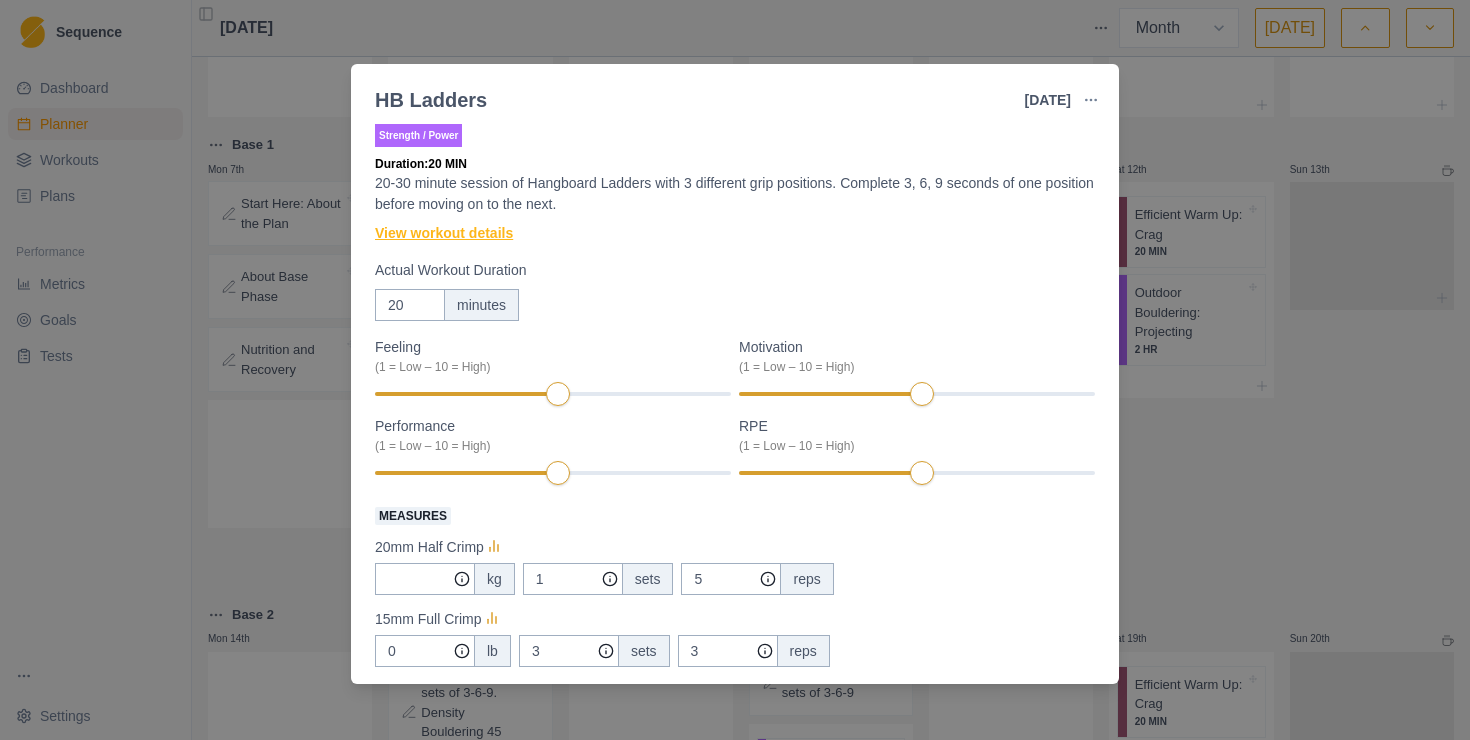 click on "View workout details" at bounding box center (444, 233) 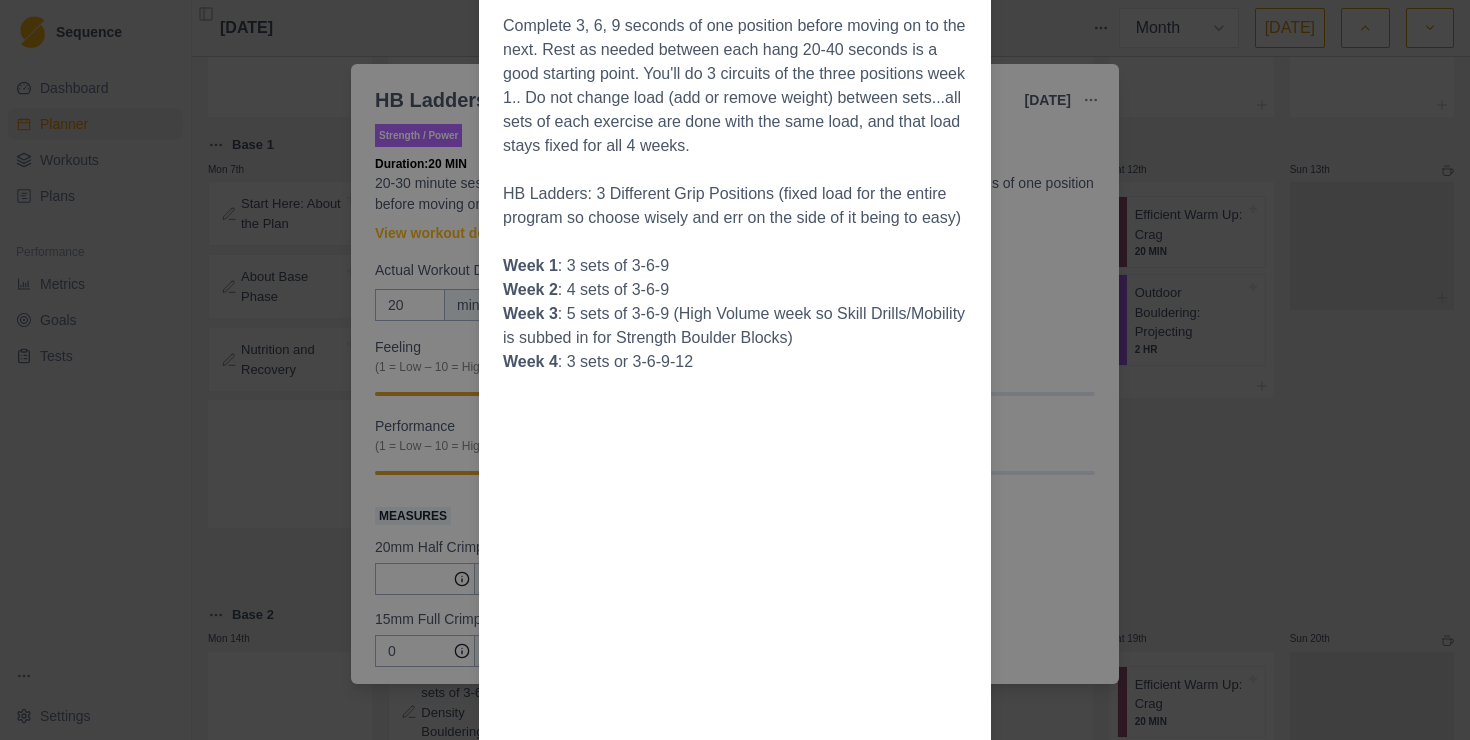 scroll, scrollTop: 263, scrollLeft: 0, axis: vertical 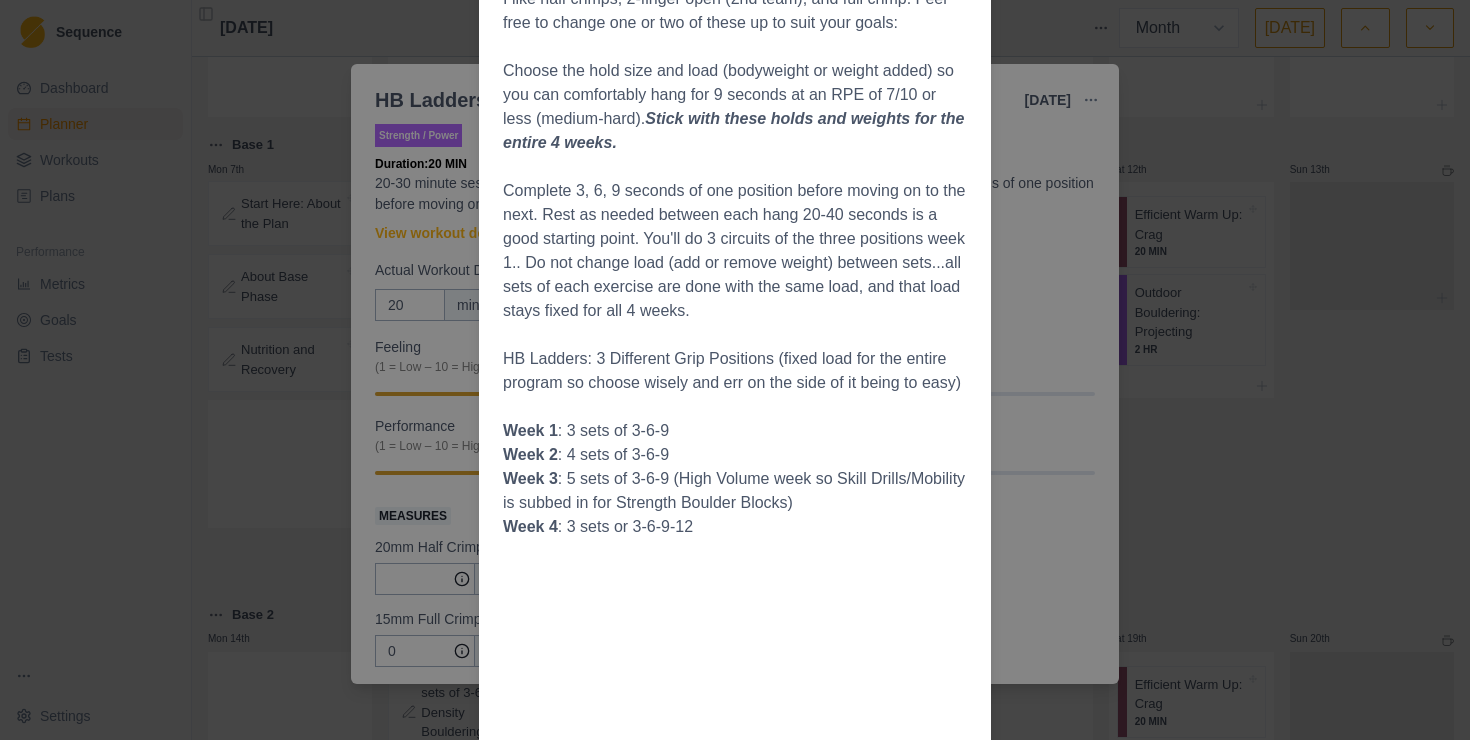 click on "Select 3 hold types or positions. You’ll stick with these throughout the phase, so you better pick carefully. I like half crimps, 2-finger open (2nd team), and full crimp. Feel free to change one or two of these up to suit your goals: Choose the hold size and load (bodyweight or weight added) so you can comfortably hang for 9 seconds at an RPE of 7/10 or less (medium-hard).  Stick with these holds and weights for the entire 4 weeks. Complete 3, 6, 9 seconds of one position before moving on to the next. Rest as needed between each hang 20-40 seconds is a good starting point. You'll do 3 circuits of the three positions week 1.. Do not change load (add or remove weight) between sets...all sets of each exercise are done with the same load, and that load stays fixed for all 4 weeks. HB Ladders: 3 Different Grip Positions (fixed load for the entire program so choose wisely and err on the side of it being to easy) Week 1 : 3 sets of 3-6-9 Week 2 : 4 sets of 3-6-9 Week 3  Week 4 : 3 sets or 3-6-9-12" at bounding box center (735, 883) 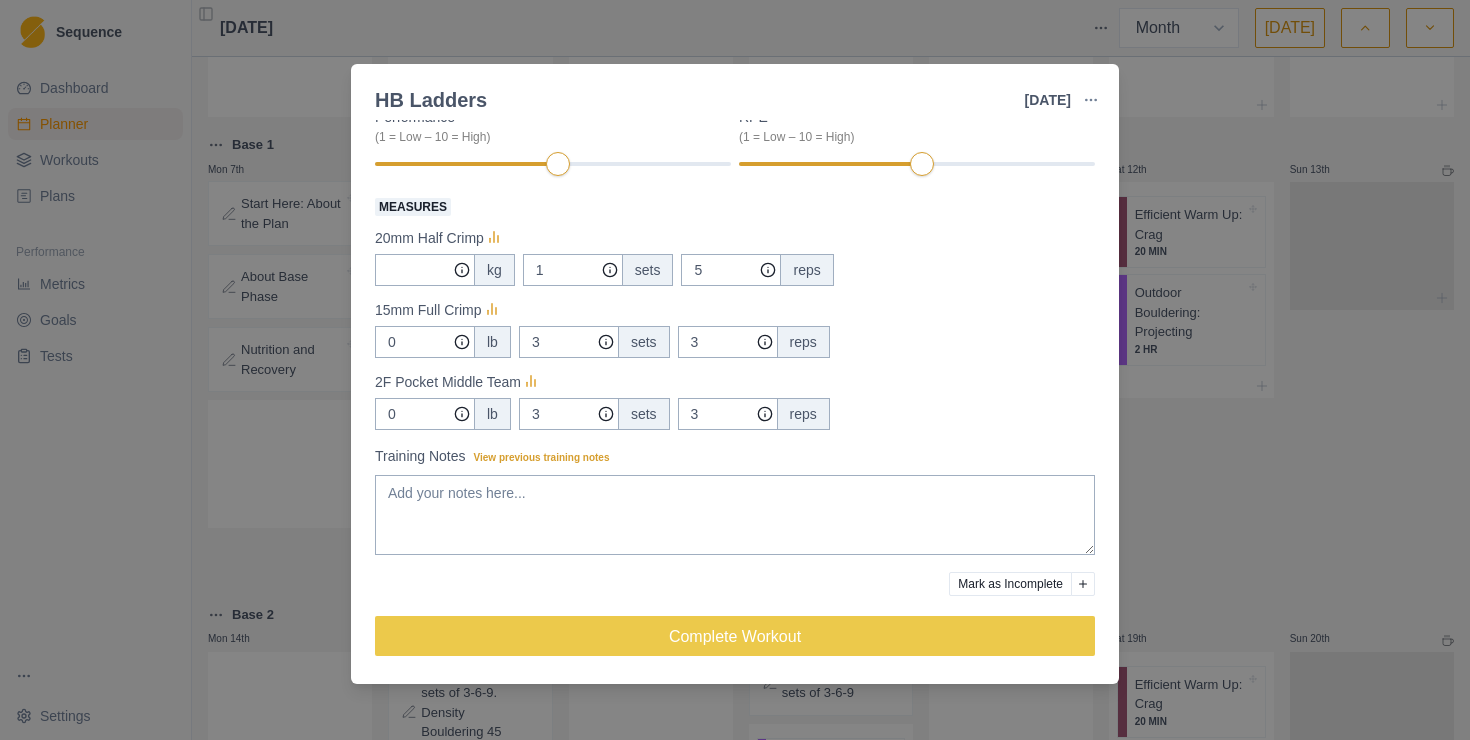 scroll, scrollTop: 0, scrollLeft: 0, axis: both 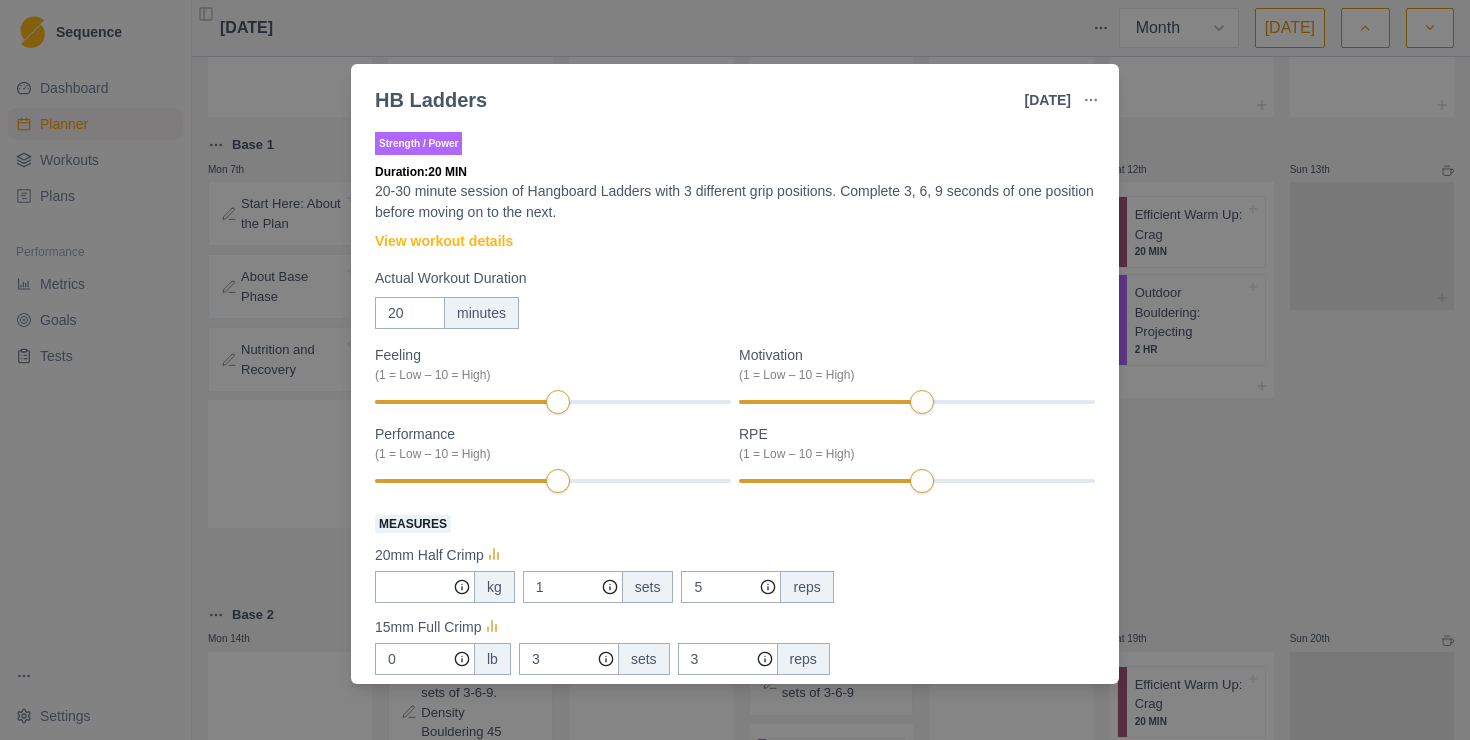 click on "HB Ladders [DATE] Link To Goal View Workout Metrics Edit Original Workout Reschedule Workout Remove From Schedule Strength / Power Duration:  20 MIN 20-30 minute session of Hangboard Ladders with 3 different grip positions. Complete 3, 6, 9 seconds of one position before moving on to the next. View workout details Actual Workout Duration 20 minutes Feeling (1 = Low – 10 = High) Motivation (1 = Low – 10 = High) Performance (1 = Low – 10 = High) RPE (1 = Low – 10 = High) Measures 20mm Half Crimp kg 1 sets 5 reps 15mm Full Crimp 0 lb 3 sets 3 reps 2F Pocket Middle Team 0 lb 3 sets 3 reps Training Notes View previous training notes Mark as Incomplete Complete Workout" at bounding box center (735, 370) 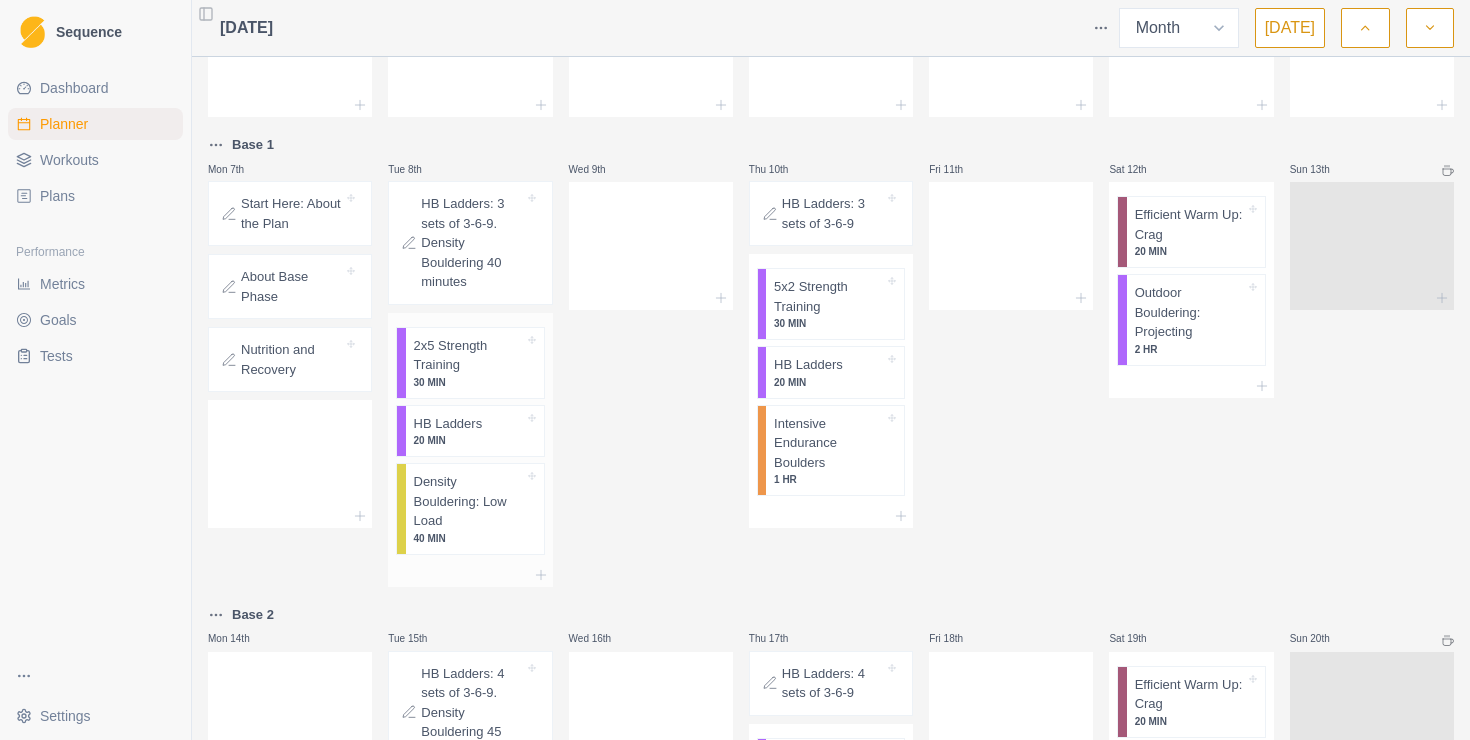 click on "40 MIN" at bounding box center (469, 538) 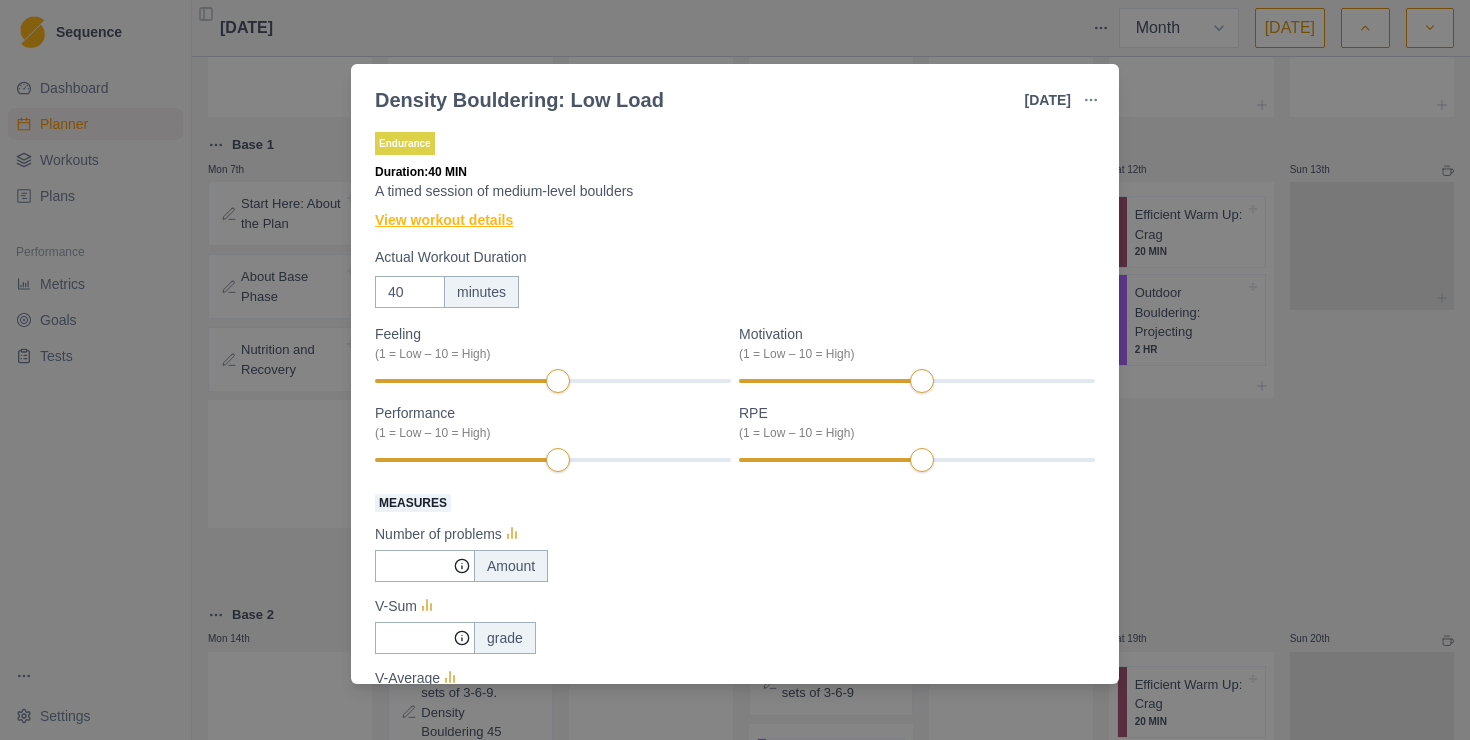 click on "View workout details" at bounding box center (444, 220) 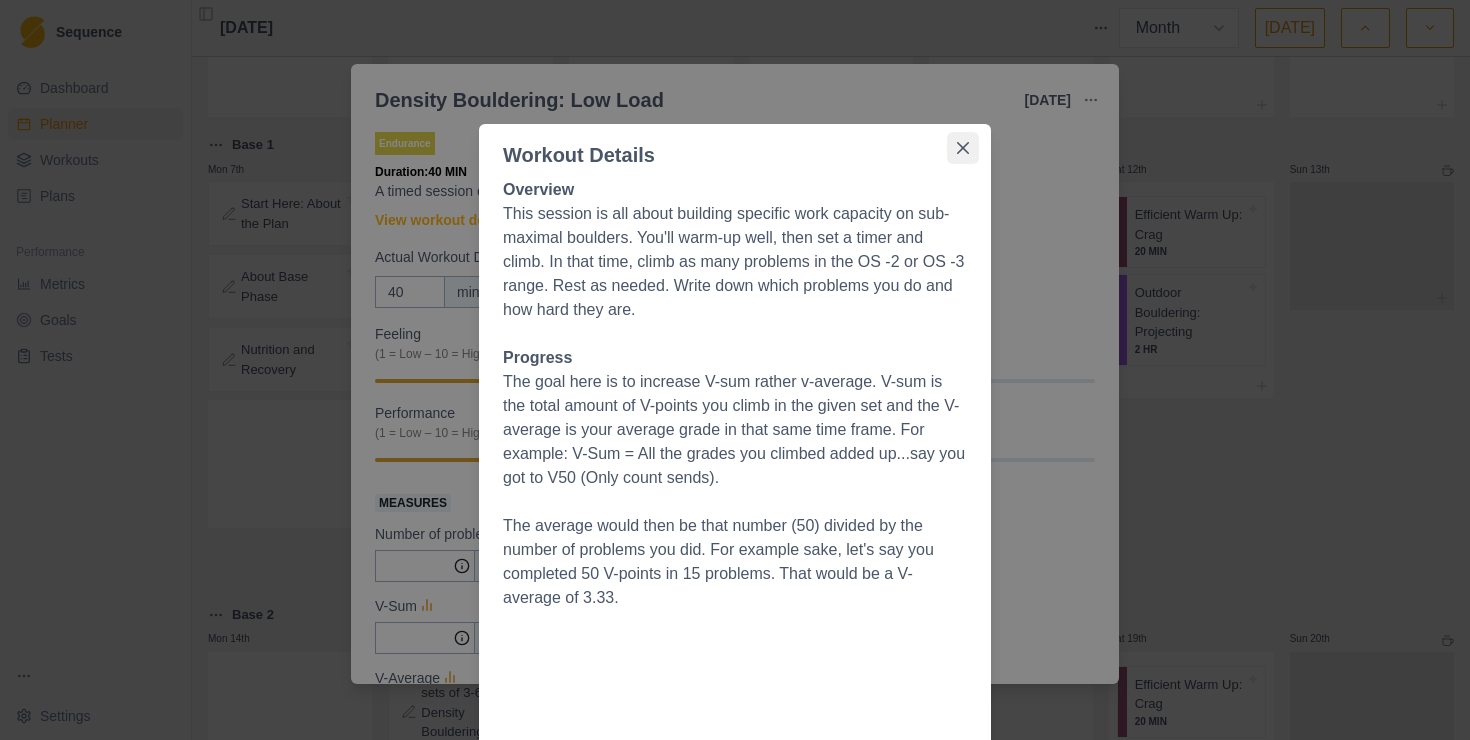click at bounding box center (963, 148) 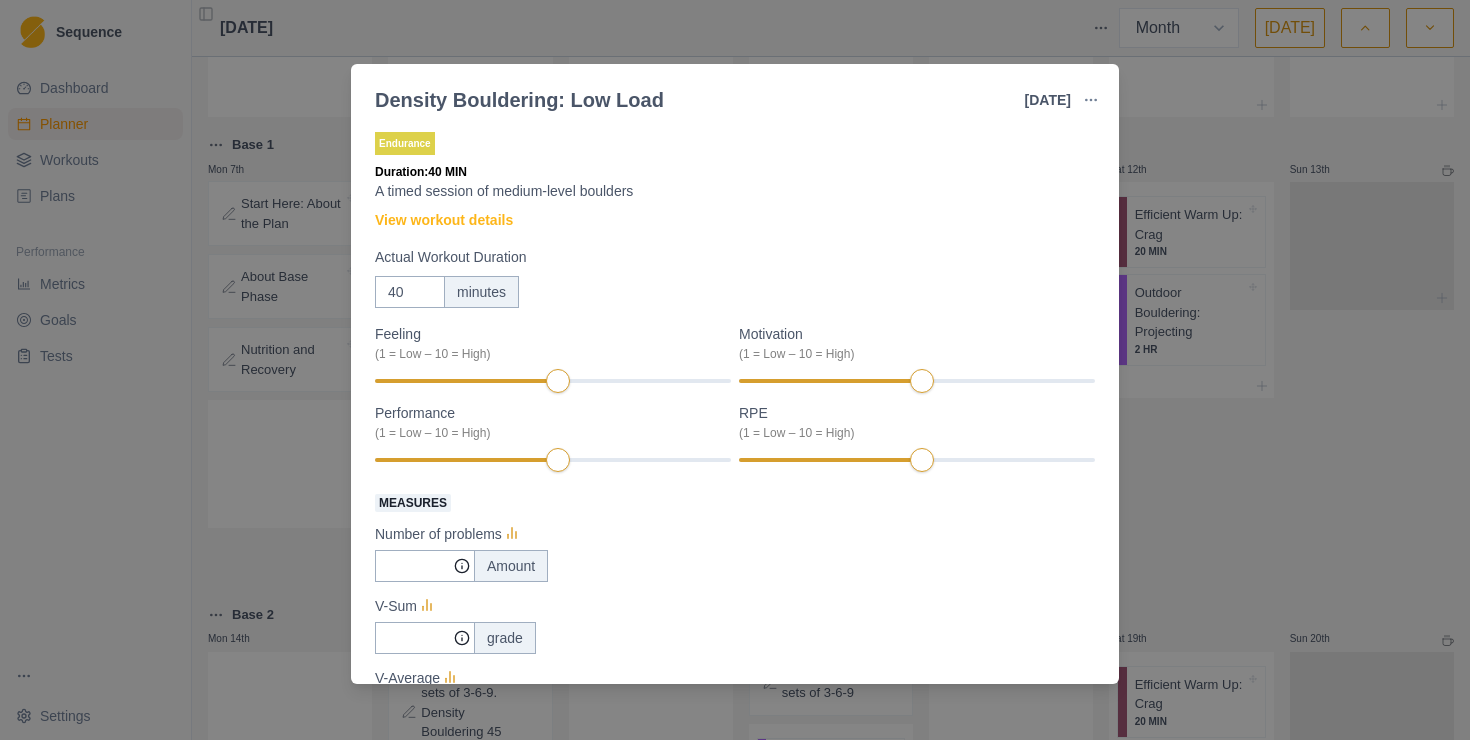 click on "Density Bouldering: Low Load [DATE] Link To Goal View Workout Metrics Edit Original Workout Reschedule Workout Remove From Schedule Endurance Duration:  40 MIN A timed session of medium-level boulders View workout details Actual Workout Duration 40 minutes Feeling (1 = Low – 10 = High) Motivation (1 = Low – 10 = High) Performance (1 = Low – 10 = High) RPE (1 = Low – 10 = High) Measures Number of problems Amount V-Sum grade V-Average grade Training Notes View previous training notes Mark as Incomplete Complete Workout" at bounding box center [735, 370] 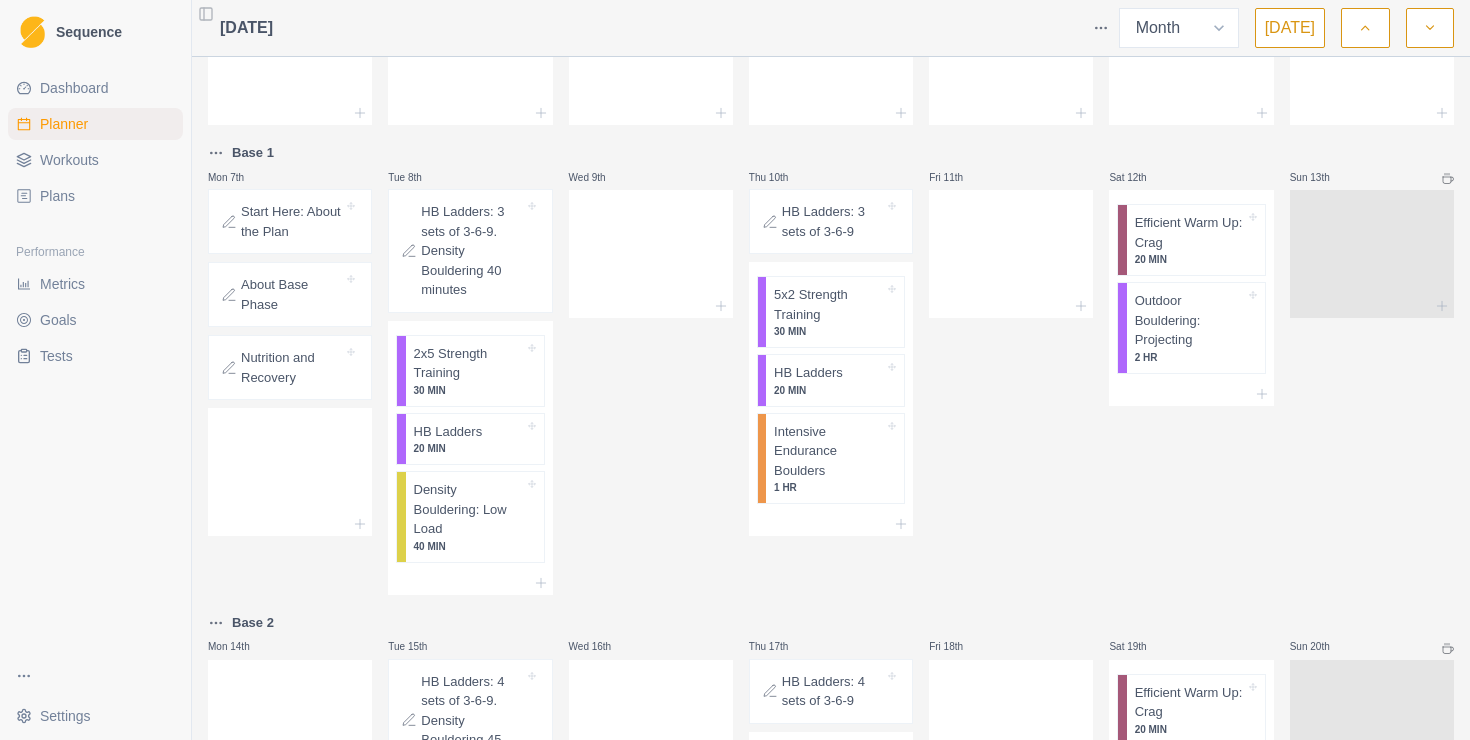 scroll, scrollTop: 0, scrollLeft: 0, axis: both 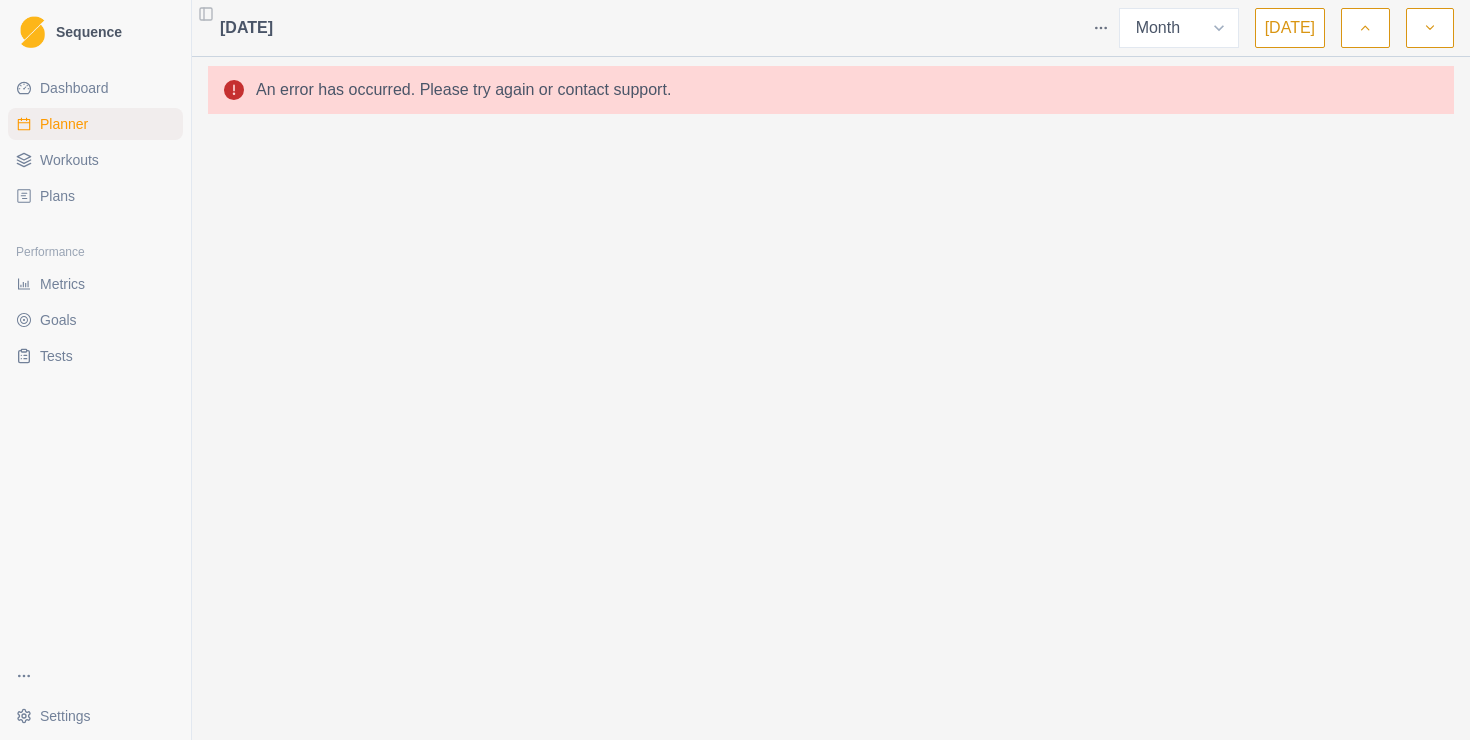 click on "July 2025 Week Month Today An error has occurred. Please try again or contact support." at bounding box center (831, 370) 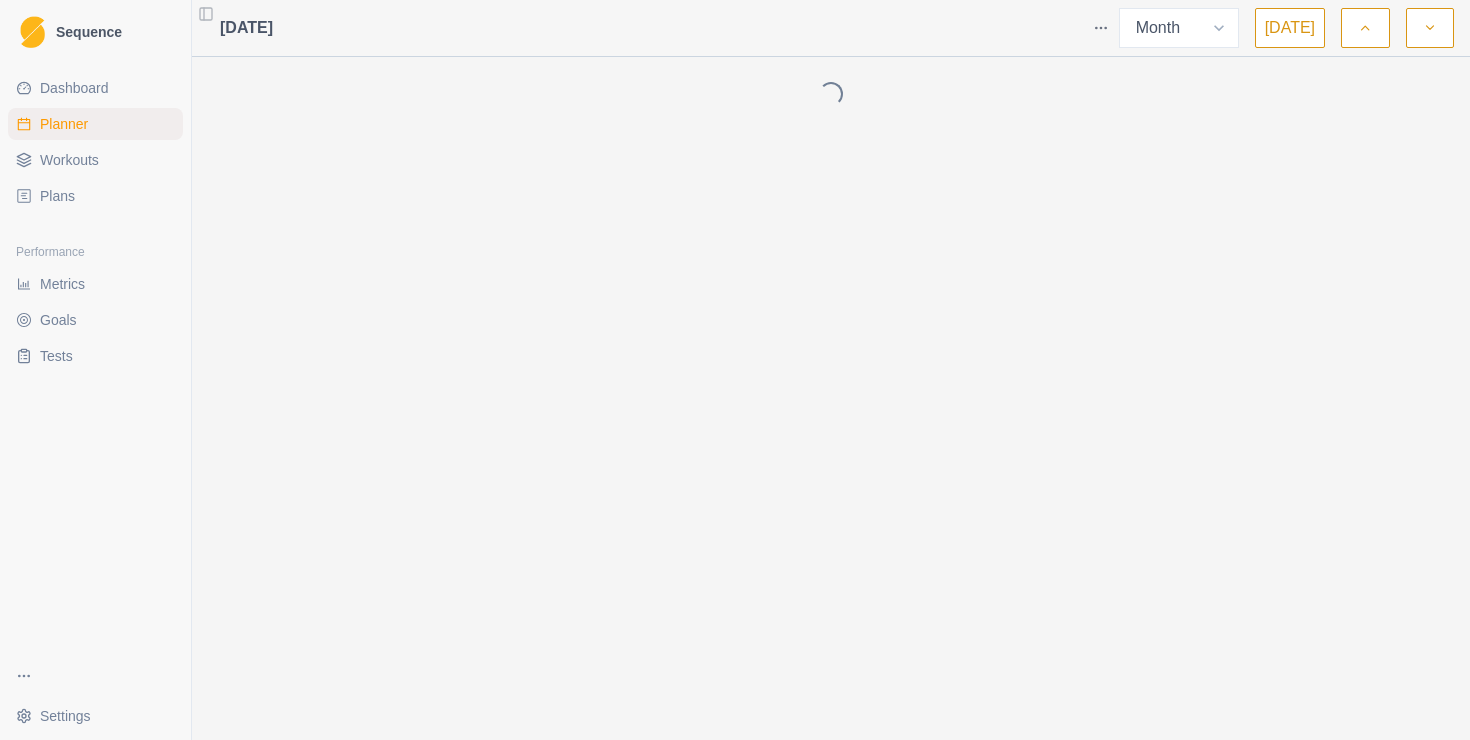 select on "month" 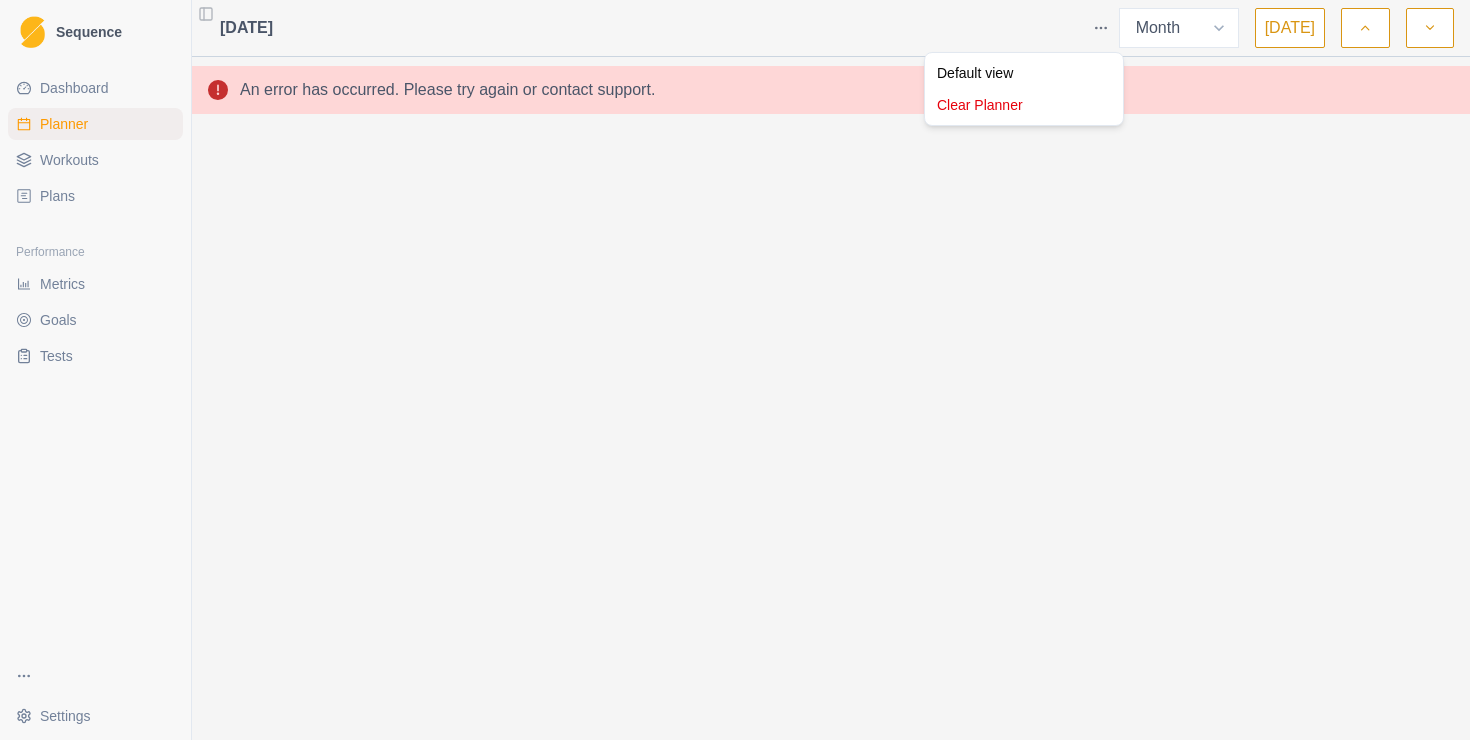 click on "Sequence Dashboard Planner Workouts Plans Performance Metrics Goals Tests Settings Toggle Sidebar [DATE] Week Month [DATE] An error has occurred. Please try again or contact support.
Default view Clear Planner" at bounding box center (735, 370) 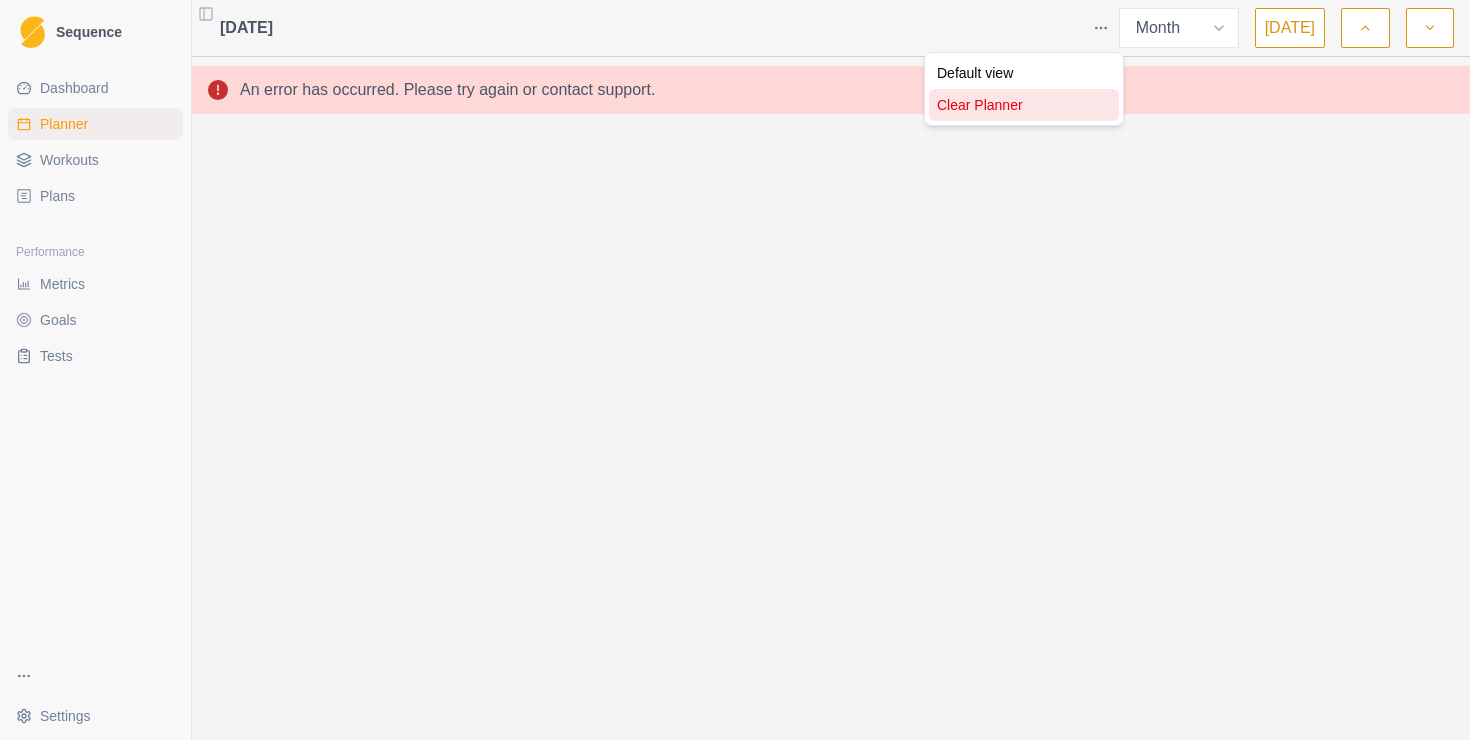 click on "Clear Planner" at bounding box center (1024, 105) 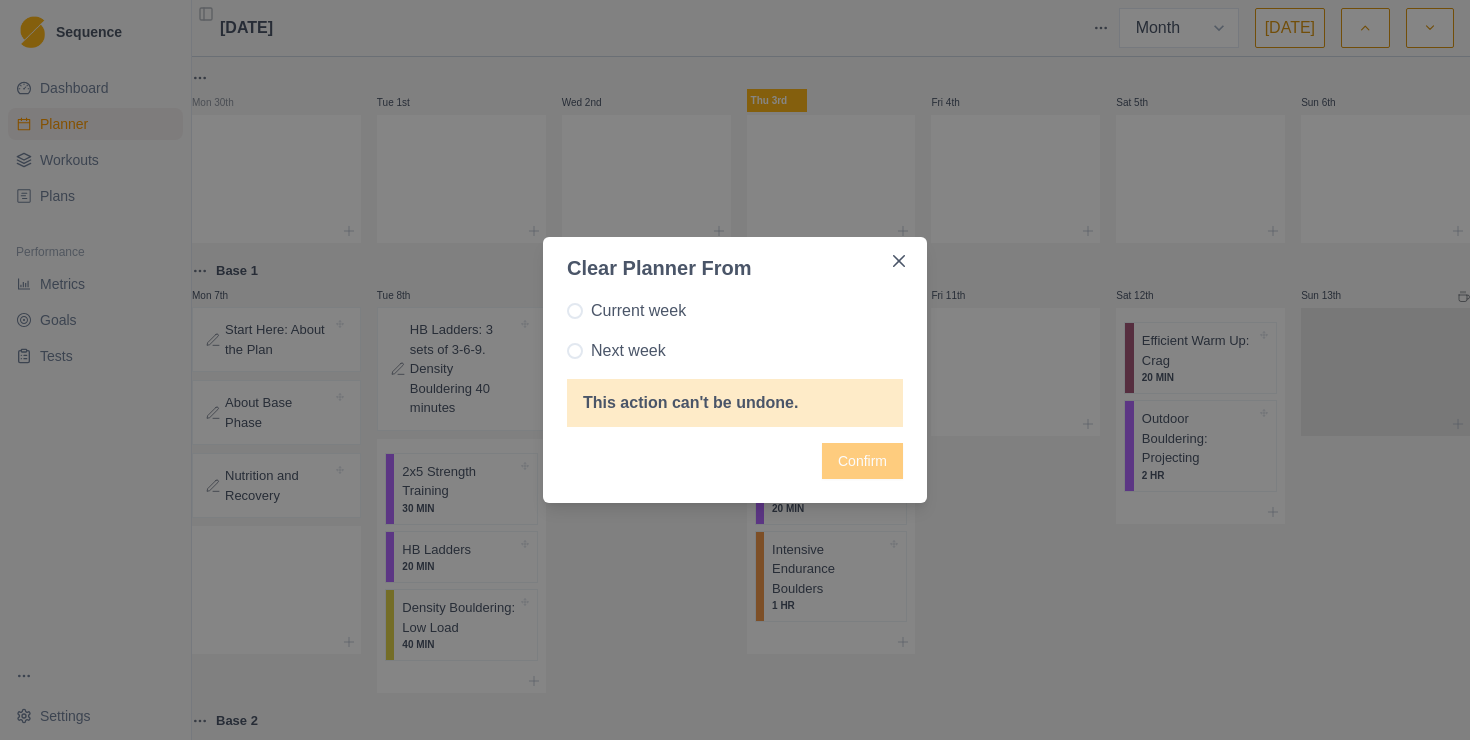 click on "Next week" at bounding box center [628, 351] 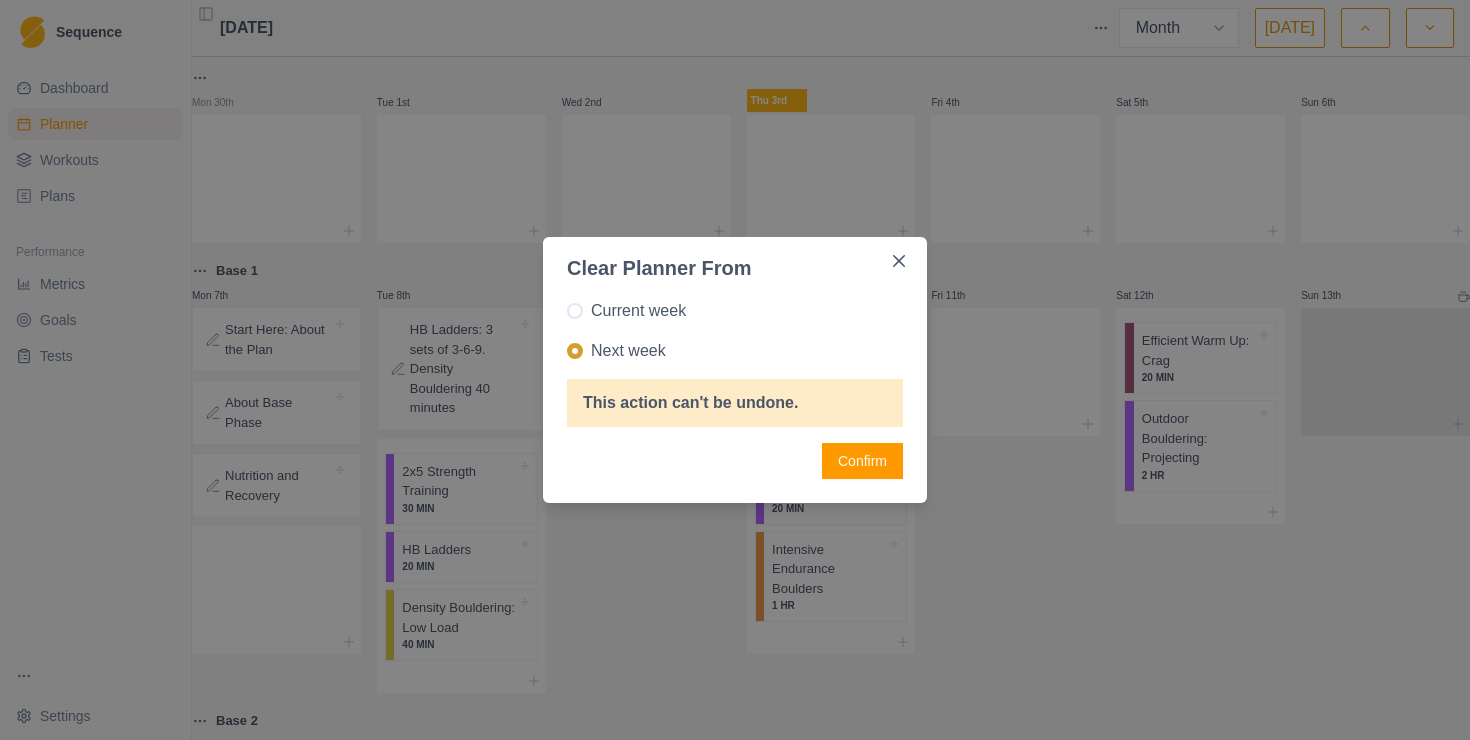 click on "Confirm" at bounding box center [862, 461] 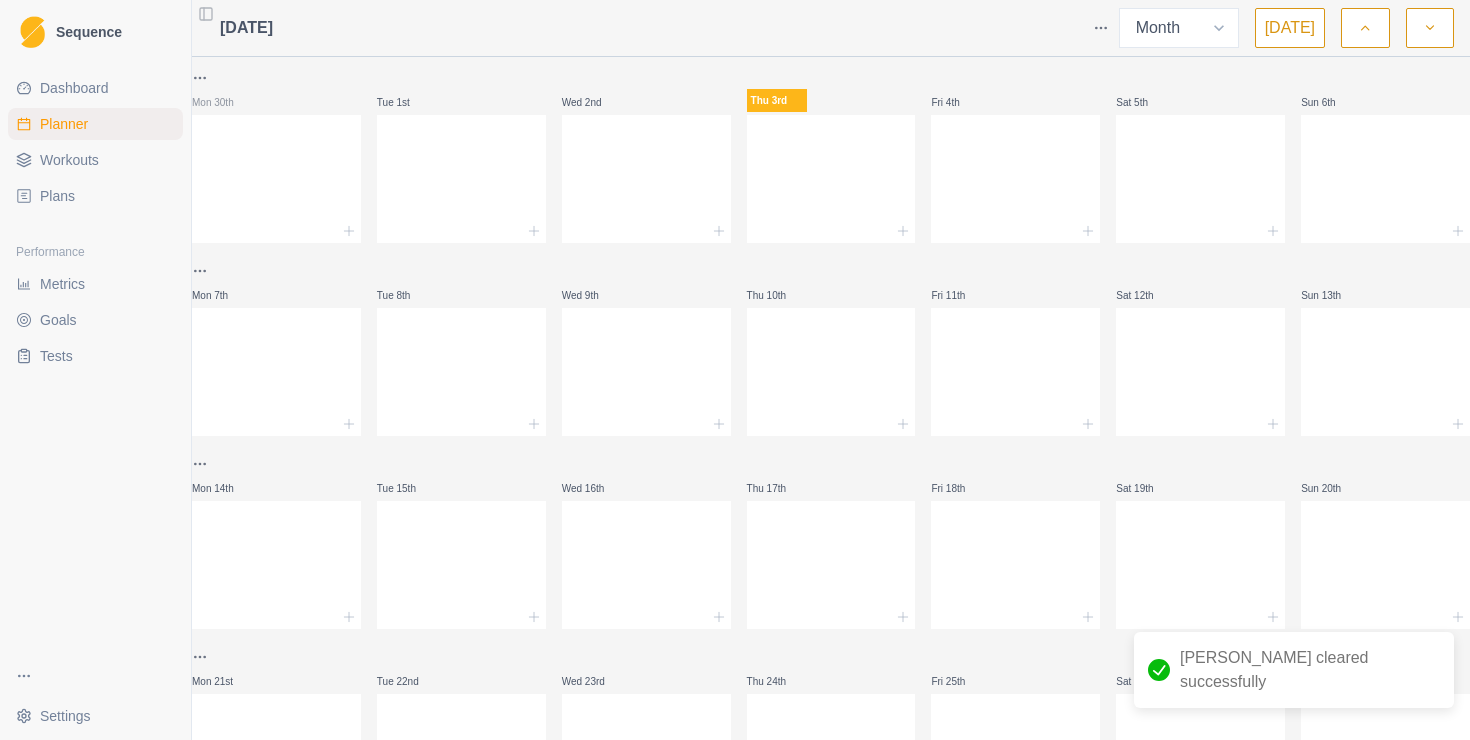 click on "Plans" at bounding box center (95, 196) 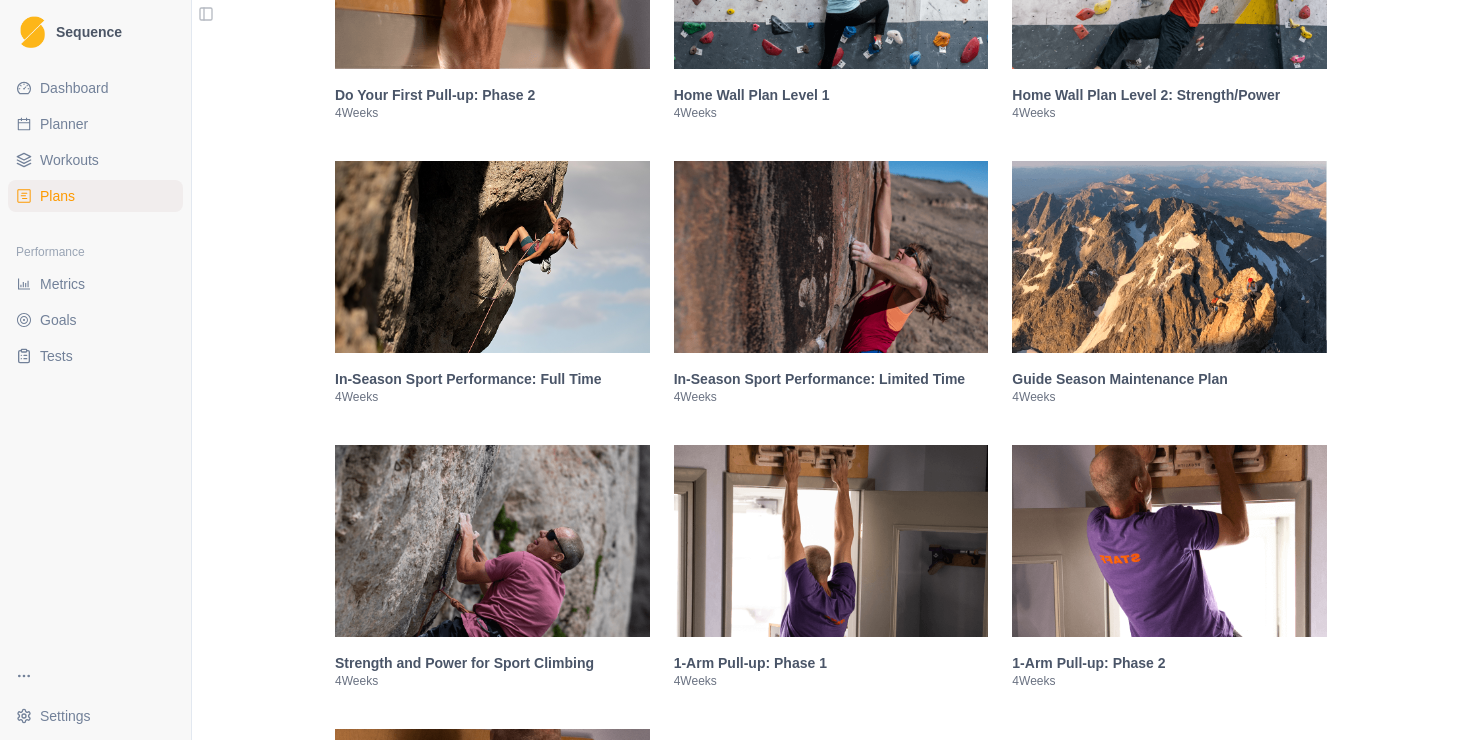 scroll, scrollTop: 868, scrollLeft: 0, axis: vertical 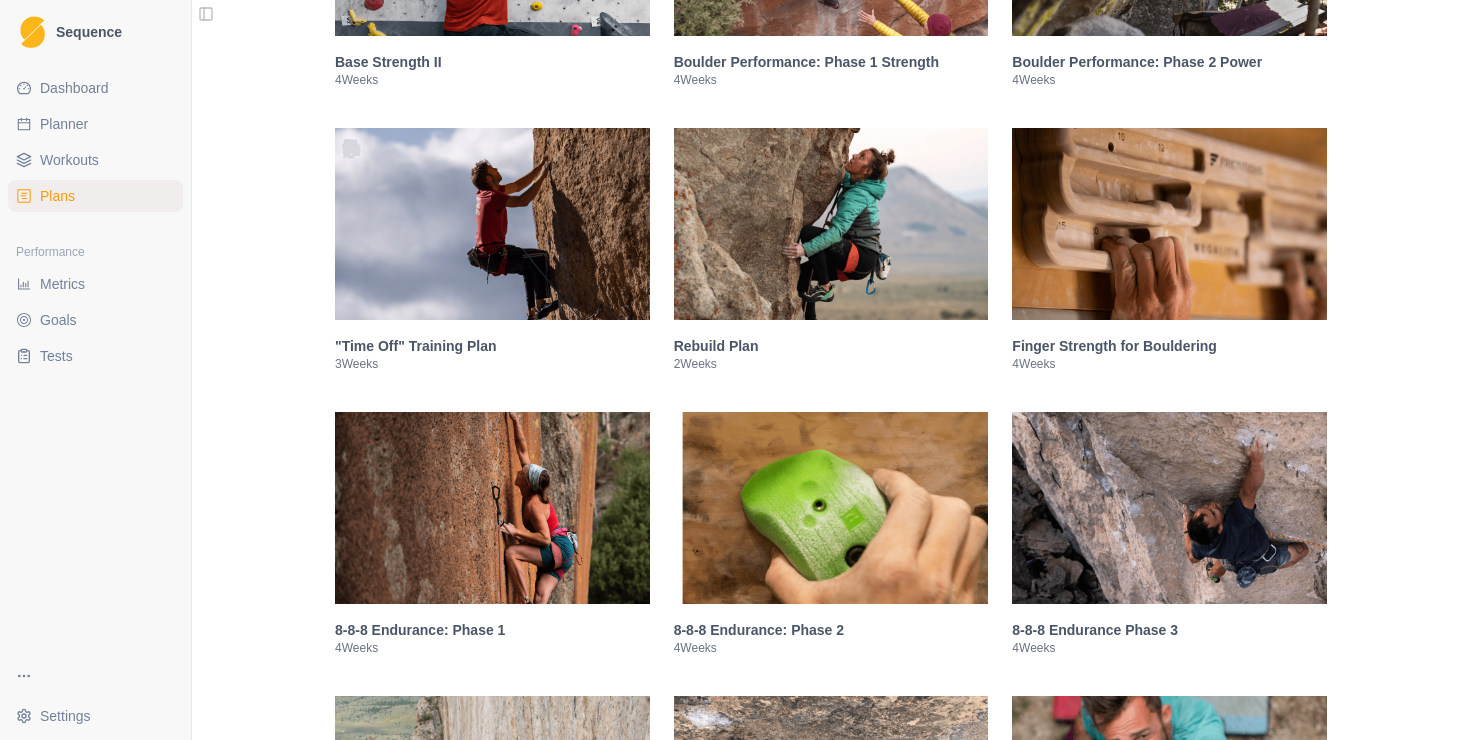 click at bounding box center [831, 224] 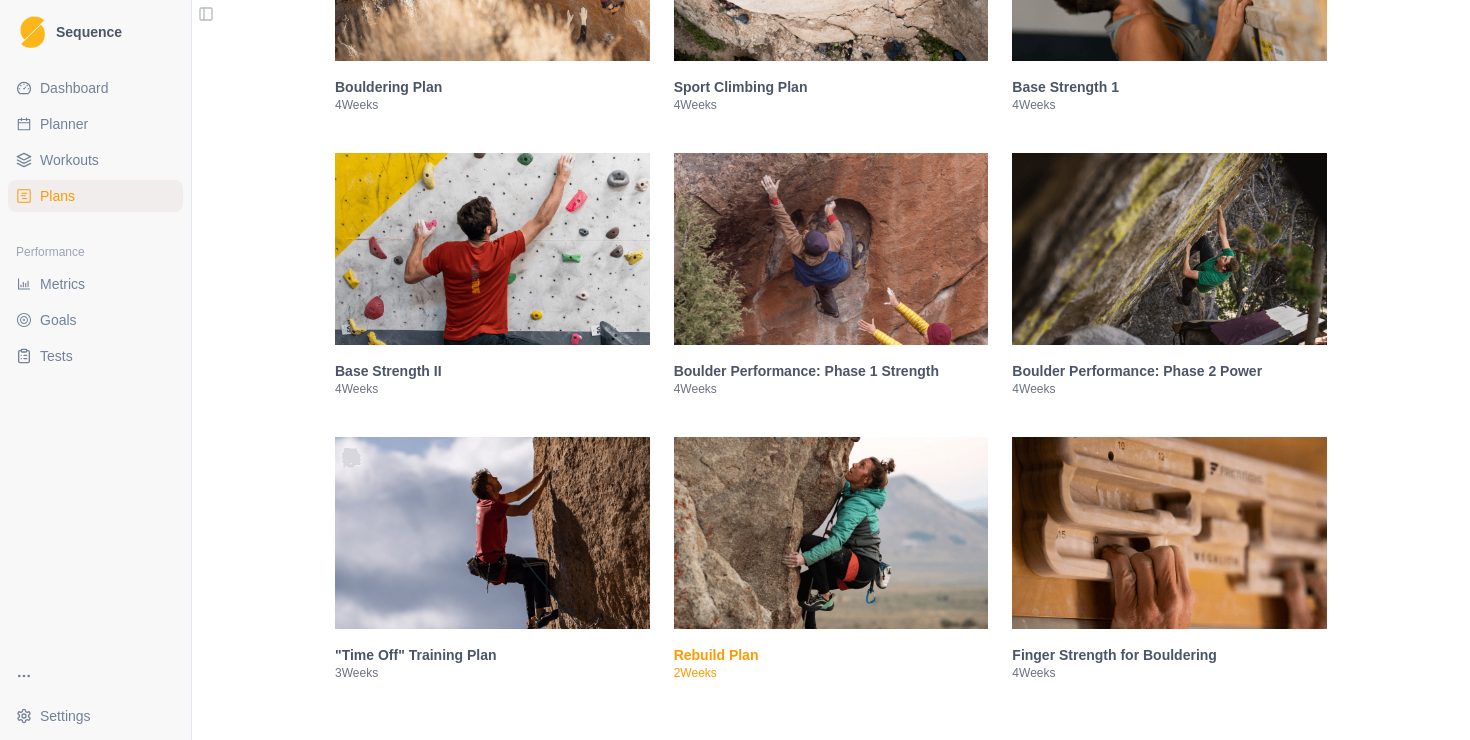scroll, scrollTop: 92, scrollLeft: 0, axis: vertical 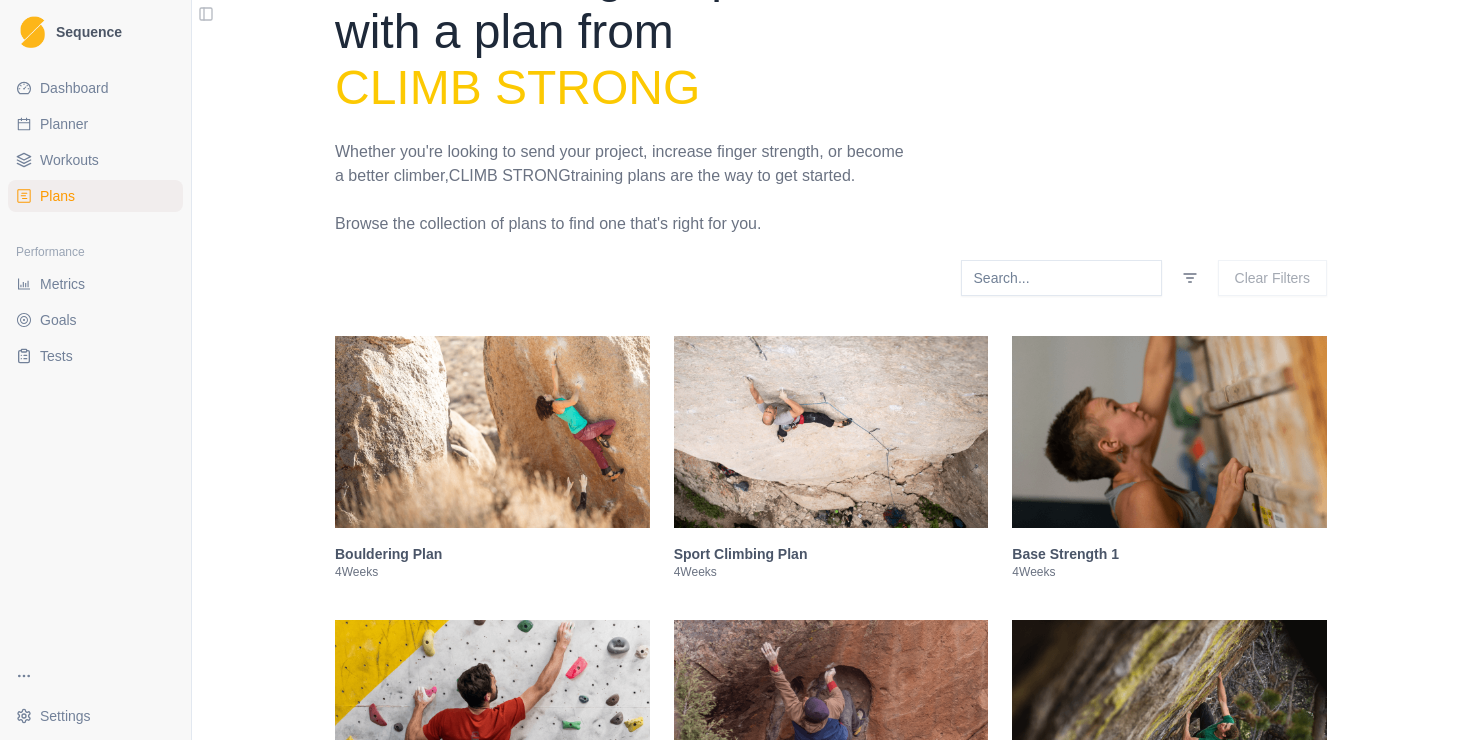click on "Make training simple with a plan from Climb Strong Whether you're looking to send your project, increase finger strength, or become a better climber,  Climb Strong  training plans are the way to get started. Browse the collection of plans to find one that's right for you. Clear Filters Bouldering Plan 4  Weeks Sport Climbing Plan 4  Weeks Base Strength 1 4  Weeks Base Strength II 4  Weeks Boulder Performance: Phase 1 Strength 4  Weeks Boulder Performance: Phase 2 Power 4  Weeks "Time Off" Training Plan 3  Weeks Rebuild Plan 2  Weeks Finger Strength for Bouldering 4  Weeks Rebuild Plan 2  Weeks Apply Plan It happens…you get sick, go on vacation, or just lose steam. It’s tough to know what to do. Where do I re-enter my program? Do I just start over at day one, week one? Or do I tough it out and just start back in, even though I’ve done nothing for a month?  minimalist Sample Weeks Further Description
The sequence of training is fairly simple:
Session 1: Climbing Volume
Apply Plan" at bounding box center (831, 2905) 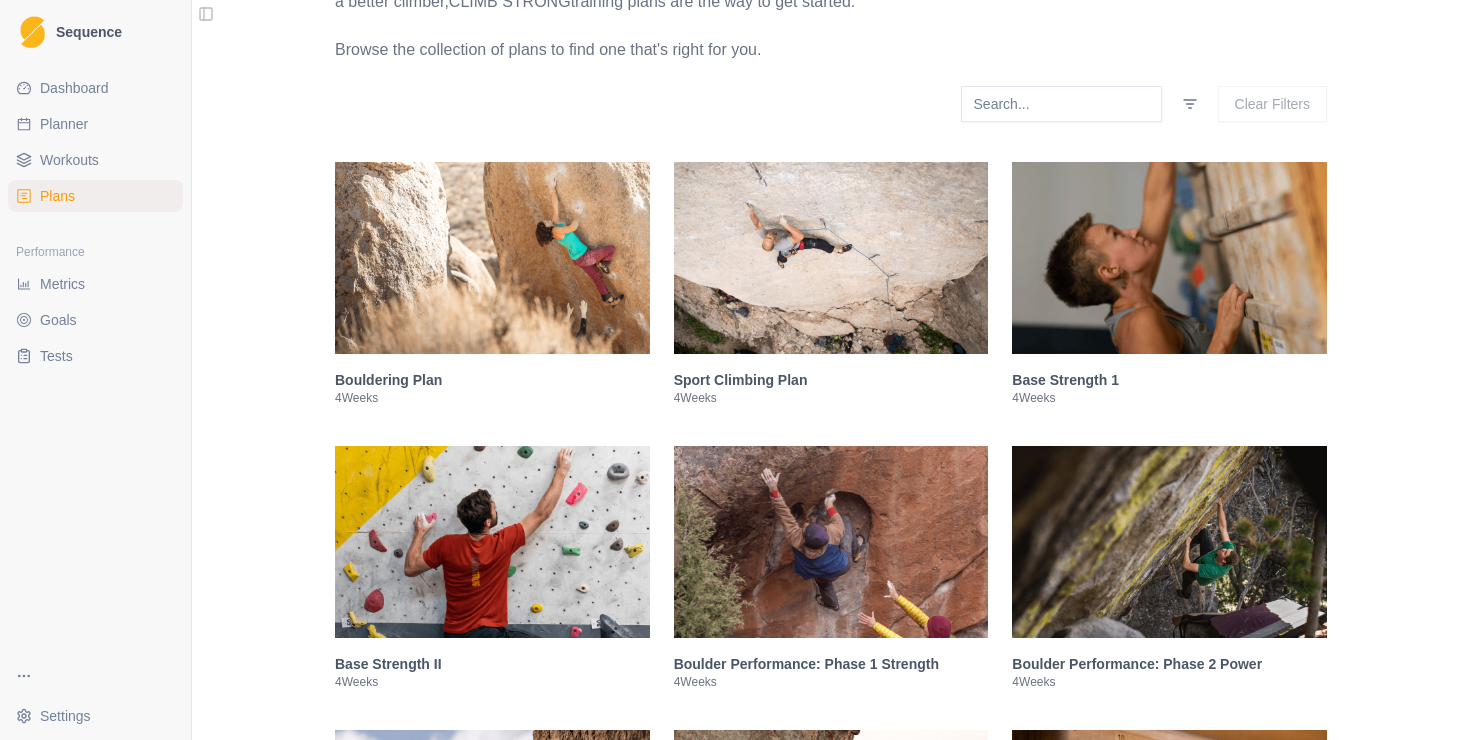 scroll, scrollTop: 844, scrollLeft: 0, axis: vertical 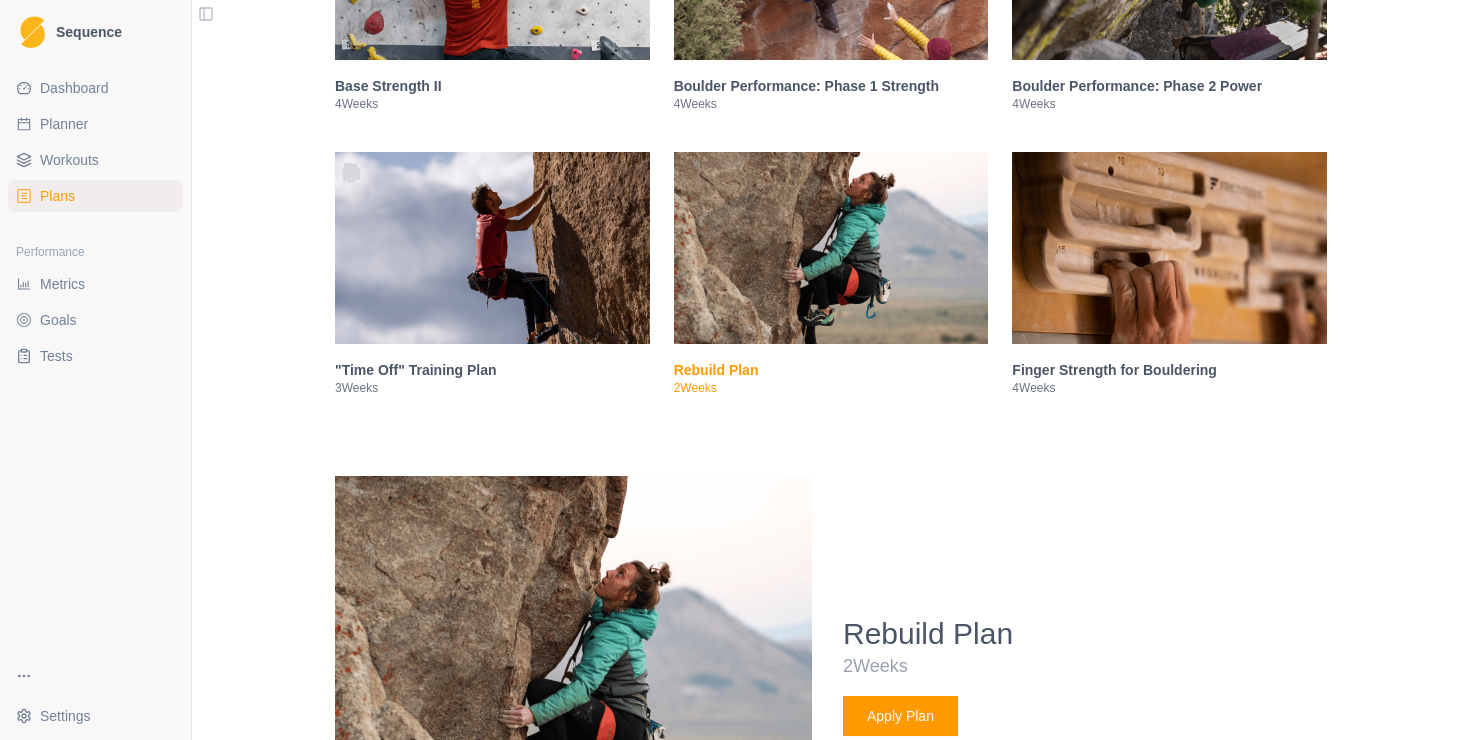click on "Make training simple with a plan from Climb Strong Whether you're looking to send your project, increase finger strength, or become a better climber,  Climb Strong  training plans are the way to get started. Browse the collection of plans to find one that's right for you. Clear Filters Bouldering Plan 4  Weeks Sport Climbing Plan 4  Weeks Base Strength 1 4  Weeks Base Strength II 4  Weeks Boulder Performance: Phase 1 Strength 4  Weeks Boulder Performance: Phase 2 Power 4  Weeks "Time Off" Training Plan 3  Weeks Rebuild Plan 2  Weeks Finger Strength for Bouldering 4  Weeks Rebuild Plan 2  Weeks Apply Plan It happens…you get sick, go on vacation, or just lose steam. It’s tough to know what to do. Where do I re-enter my program? Do I just start over at day one, week one? Or do I tough it out and just start back in, even though I’ve done nothing for a month?  minimalist Sample Weeks Further Description
The sequence of training is fairly simple:
Session 1: Climbing Volume
Apply Plan" at bounding box center [831, 2189] 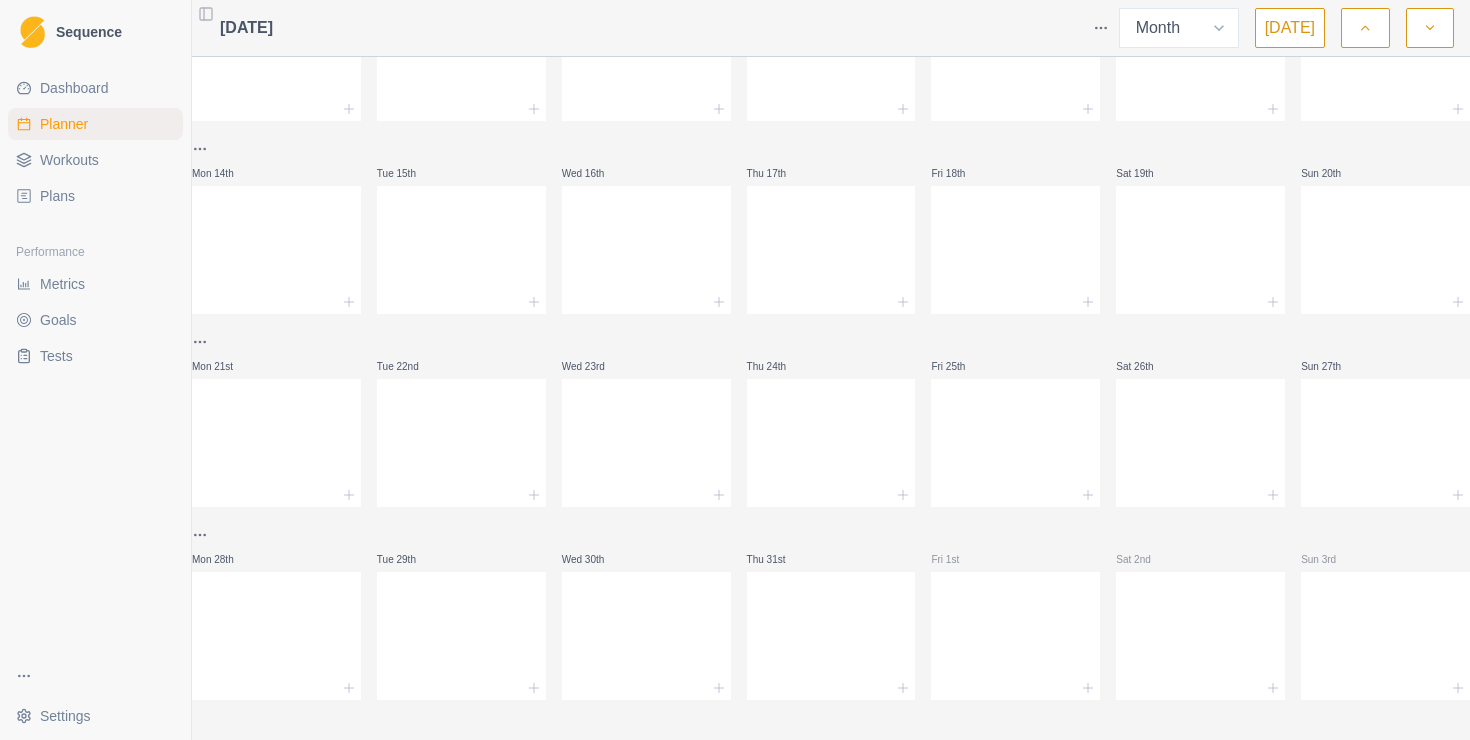 scroll, scrollTop: 331, scrollLeft: 0, axis: vertical 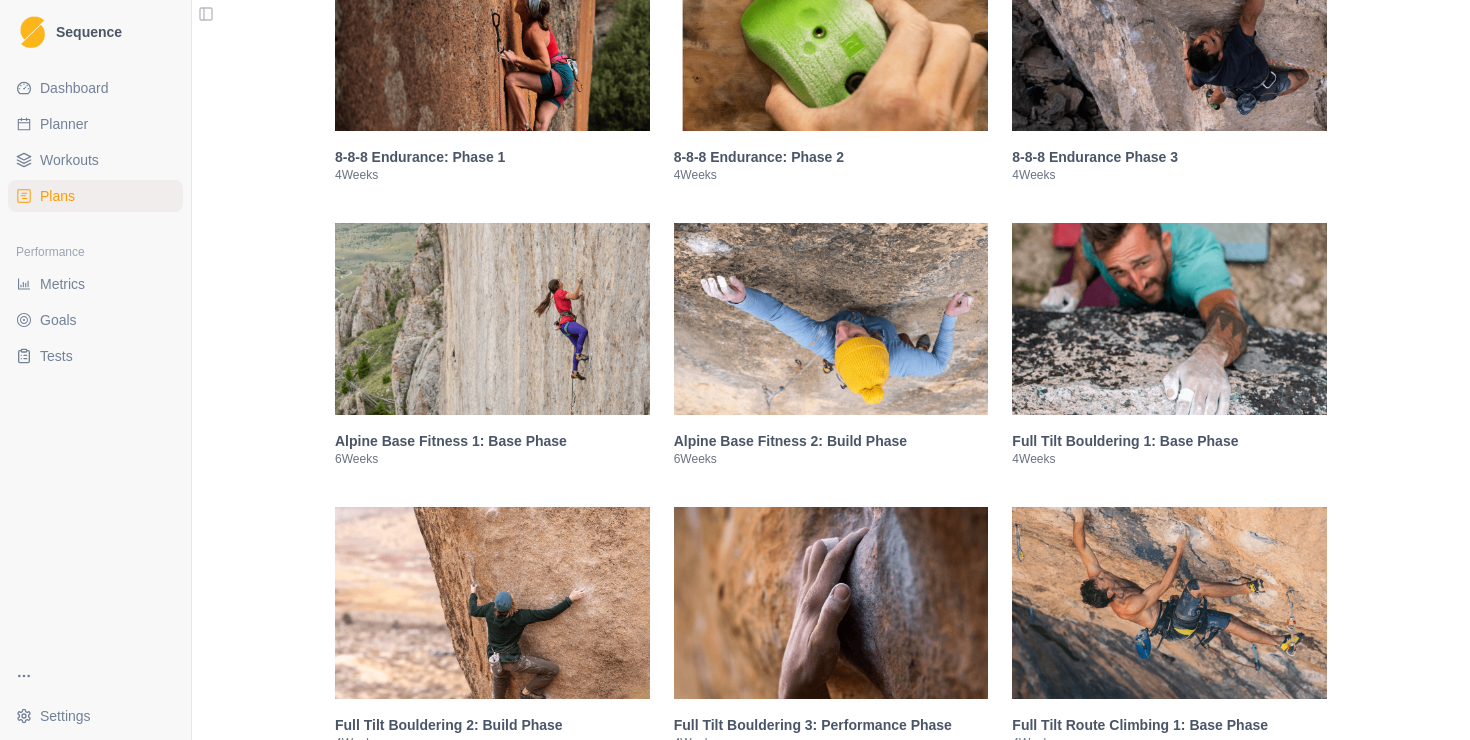 click at bounding box center (1169, 319) 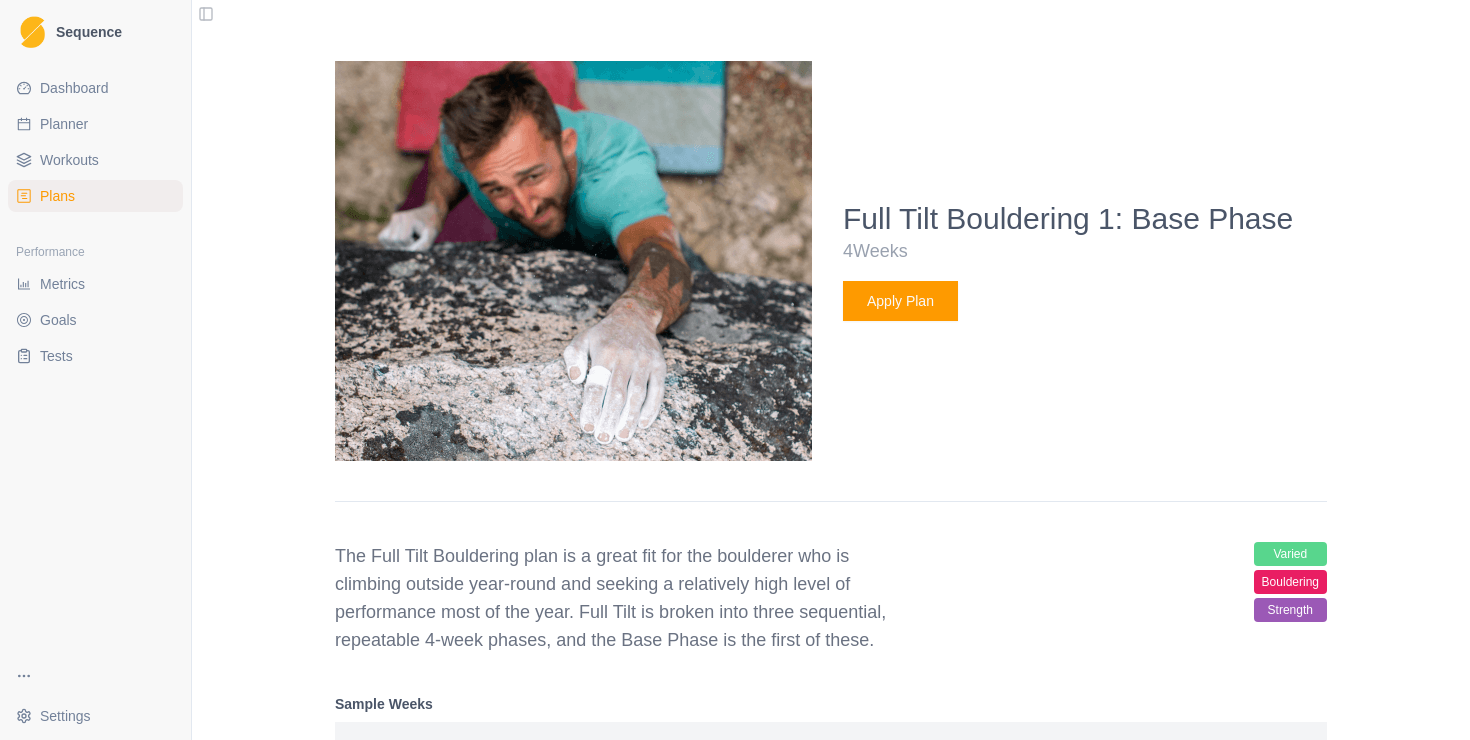 scroll, scrollTop: 1872, scrollLeft: 0, axis: vertical 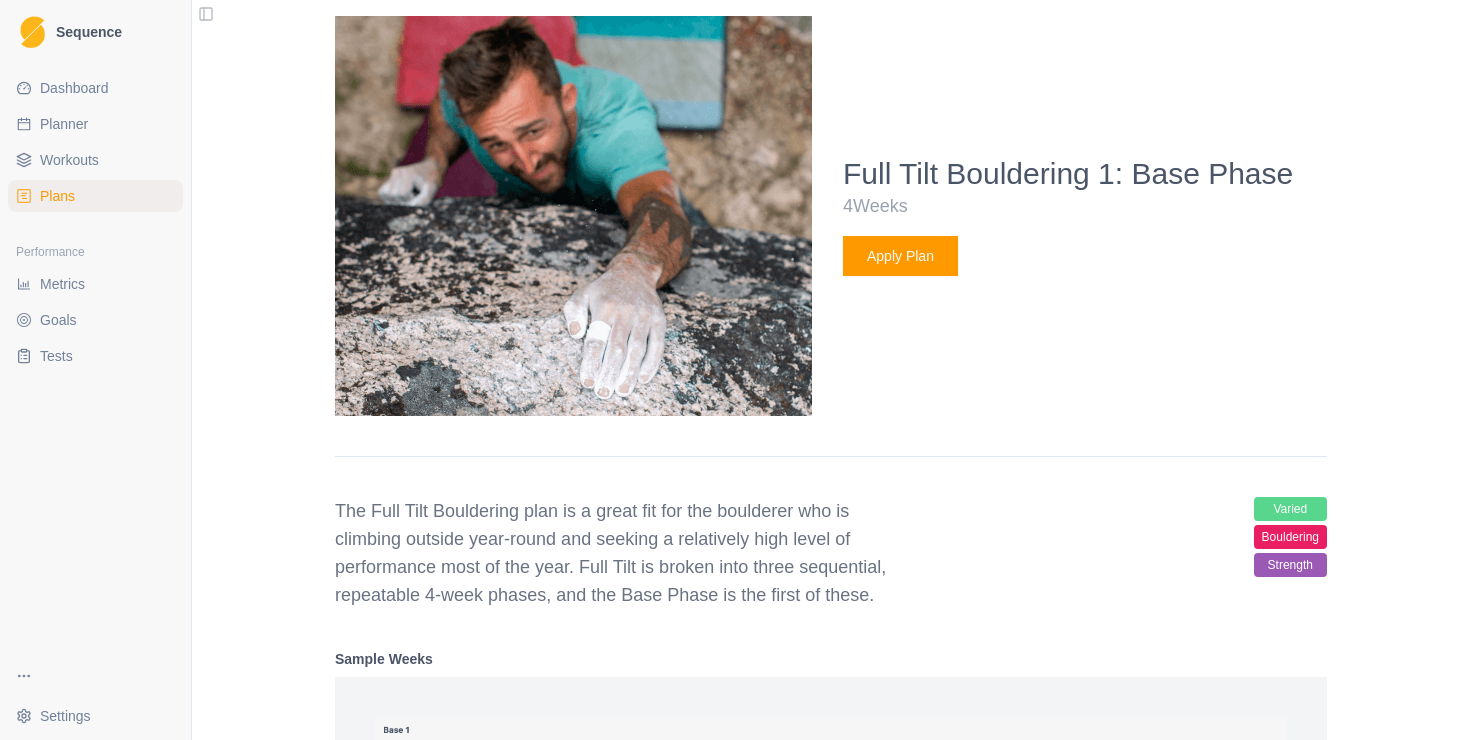 click on "Apply Plan" at bounding box center [900, 256] 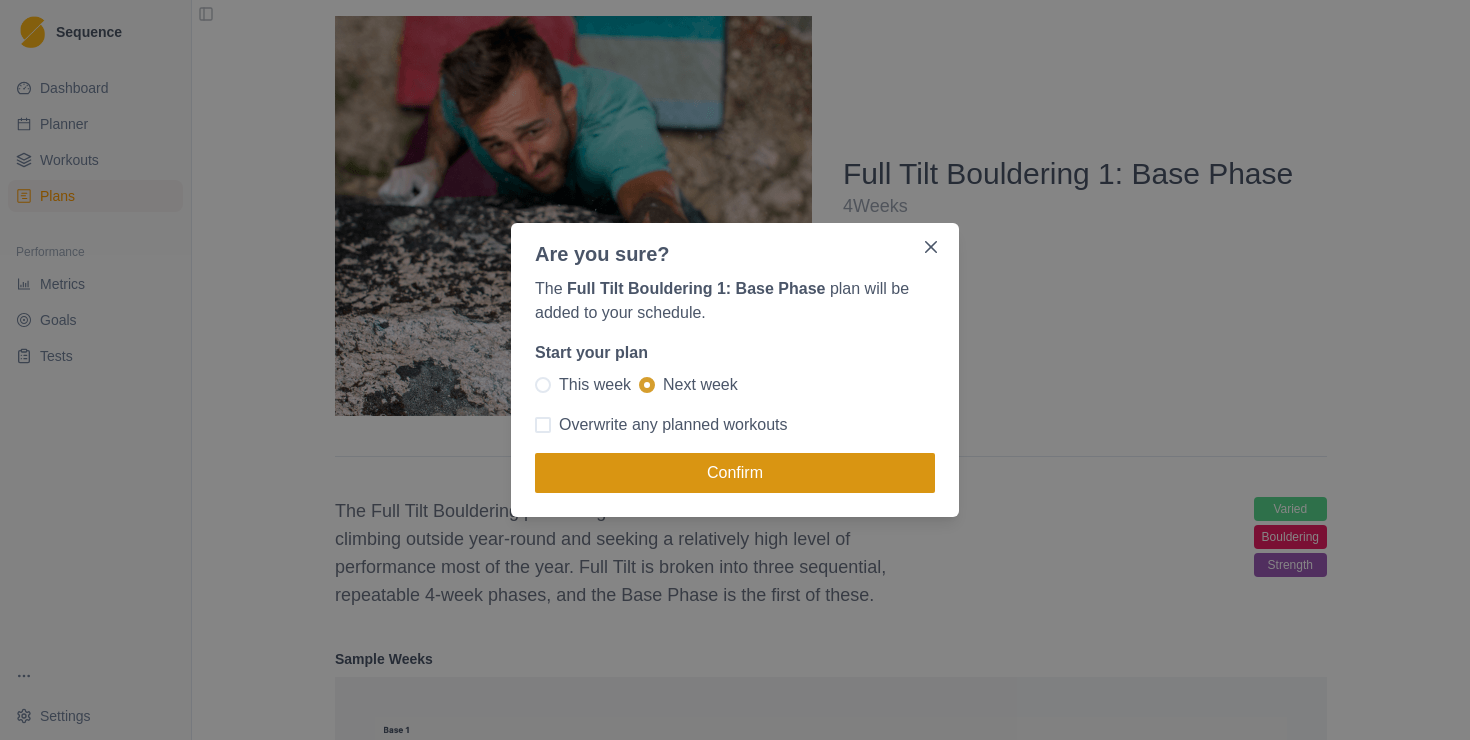 click on "Confirm" at bounding box center (735, 473) 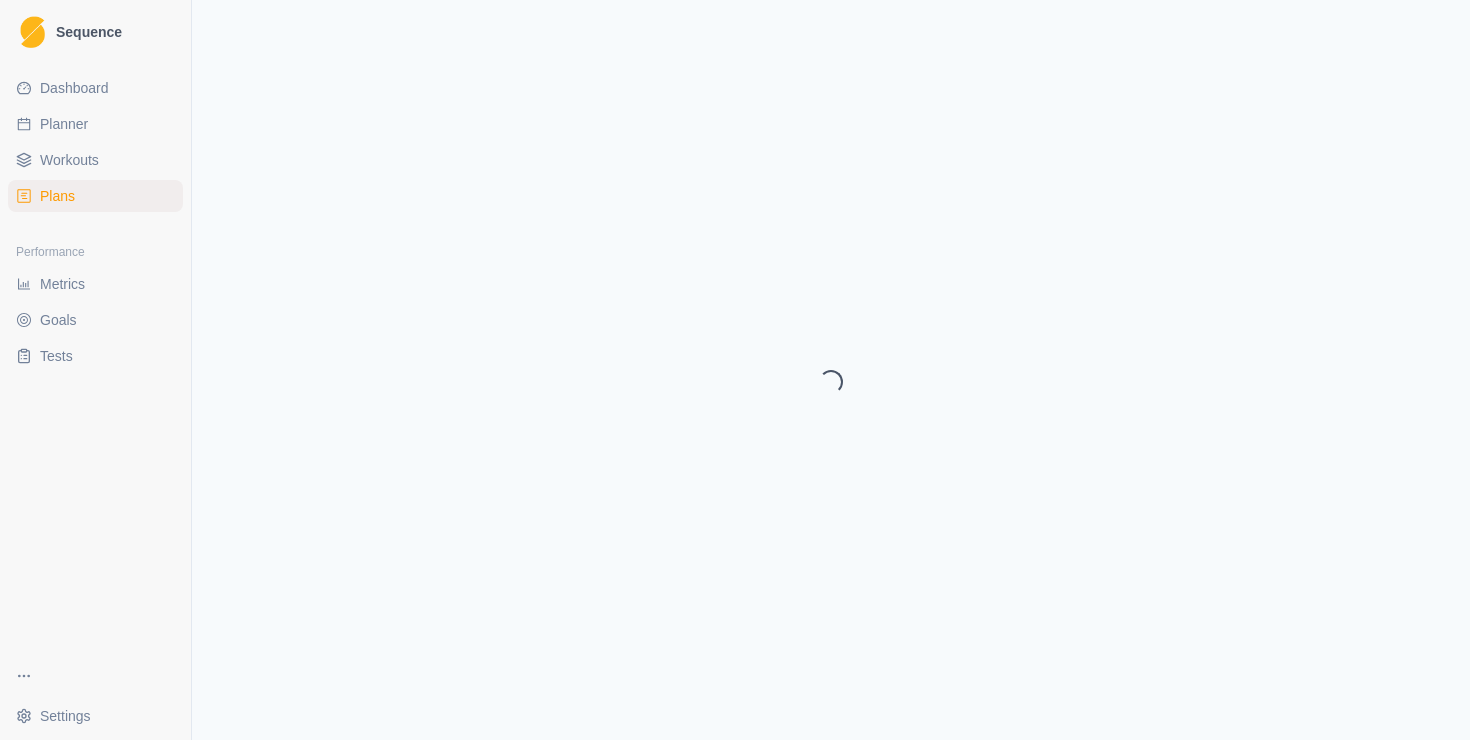 select on "month" 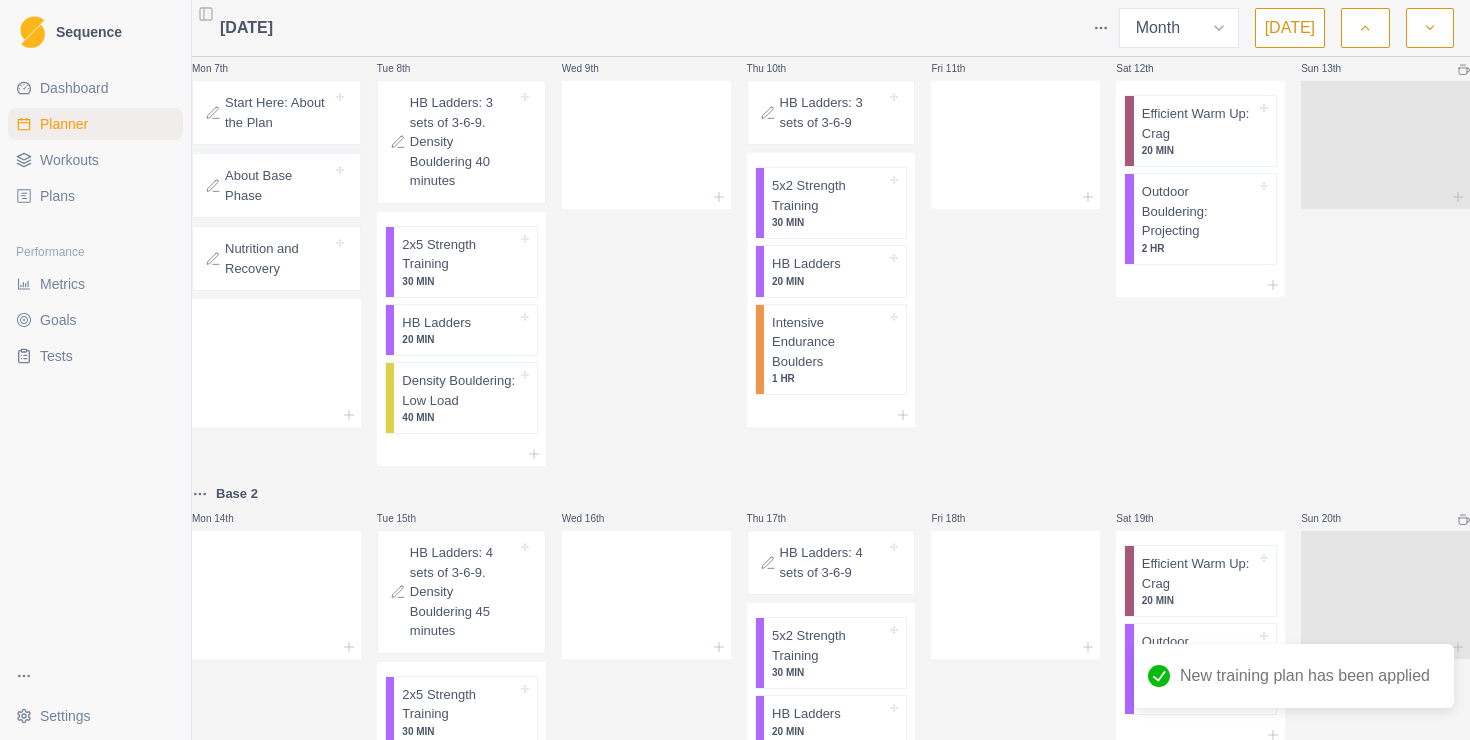 scroll, scrollTop: 68, scrollLeft: 0, axis: vertical 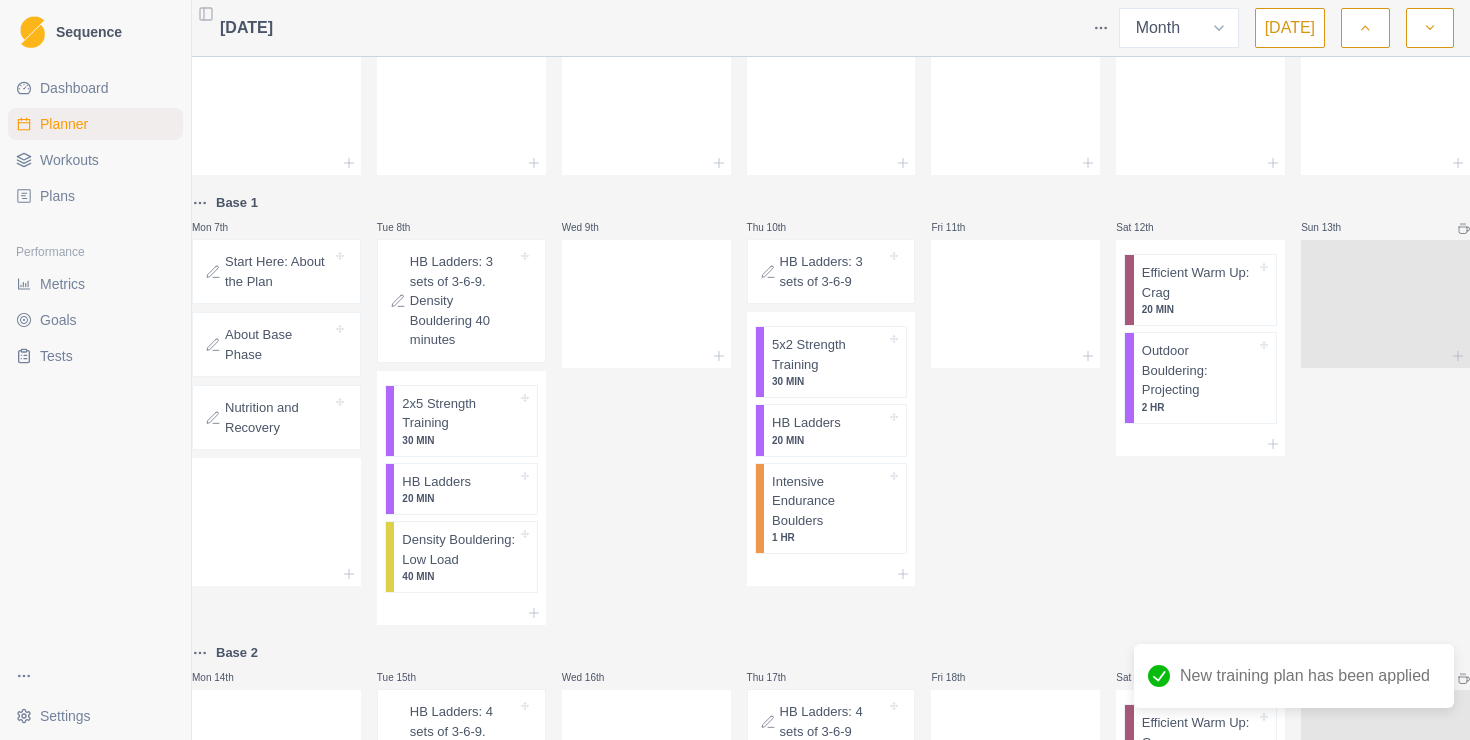 click on "Start Here: About the Plan" at bounding box center [278, 271] 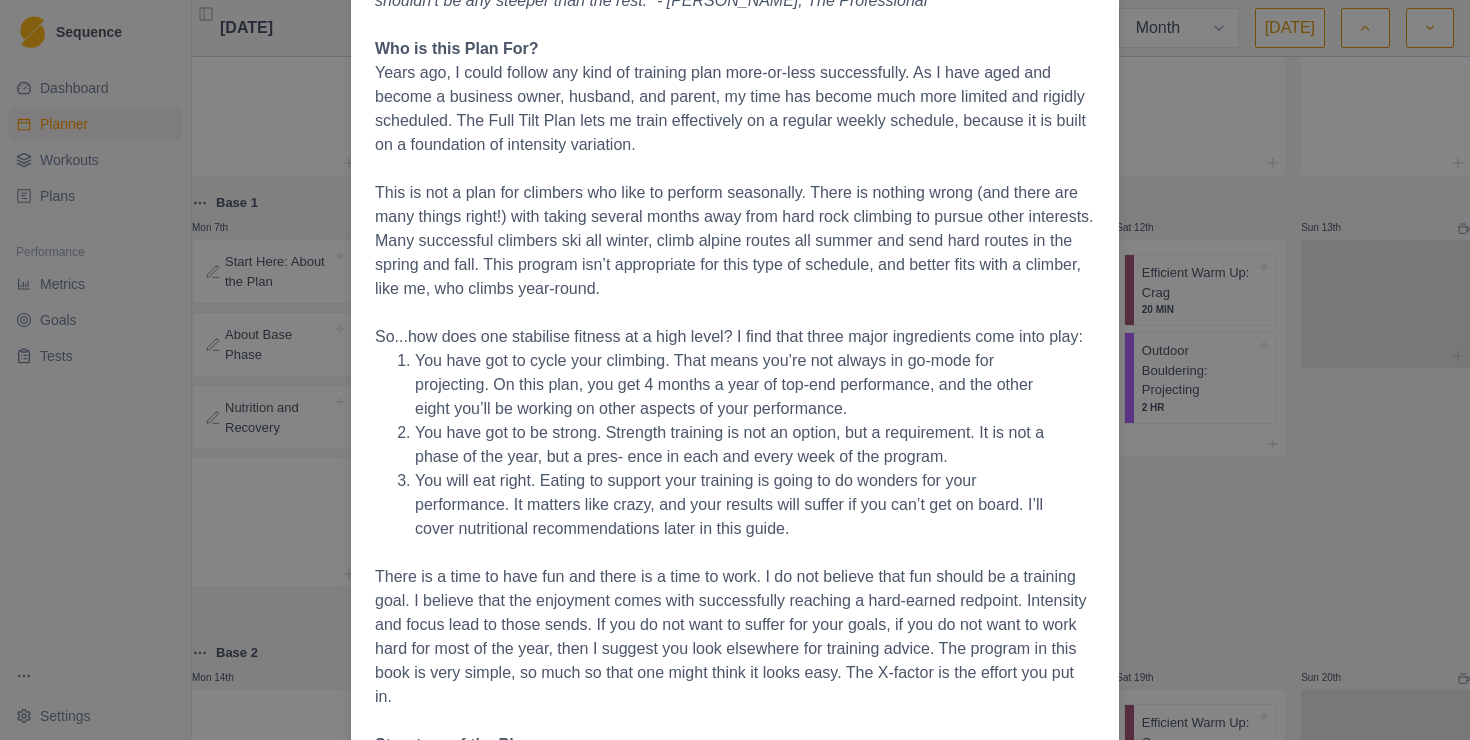 scroll, scrollTop: 948, scrollLeft: 0, axis: vertical 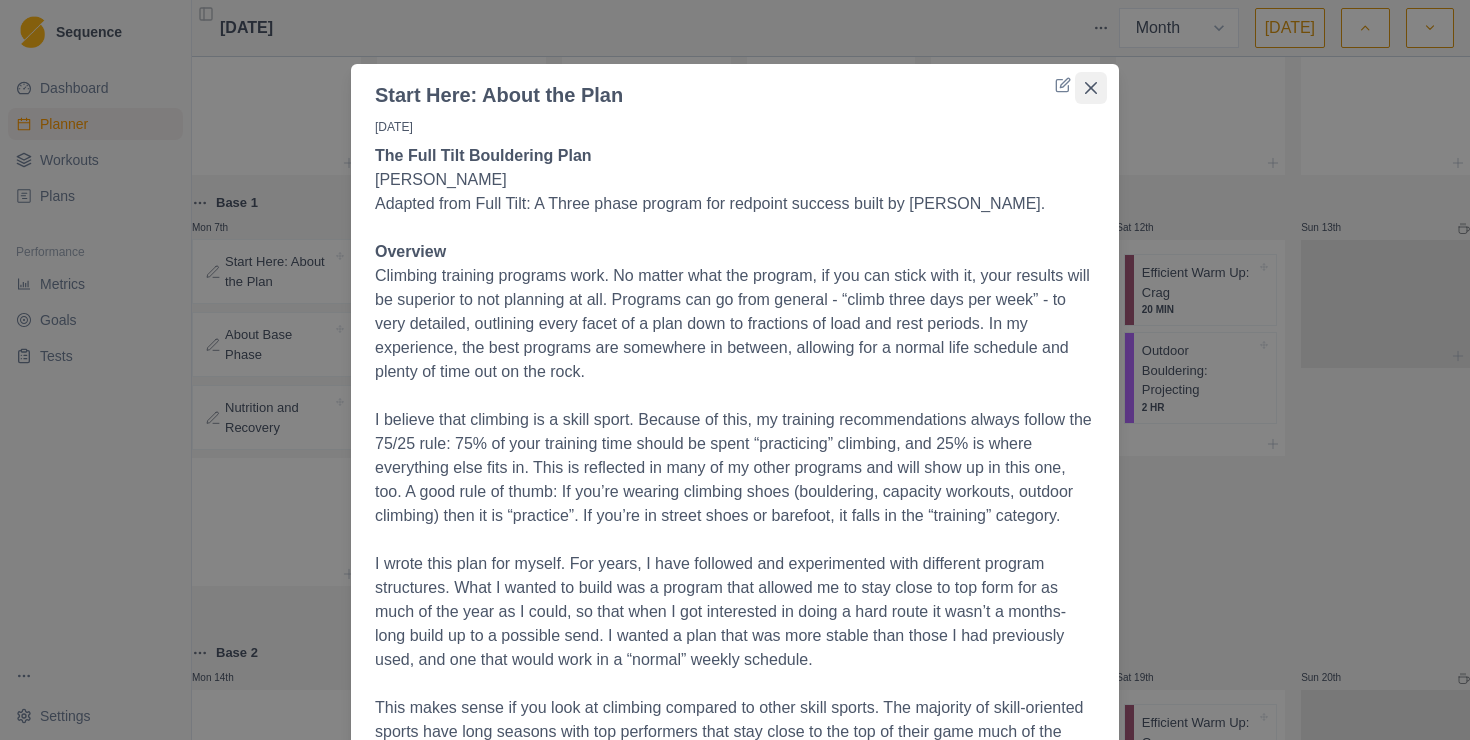 click 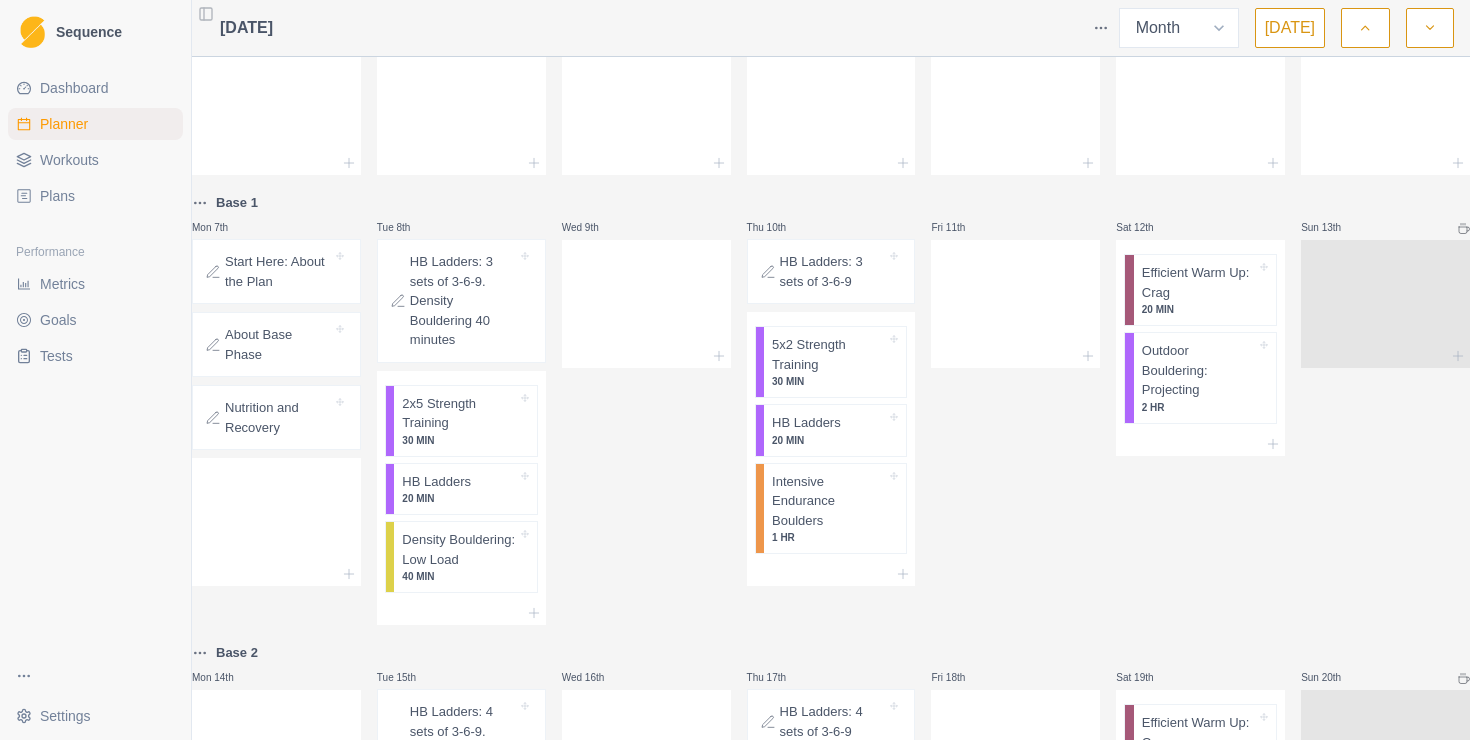 click on "About Base Phase" at bounding box center (278, 344) 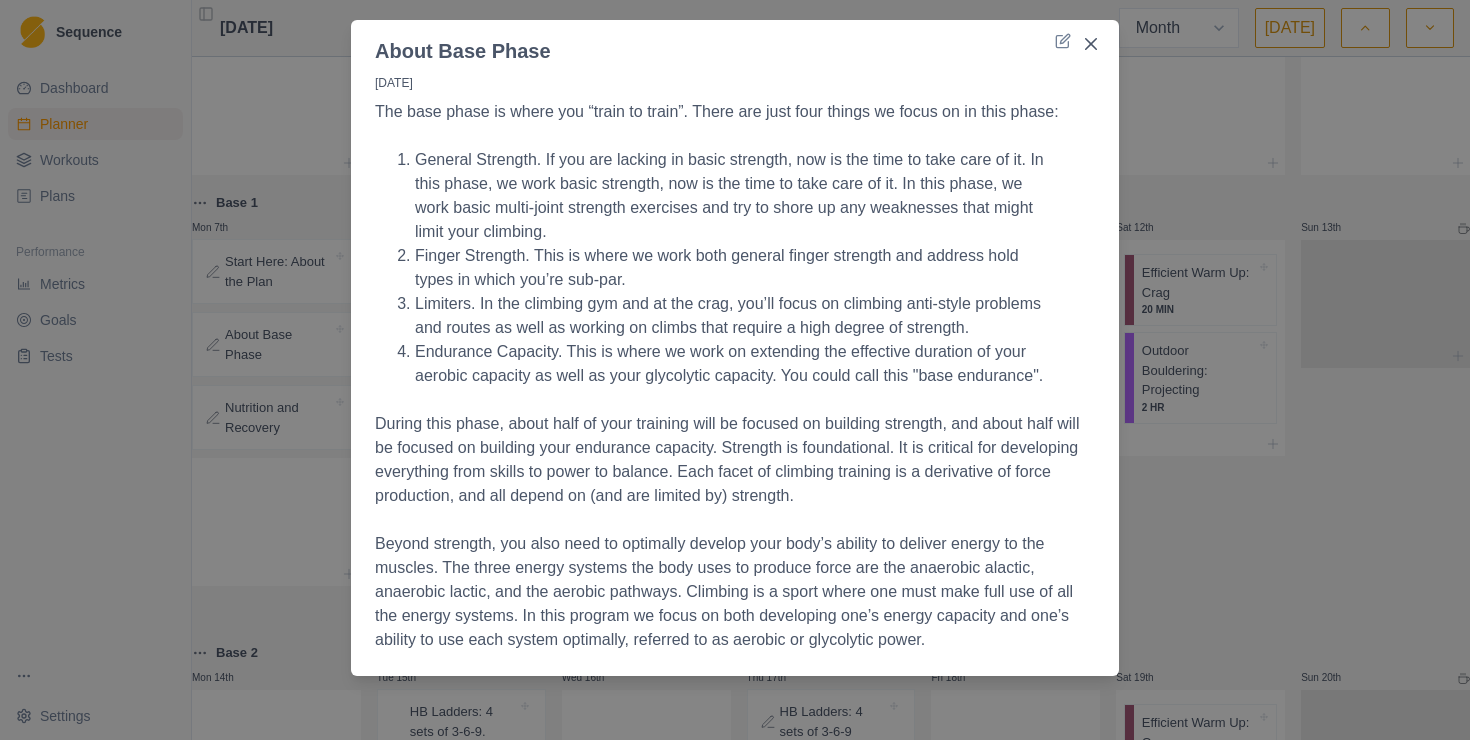 scroll, scrollTop: 0, scrollLeft: 0, axis: both 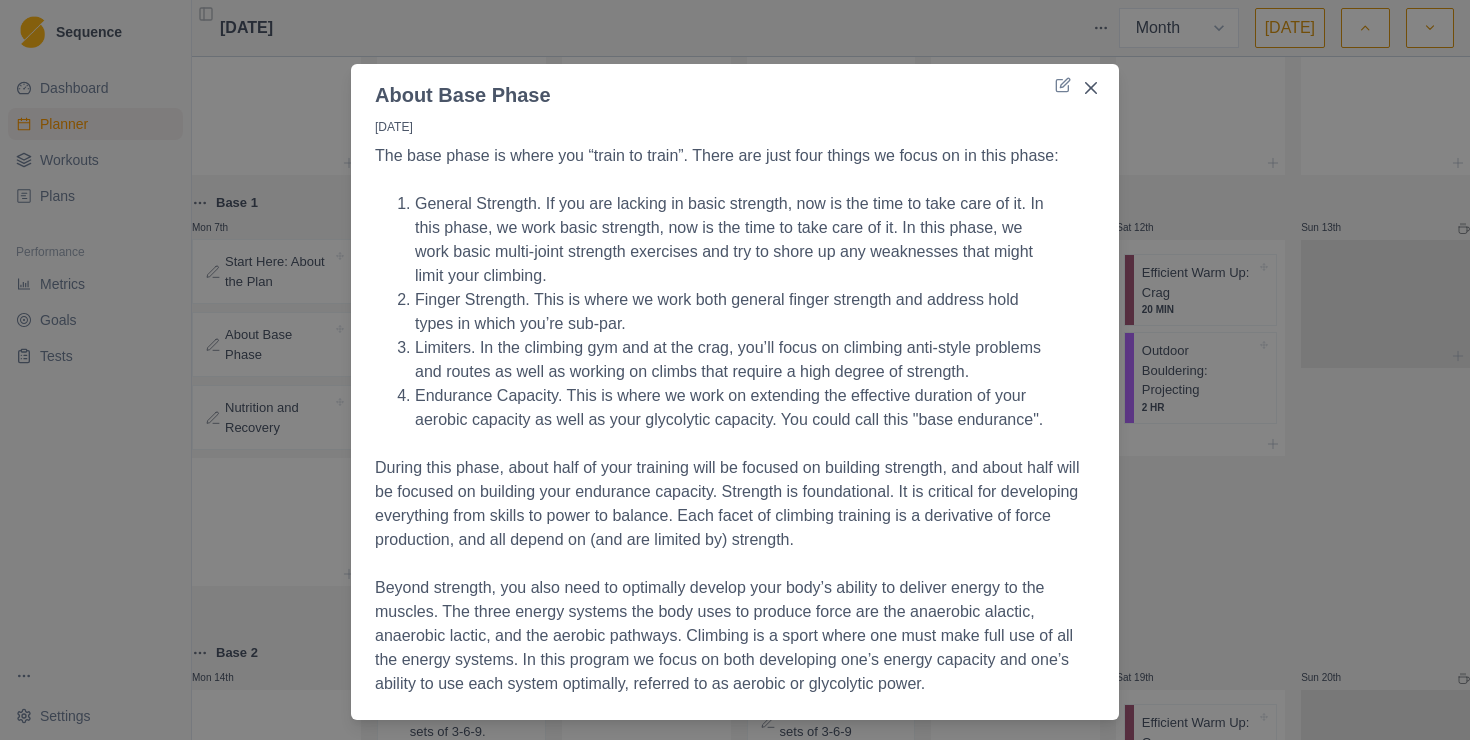 click on "About Base Phase [DATE] The base phase is where you “train to train”. There are just four things we focus on in this phase: General Strength. If you are lacking in basic strength, now is the time to take care of it. In this phase, we work basic strength, now is the time to take care of it. In this phase, we work basic multi-joint strength exercises and try to shore up any weaknesses that might limit your climbing. Finger Strength. This is where we work both general finger strength and address hold types in which you’re sub-par. Limiters. In the climbing gym and at the crag, you’ll focus on climbing anti-style problems and routes as well as working on climbs that require a high degree of strength. Endurance Capacity. This is where we work on extending the effective duration of your aerobic capacity as well as your glycolytic capacity. You could call this "base endurance"." at bounding box center (735, 370) 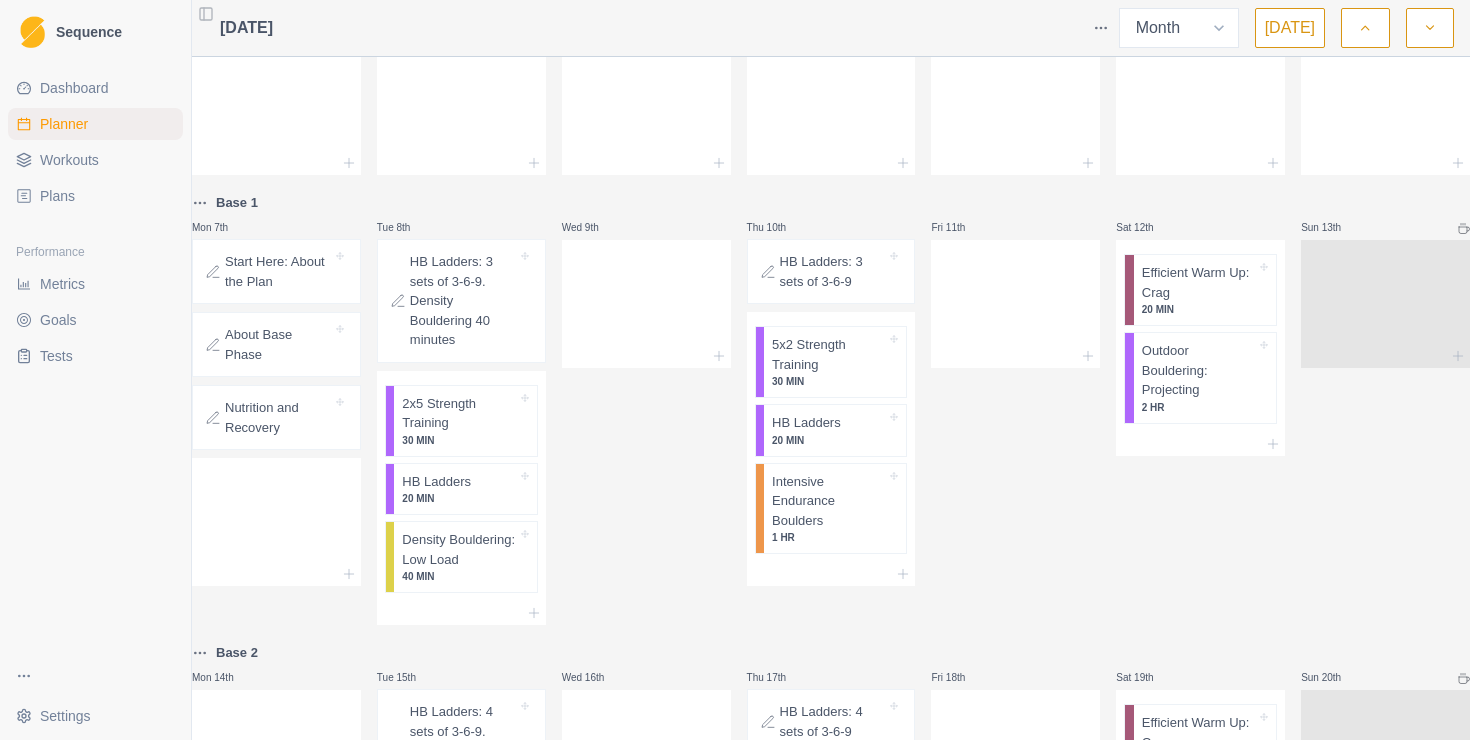 click on "Nutrition and Recovery" at bounding box center [278, 417] 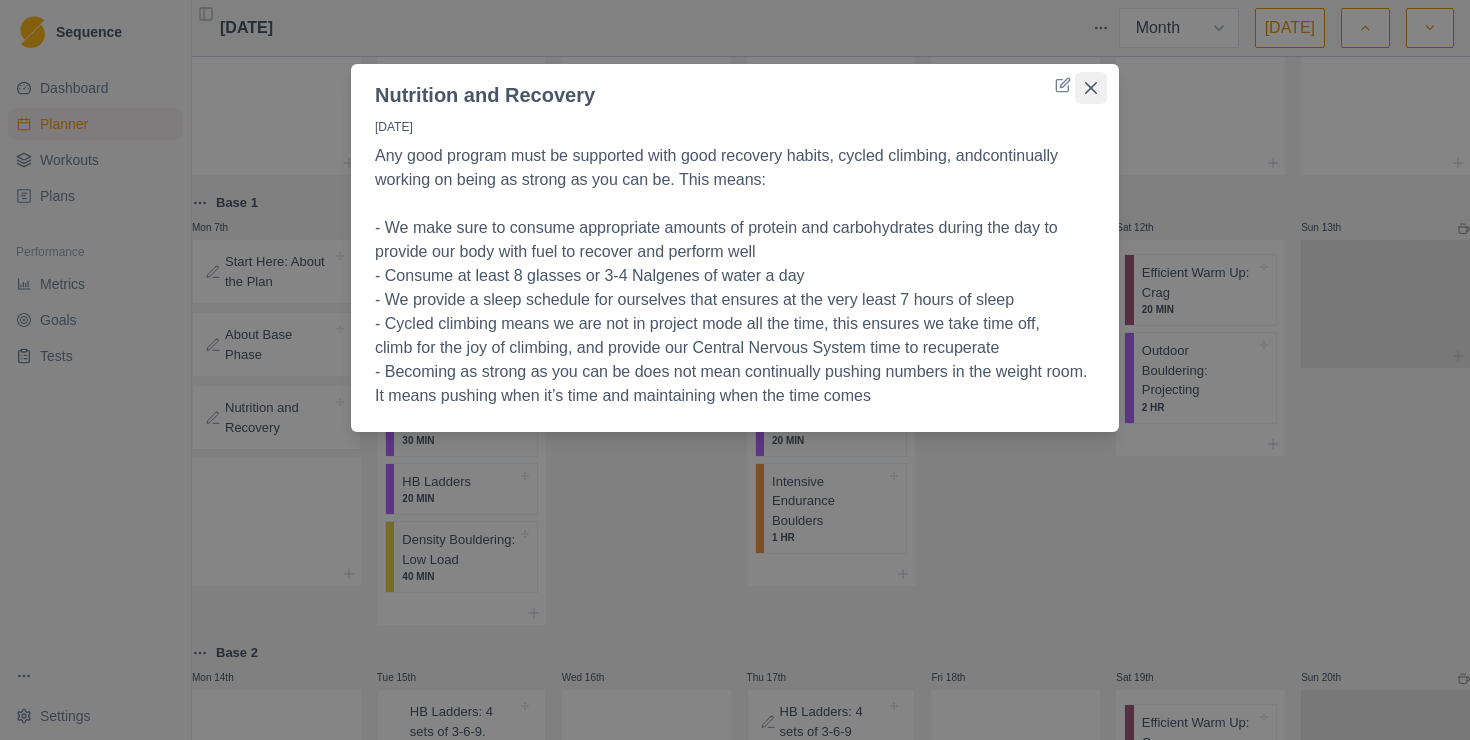click at bounding box center (1091, 88) 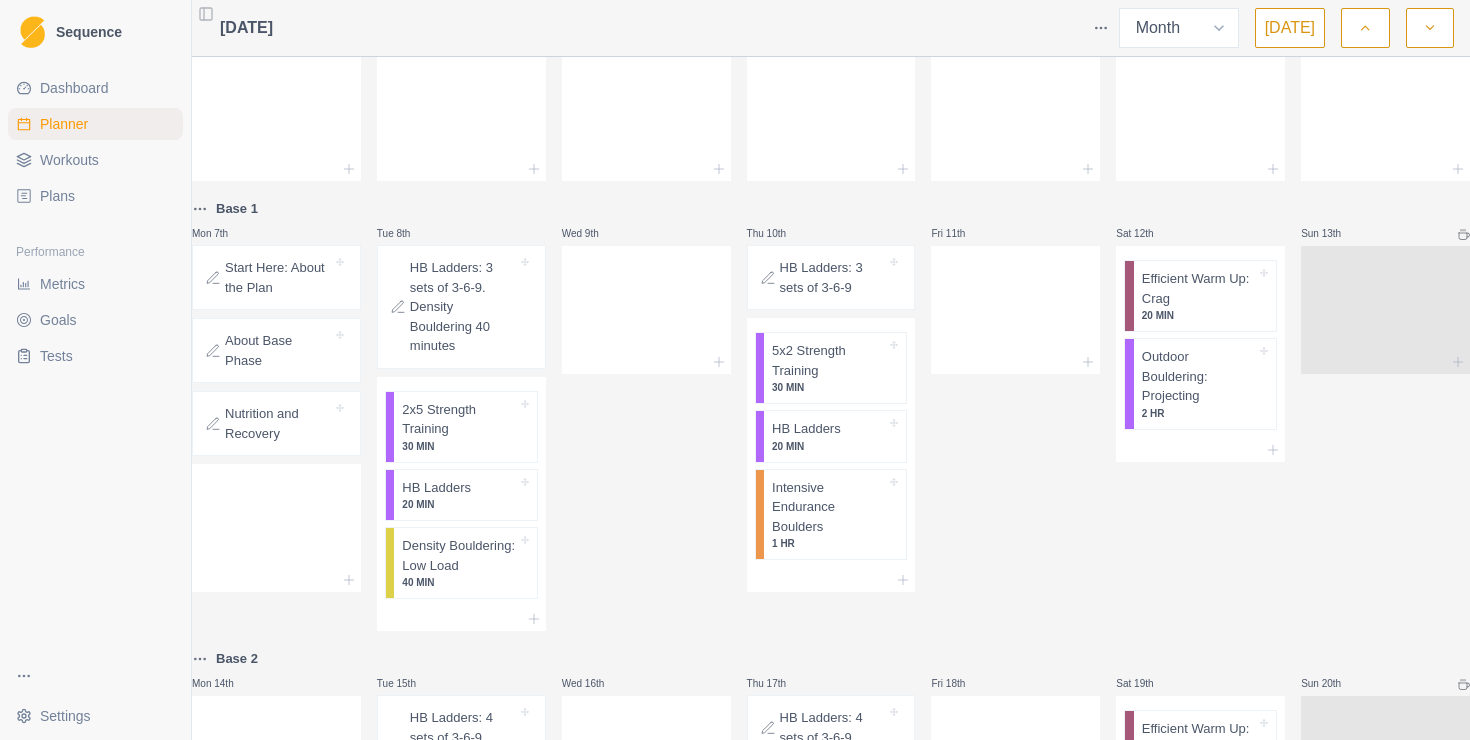 scroll, scrollTop: 63, scrollLeft: 0, axis: vertical 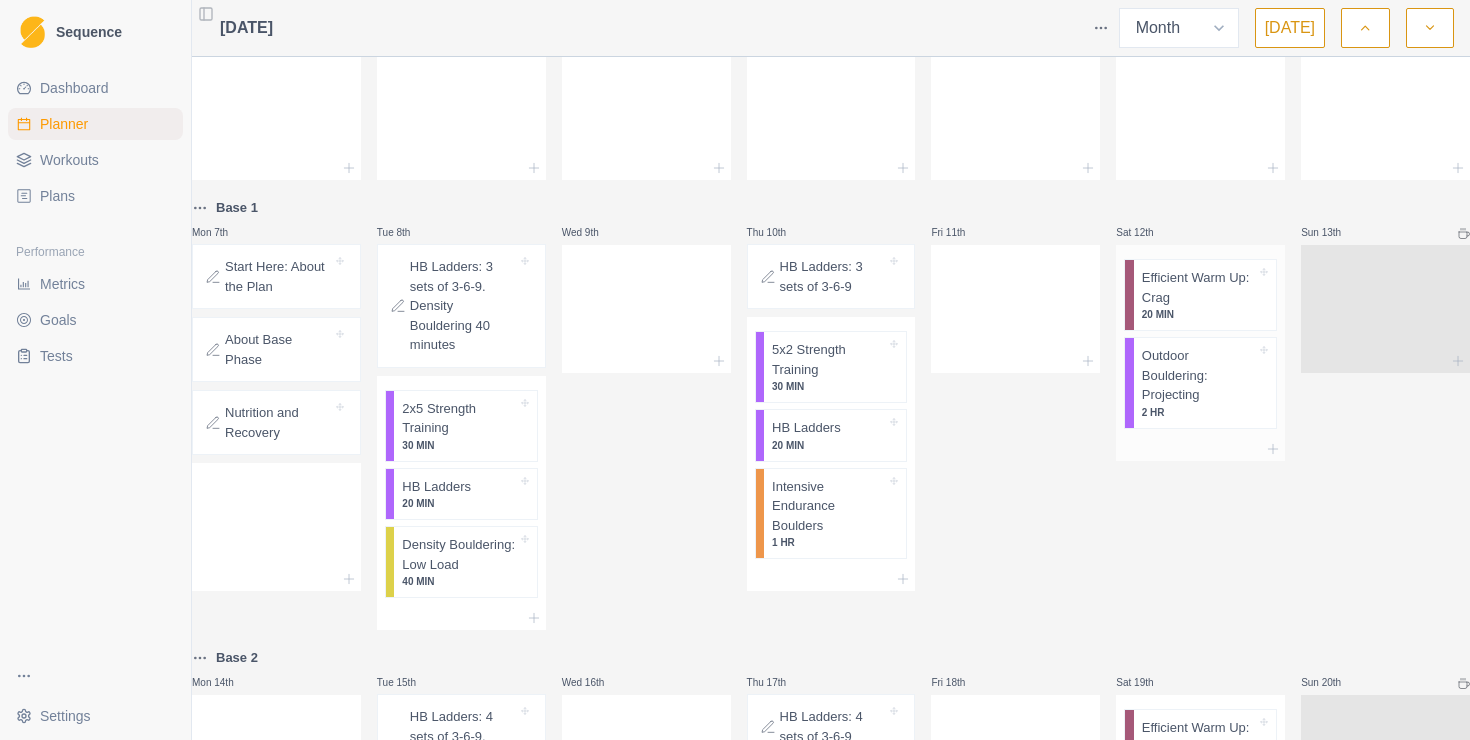 click on "Outdoor Bouldering: Projecting" at bounding box center (1199, 375) 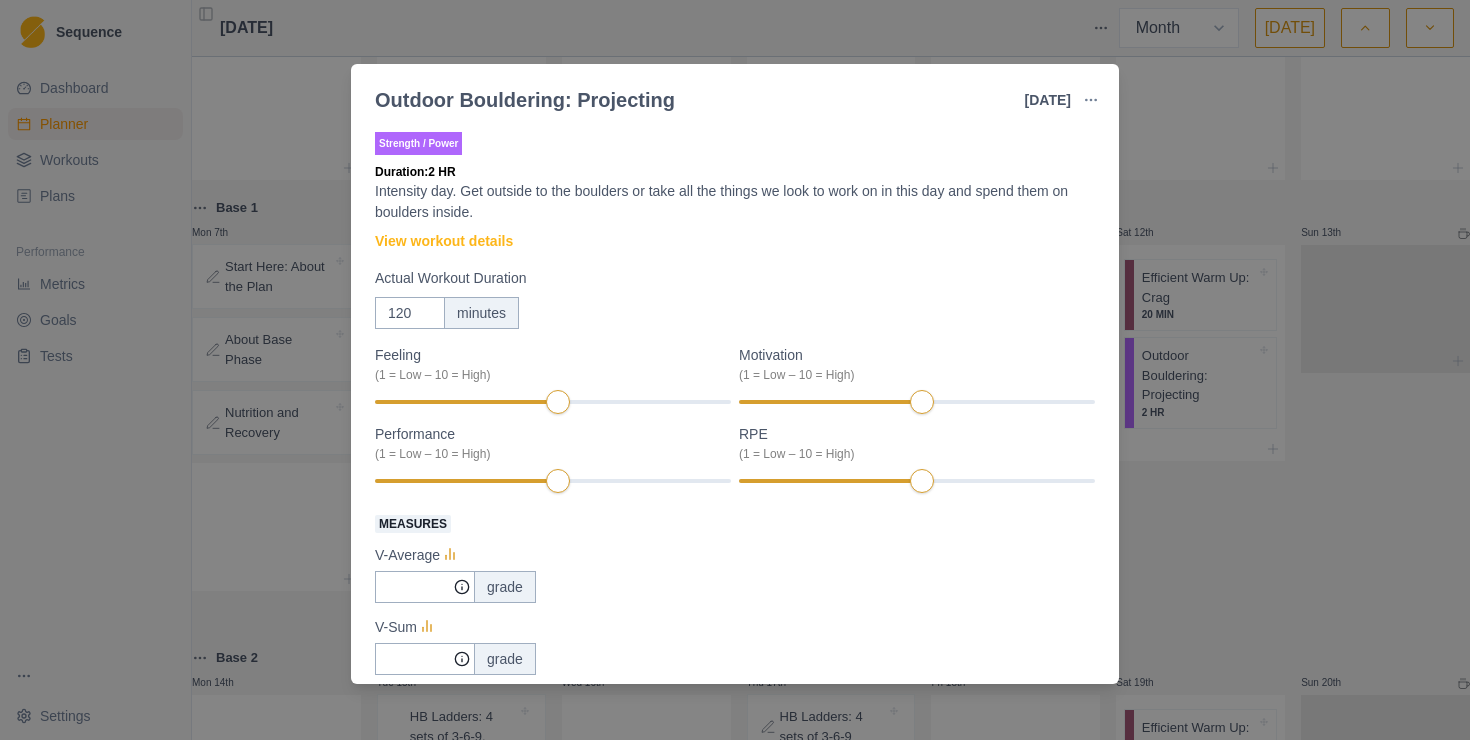 click on "Outdoor Bouldering: Projecting [DATE] Link To Goal View Workout Metrics Edit Original Workout Reschedule Workout Remove From Schedule Strength / Power Duration:  2 HR Intensity day. Get outside to the boulders or take all the things we look to work on in this day and spend them on boulders inside.  View workout details Actual Workout Duration 120 minutes Feeling (1 = Low – 10 = High) Motivation (1 = Low – 10 = High) Performance (1 = Low – 10 = High) RPE (1 = Low – 10 = High) Measures V-Average grade V-Sum grade V-Max  grade Number of problems Amount Training Notes View previous training notes On Rock Mark as Incomplete Complete Workout" at bounding box center [735, 370] 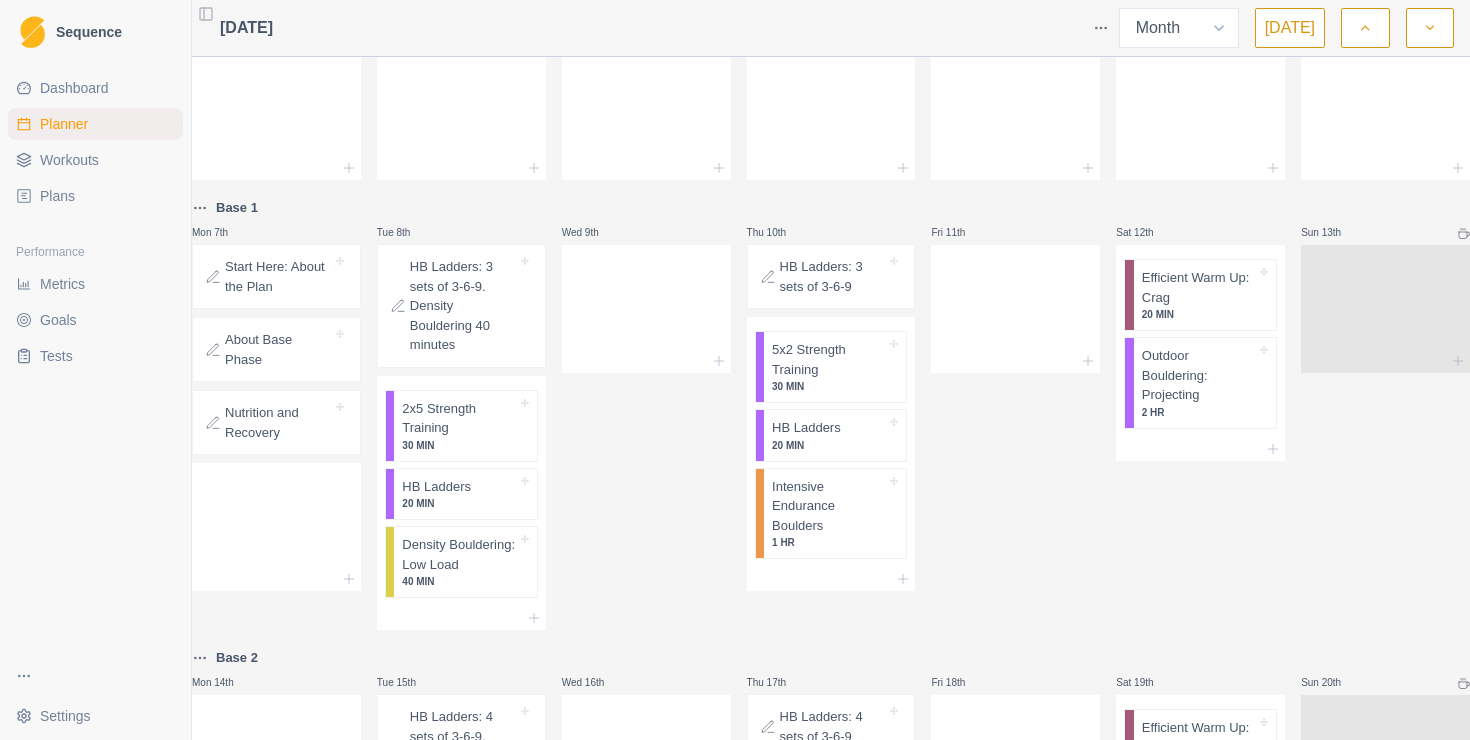 click on "HB Ladders: 3 sets of 3-6-9.  Density Bouldering 40 minutes" at bounding box center [463, 306] 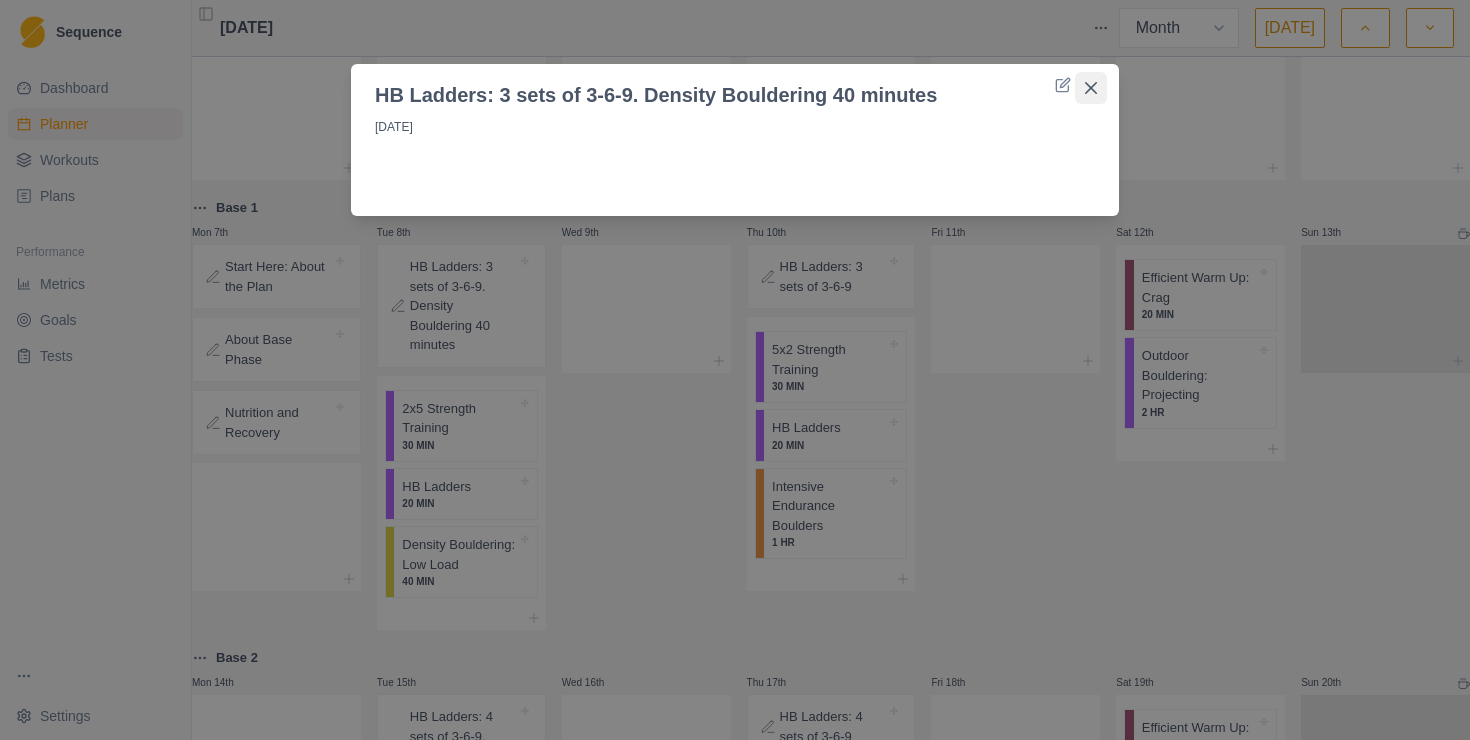 click at bounding box center (1091, 88) 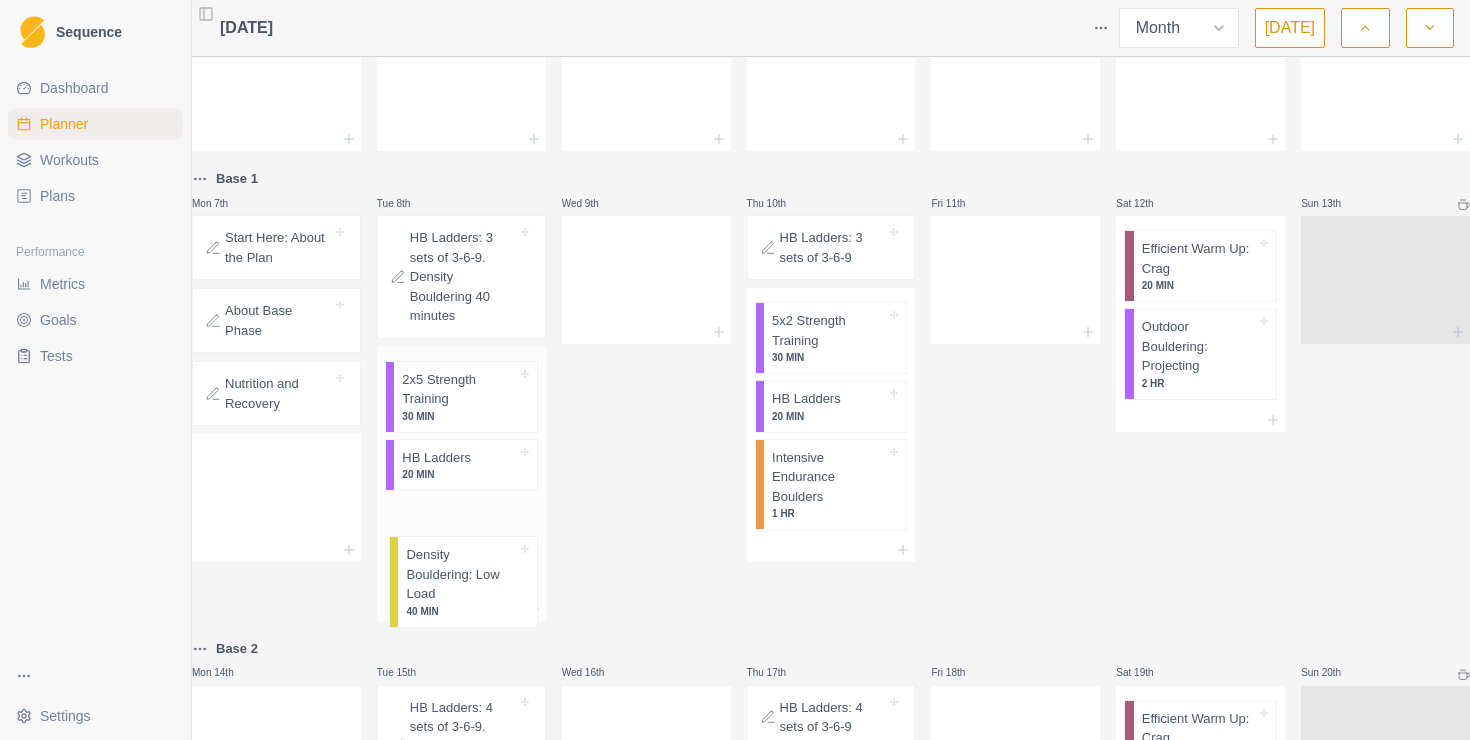 scroll, scrollTop: 96, scrollLeft: 0, axis: vertical 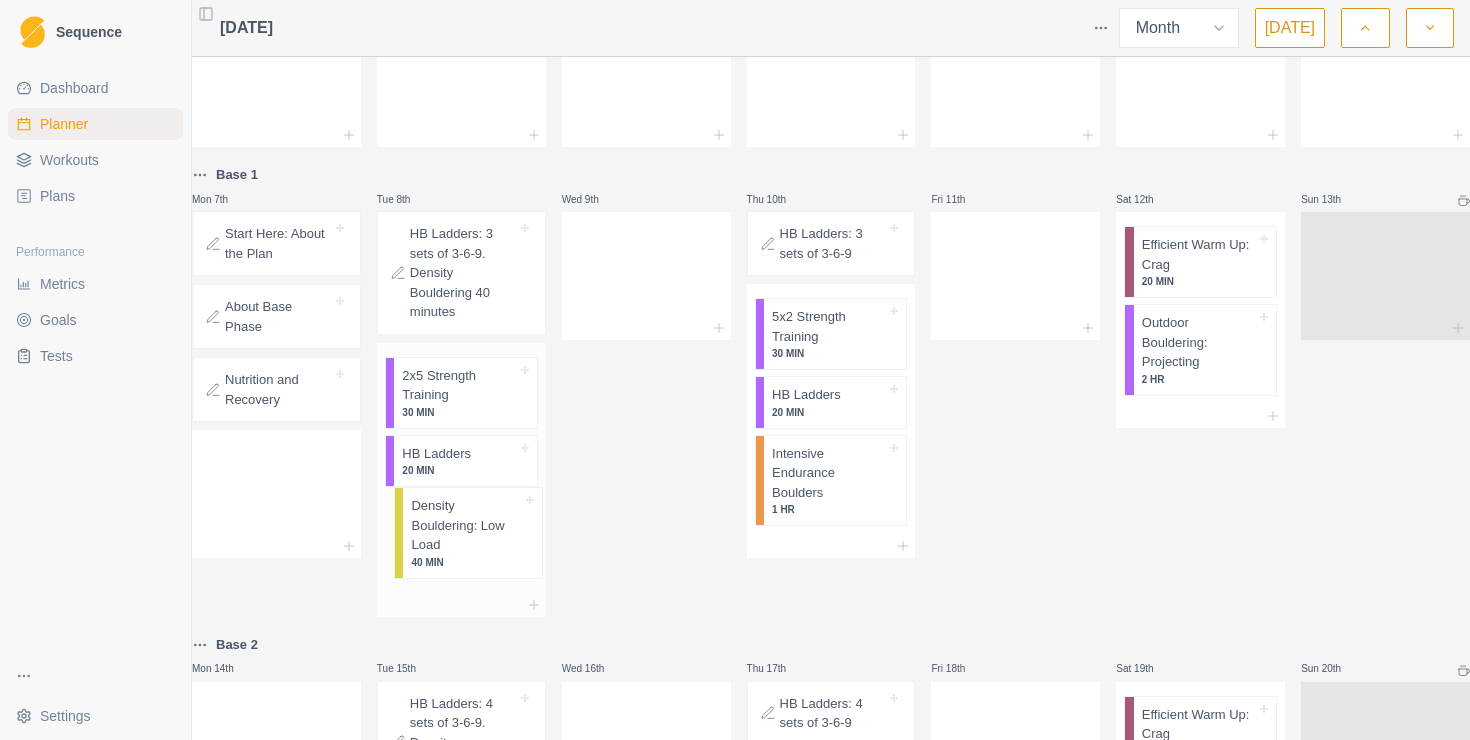 drag, startPoint x: 455, startPoint y: 575, endPoint x: 453, endPoint y: 529, distance: 46.043457 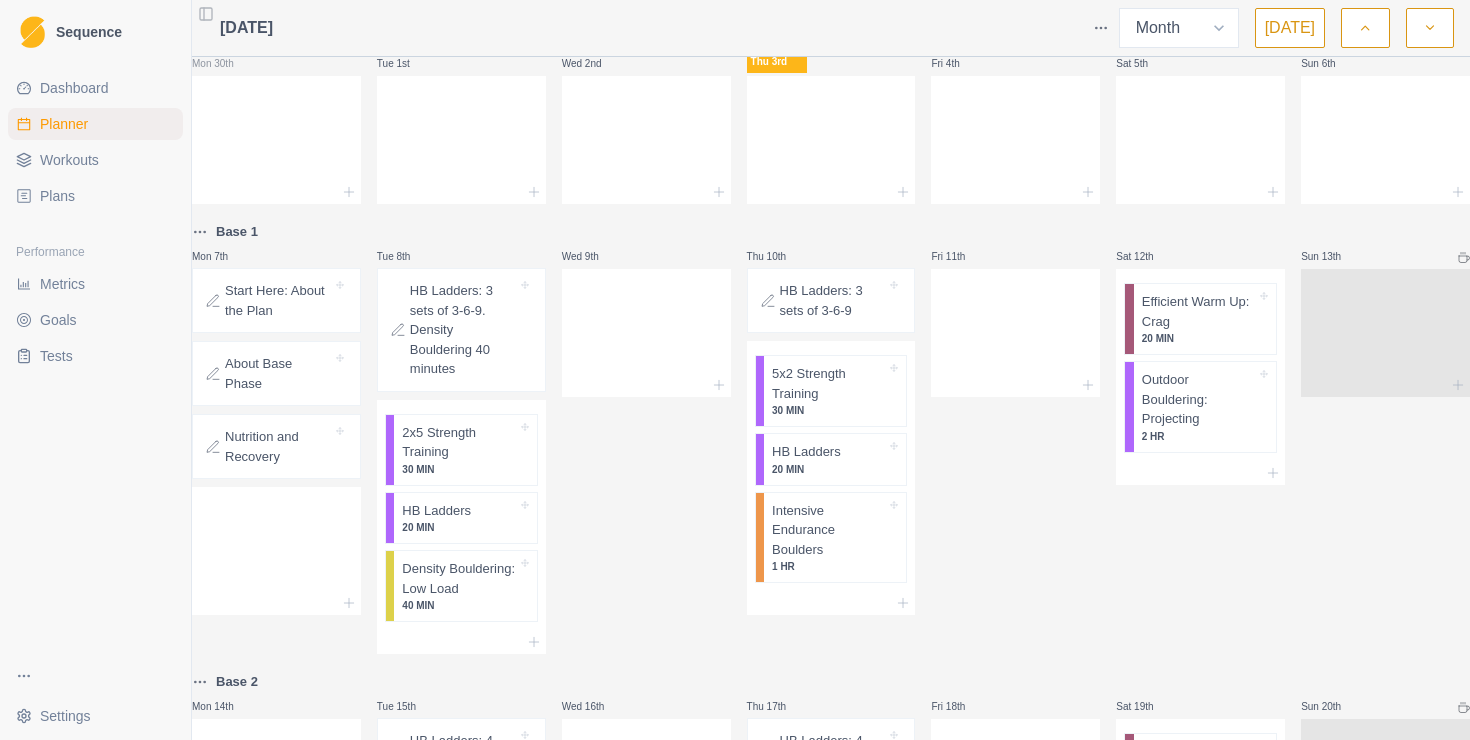 scroll, scrollTop: 62, scrollLeft: 0, axis: vertical 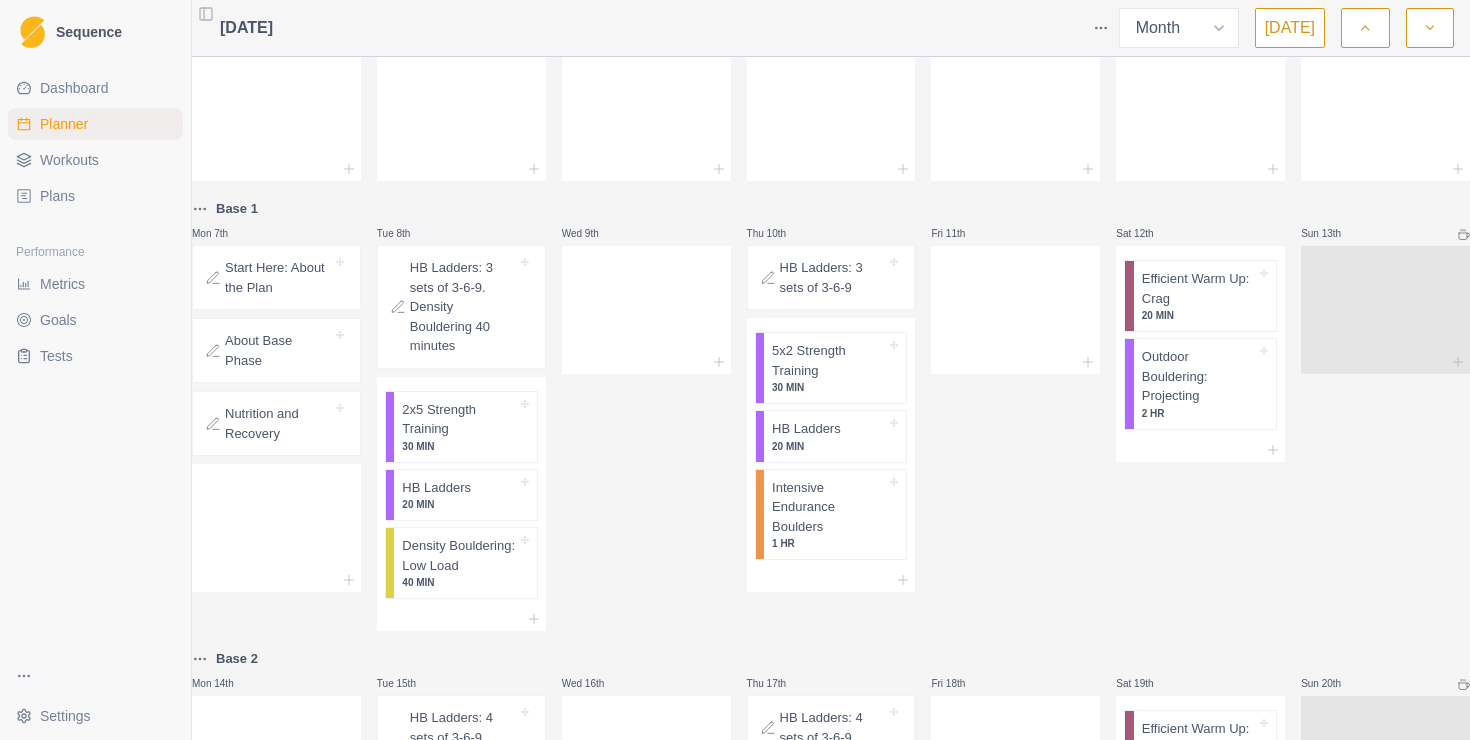 click on "Workouts" at bounding box center (69, 160) 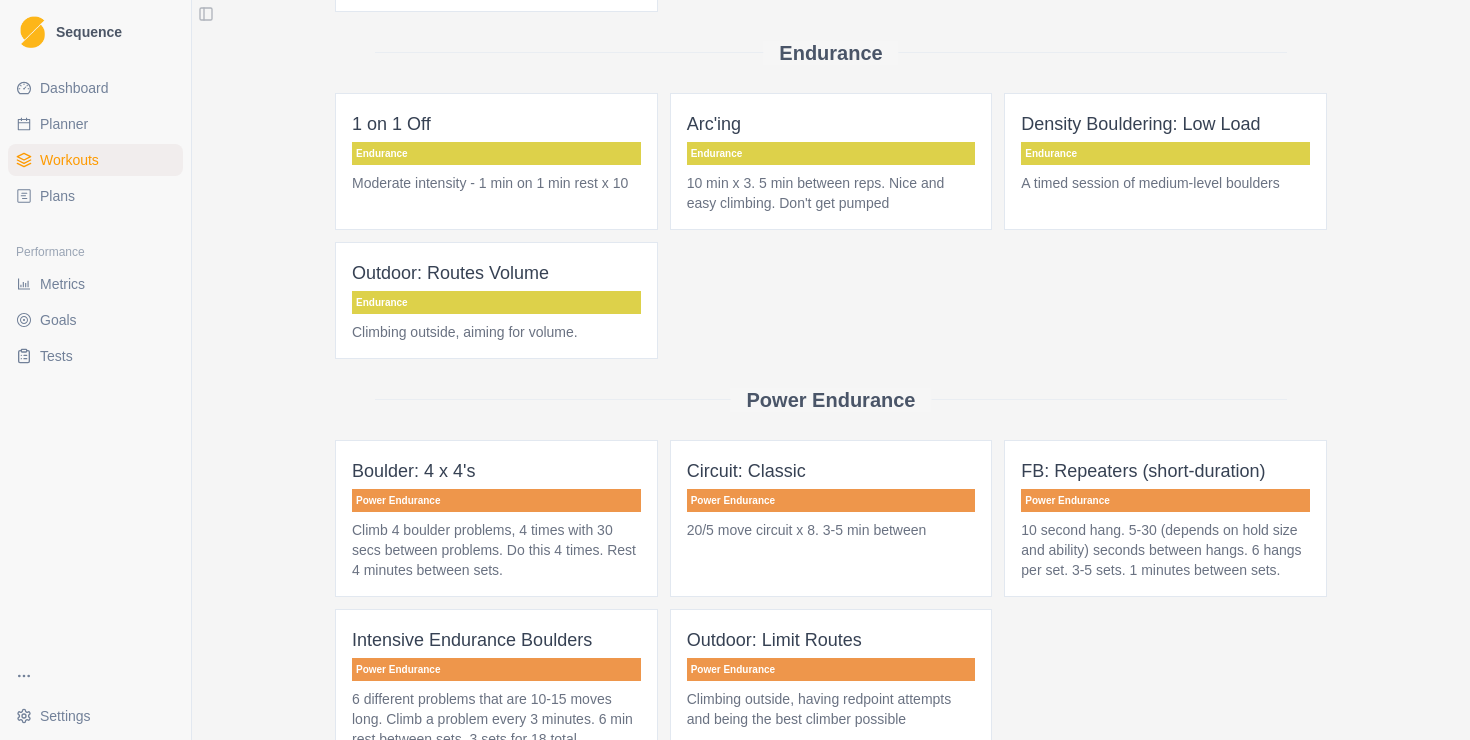 scroll, scrollTop: 0, scrollLeft: 0, axis: both 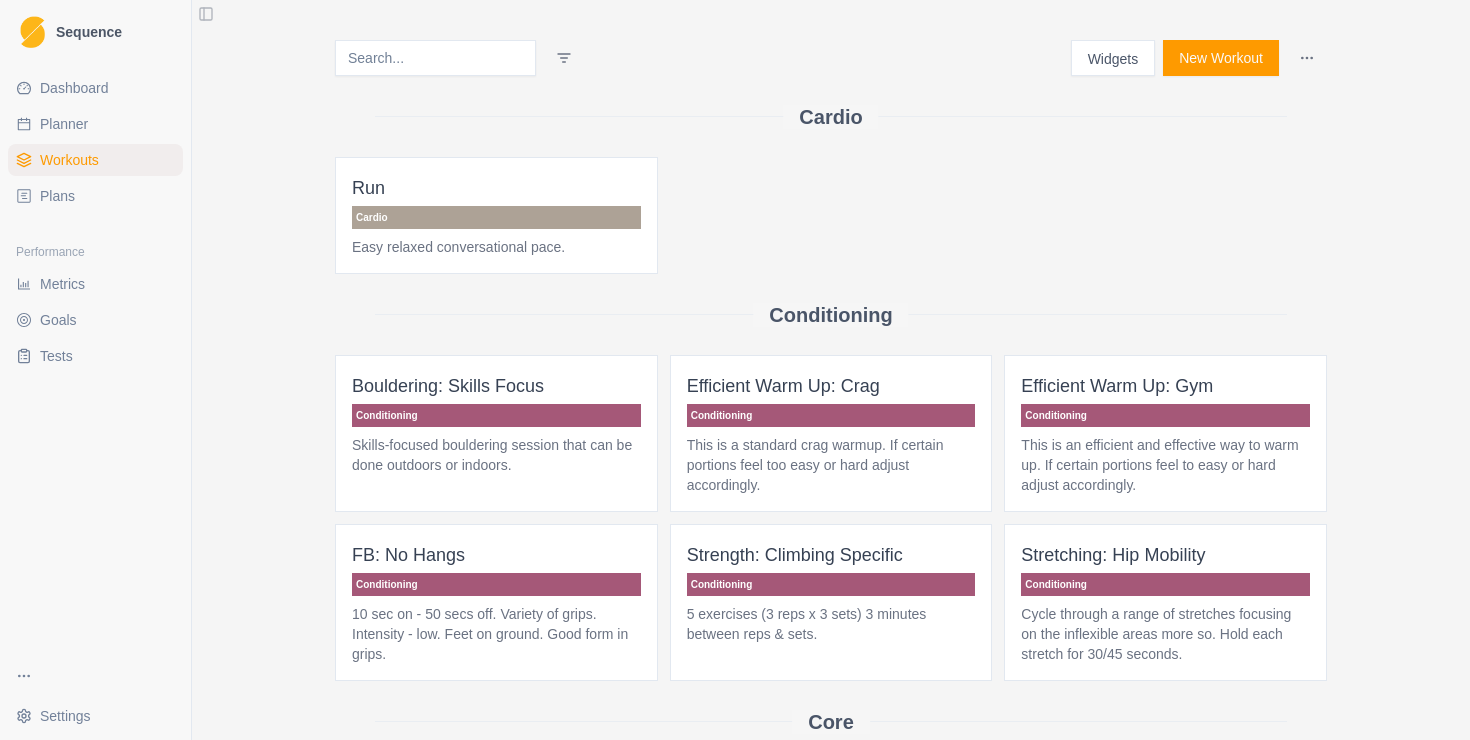 click on "Planner" at bounding box center (95, 124) 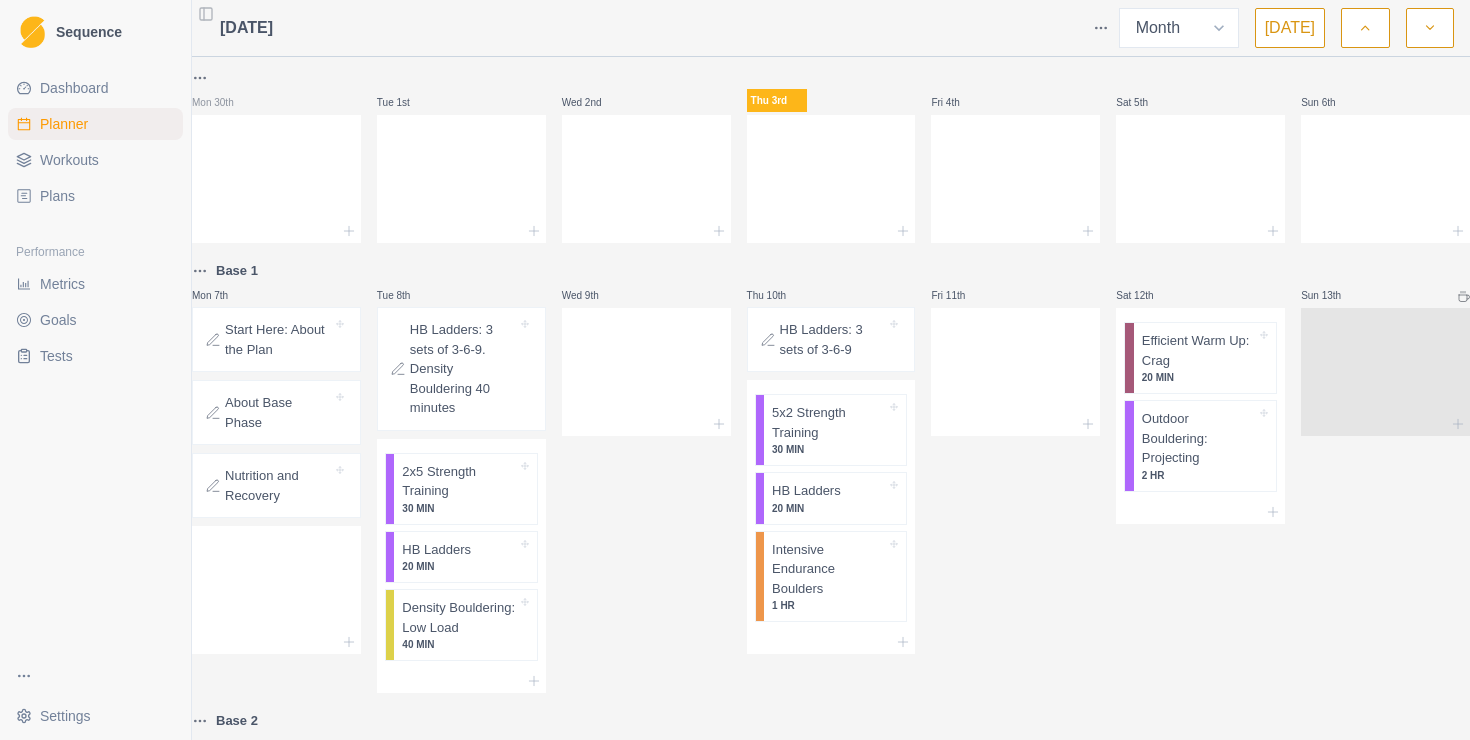 scroll, scrollTop: 210, scrollLeft: 0, axis: vertical 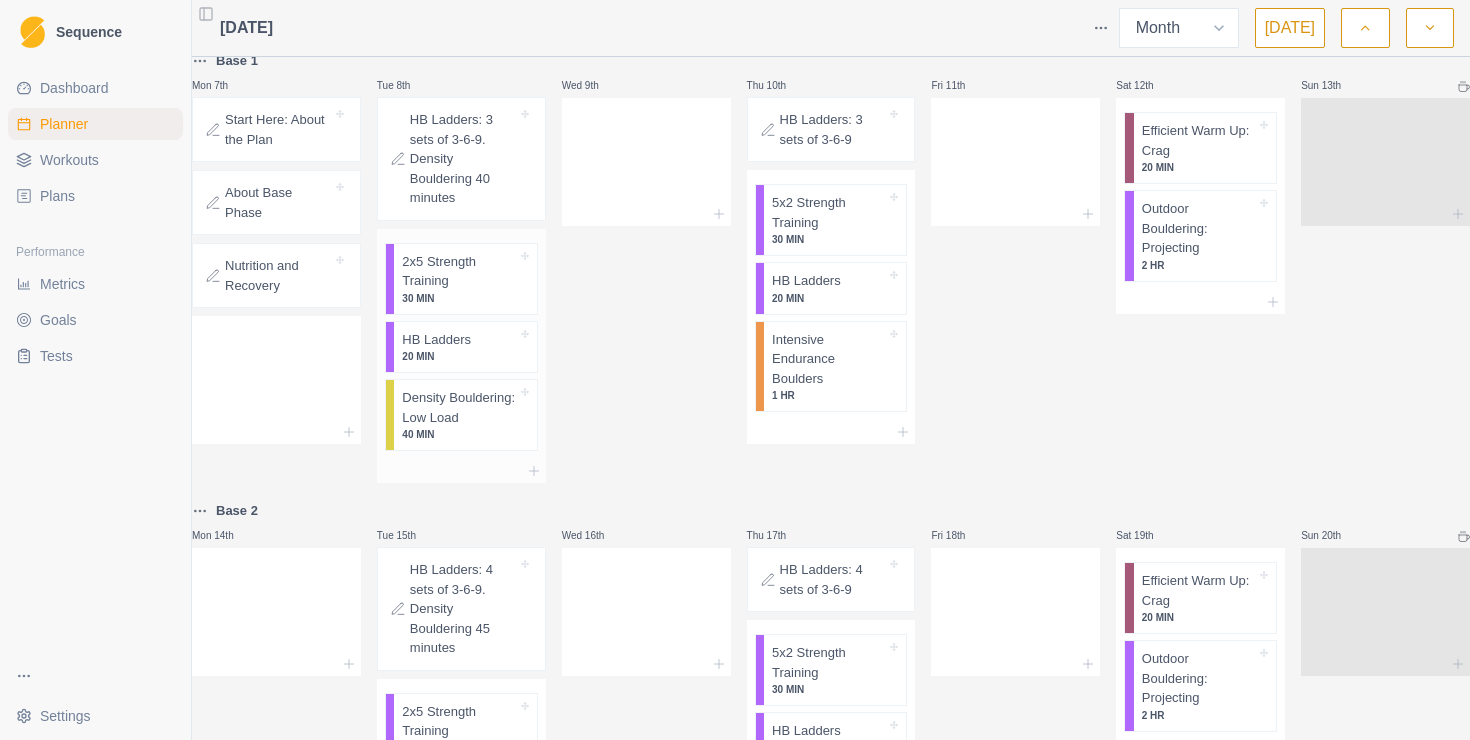 click on "HB Ladders 20 MIN" at bounding box center [465, 347] 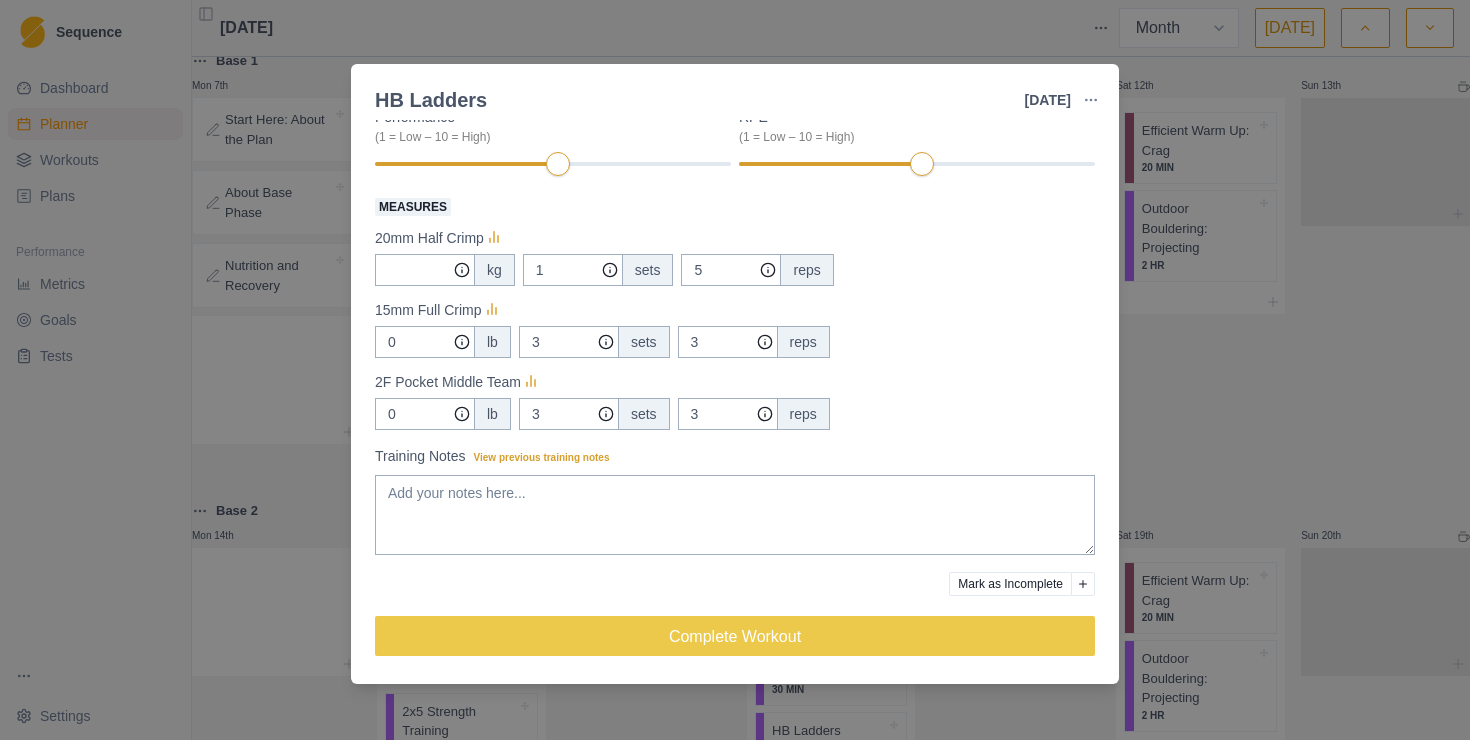 scroll, scrollTop: 0, scrollLeft: 0, axis: both 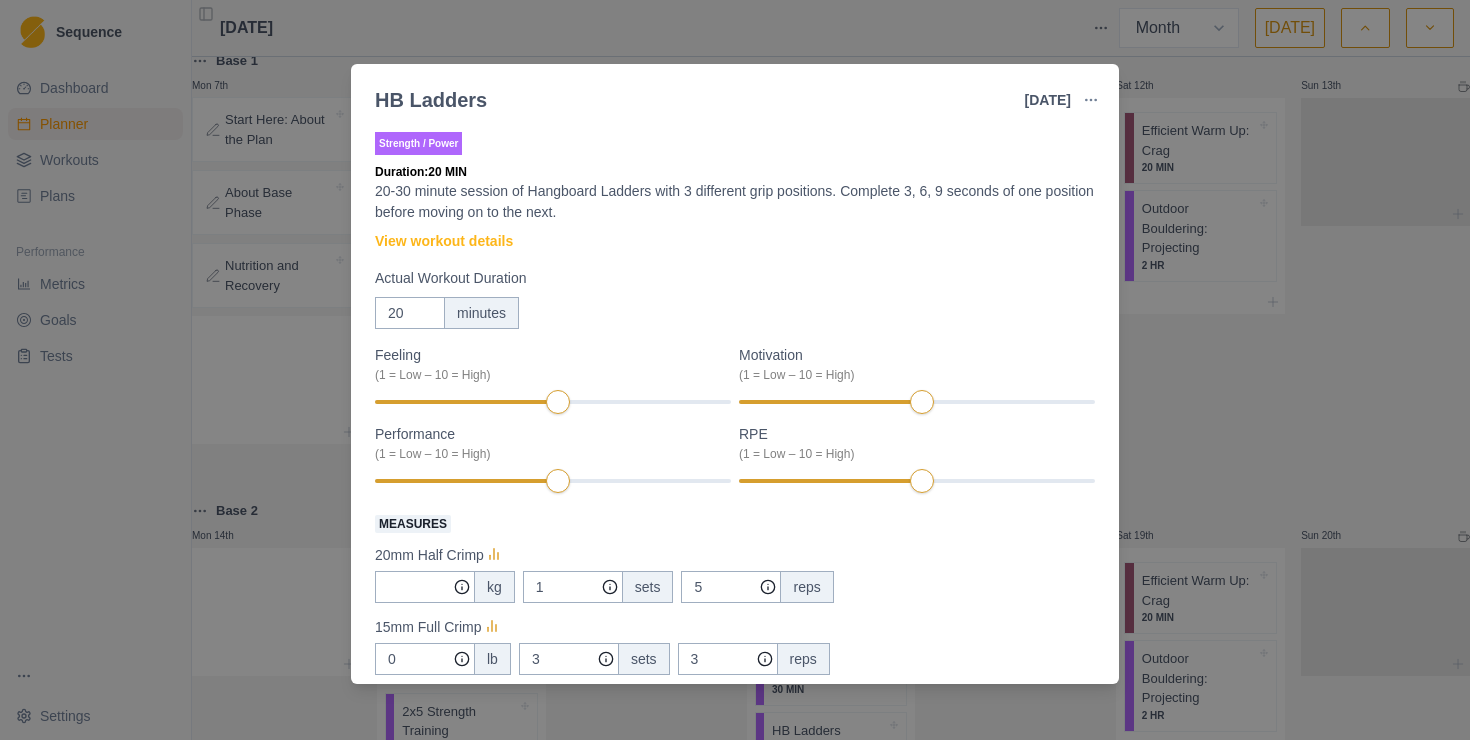 click on "HB Ladders [DATE] Link To Goal View Workout Metrics Edit Original Workout Reschedule Workout Remove From Schedule Strength / Power Duration:  20 MIN 20-30 minute session of Hangboard Ladders with 3 different grip positions. Complete 3, 6, 9 seconds of one position before moving on to the next. View workout details Actual Workout Duration 20 minutes Feeling (1 = Low – 10 = High) Motivation (1 = Low – 10 = High) Performance (1 = Low – 10 = High) RPE (1 = Low – 10 = High) Measures 20mm Half Crimp kg 1 sets 5 reps 15mm Full Crimp 0 lb 3 sets 3 reps 2F Pocket Middle Team 0 lb 3 sets 3 reps Training Notes View previous training notes Mark as Incomplete Complete Workout" at bounding box center (735, 370) 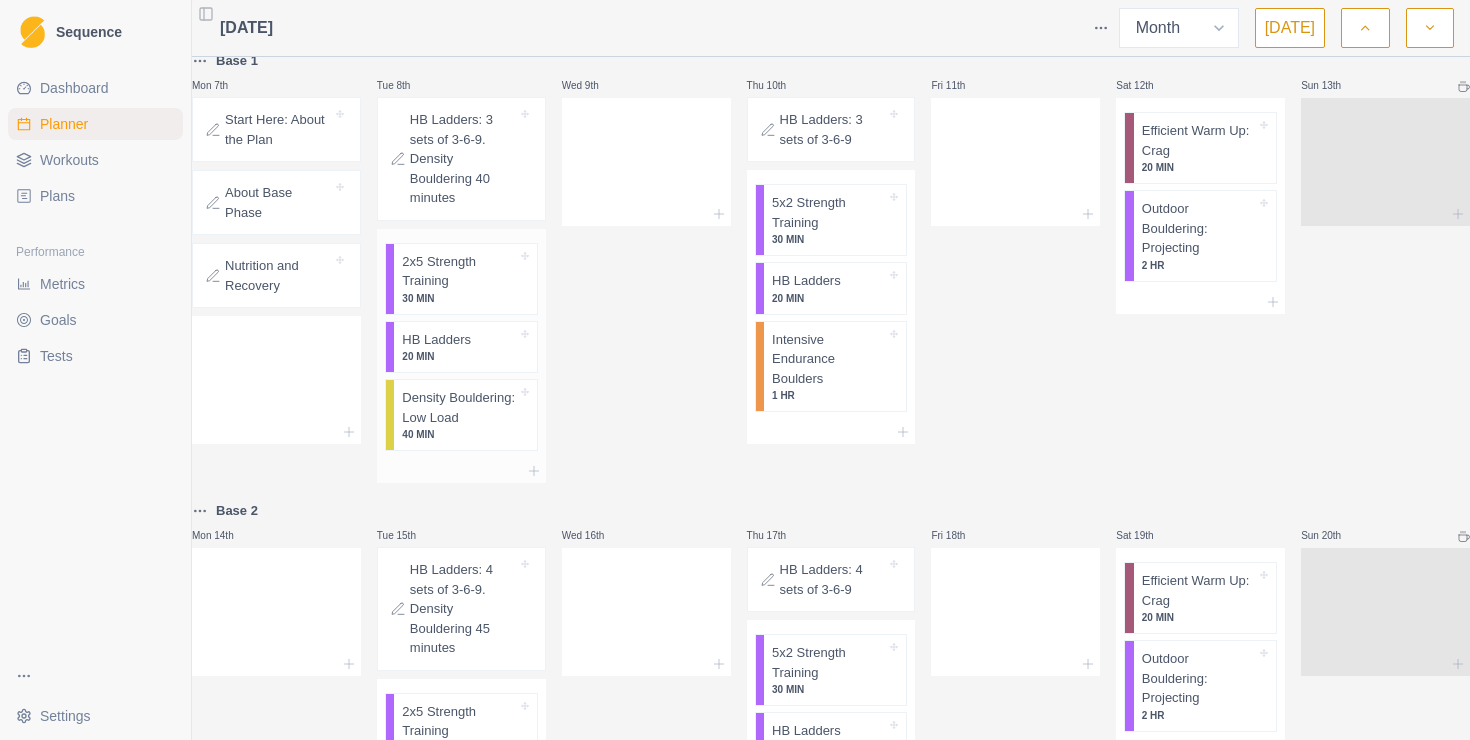 click on "Density Bouldering: Low Load" at bounding box center [459, 407] 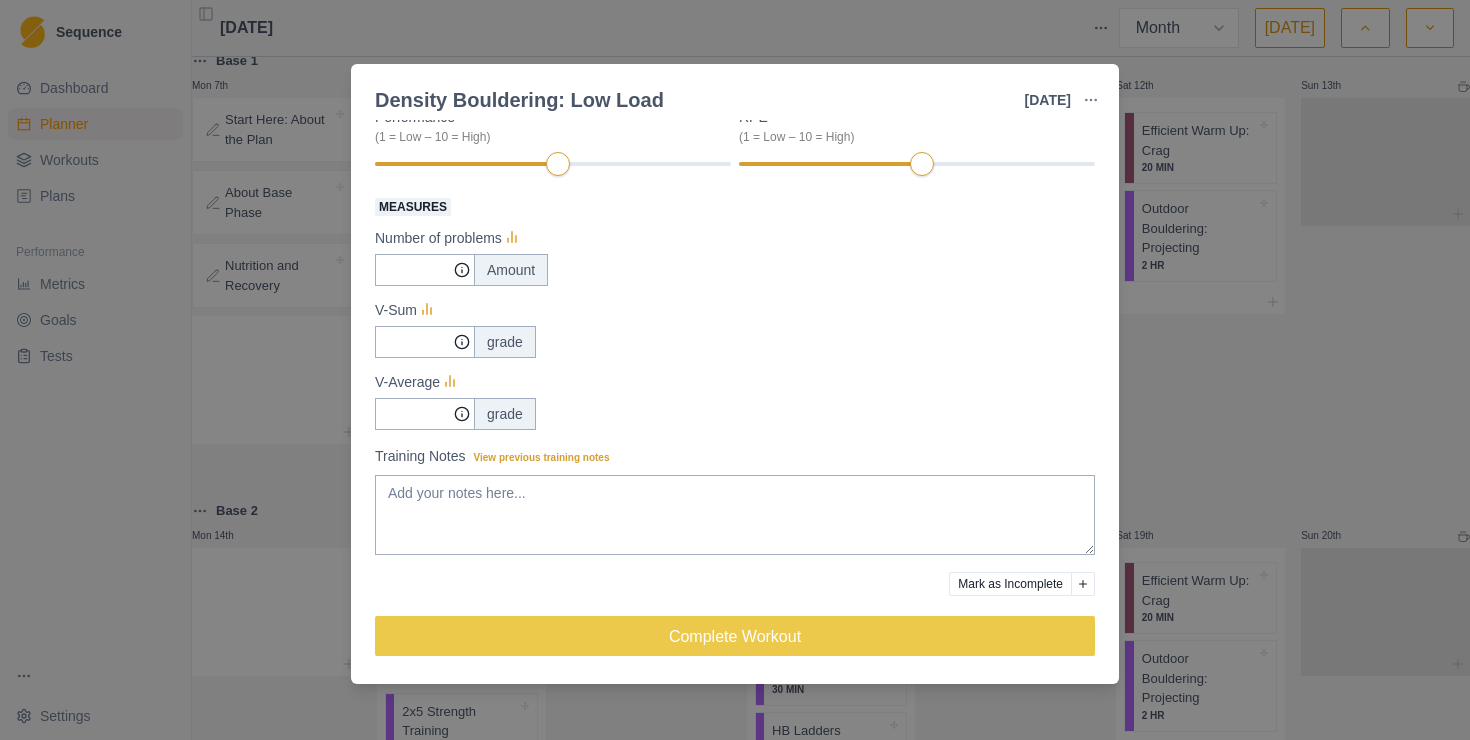 scroll, scrollTop: 0, scrollLeft: 0, axis: both 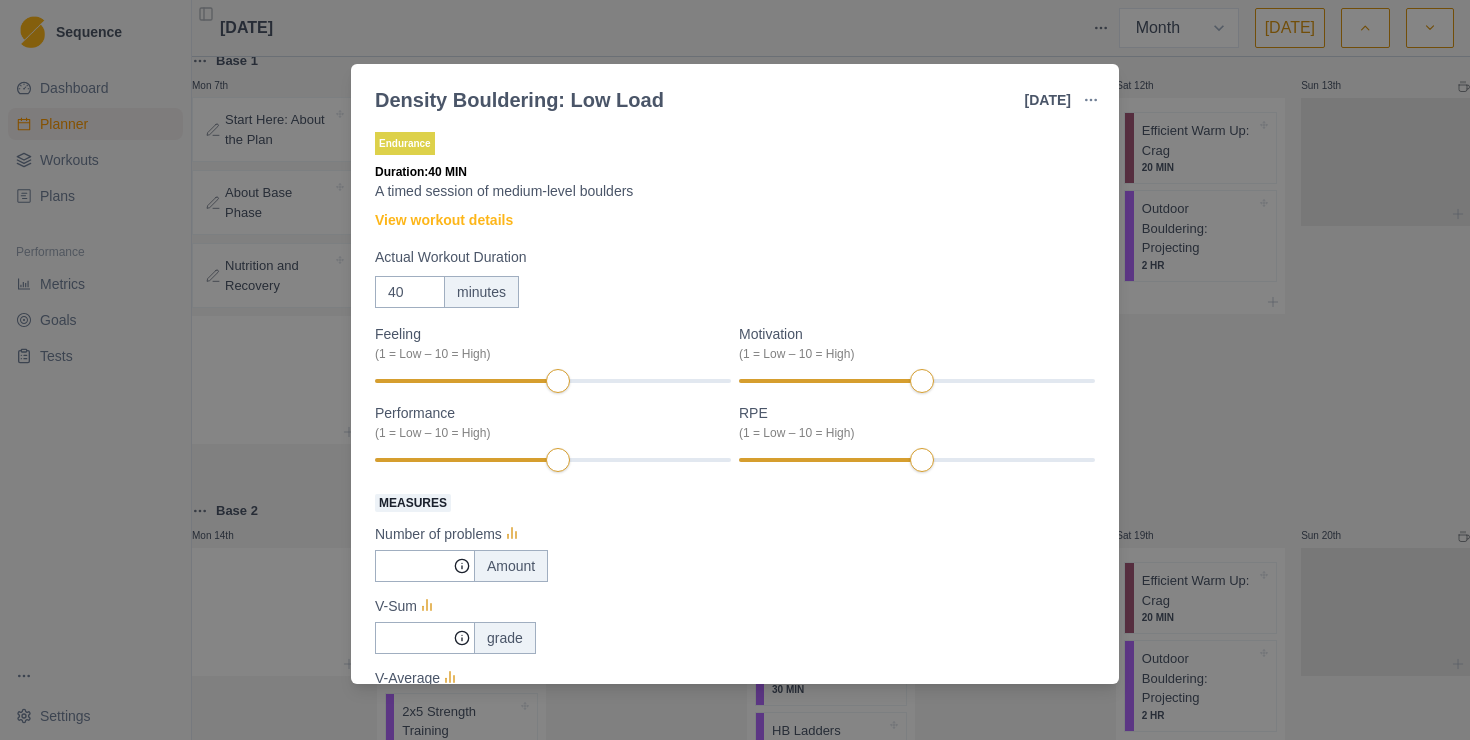 click on "Density Bouldering: Low Load [DATE] Link To Goal View Workout Metrics Edit Original Workout Reschedule Workout Remove From Schedule Endurance Duration:  40 MIN A timed session of medium-level boulders View workout details Actual Workout Duration 40 minutes Feeling (1 = Low – 10 = High) Motivation (1 = Low – 10 = High) Performance (1 = Low – 10 = High) RPE (1 = Low – 10 = High) Measures Number of problems Amount V-Sum grade V-Average grade Training Notes View previous training notes Mark as Incomplete Complete Workout" at bounding box center (735, 370) 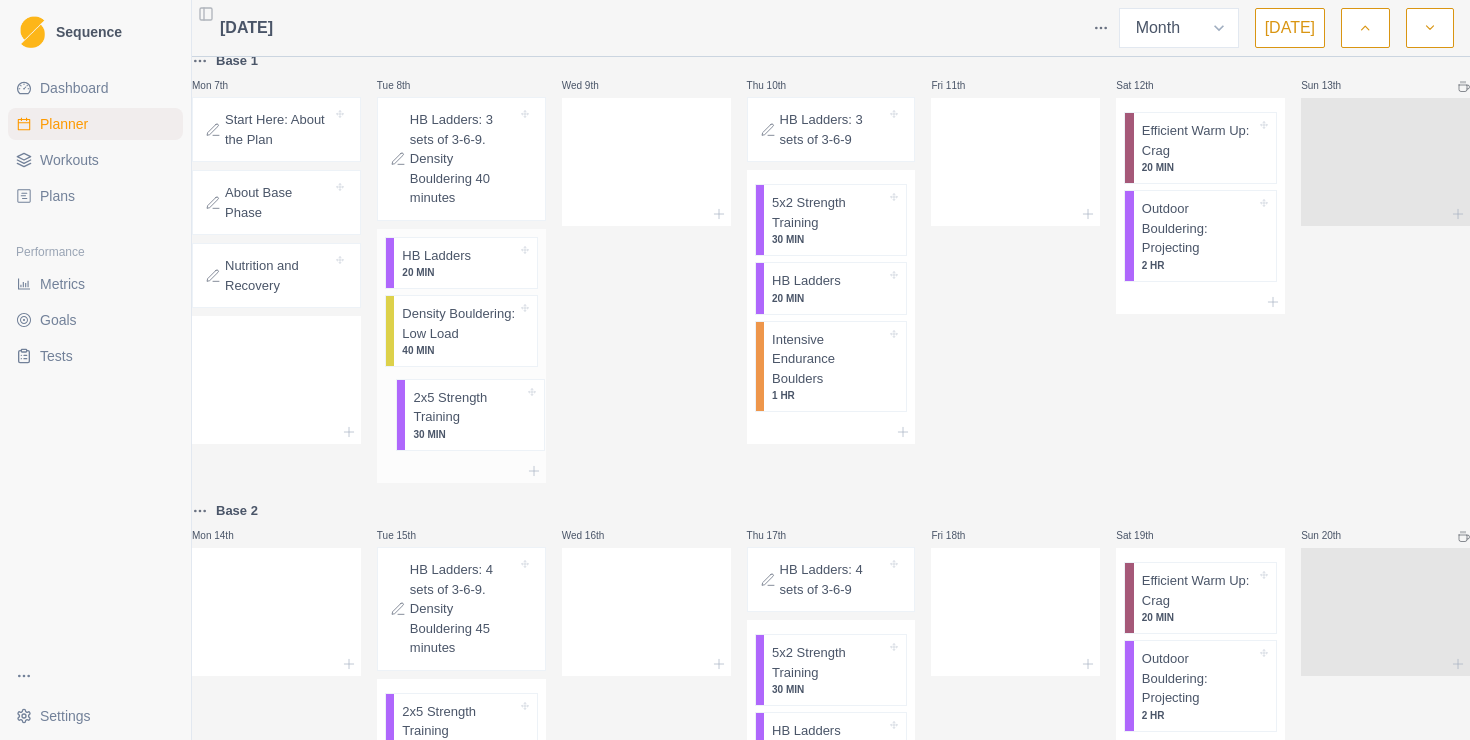 drag, startPoint x: 469, startPoint y: 281, endPoint x: 469, endPoint y: 424, distance: 143 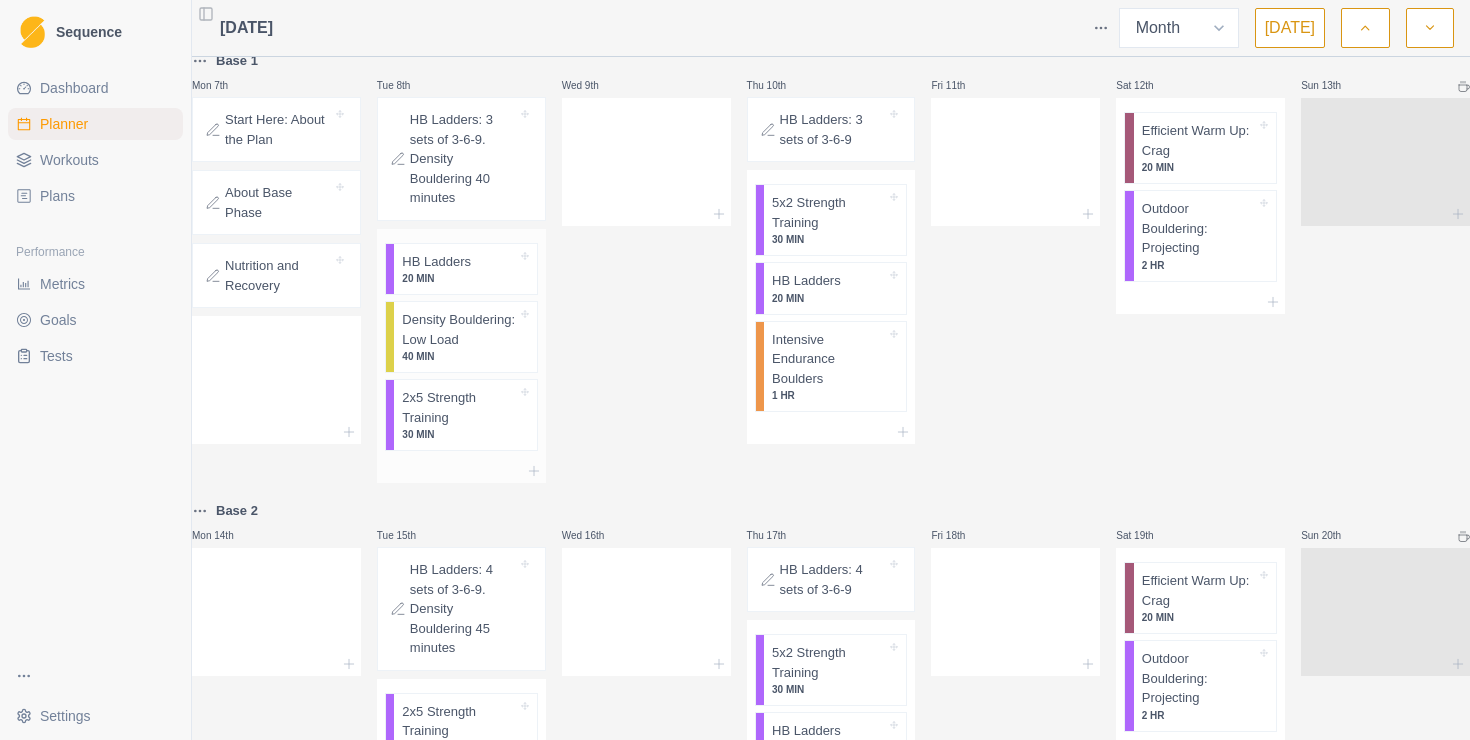 click at bounding box center (494, 262) 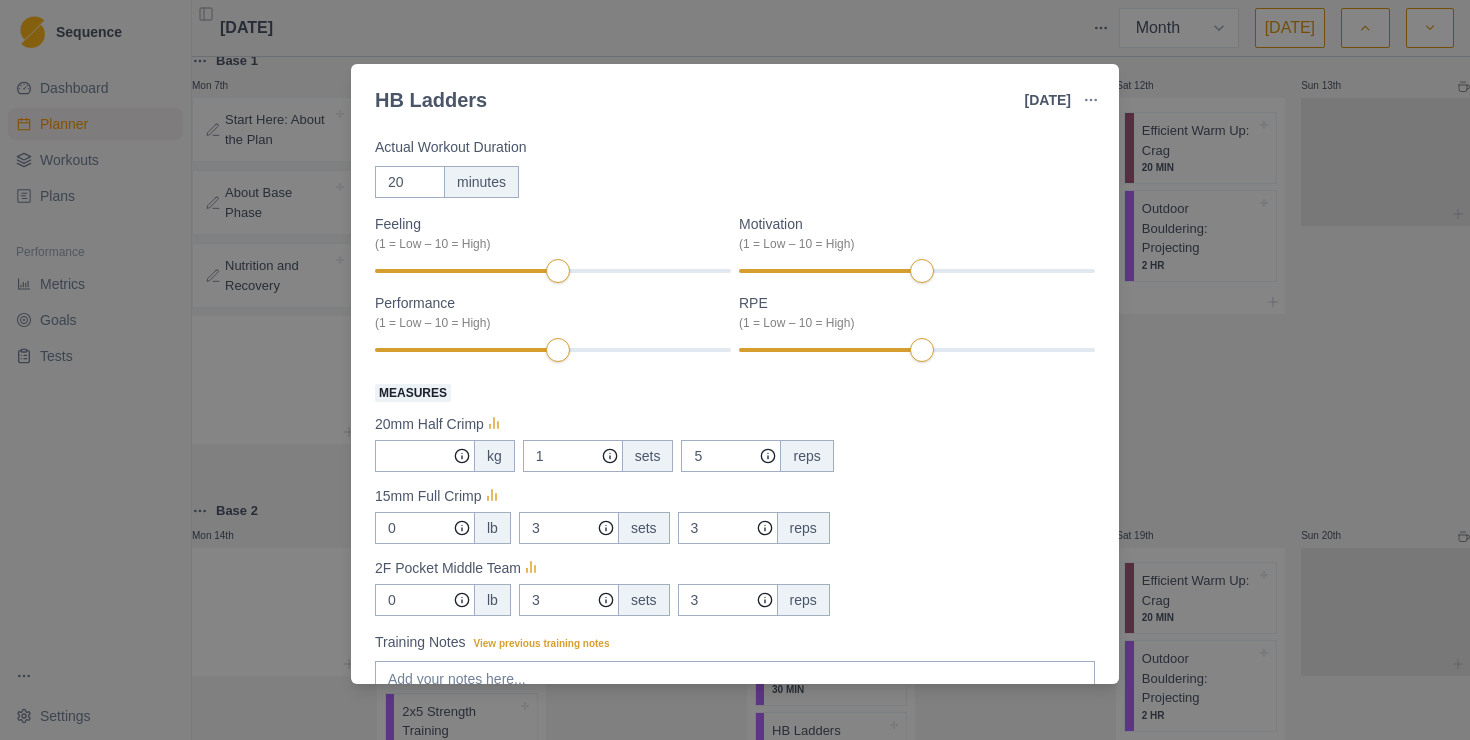 scroll, scrollTop: 134, scrollLeft: 0, axis: vertical 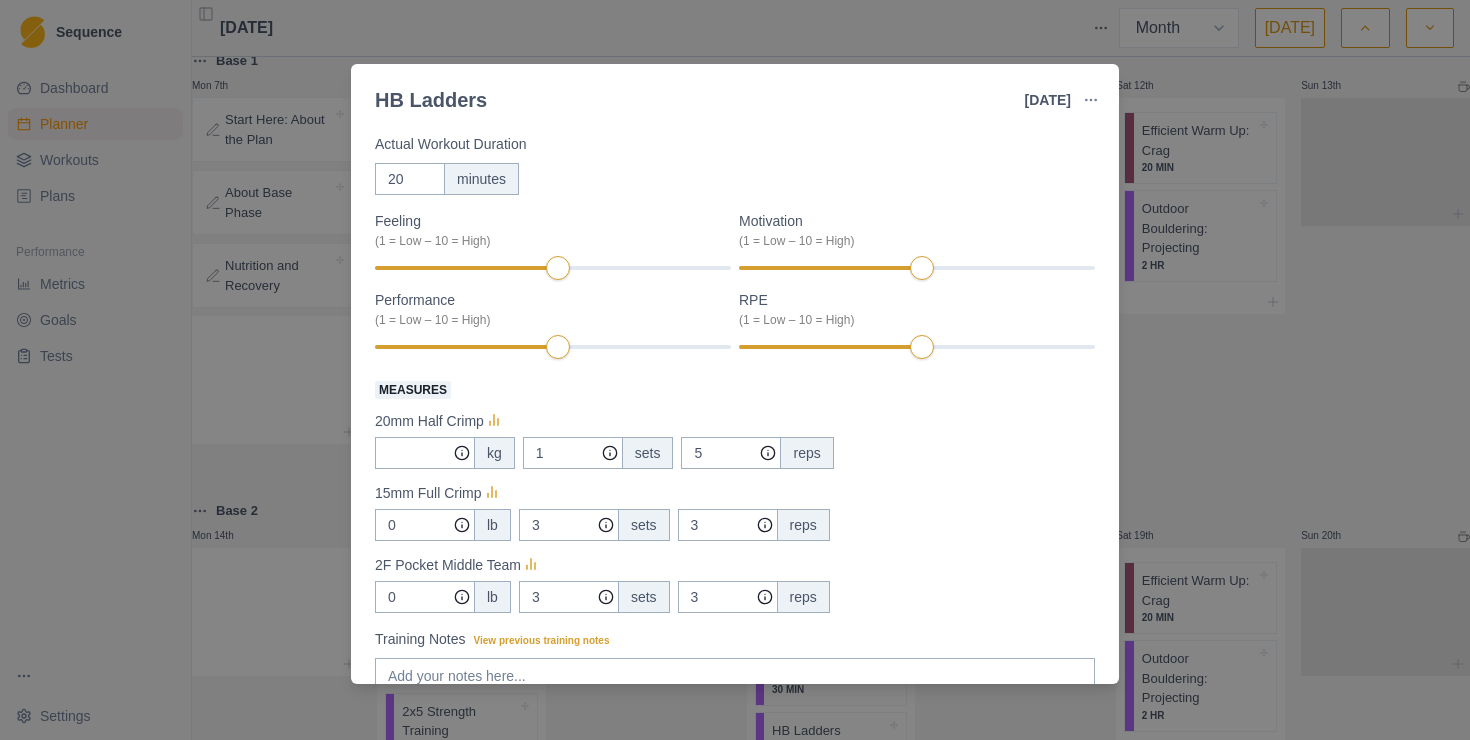 click on "kg" at bounding box center [494, 453] 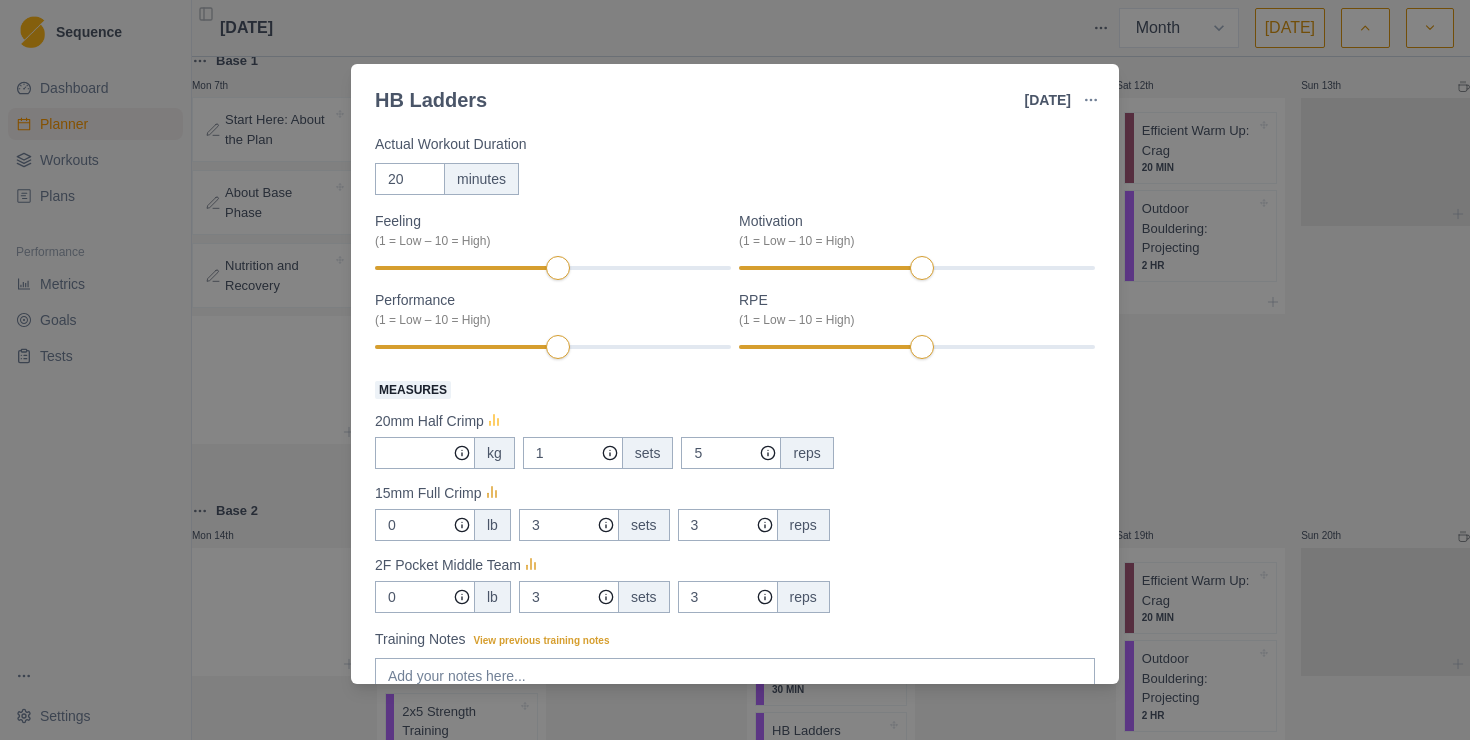 click 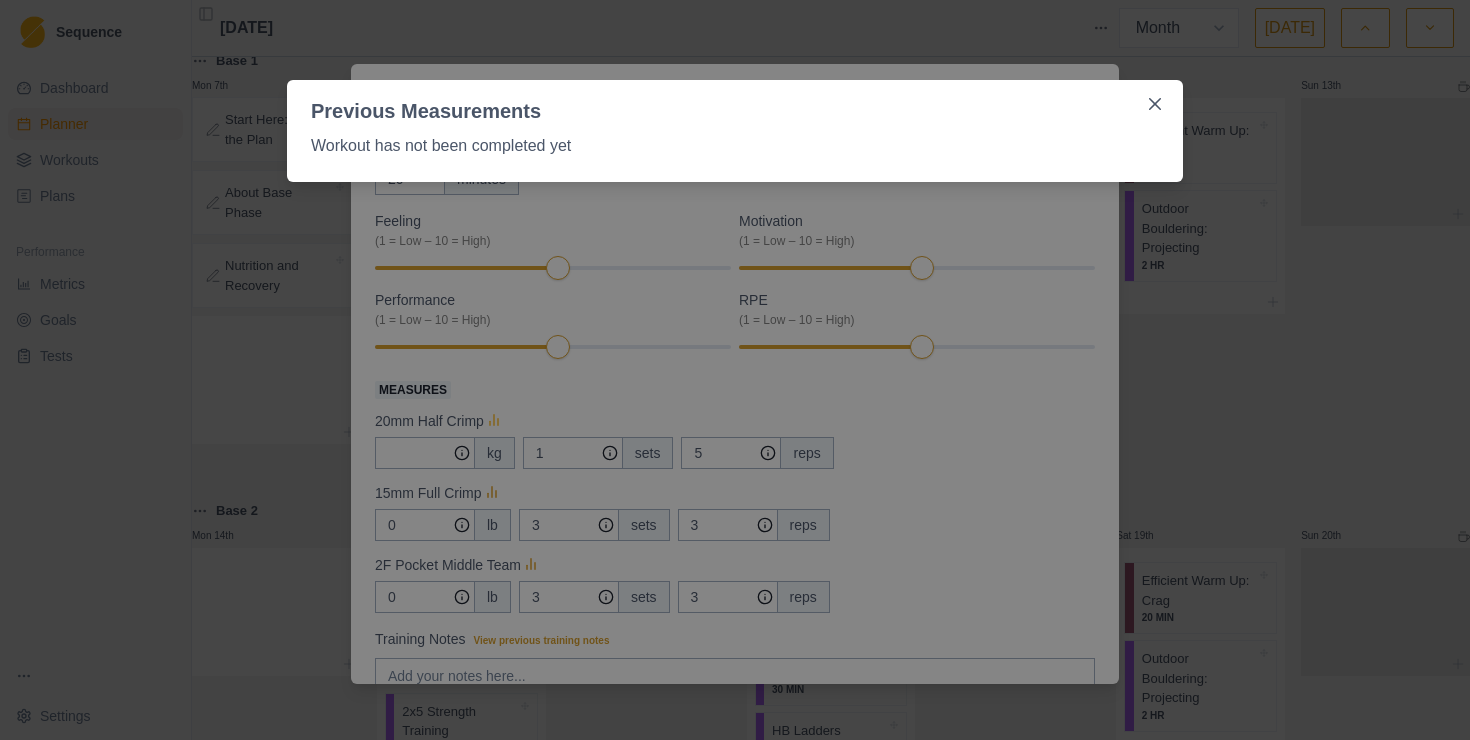 click on "Previous Measurements Workout has not been completed yet" at bounding box center (735, 370) 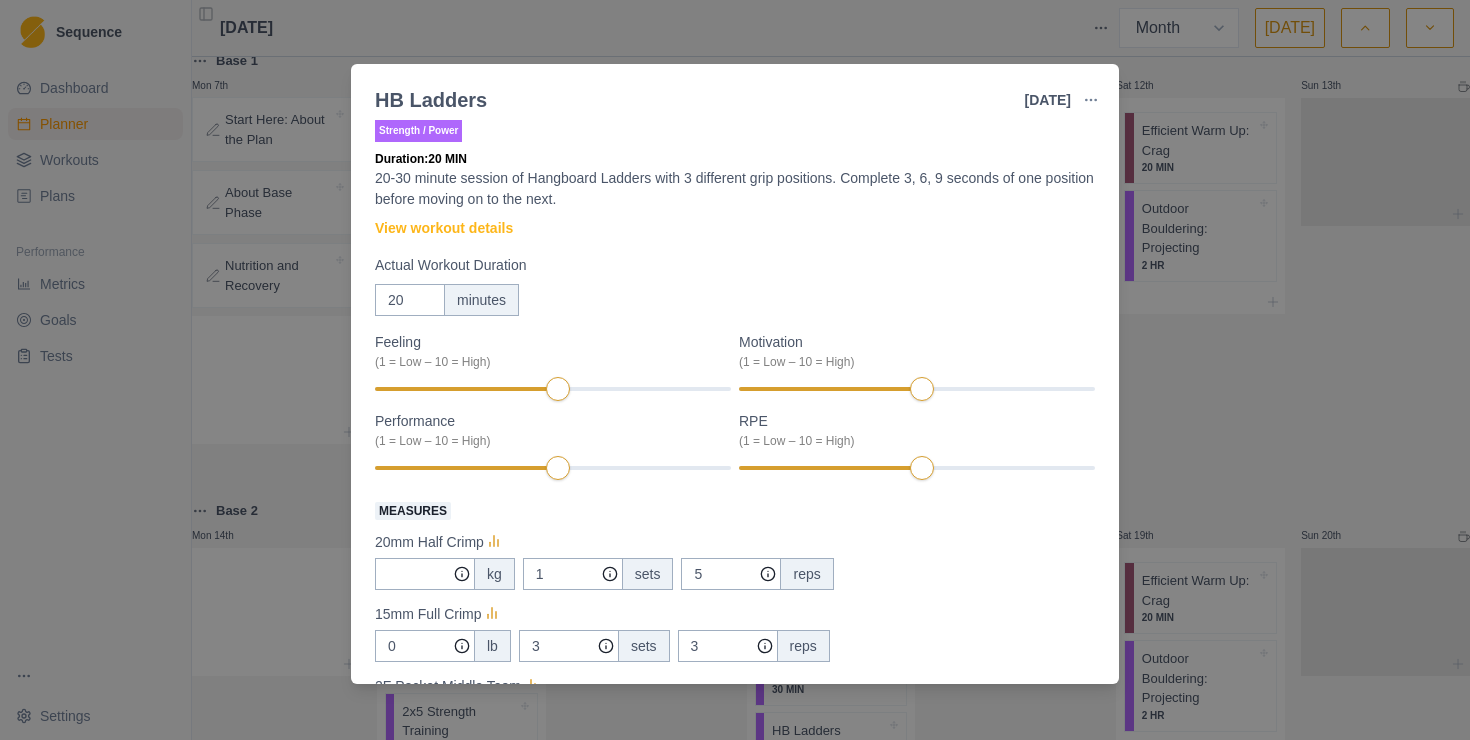 scroll, scrollTop: 0, scrollLeft: 0, axis: both 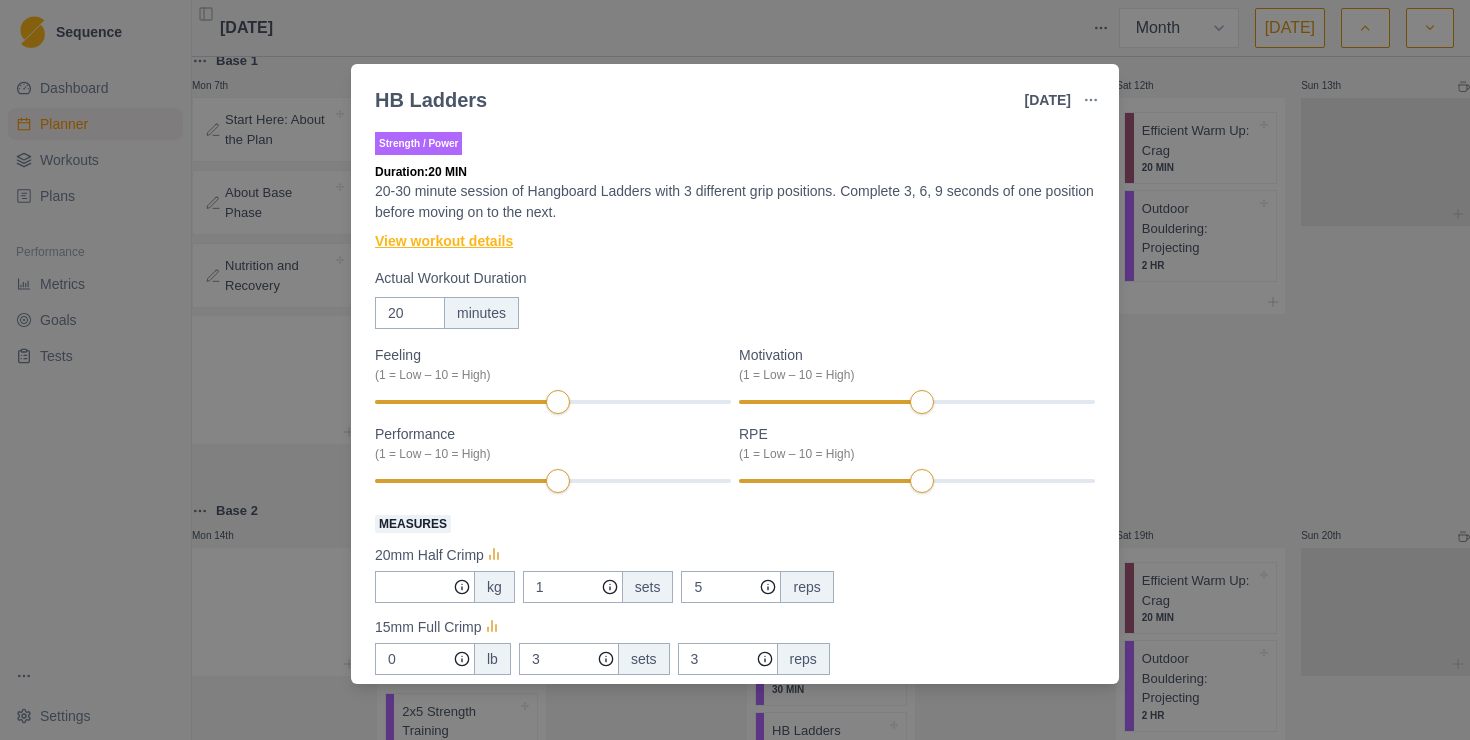 click on "View workout details" at bounding box center [444, 241] 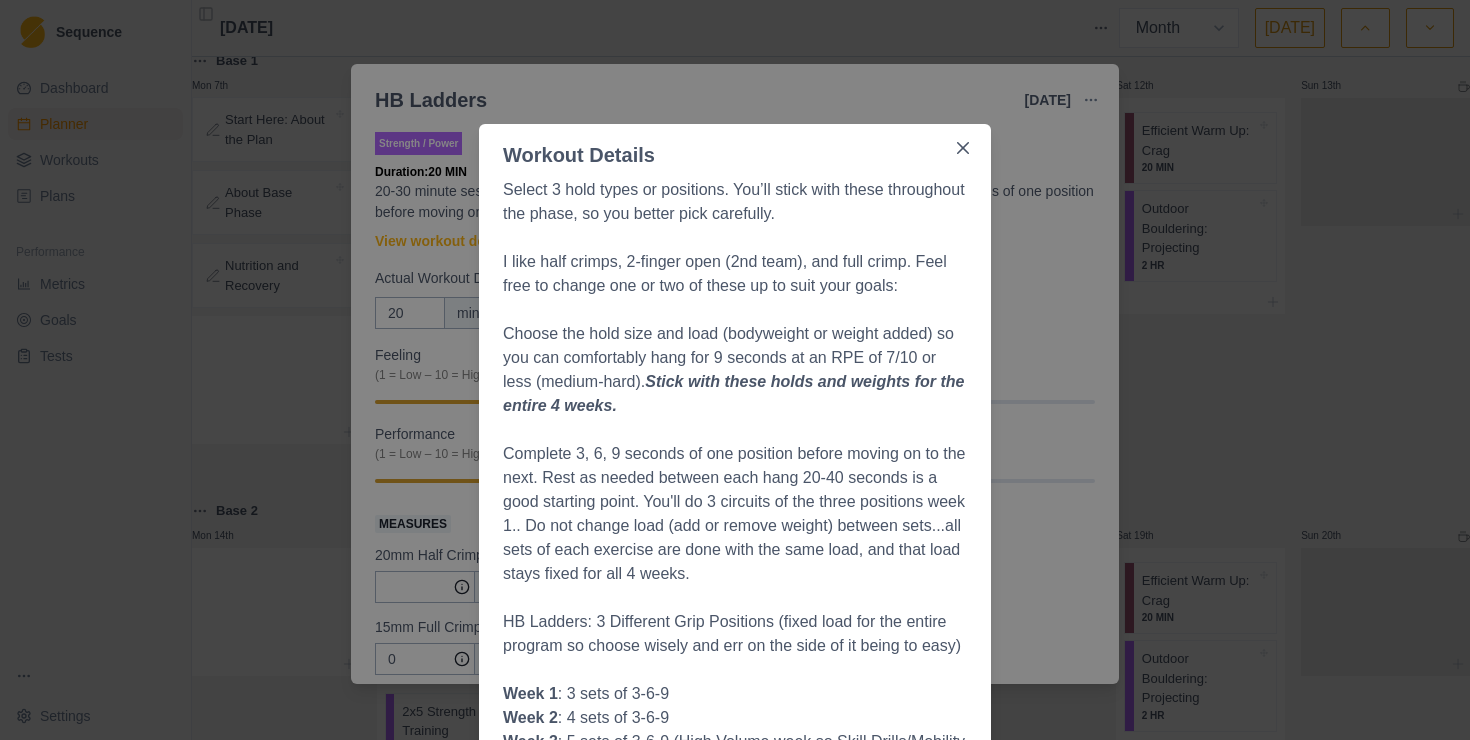 click on "Workout Details Select 3 hold types or positions. You’ll stick with these throughout the phase, so you better pick carefully. I like half crimps, 2-finger open (2nd team), and full crimp. Feel free to change one or two of these up to suit your goals: Choose the hold size and load (bodyweight or weight added) so you can comfortably hang for 9 seconds at an RPE of 7/10 or less (medium-hard).  Stick with these holds and weights for the entire 4 weeks. Complete 3, 6, 9 seconds of one position before moving on to the next. Rest as needed between each hang 20-40 seconds is a good starting point. You'll do 3 circuits of the three positions week 1.. Do not change load (add or remove weight) between sets...all sets of each exercise are done with the same load, and that load stays fixed for all 4 weeks. HB Ladders: 3 Different Grip Positions (fixed load for the entire program so choose wisely and err on the side of it being to easy) Week 1 : 3 sets of 3-6-9 Week 2 : 4 sets of 3-6-9 Week 3  Week 4 : 3 sets or 3-6-9-12" at bounding box center (735, 370) 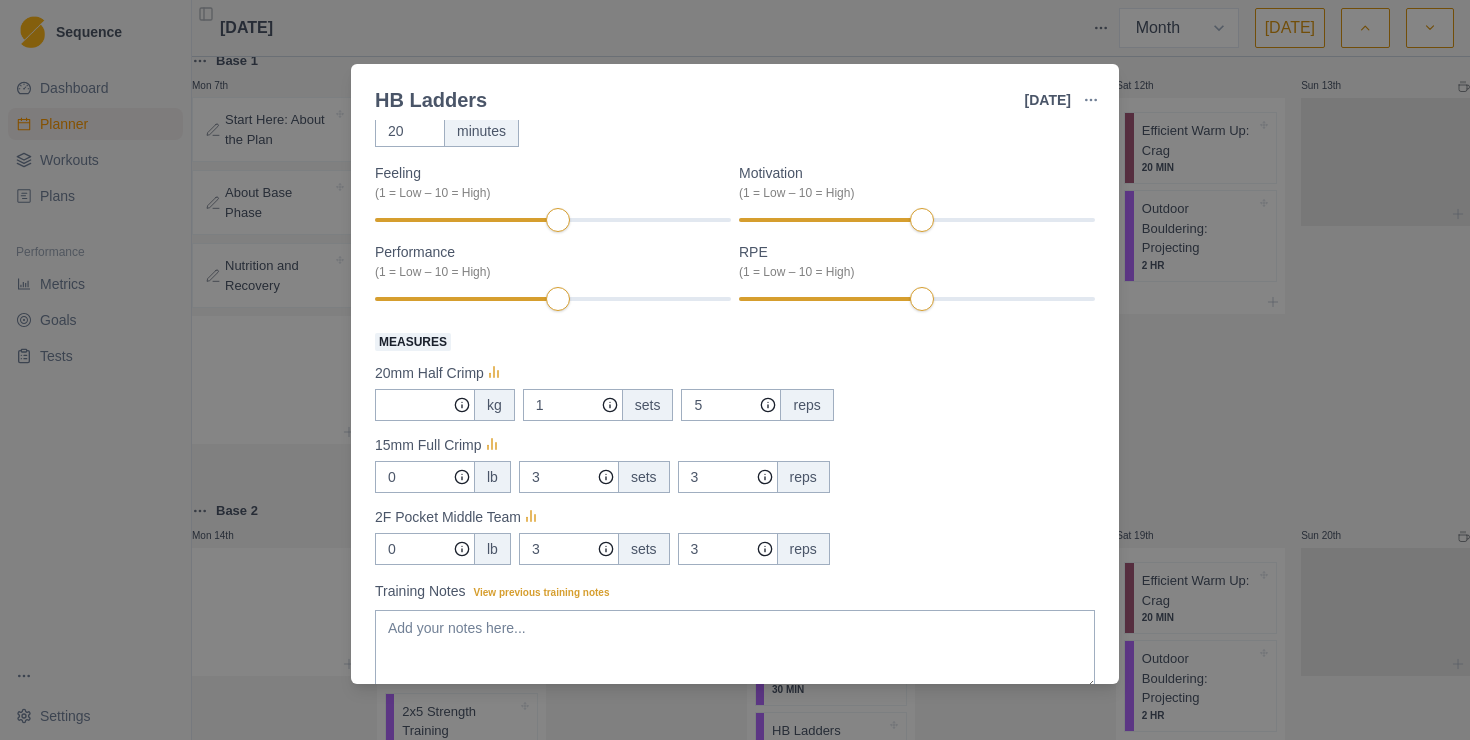 scroll, scrollTop: 185, scrollLeft: 0, axis: vertical 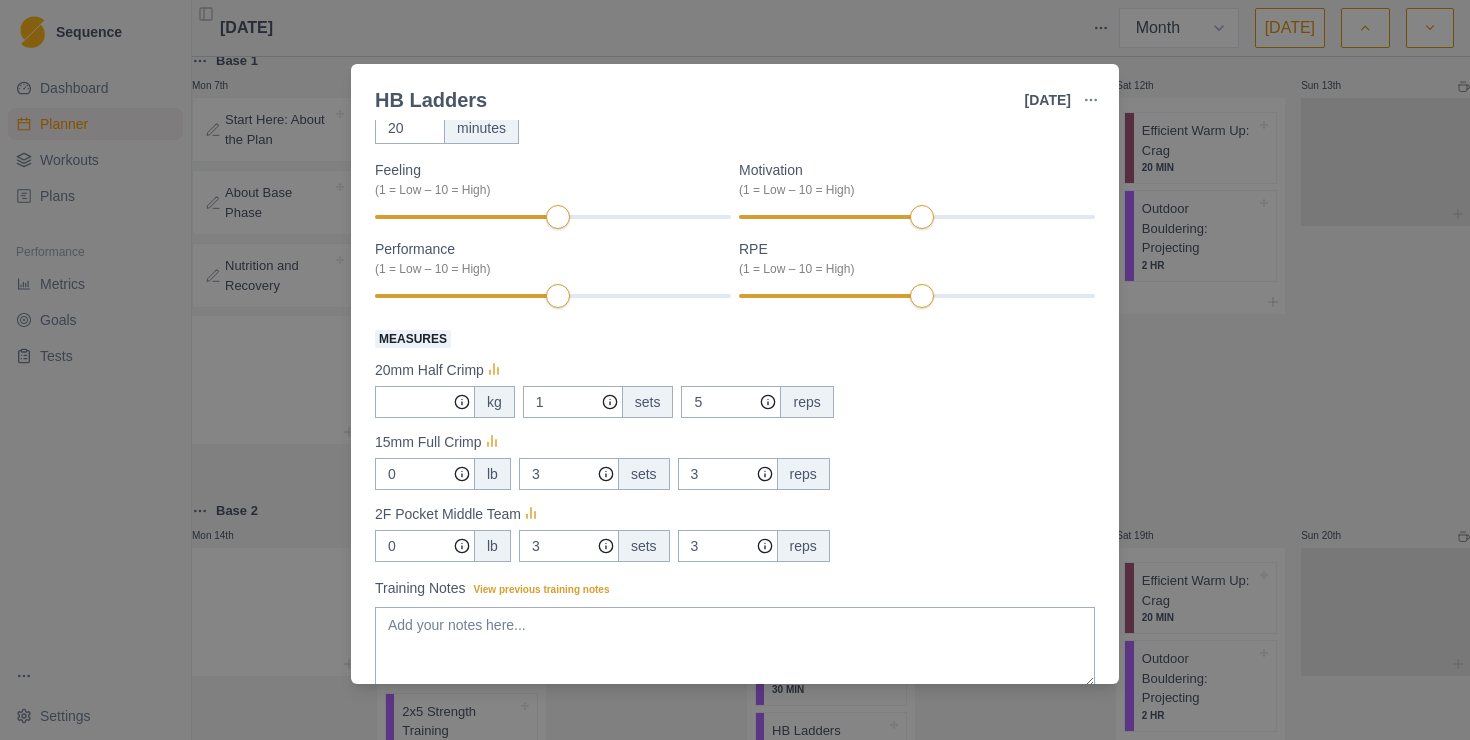 click on "2F Pocket Middle Team" at bounding box center [448, 514] 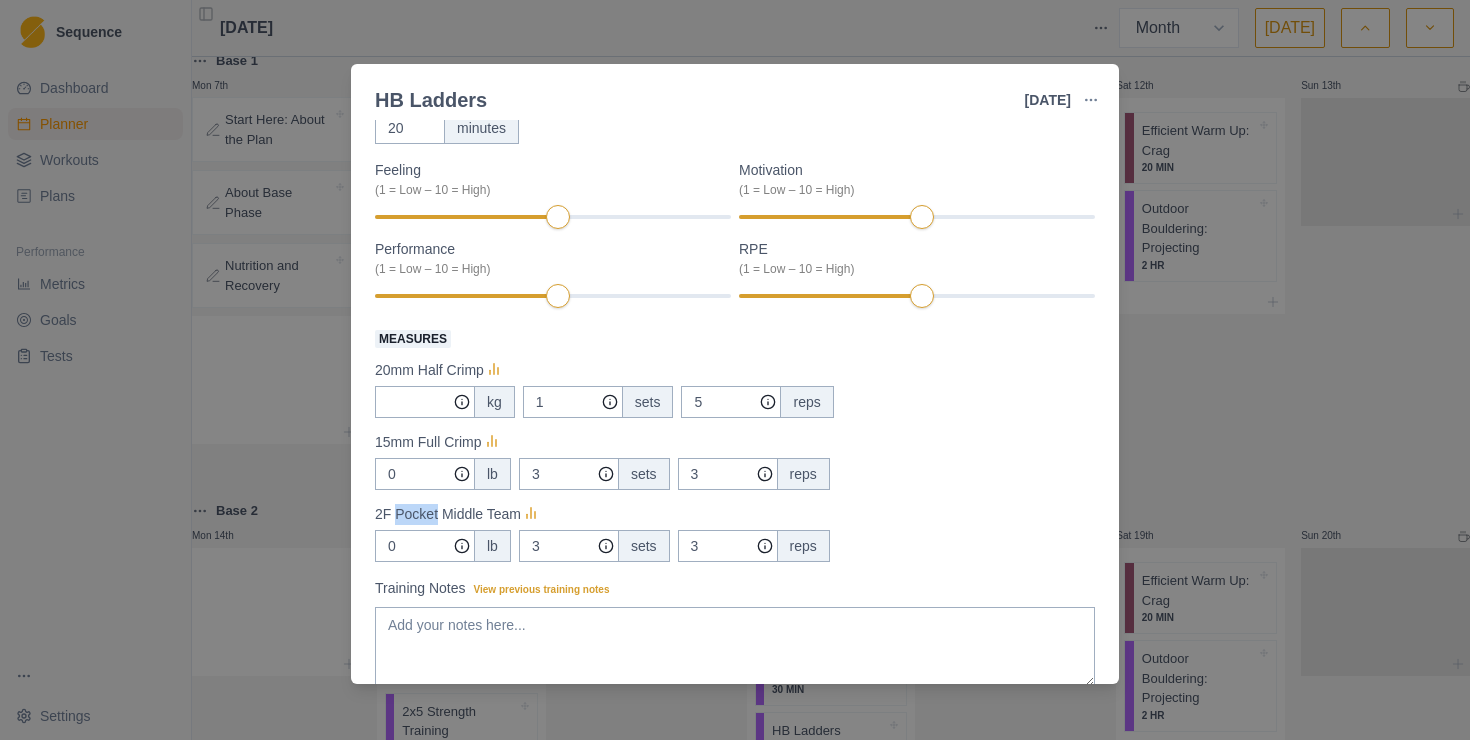 click on "2F Pocket Middle Team" at bounding box center [448, 514] 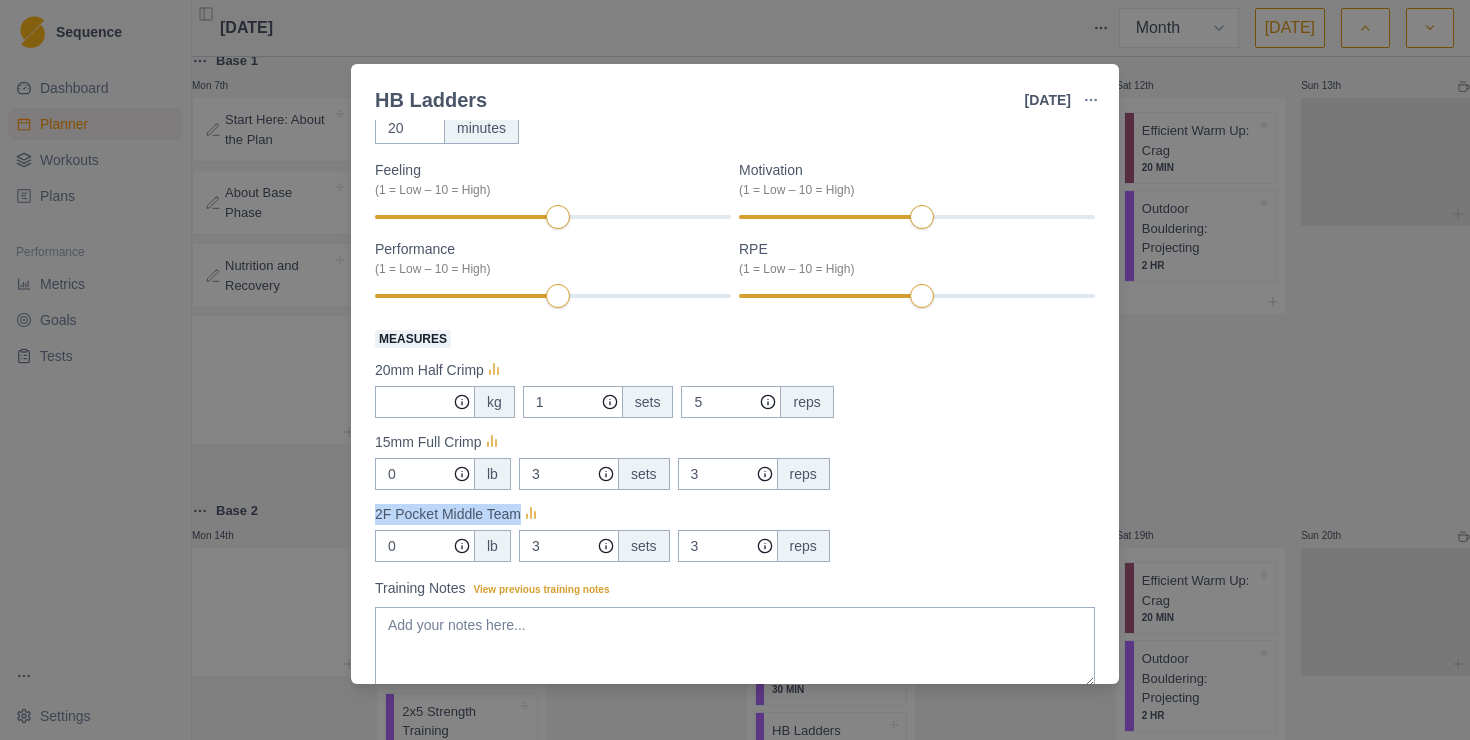 click on "2F Pocket Middle Team" at bounding box center [448, 514] 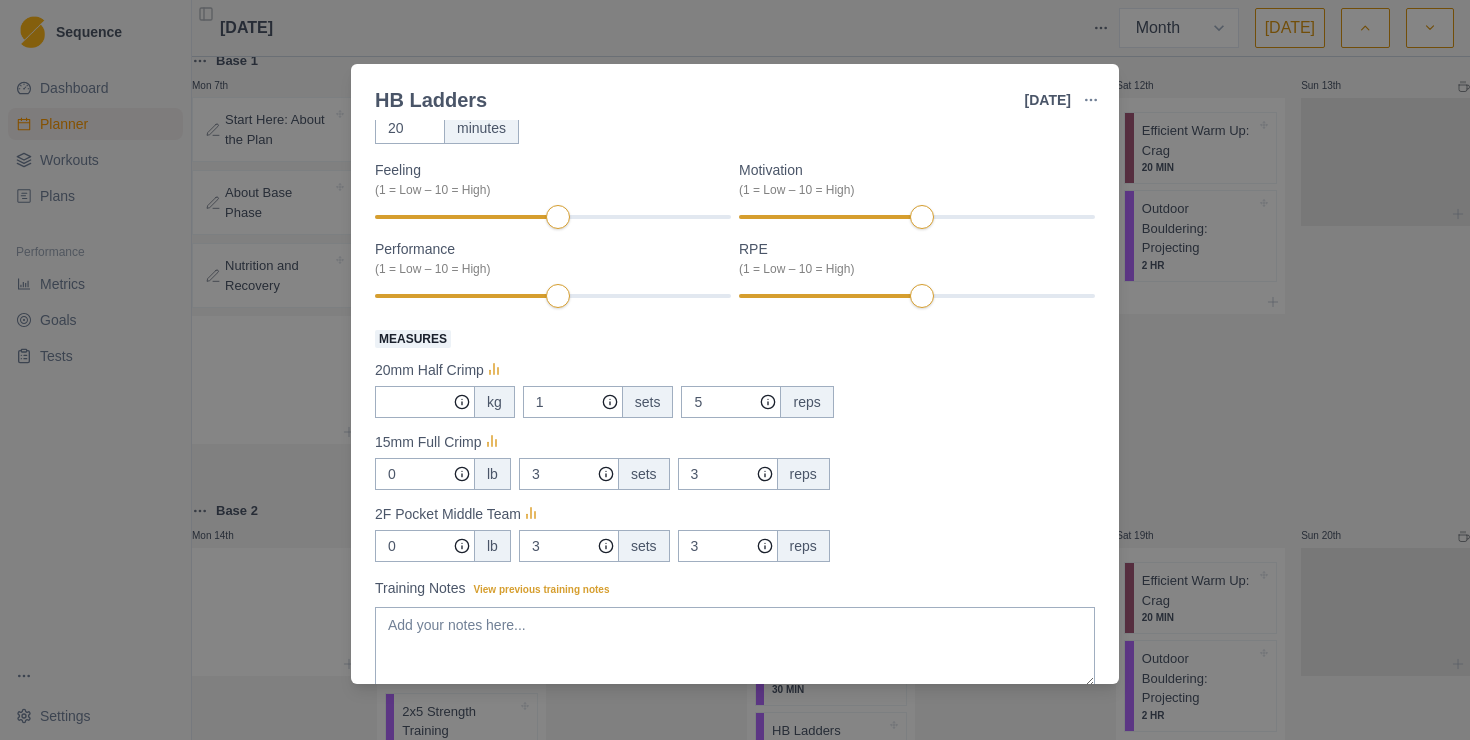 click on "20mm Half Crimp" at bounding box center (429, 370) 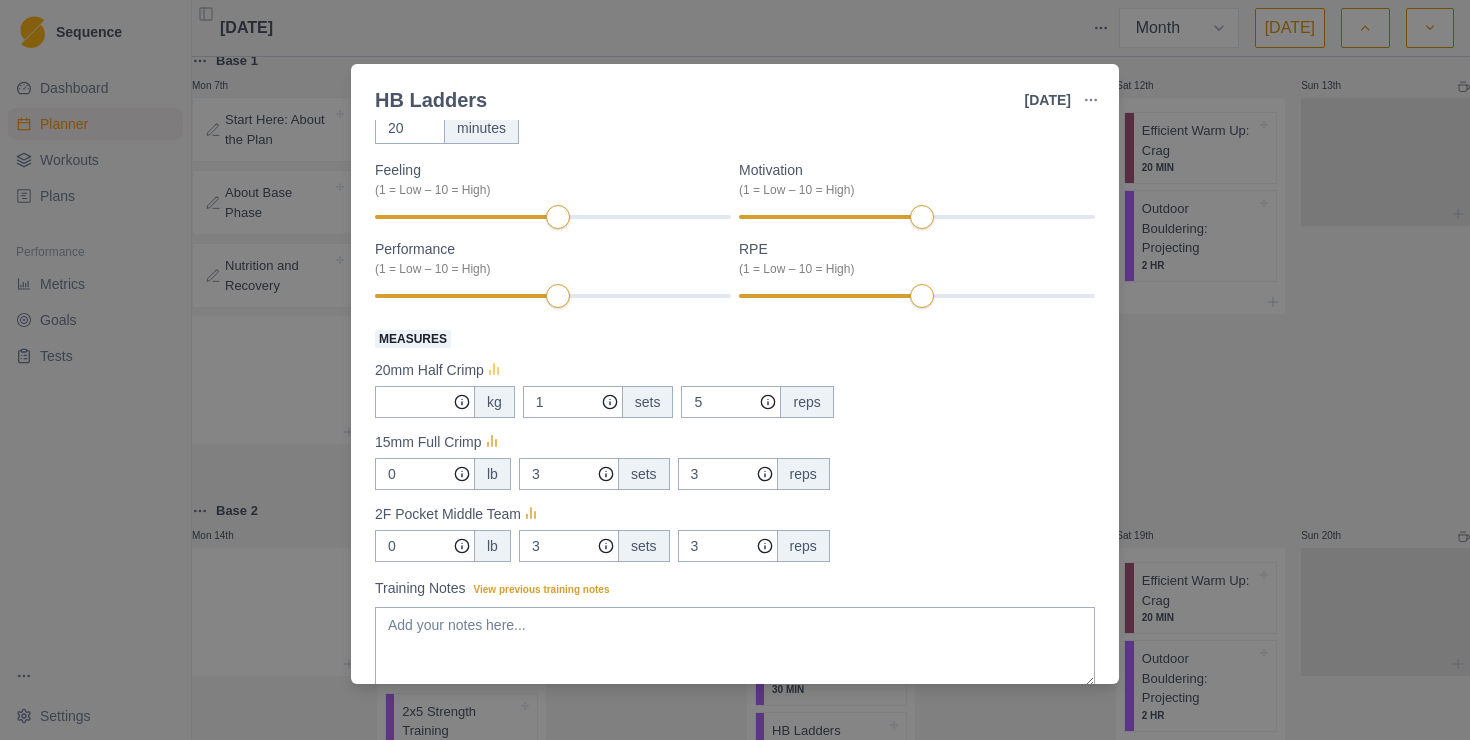 click 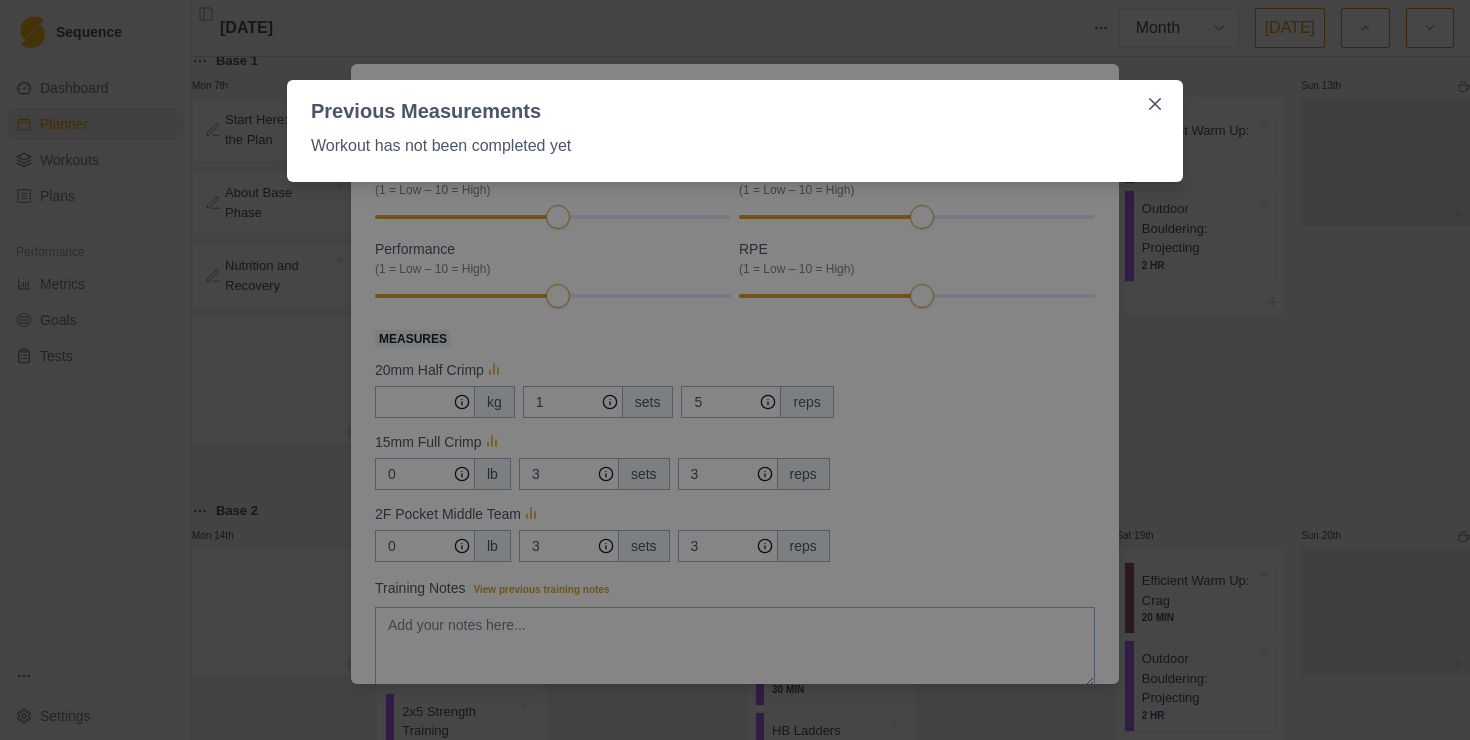 click on "Previous Measurements Workout has not been completed yet" at bounding box center [735, 370] 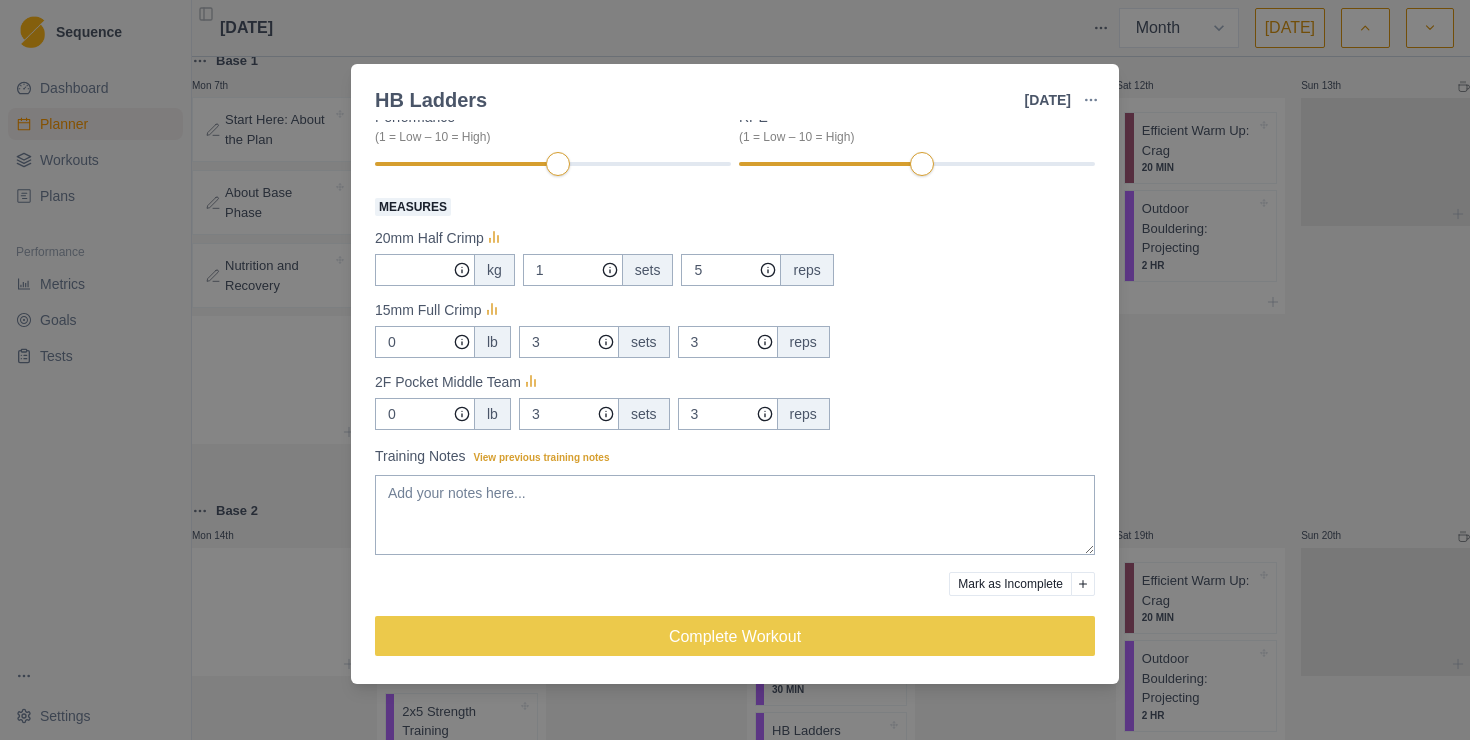 scroll, scrollTop: 0, scrollLeft: 0, axis: both 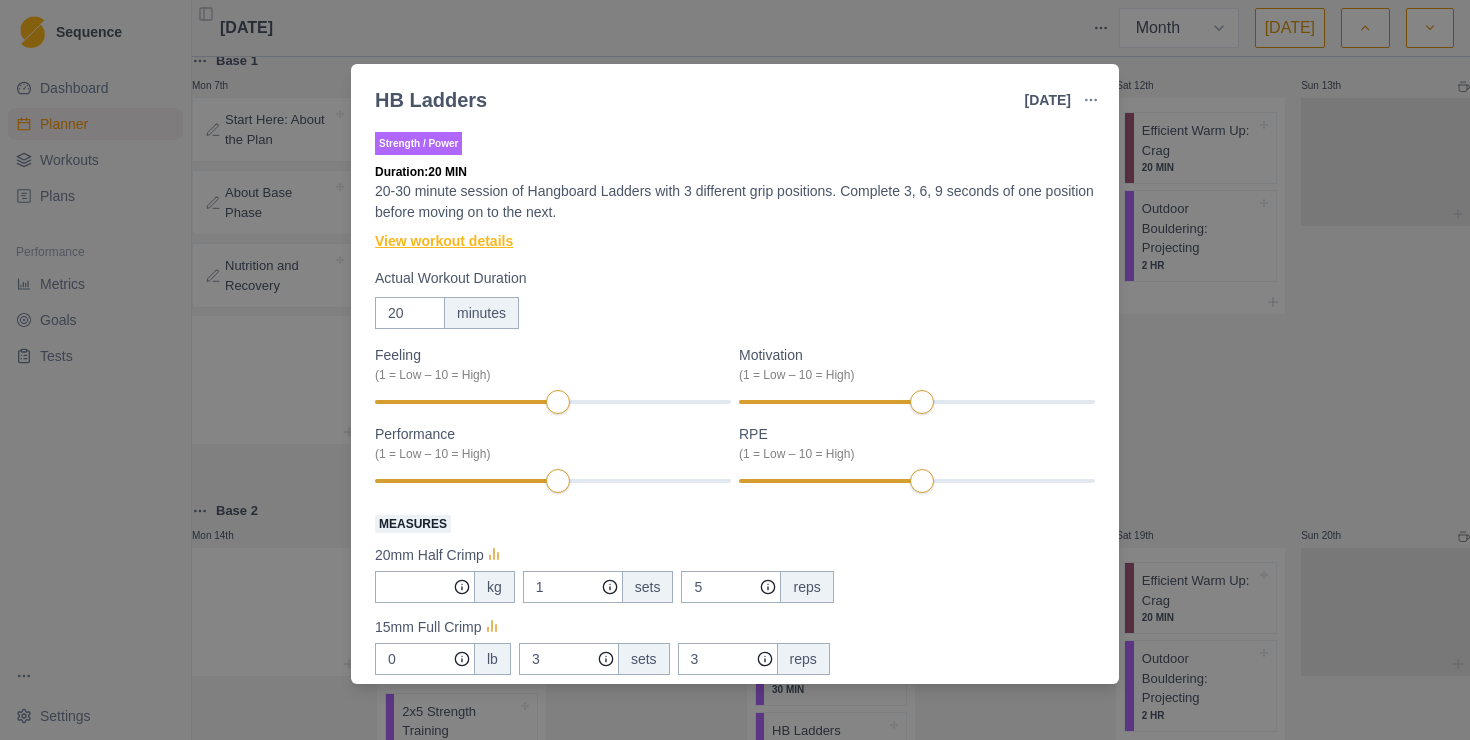 click on "View workout details" at bounding box center [444, 241] 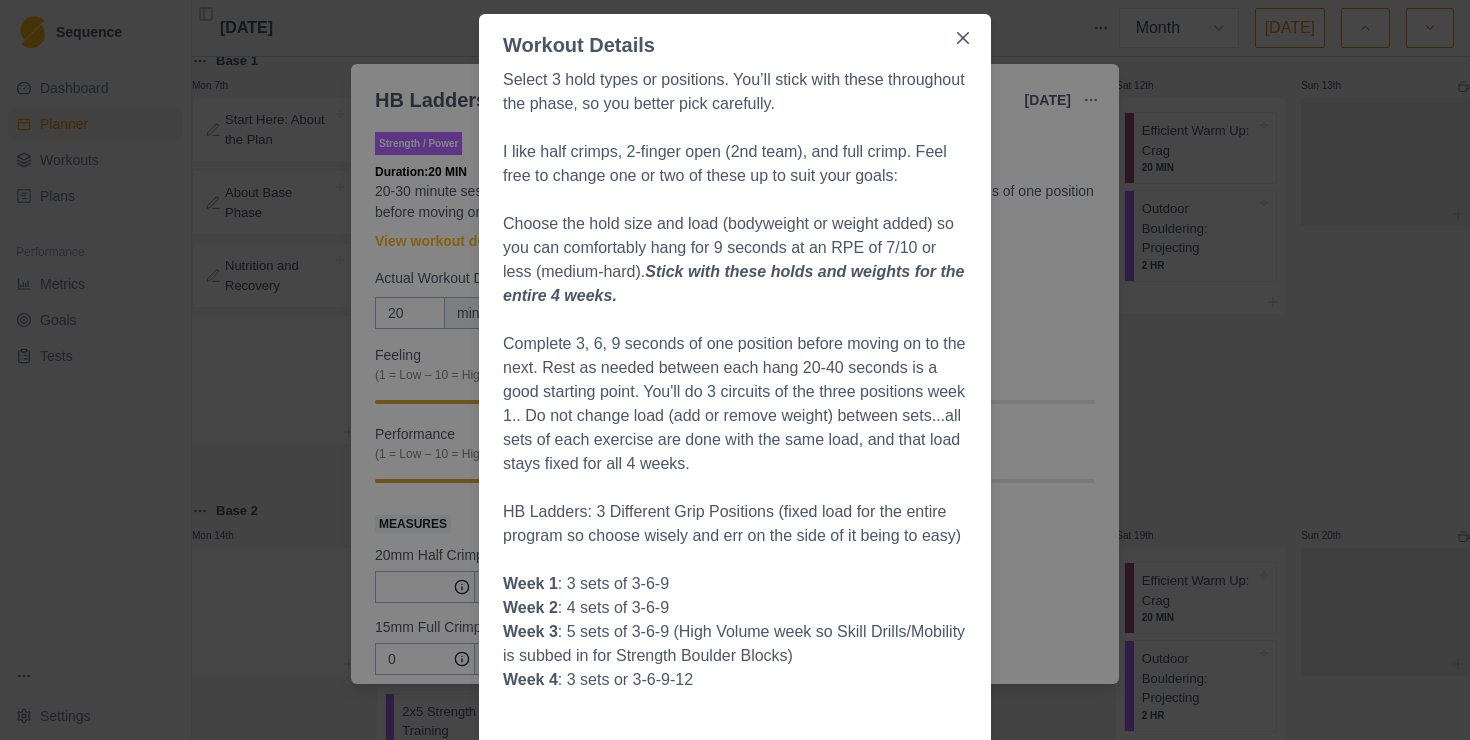 scroll, scrollTop: 112, scrollLeft: 0, axis: vertical 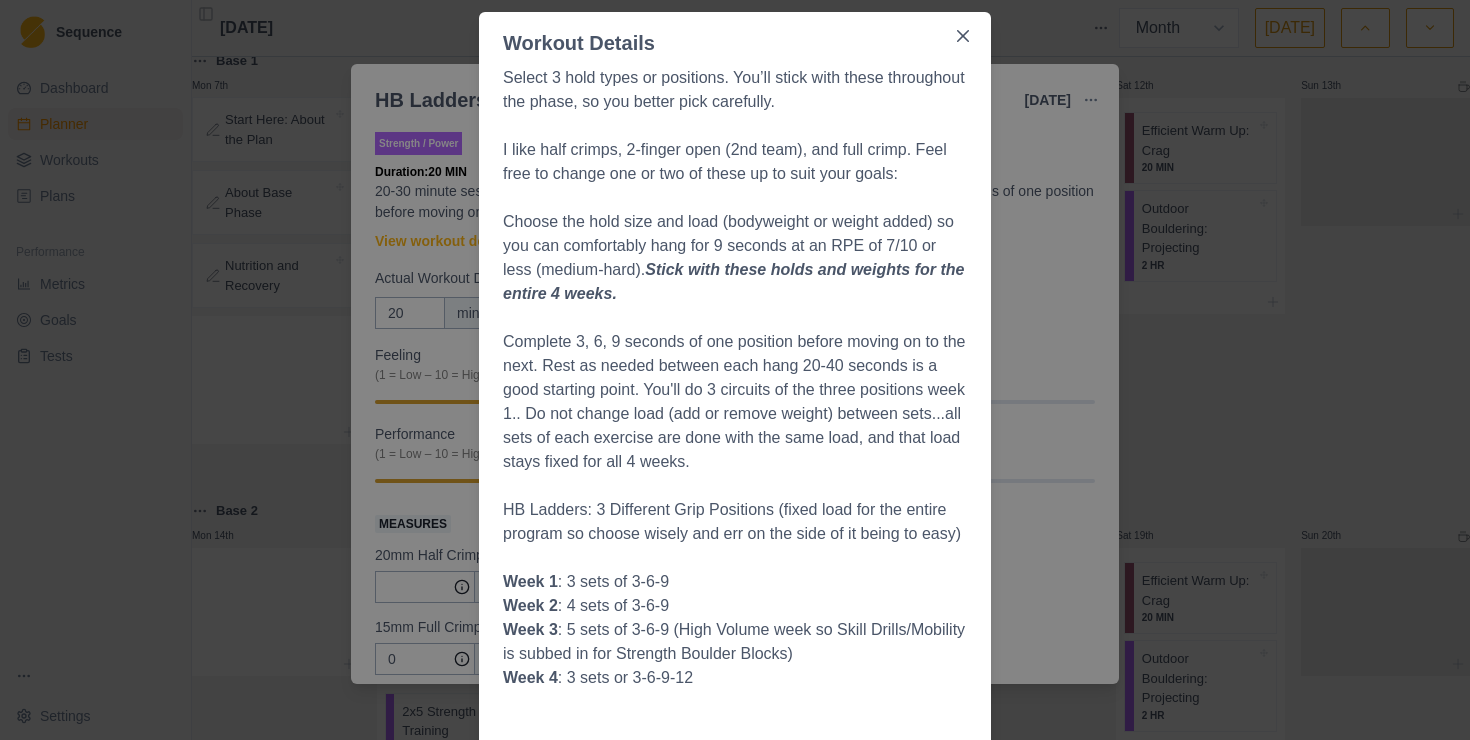 click on "Workout Details Select 3 hold types or positions. You’ll stick with these throughout the phase, so you better pick carefully. I like half crimps, 2-finger open (2nd team), and full crimp. Feel free to change one or two of these up to suit your goals: Choose the hold size and load (bodyweight or weight added) so you can comfortably hang for 9 seconds at an RPE of 7/10 or less (medium-hard).  Stick with these holds and weights for the entire 4 weeks. Complete 3, 6, 9 seconds of one position before moving on to the next. Rest as needed between each hang 20-40 seconds is a good starting point. You'll do 3 circuits of the three positions week 1.. Do not change load (add or remove weight) between sets...all sets of each exercise are done with the same load, and that load stays fixed for all 4 weeks. HB Ladders: 3 Different Grip Positions (fixed load for the entire program so choose wisely and err on the side of it being to easy) Week 1 : 3 sets of 3-6-9 Week 2 : 4 sets of 3-6-9 Week 3  Week 4 : 3 sets or 3-6-9-12" at bounding box center [735, 370] 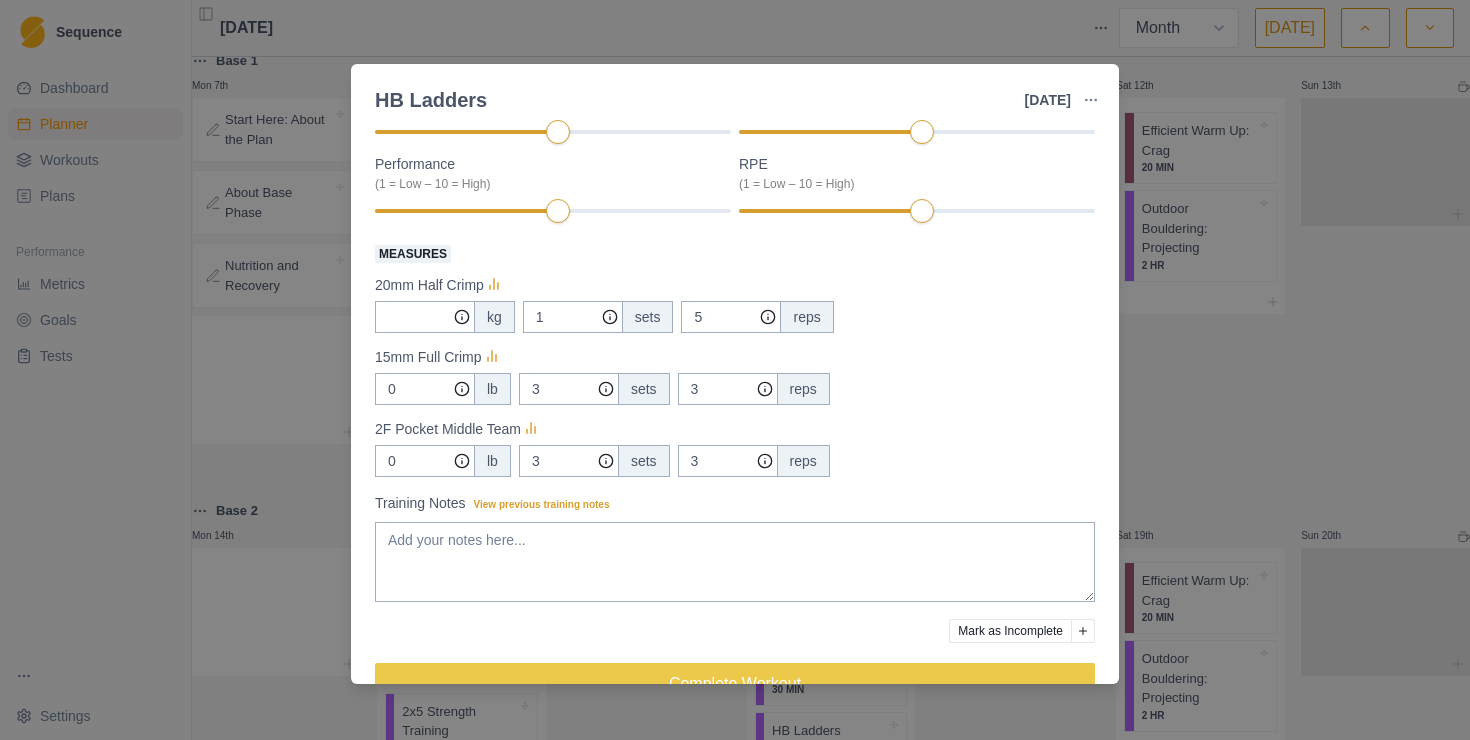 scroll, scrollTop: 0, scrollLeft: 0, axis: both 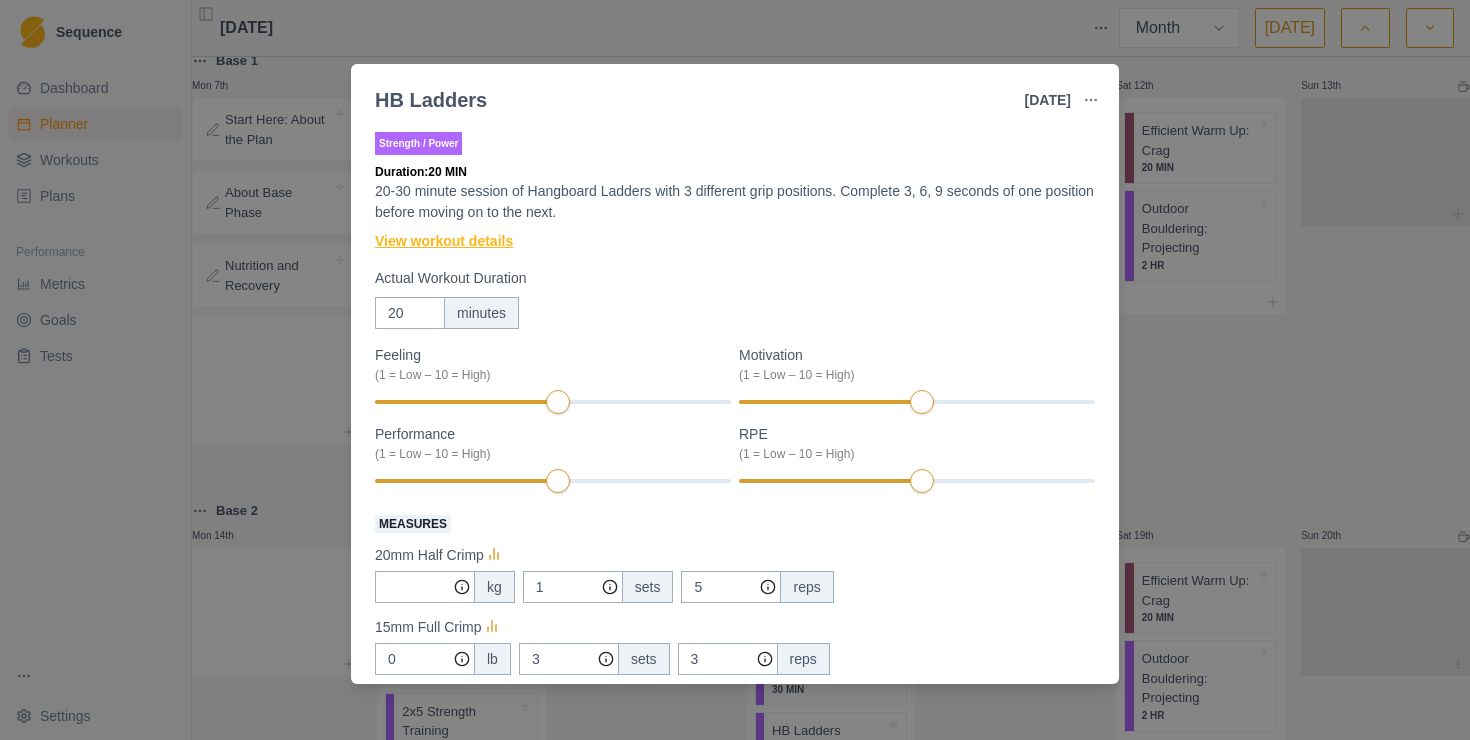 click on "View workout details" at bounding box center [444, 241] 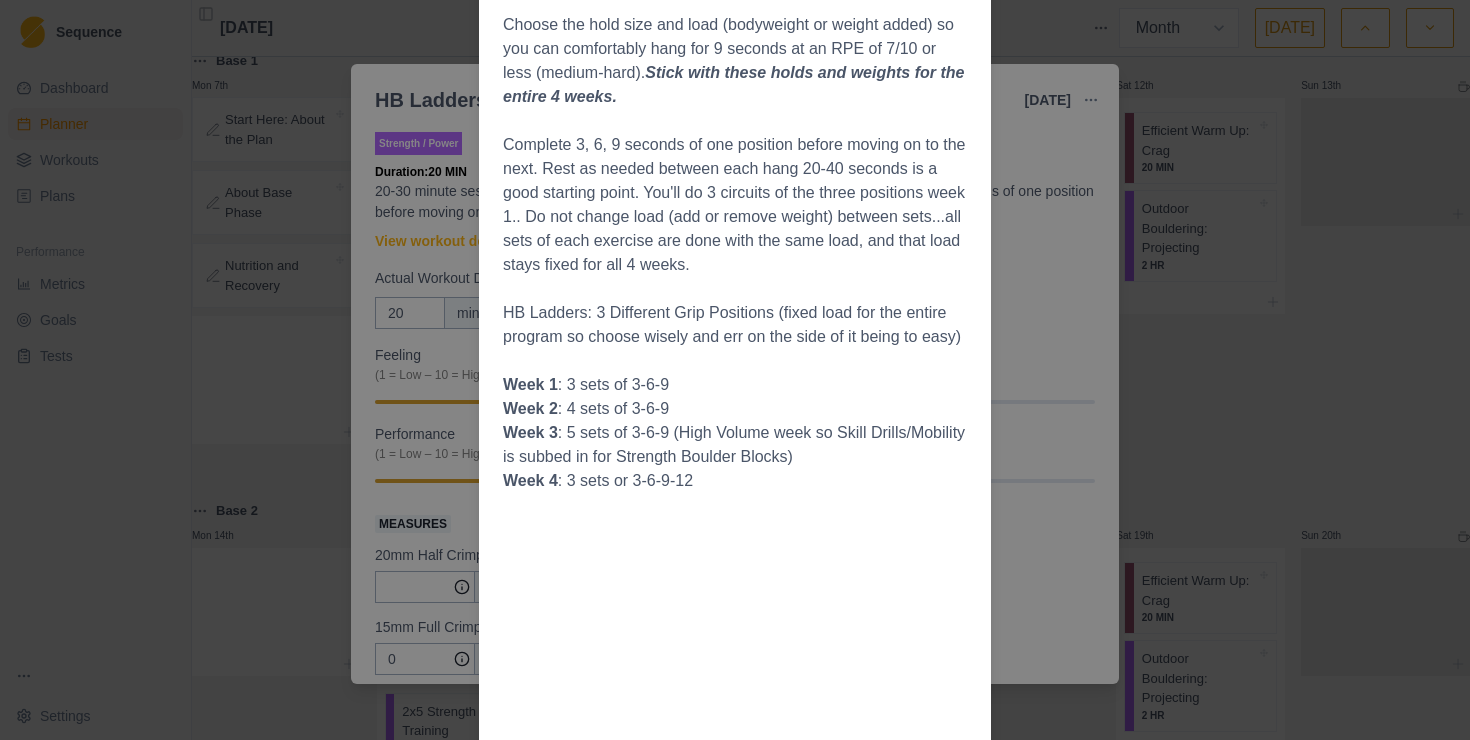 scroll, scrollTop: 311, scrollLeft: 0, axis: vertical 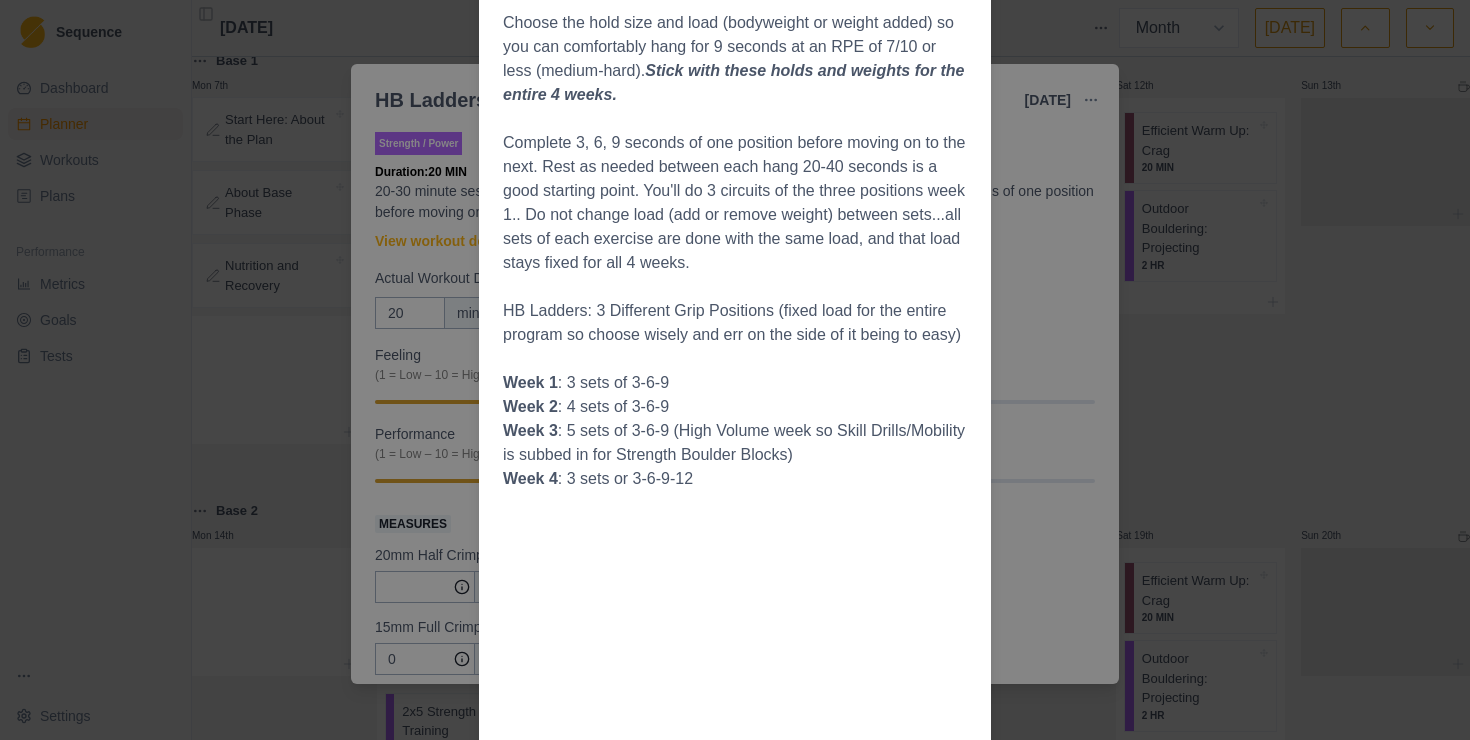 click on "Workout Details Select 3 hold types or positions. You’ll stick with these throughout the phase, so you better pick carefully. I like half crimps, 2-finger open (2nd team), and full crimp. Feel free to change one or two of these up to suit your goals: Choose the hold size and load (bodyweight or weight added) so you can comfortably hang for 9 seconds at an RPE of 7/10 or less (medium-hard).  Stick with these holds and weights for the entire 4 weeks. Complete 3, 6, 9 seconds of one position before moving on to the next. Rest as needed between each hang 20-40 seconds is a good starting point. You'll do 3 circuits of the three positions week 1.. Do not change load (add or remove weight) between sets...all sets of each exercise are done with the same load, and that load stays fixed for all 4 weeks. HB Ladders: 3 Different Grip Positions (fixed load for the entire program so choose wisely and err on the side of it being to easy) Week 1 : 3 sets of 3-6-9 Week 2 : 4 sets of 3-6-9 Week 3  Week 4 : 3 sets or 3-6-9-12" at bounding box center (735, 370) 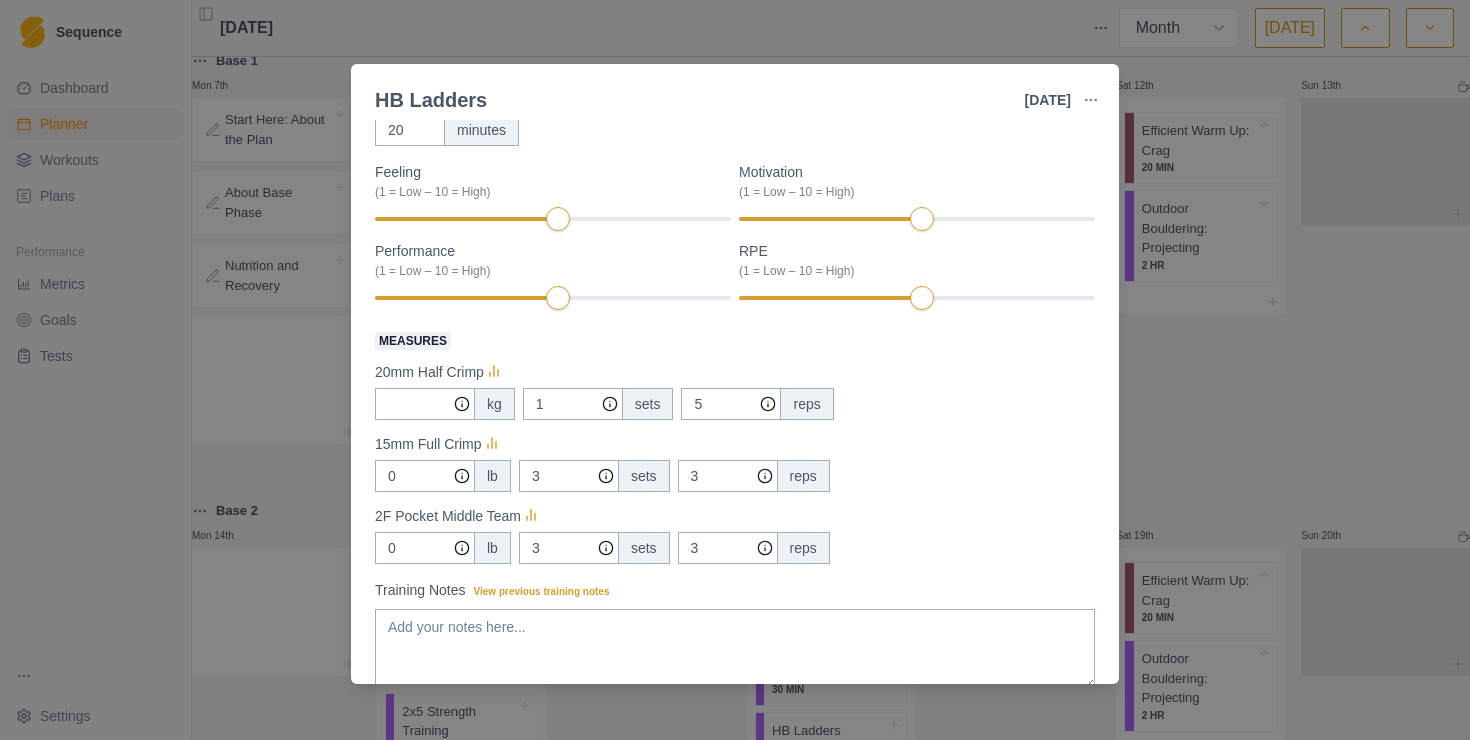 scroll, scrollTop: 0, scrollLeft: 0, axis: both 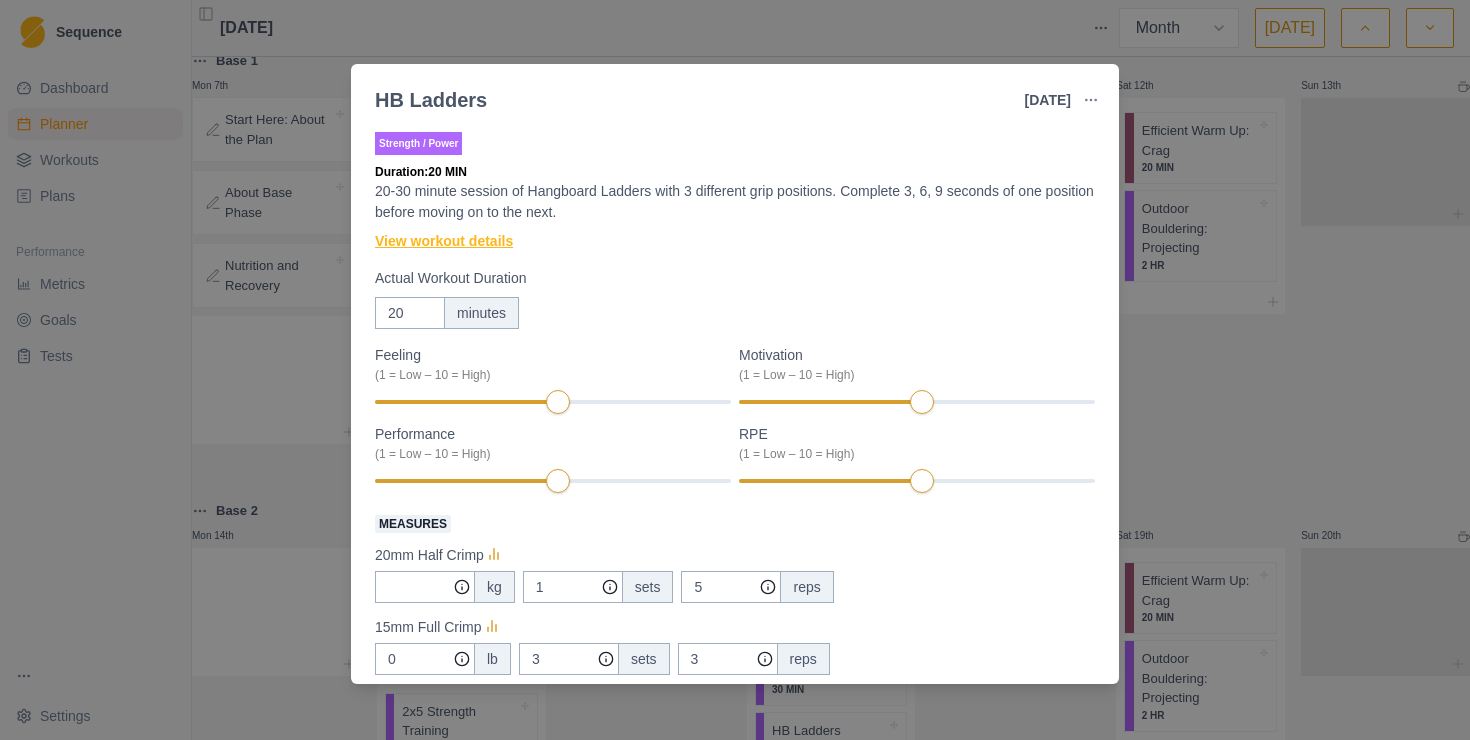 click on "View workout details" at bounding box center [444, 241] 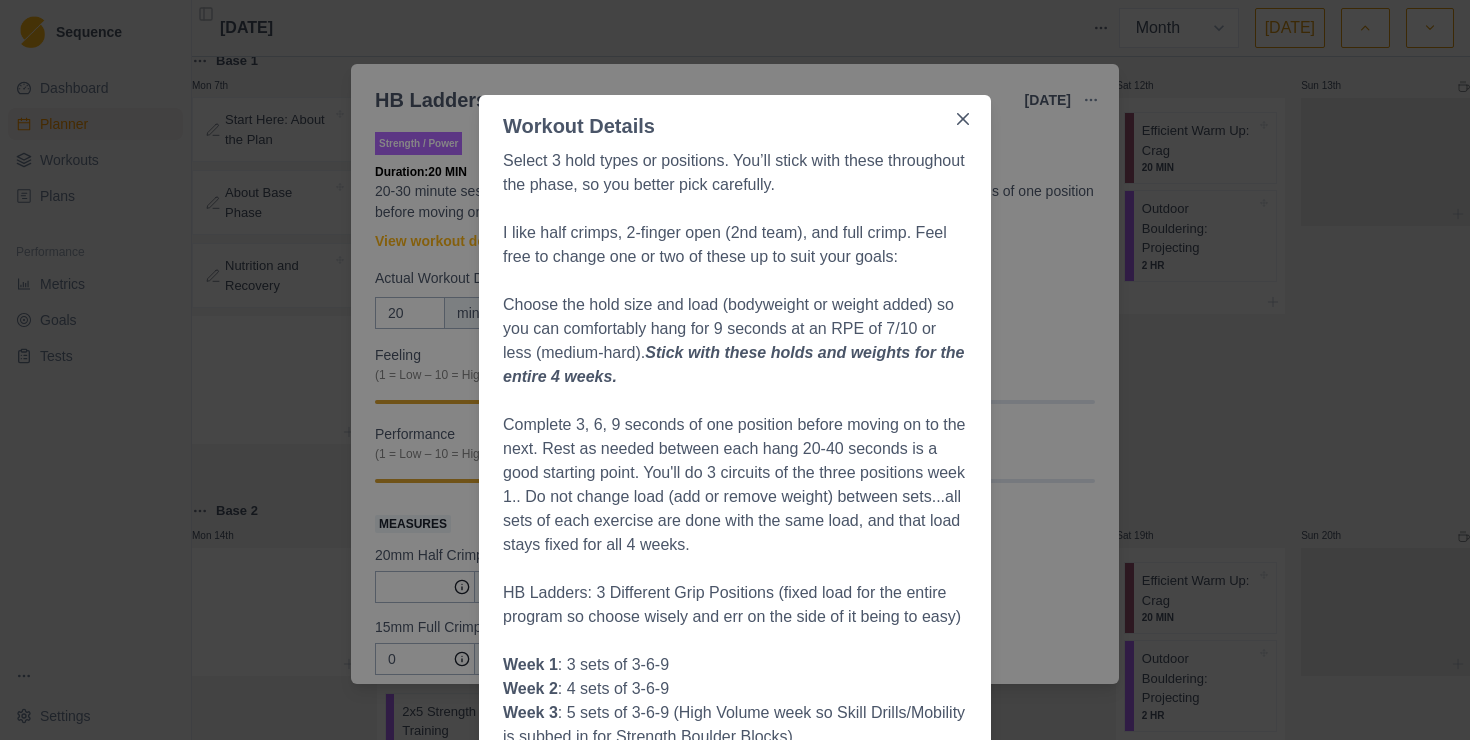 scroll, scrollTop: 0, scrollLeft: 0, axis: both 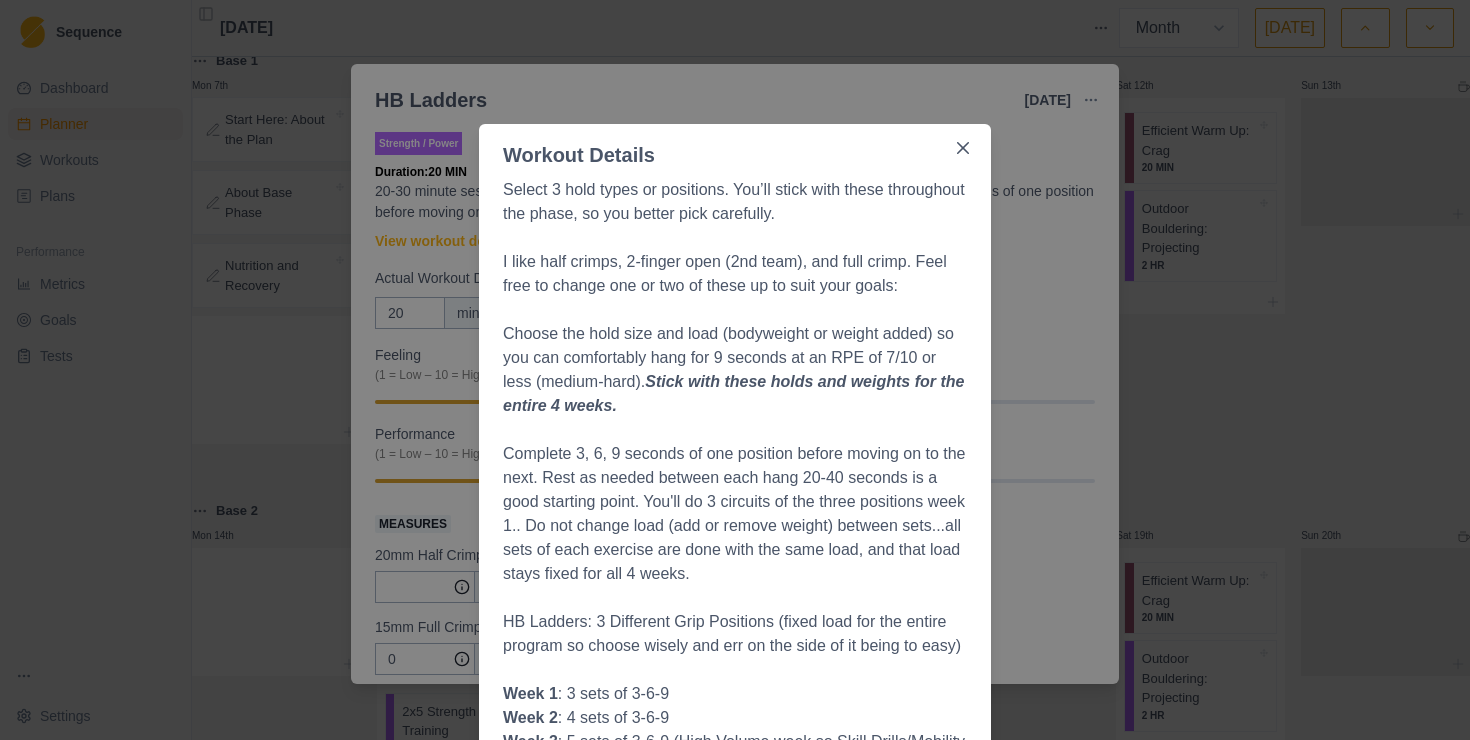 click on "Workout Details Select 3 hold types or positions. You’ll stick with these throughout the phase, so you better pick carefully. I like half crimps, 2-finger open (2nd team), and full crimp. Feel free to change one or two of these up to suit your goals: Choose the hold size and load (bodyweight or weight added) so you can comfortably hang for 9 seconds at an RPE of 7/10 or less (medium-hard).  Stick with these holds and weights for the entire 4 weeks. Complete 3, 6, 9 seconds of one position before moving on to the next. Rest as needed between each hang 20-40 seconds is a good starting point. You'll do 3 circuits of the three positions week 1.. Do not change load (add or remove weight) between sets...all sets of each exercise are done with the same load, and that load stays fixed for all 4 weeks. HB Ladders: 3 Different Grip Positions (fixed load for the entire program so choose wisely and err on the side of it being to easy) Week 1 : 3 sets of 3-6-9 Week 2 : 4 sets of 3-6-9 Week 3  Week 4 : 3 sets or 3-6-9-12" at bounding box center (735, 370) 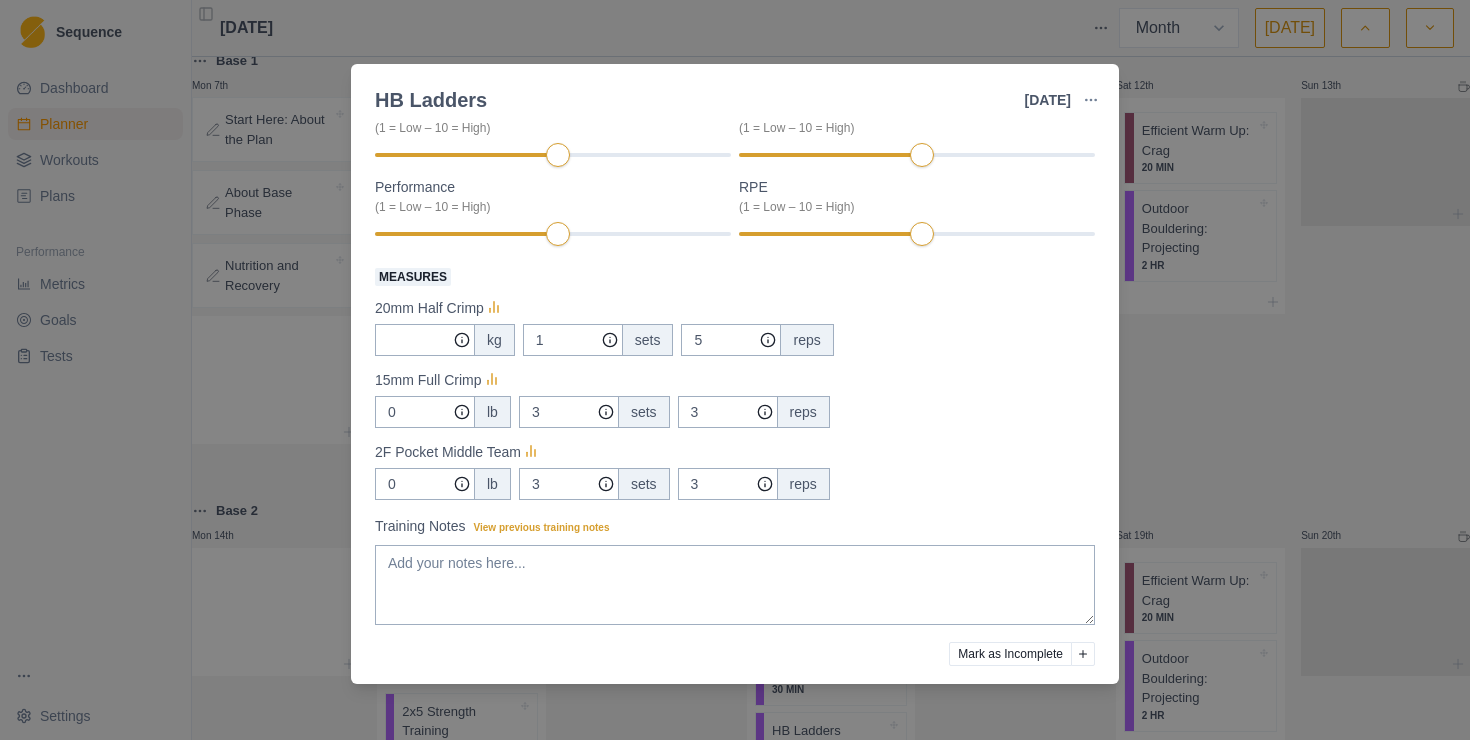 scroll, scrollTop: 317, scrollLeft: 0, axis: vertical 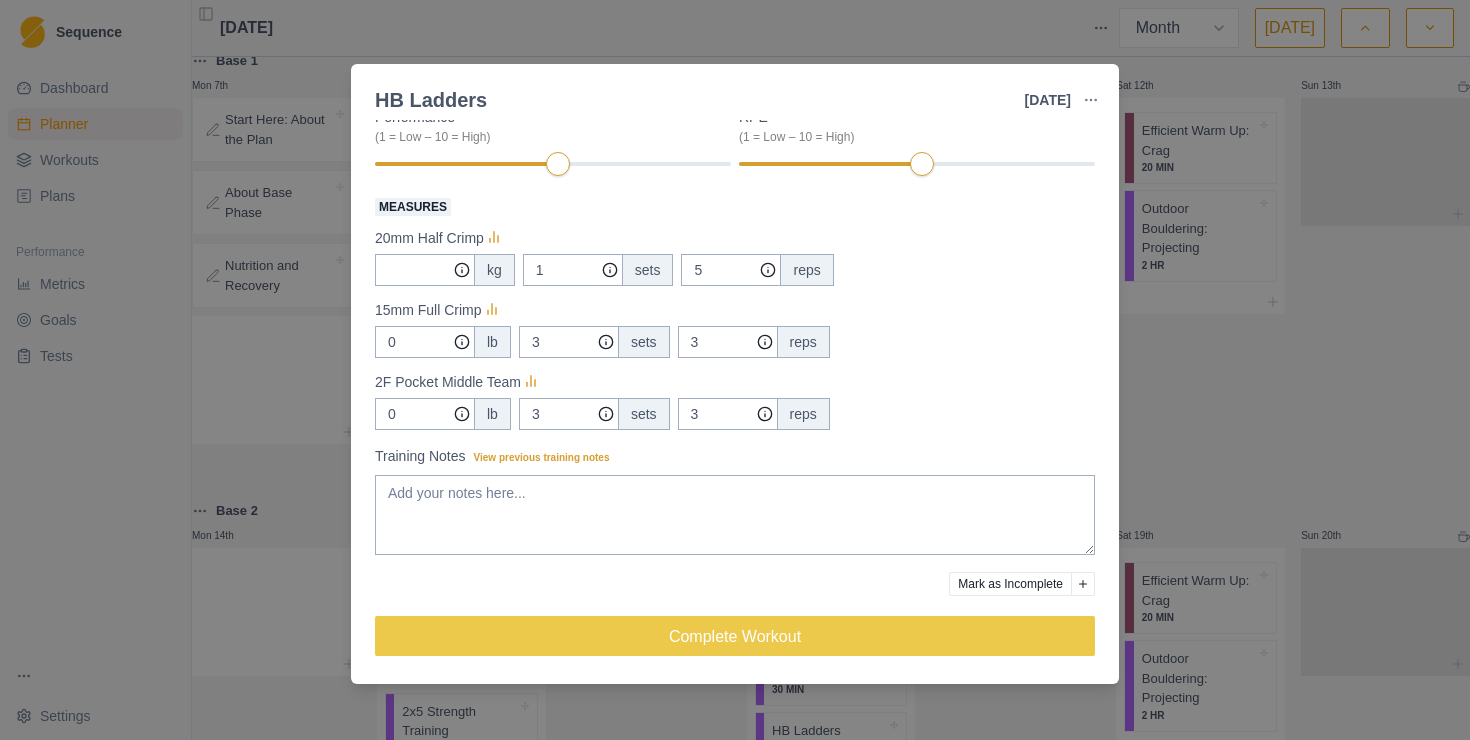 click on "Mark as Incomplete" at bounding box center (1010, 584) 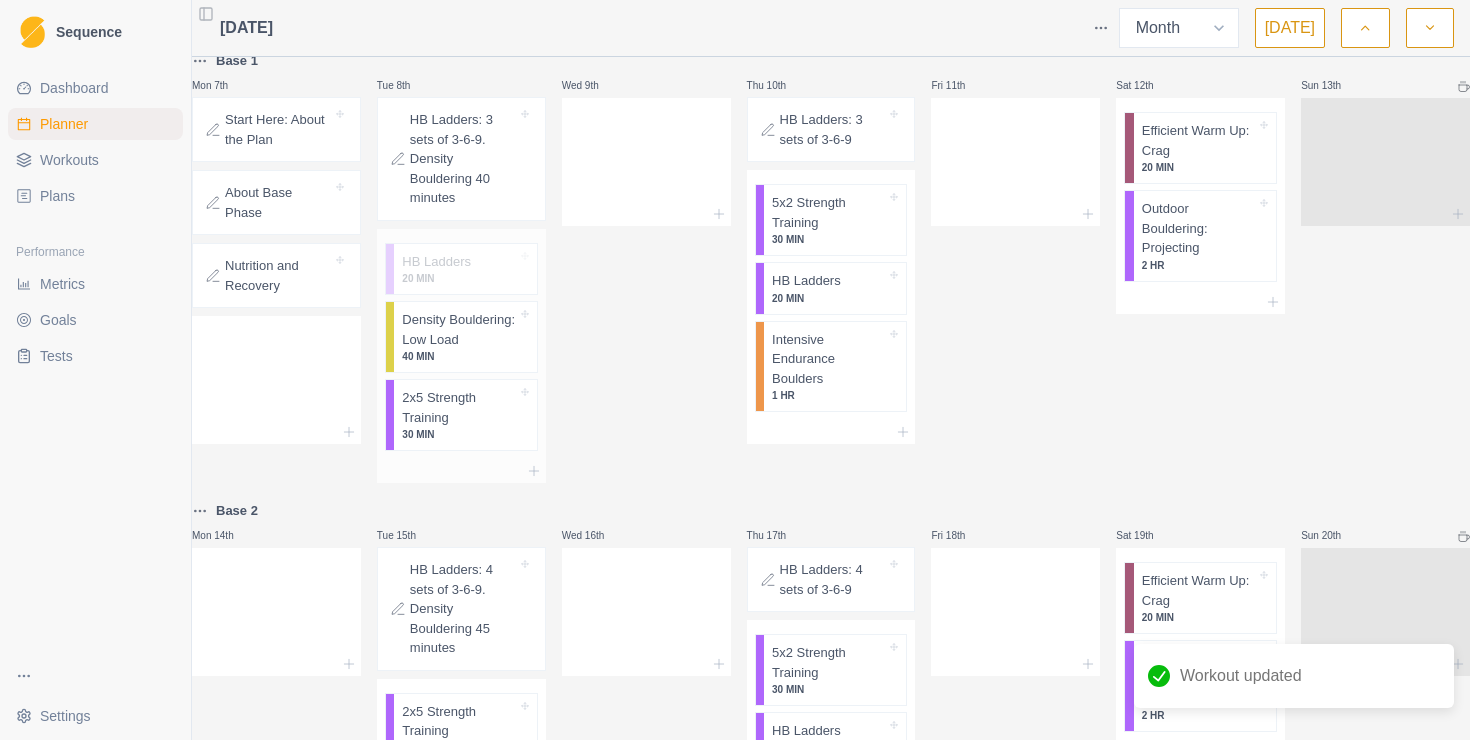 click on "HB Ladders 20 MIN" at bounding box center (465, 269) 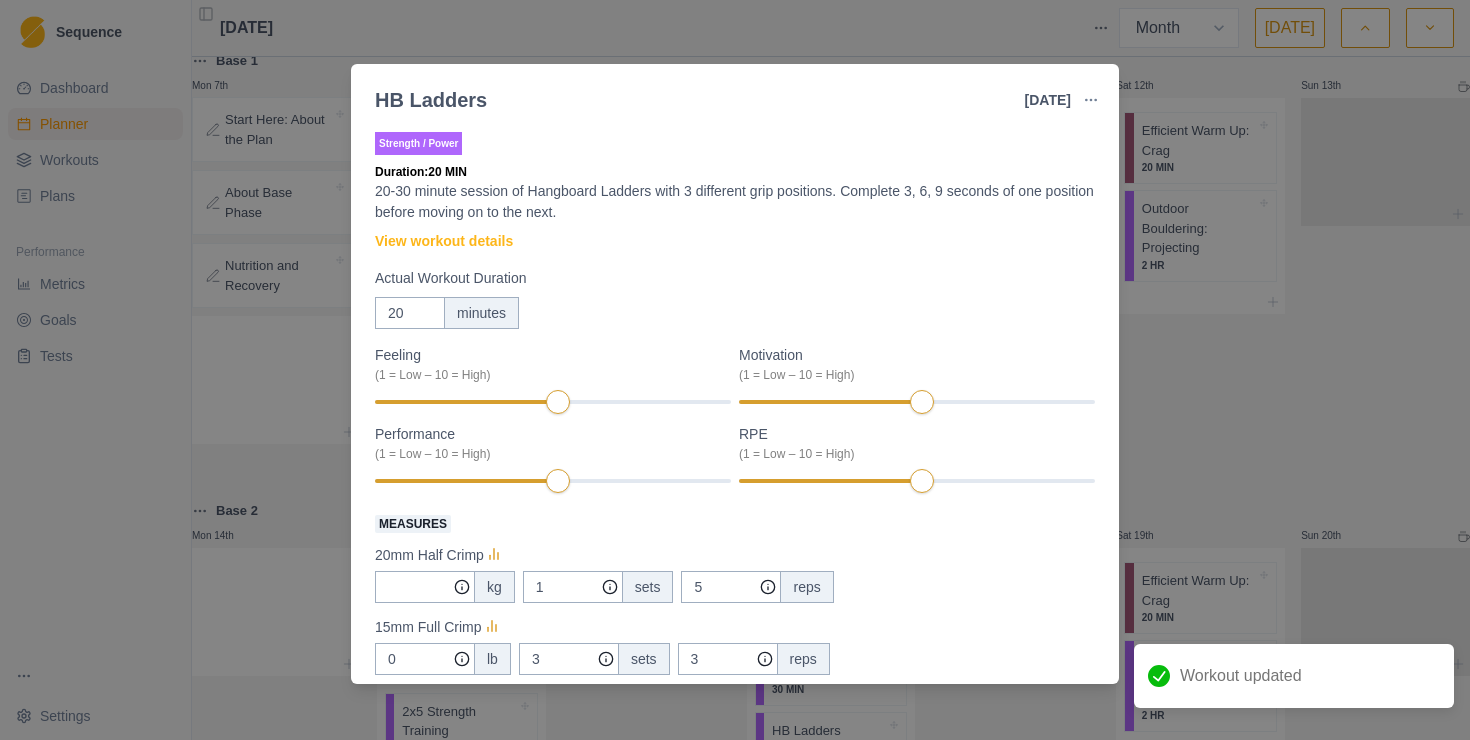 scroll, scrollTop: 317, scrollLeft: 0, axis: vertical 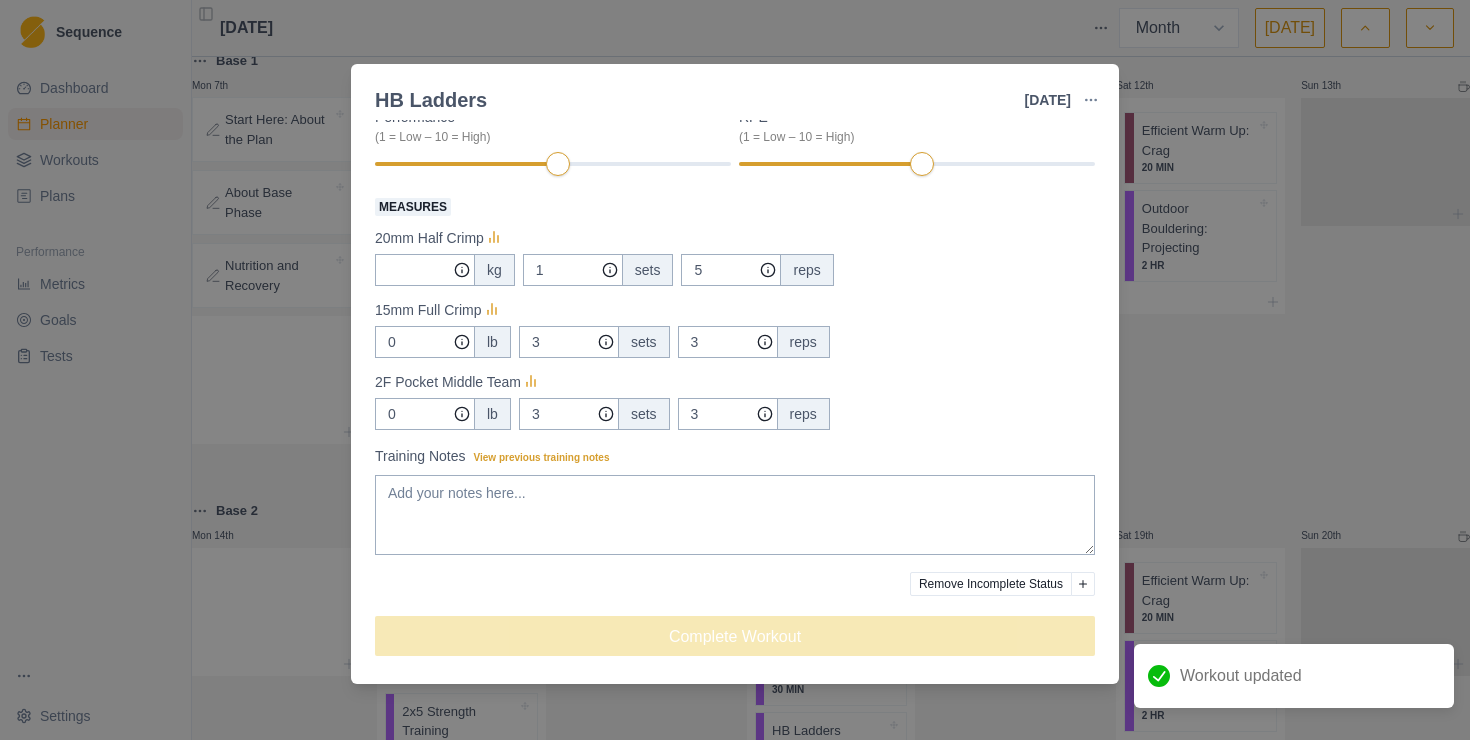 click on "Remove Incomplete Status" at bounding box center (991, 584) 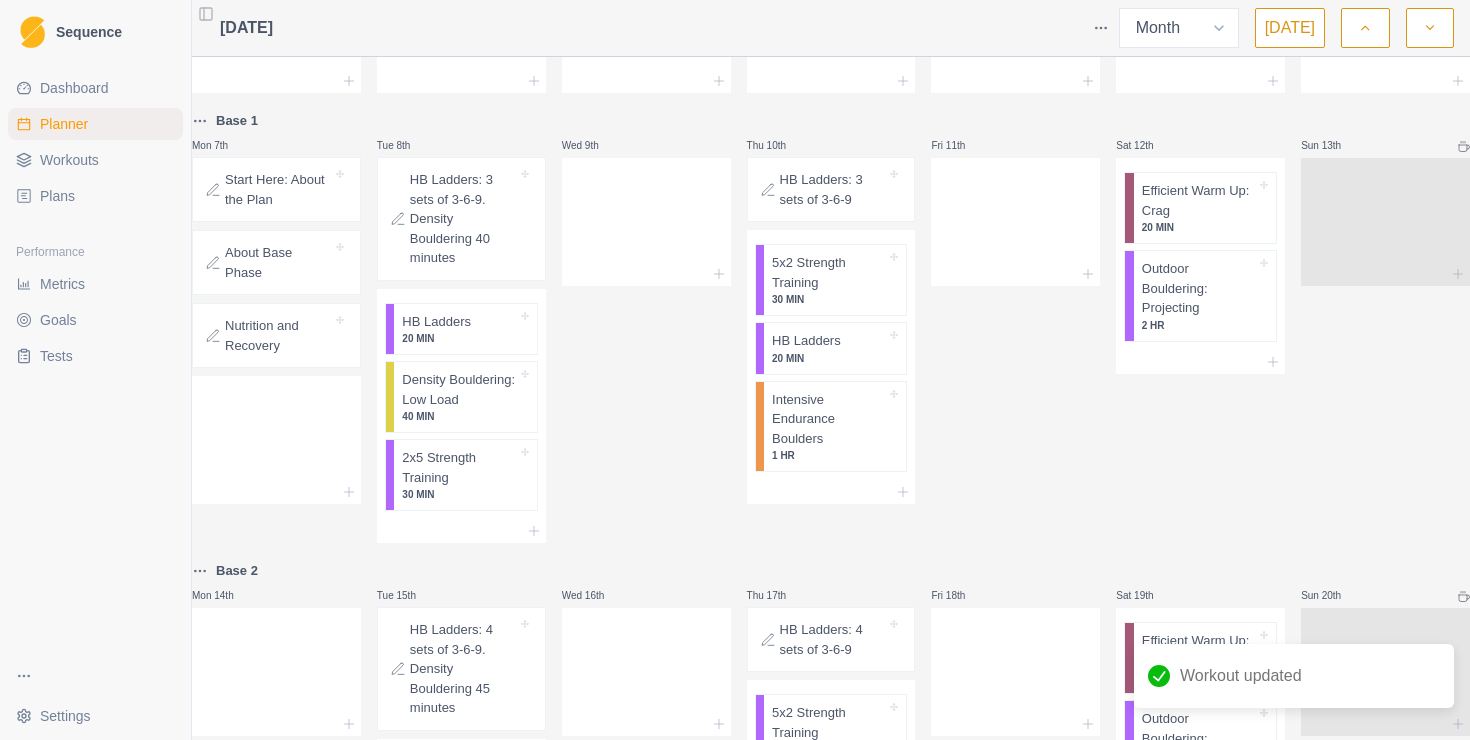 scroll, scrollTop: 148, scrollLeft: 0, axis: vertical 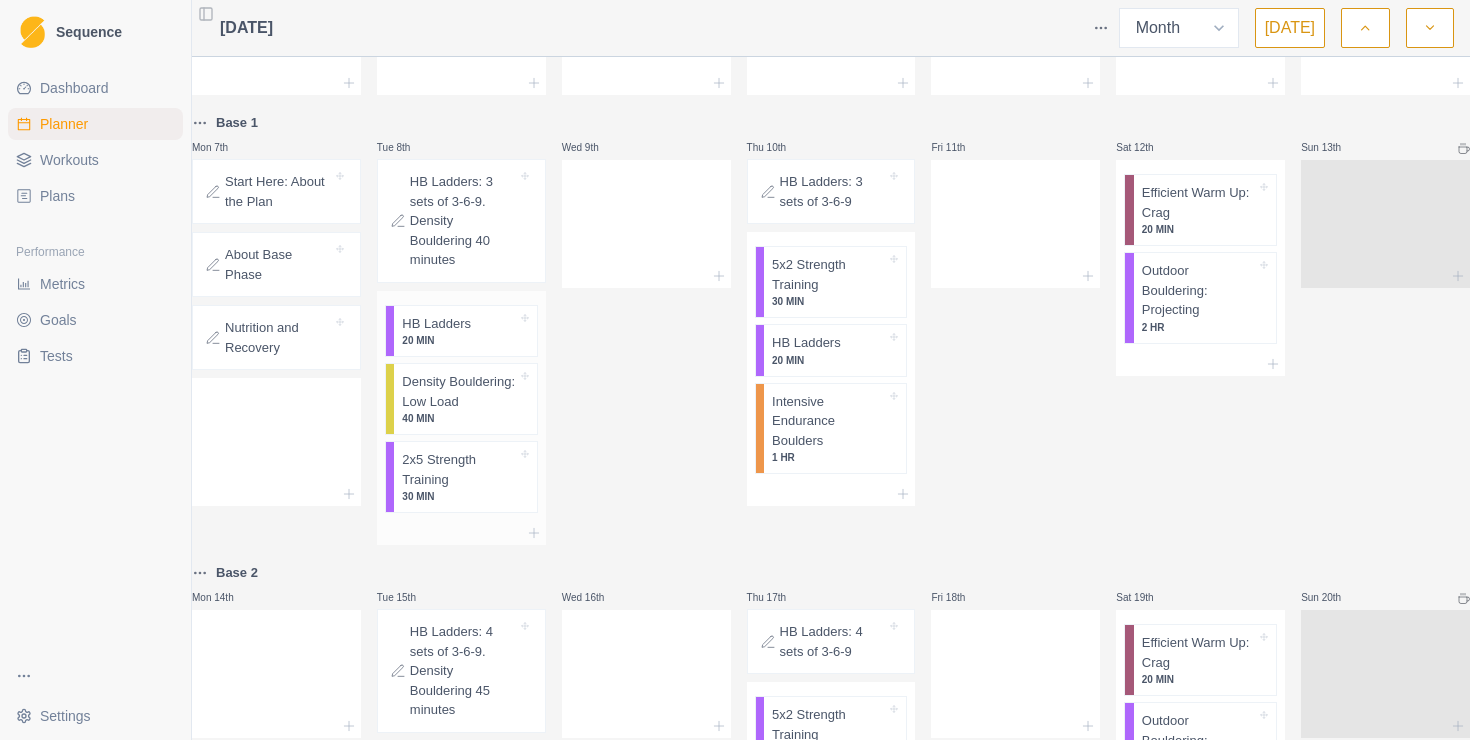 click on "Density Bouldering: Low Load" at bounding box center [459, 391] 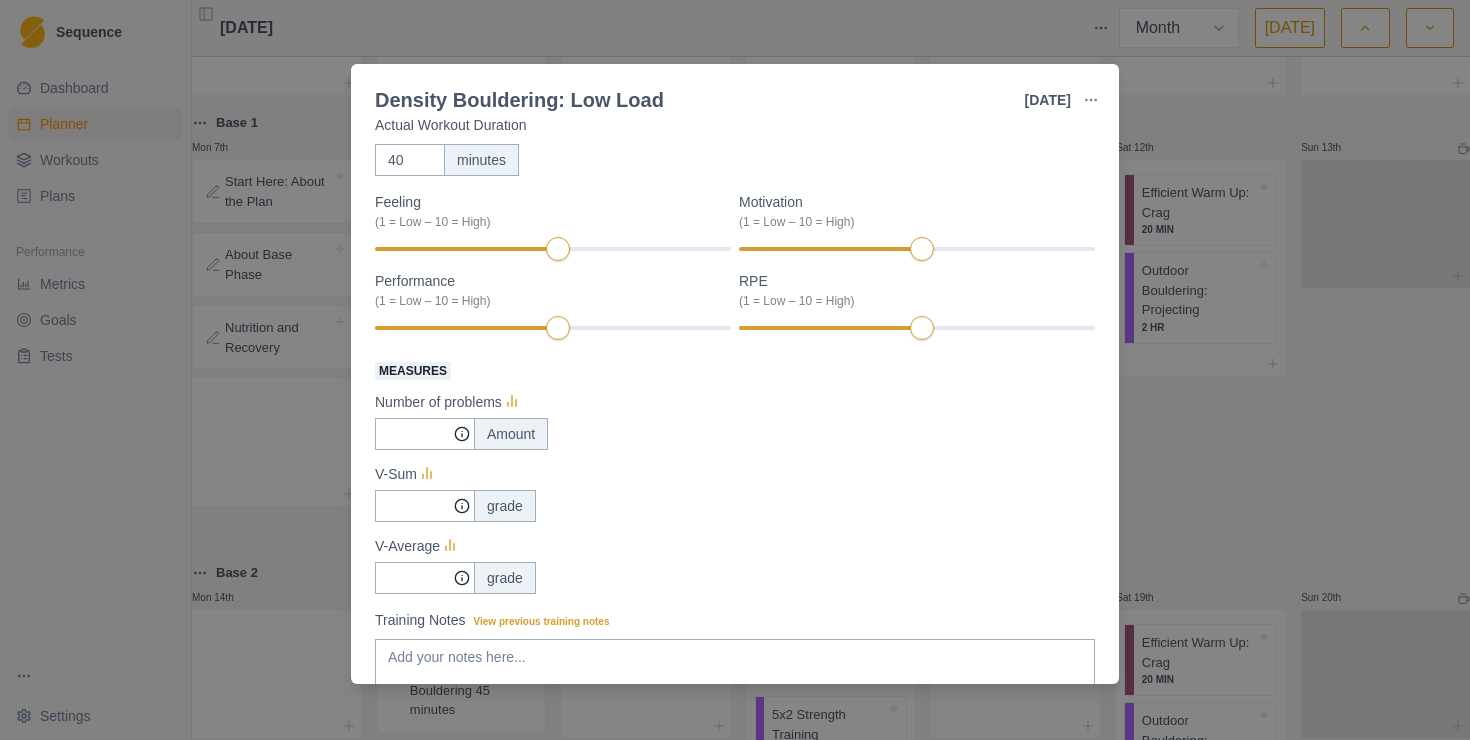 scroll, scrollTop: 0, scrollLeft: 0, axis: both 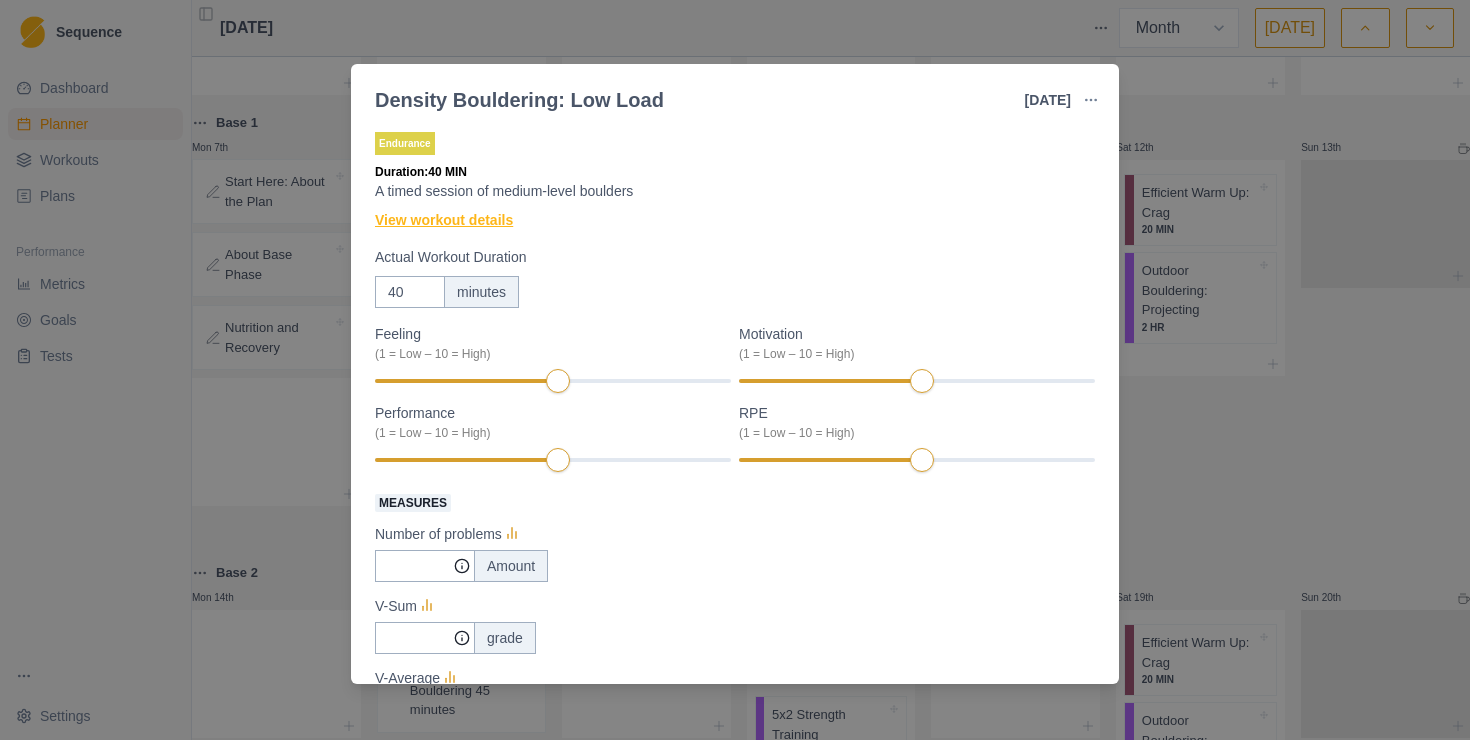 click on "View workout details" at bounding box center [444, 220] 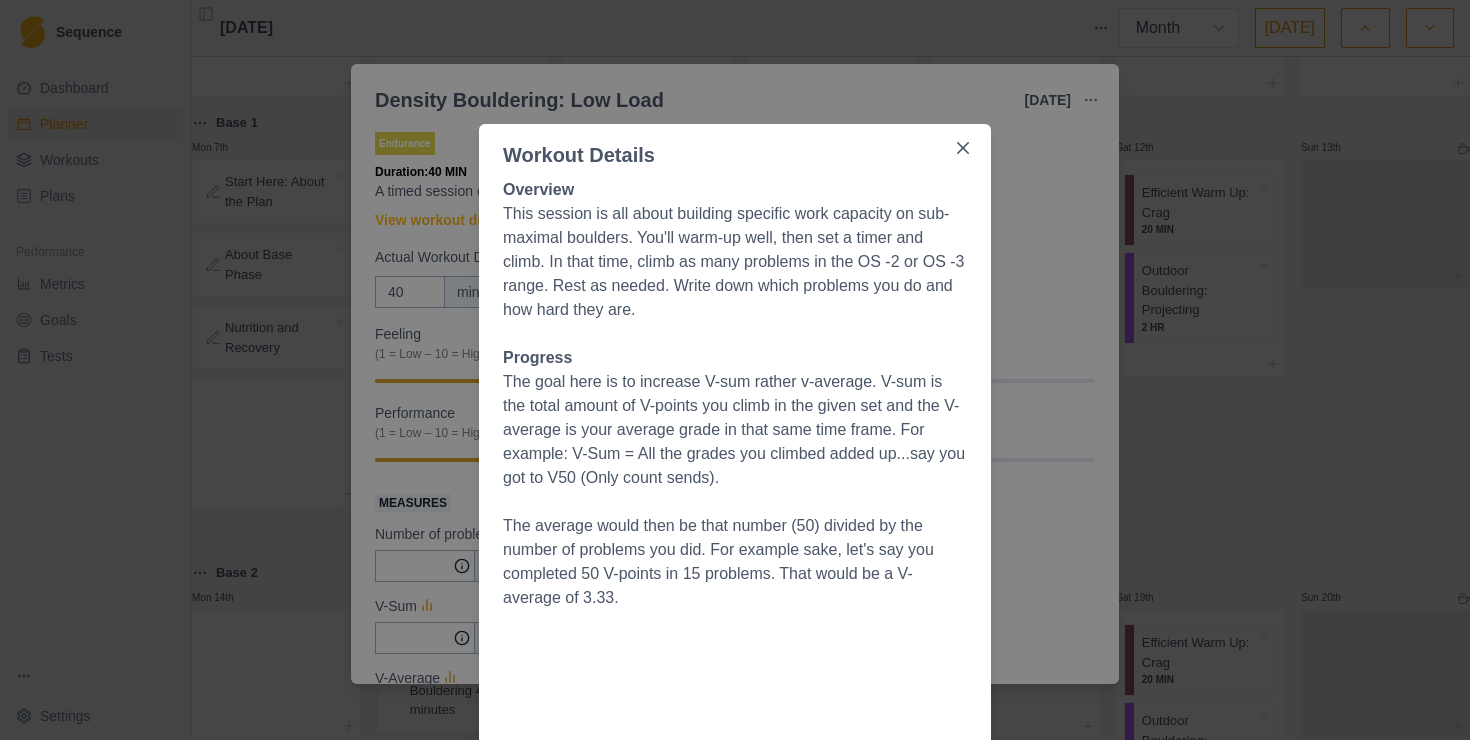 click on "Workout Details Overview This session is all about building specific work capacity on sub-maximal boulders. You'll warm-up well, then set a timer and climb. In that time, climb as many problems in the OS -2 or OS -3 range. Rest as needed. Write down which problems you do and how hard they are. Progress  The goal here is to increase V-sum rather v-average. V-sum is the total amount of V-points you climb in the given set and the V-average is your average grade in that same time frame. For example: V-Sum = All the grades you climbed added up...say you got to V50 (Only count sends). The average would then be that number (50) divided by the number of problems you did. For example sake, let's say you completed 50 V-points in 15 problems. That would be a V-average of 3.33." at bounding box center [735, 370] 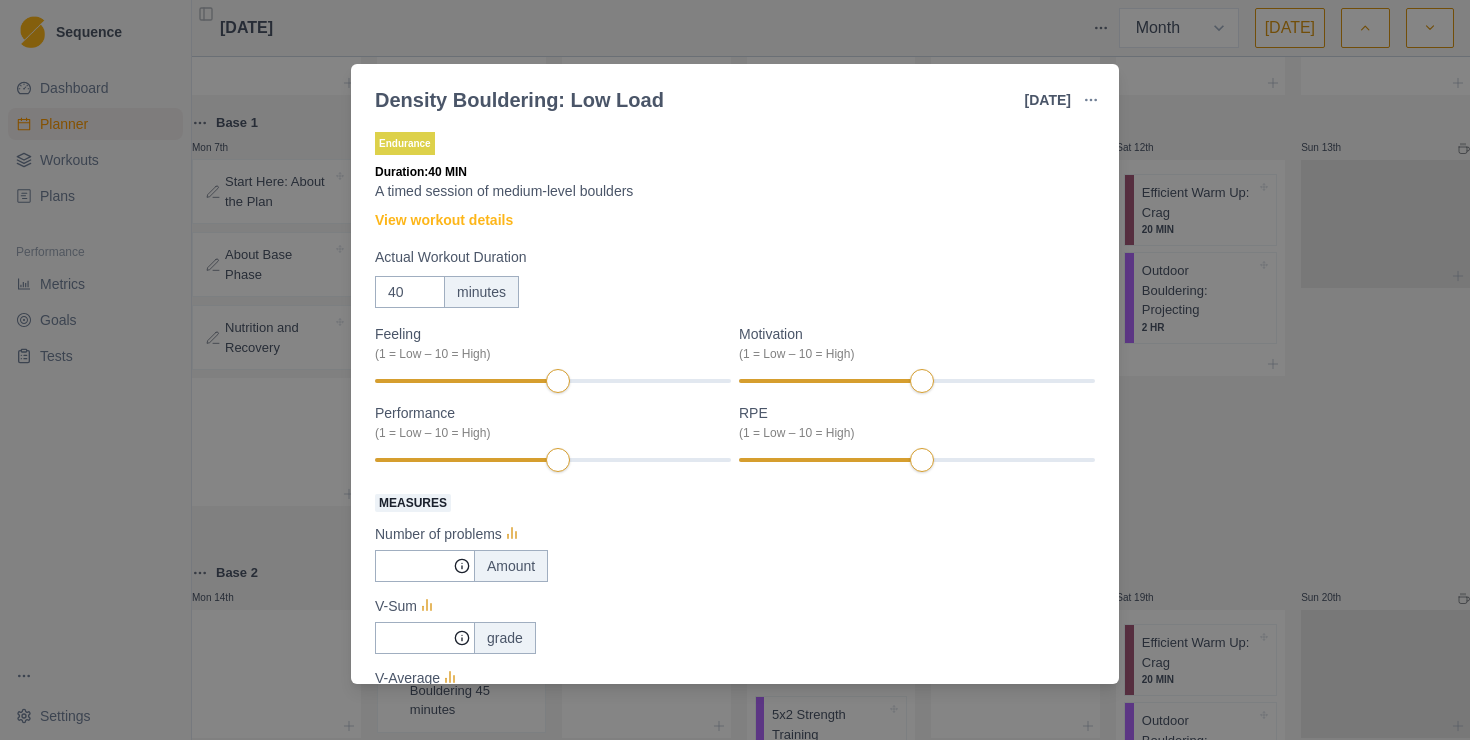 click on "Density Bouldering: Low Load [DATE] Link To Goal View Workout Metrics Edit Original Workout Reschedule Workout Remove From Schedule Endurance Duration:  40 MIN A timed session of medium-level boulders View workout details Actual Workout Duration 40 minutes Feeling (1 = Low – 10 = High) Motivation (1 = Low – 10 = High) Performance (1 = Low – 10 = High) RPE (1 = Low – 10 = High) Measures Number of problems Amount V-Sum grade V-Average grade Training Notes View previous training notes Mark as Incomplete Complete Workout" at bounding box center [735, 370] 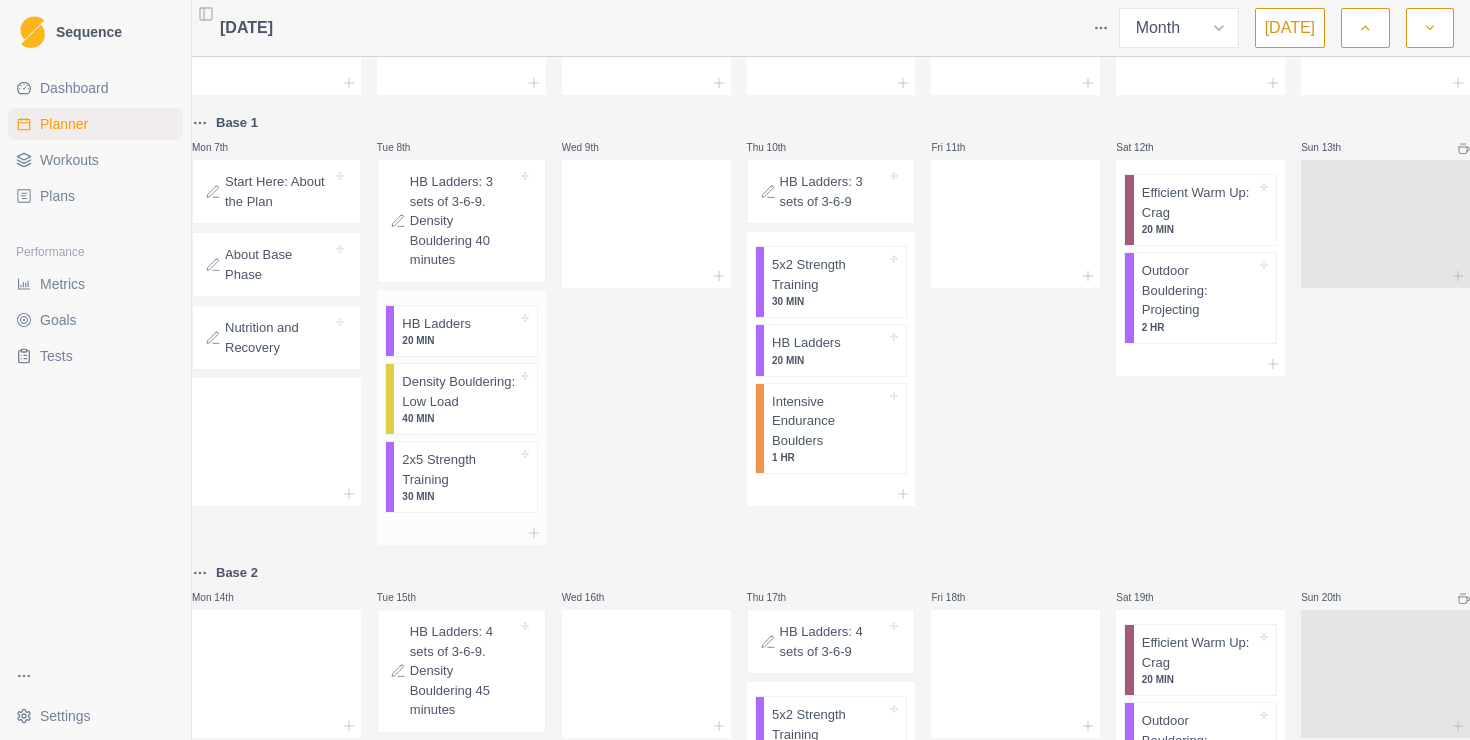 click on "2x5 Strength Training" at bounding box center [459, 469] 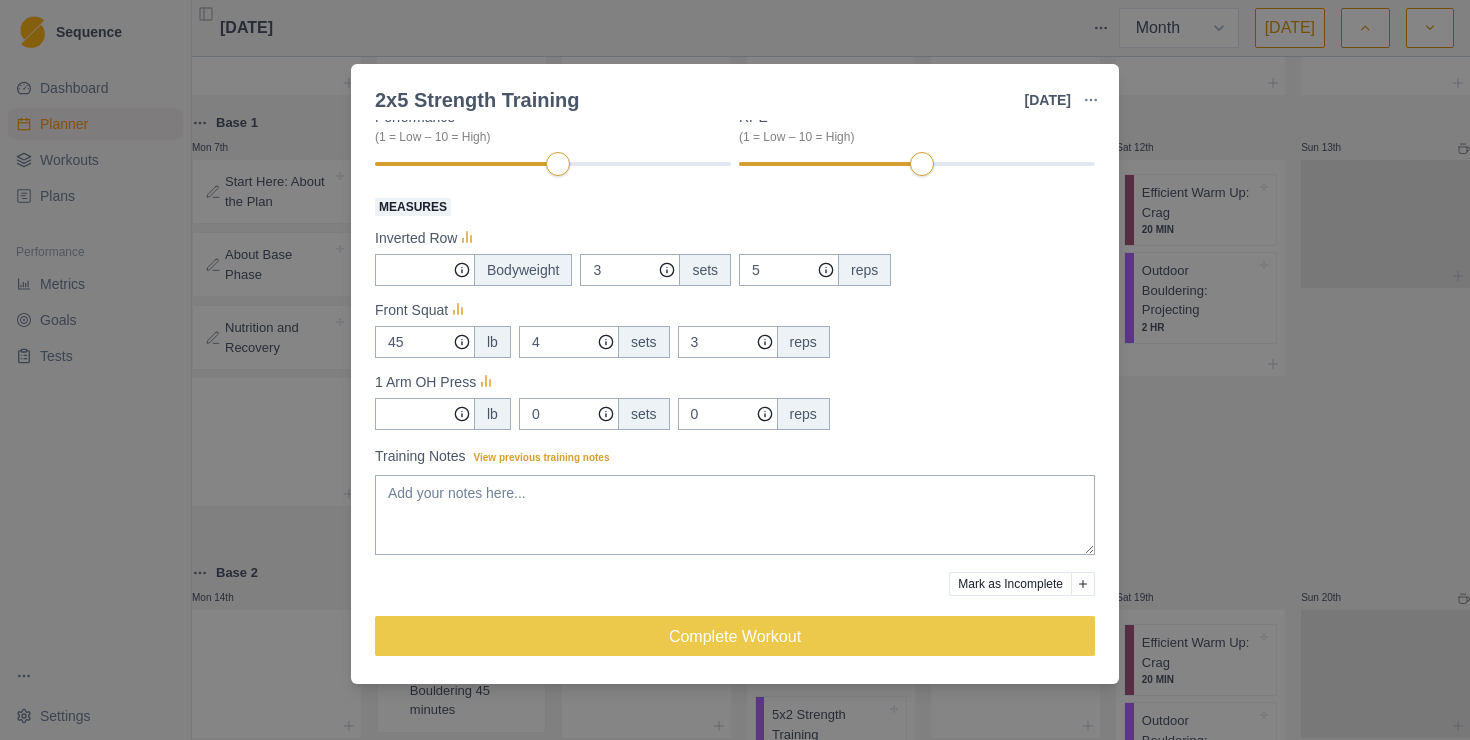 scroll, scrollTop: 0, scrollLeft: 0, axis: both 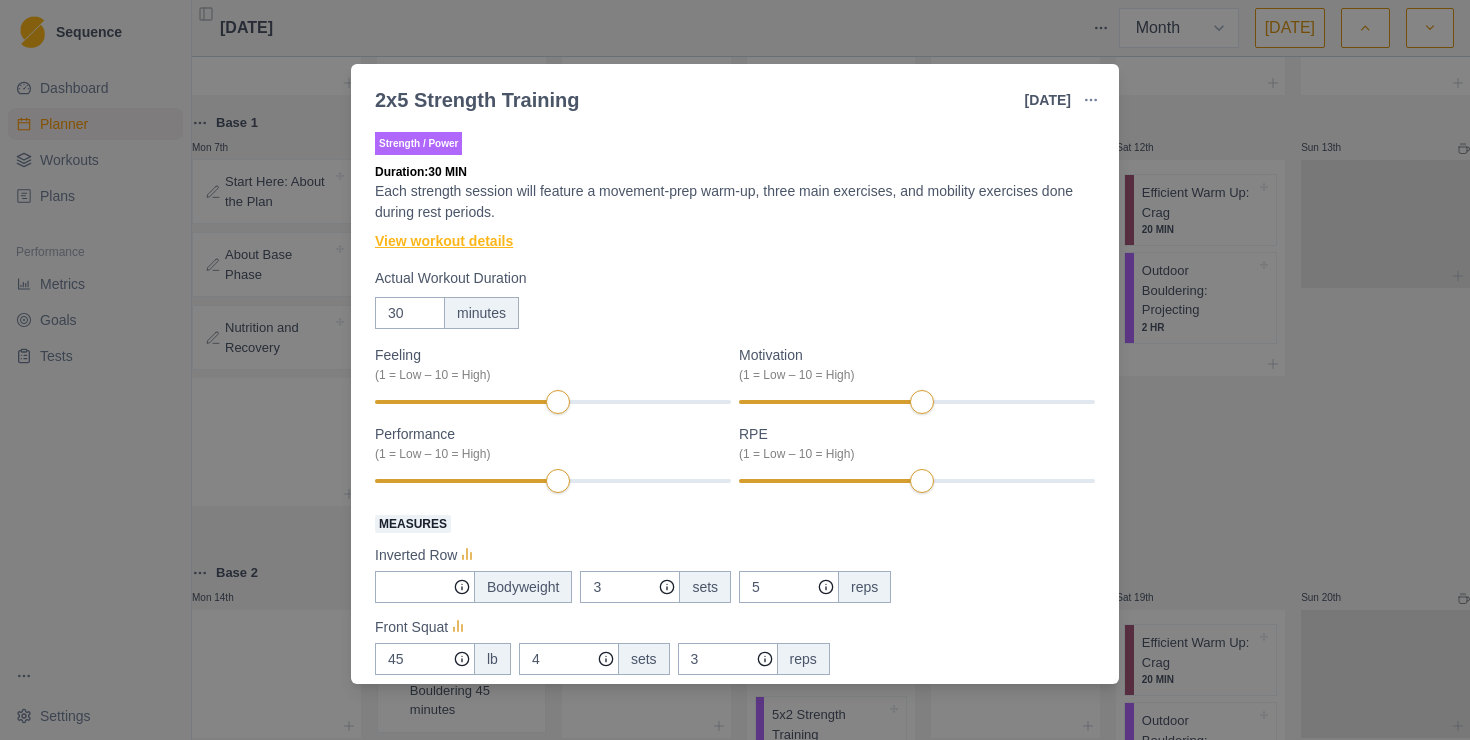 click on "View workout details" at bounding box center (444, 241) 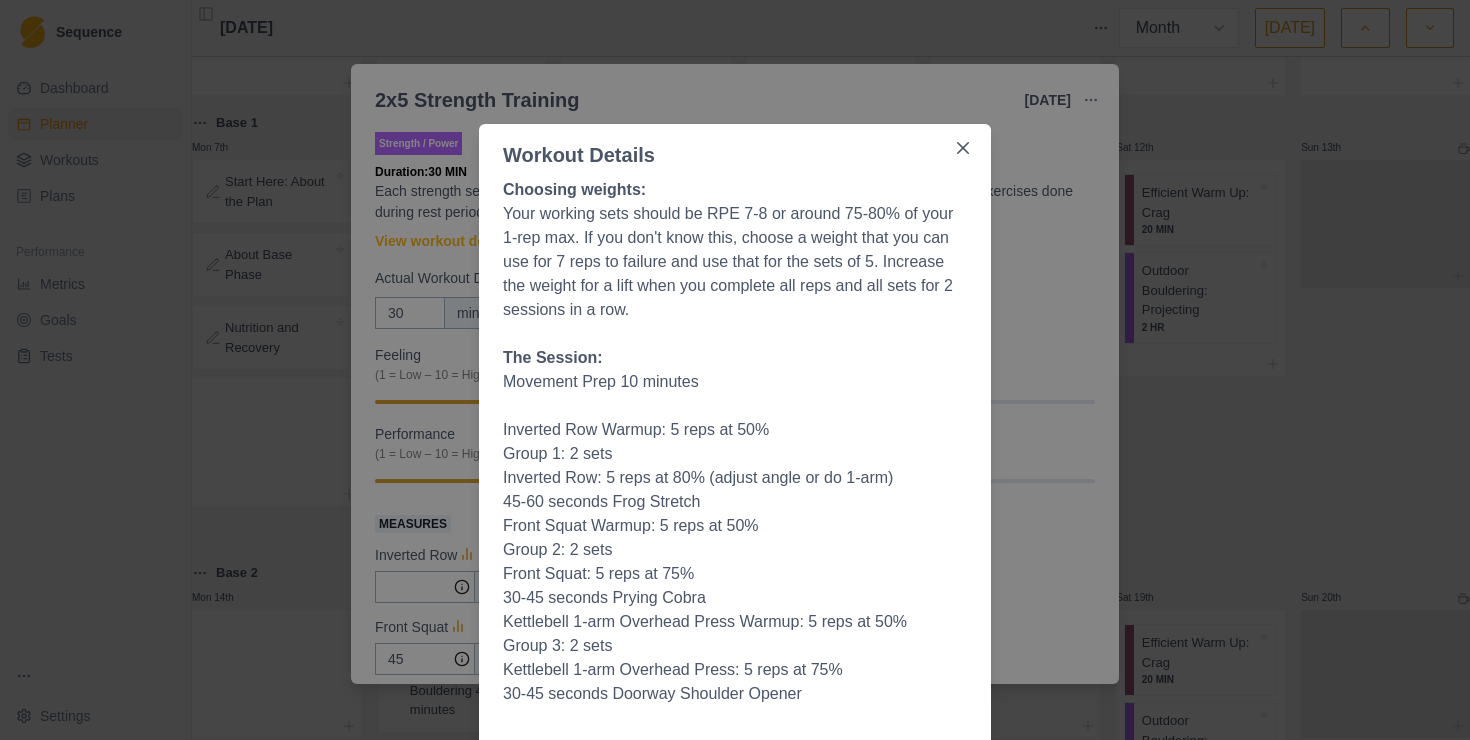click on "Workout Details Choosing weights: Your working sets should be RPE 7-8 or around 75-80% of your 1-rep max. If you don't know this, choose a weight that you can use for 7 reps to failure and use that for the sets of 5. Increase the weight for a lift when you complete all reps and all sets for 2 sessions in a row. The Session: Movement Prep 10 minutes Inverted Row Warmup: 5 reps at 50% Group 1: 2 sets Inverted Row: 5 reps at 80% (adjust angle or do 1-arm) 45-60 seconds Frog Stretch Front Squat Warmup: 5 reps at 50% Group 2: 2 sets Front Squat: 5 reps at 75% 30-45 seconds Prying Cobra Kettlebell 1-arm Overhead Press Warmup: 5 reps at 50% Group 3: 2 sets Kettlebell 1-arm Overhead Press: 5 reps at 75% 30-45 seconds Doorway Shoulder Opener" at bounding box center [735, 370] 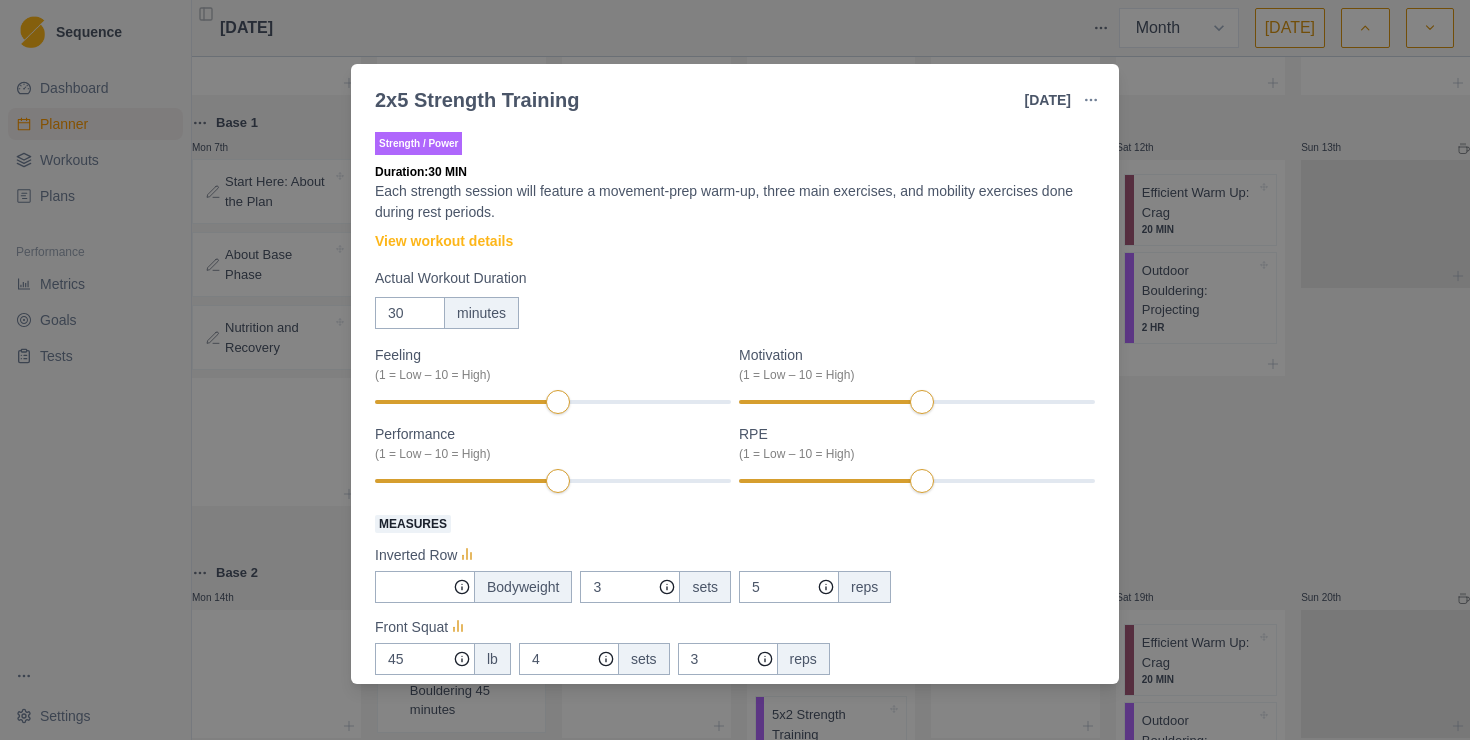 click on "2x5 Strength Training [DATE] Link To Goal View Workout Metrics Edit Original Workout Reschedule Workout Remove From Schedule Strength / Power Duration:  30 MIN Each strength session will feature a movement-prep warm-up, three main exercises, and mobility exercises done during rest periods. View workout details Actual Workout Duration 30 minutes Feeling (1 = Low – 10 = High) Motivation (1 = Low – 10 = High) Performance (1 = Low – 10 = High) RPE (1 = Low – 10 = High) Measures Inverted Row Bodyweight 3 sets 5 reps Front Squat 45 lb 4 sets 3 reps 1 Arm OH Press lb 0 sets 0 reps Training Notes View previous training notes Mark as Incomplete Complete Workout" at bounding box center (735, 370) 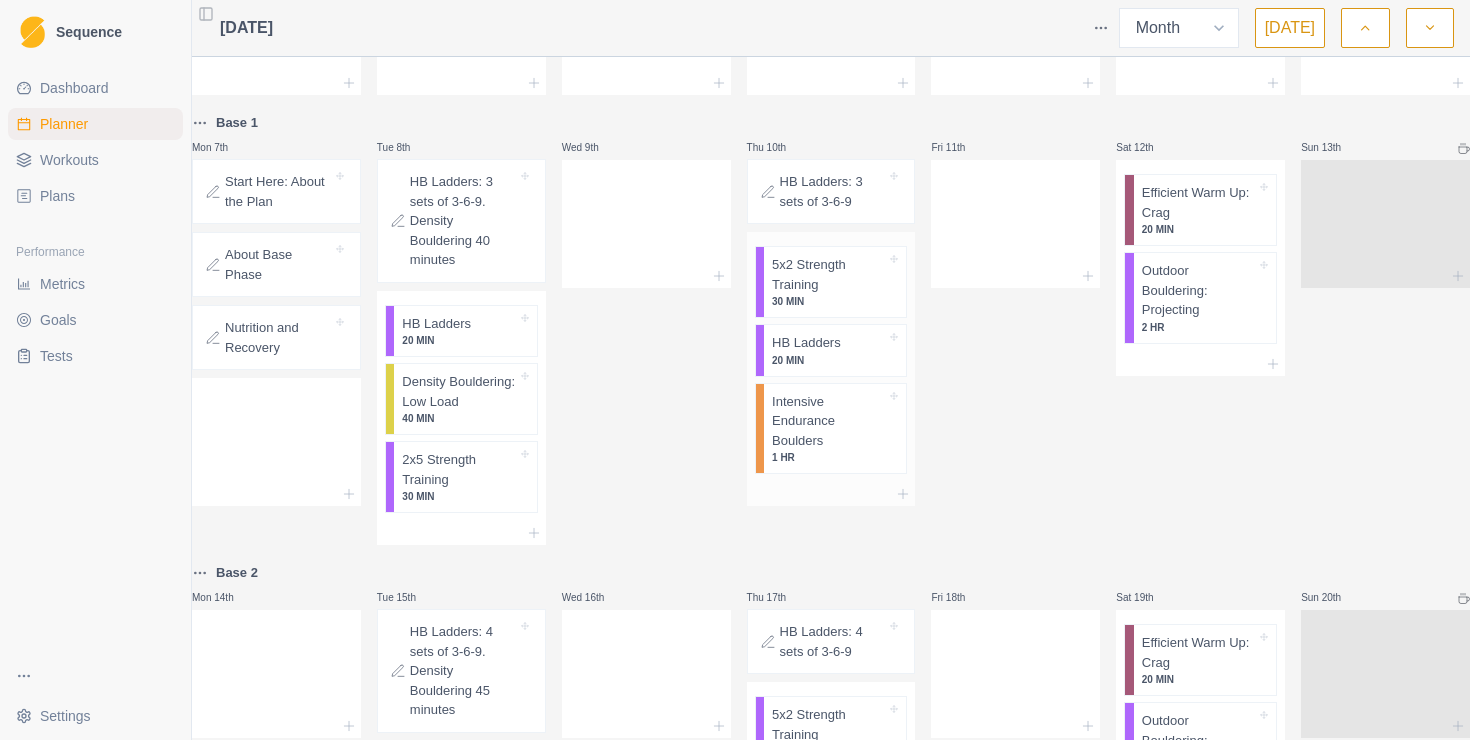 click on "5x2 Strength Training" at bounding box center (829, 274) 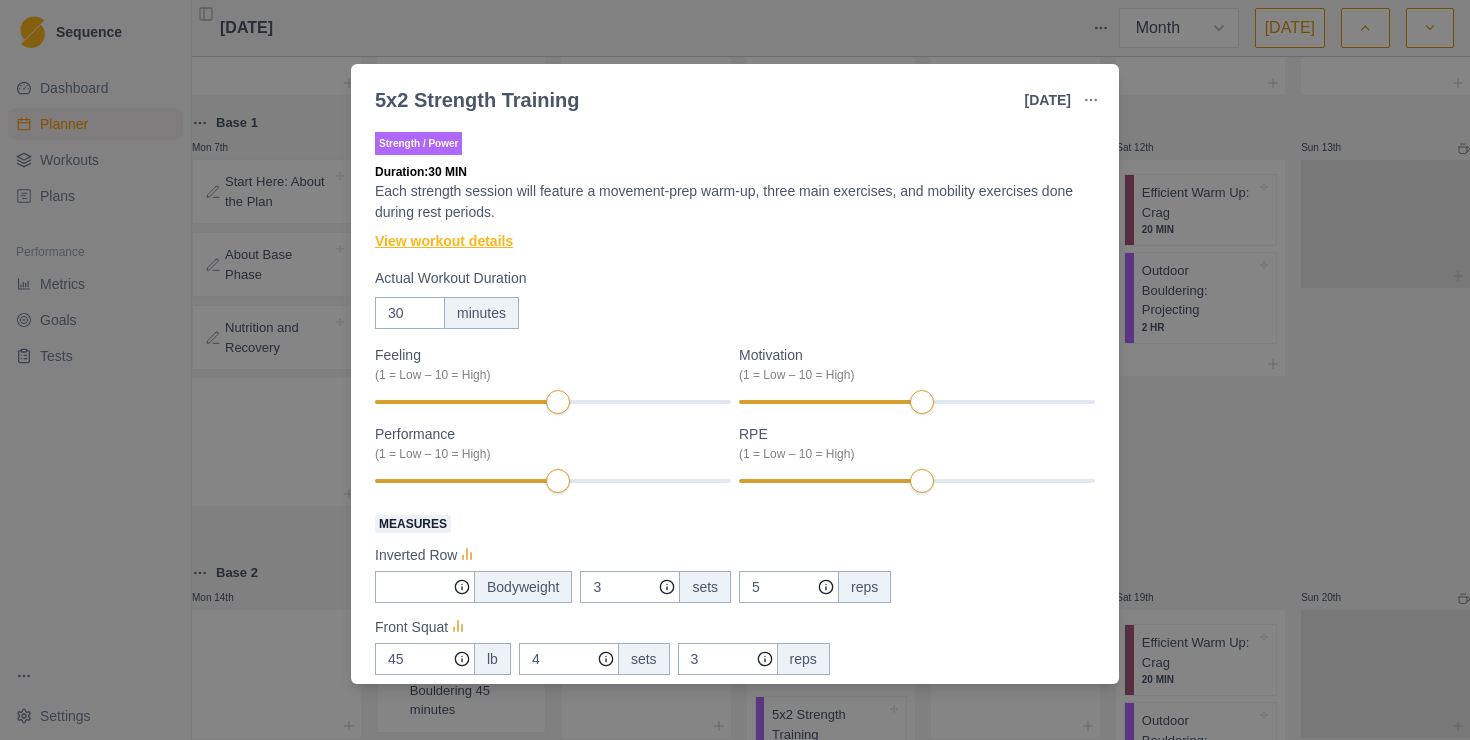 click on "View workout details" at bounding box center [444, 241] 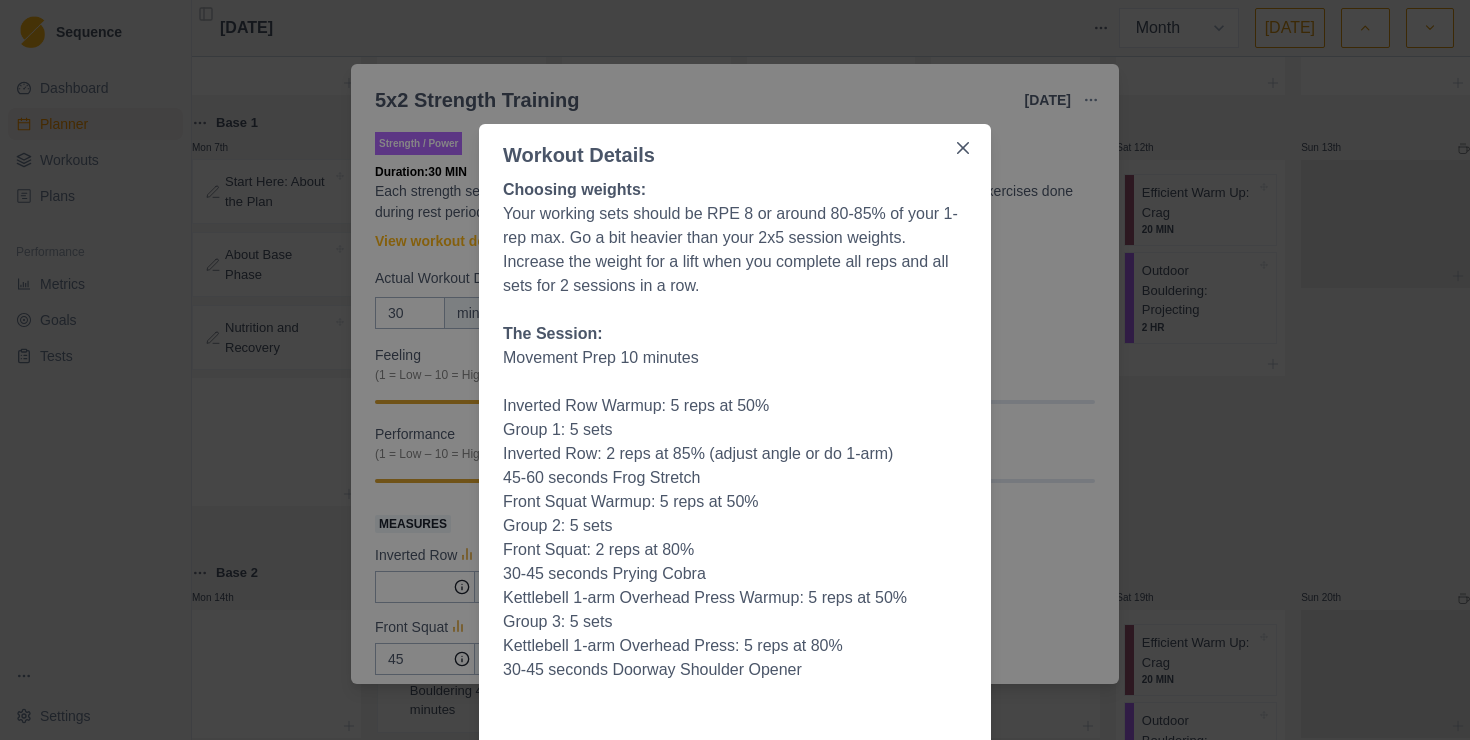 click on "Workout Details Choosing weights: Your working sets should be RPE 8 or around 80-85% of your 1-rep max. Go a bit heavier than your 2x5 session weights. Increase the weight for a lift when you complete all reps and all sets for 2 sessions in a row. The Session: Movement Prep 10 minutes Inverted Row Warmup: 5 reps at 50% Group 1: 5 sets Inverted Row: 2 reps at 85% (adjust angle or do 1-arm) 45-60 seconds Frog Stretch Front Squat Warmup: 5 reps at 50% Group 2: 5 sets Front Squat: 2 reps at 80% 30-45 seconds Prying Cobra Kettlebell 1-arm Overhead Press Warmup: 5 reps at 50% Group 3: 5 sets Kettlebell 1-arm Overhead Press: 5 reps at 80% 30-45 seconds Doorway Shoulder Opener" at bounding box center [735, 370] 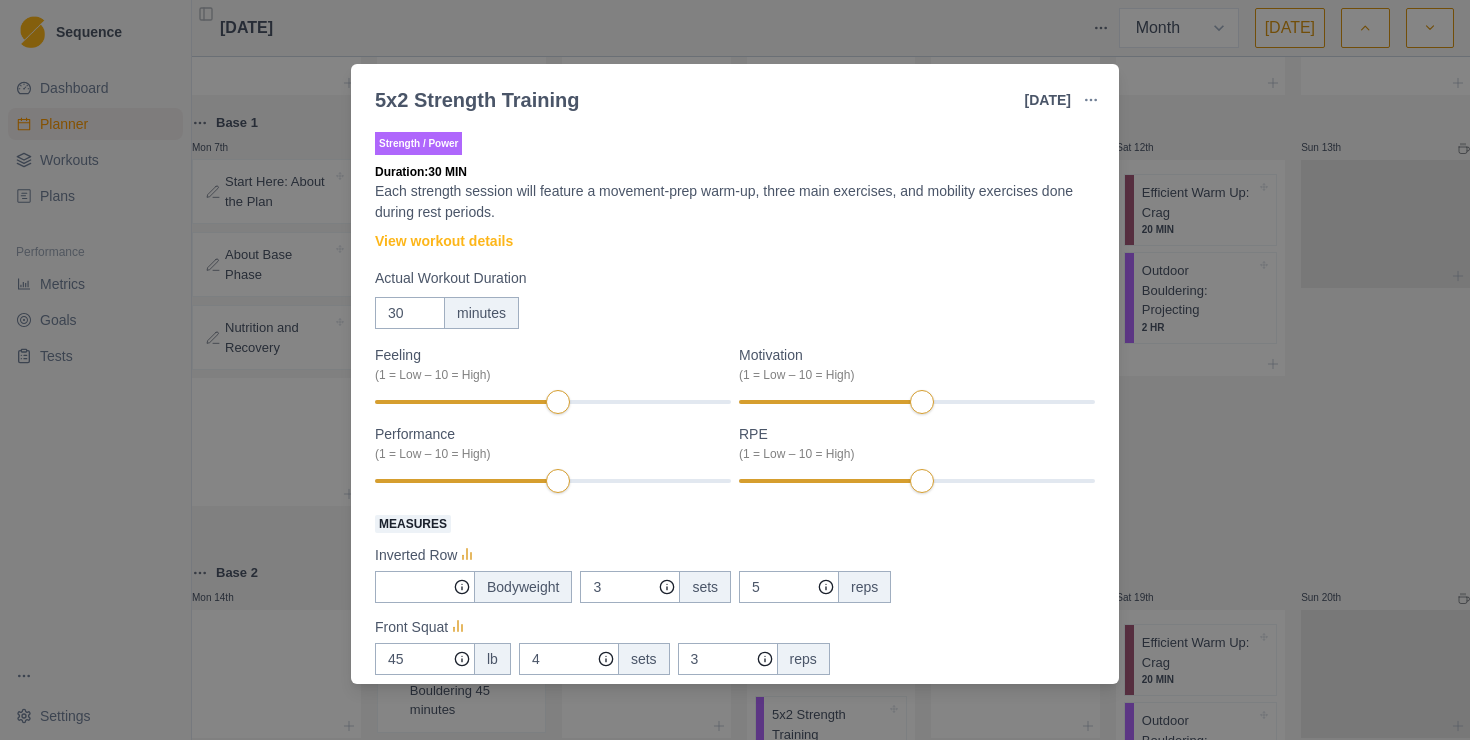 click on "5x2 Strength Training [DATE] Link To Goal View Workout Metrics Edit Original Workout Reschedule Workout Remove From Schedule Strength / Power Duration:  30 MIN Each strength session will feature a movement-prep warm-up, three main exercises, and mobility exercises done during rest periods. View workout details Actual Workout Duration 30 minutes Feeling (1 = Low – 10 = High) Motivation (1 = Low – 10 = High) Performance (1 = Low – 10 = High) RPE (1 = Low – 10 = High) Measures Inverted Row Bodyweight 3 sets 5 reps Front Squat 45 lb 4 sets 3 reps 1 Arm OH Press lb 0 sets 0 reps Training Notes View previous training notes Mark as Incomplete Complete Workout" at bounding box center [735, 370] 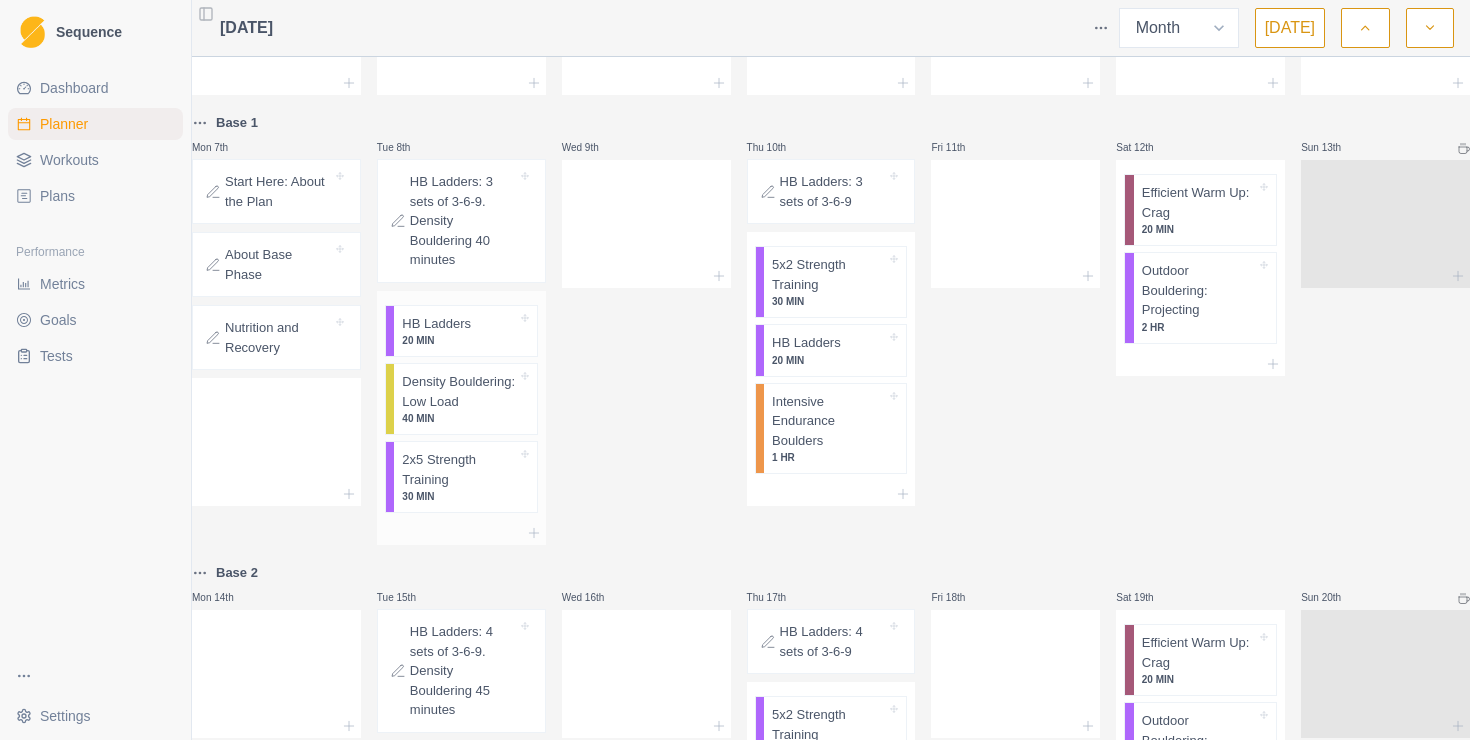 click on "40 MIN" at bounding box center [459, 418] 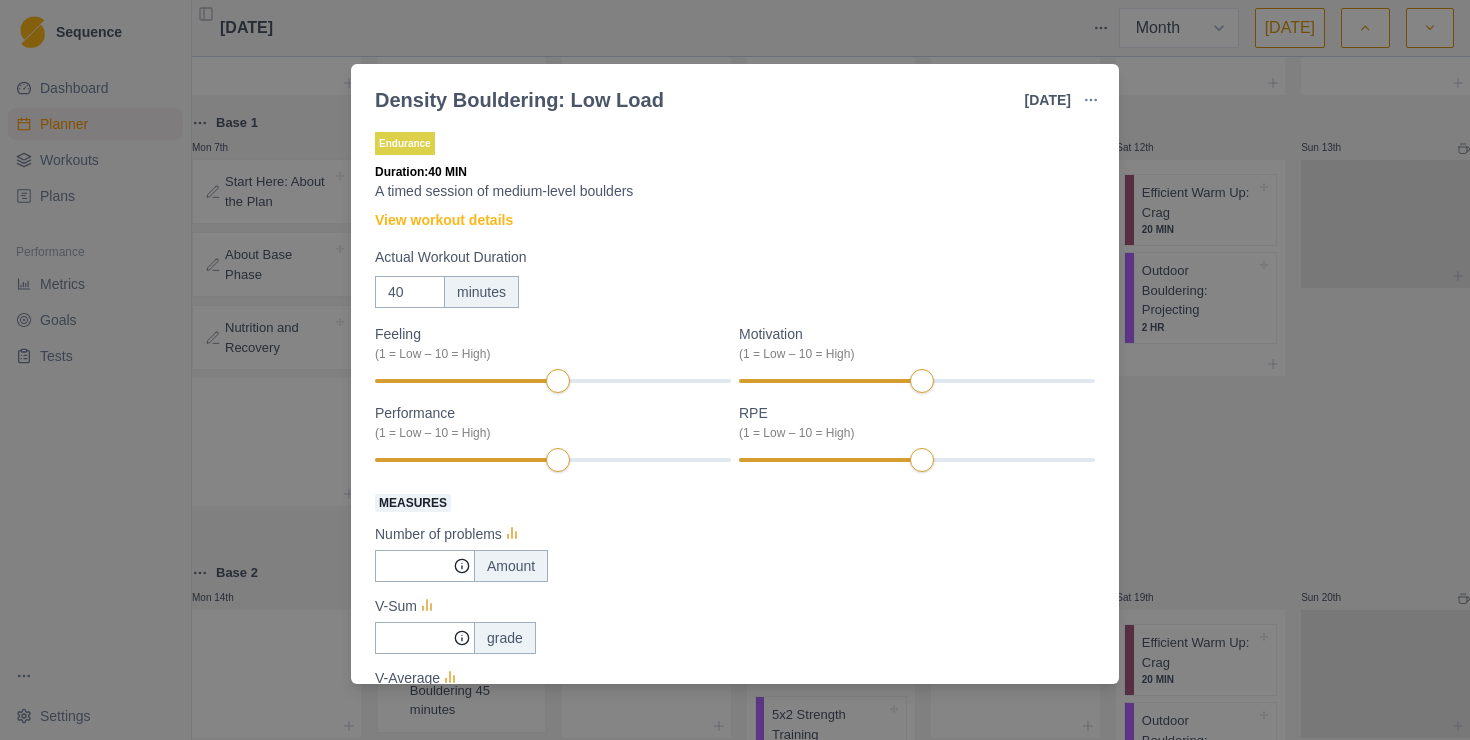click on "Density Bouldering: Low Load [DATE] Link To Goal View Workout Metrics Edit Original Workout Reschedule Workout Remove From Schedule Endurance Duration:  40 MIN A timed session of medium-level boulders View workout details Actual Workout Duration 40 minutes Feeling (1 = Low – 10 = High) Motivation (1 = Low – 10 = High) Performance (1 = Low – 10 = High) RPE (1 = Low – 10 = High) Measures Number of problems Amount V-Sum grade V-Average grade Training Notes View previous training notes Mark as Incomplete Complete Workout" at bounding box center [735, 370] 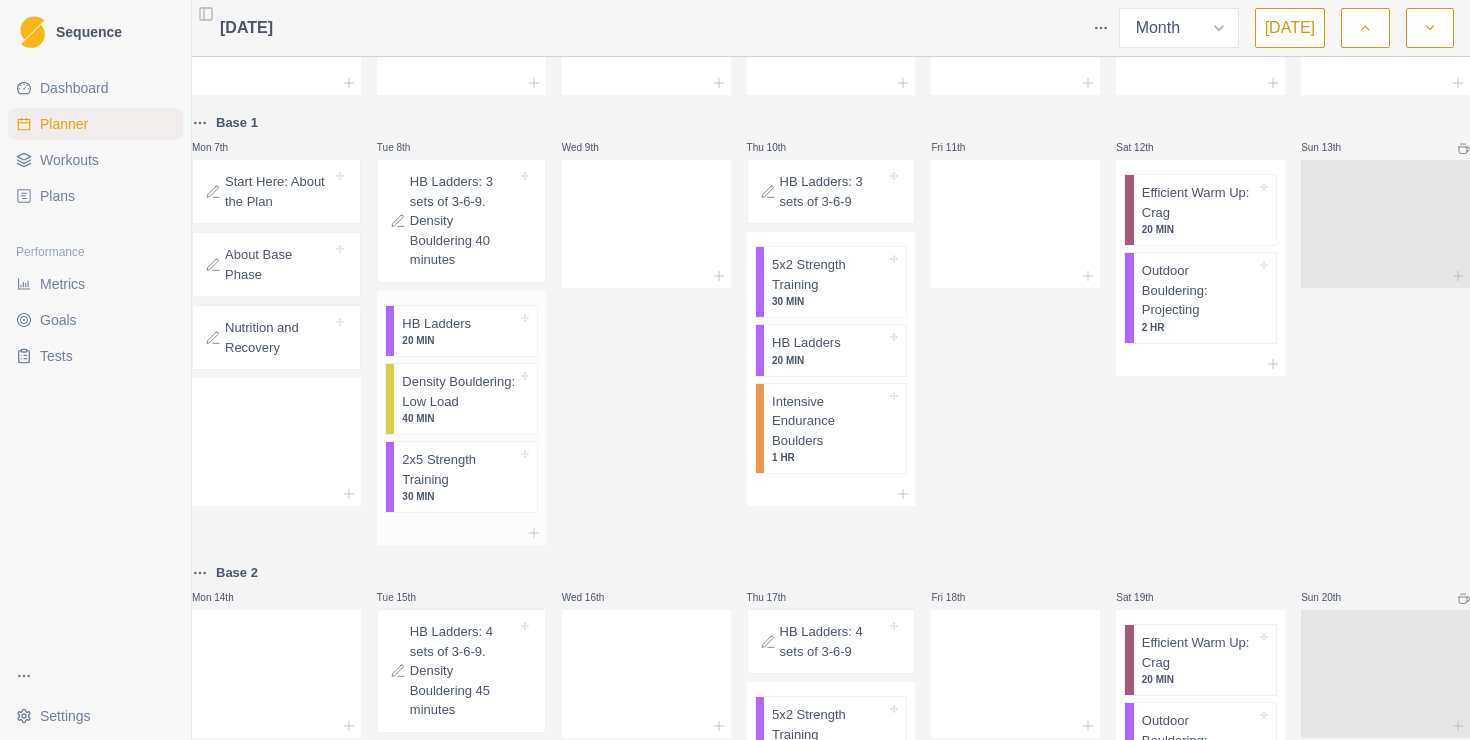 click on "20 MIN" at bounding box center [459, 340] 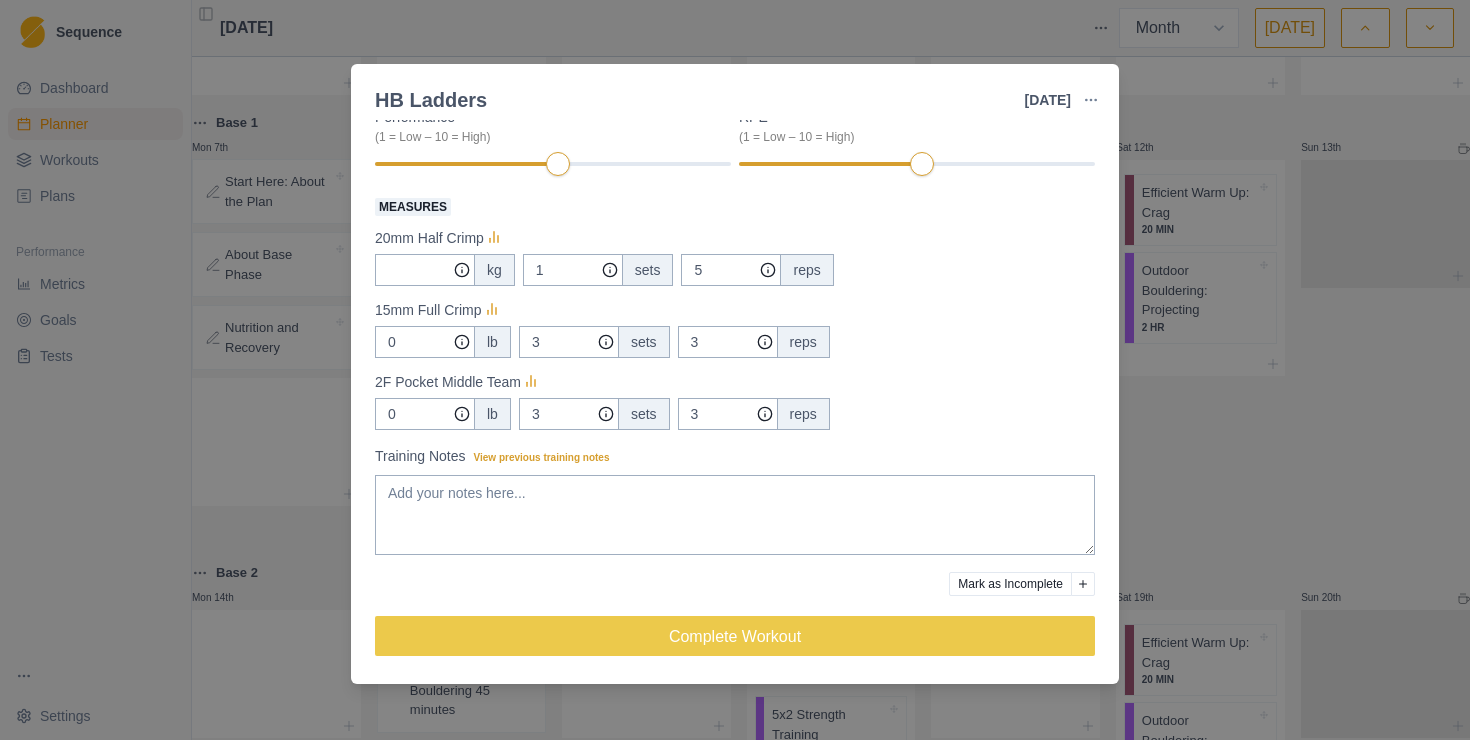 scroll, scrollTop: 0, scrollLeft: 0, axis: both 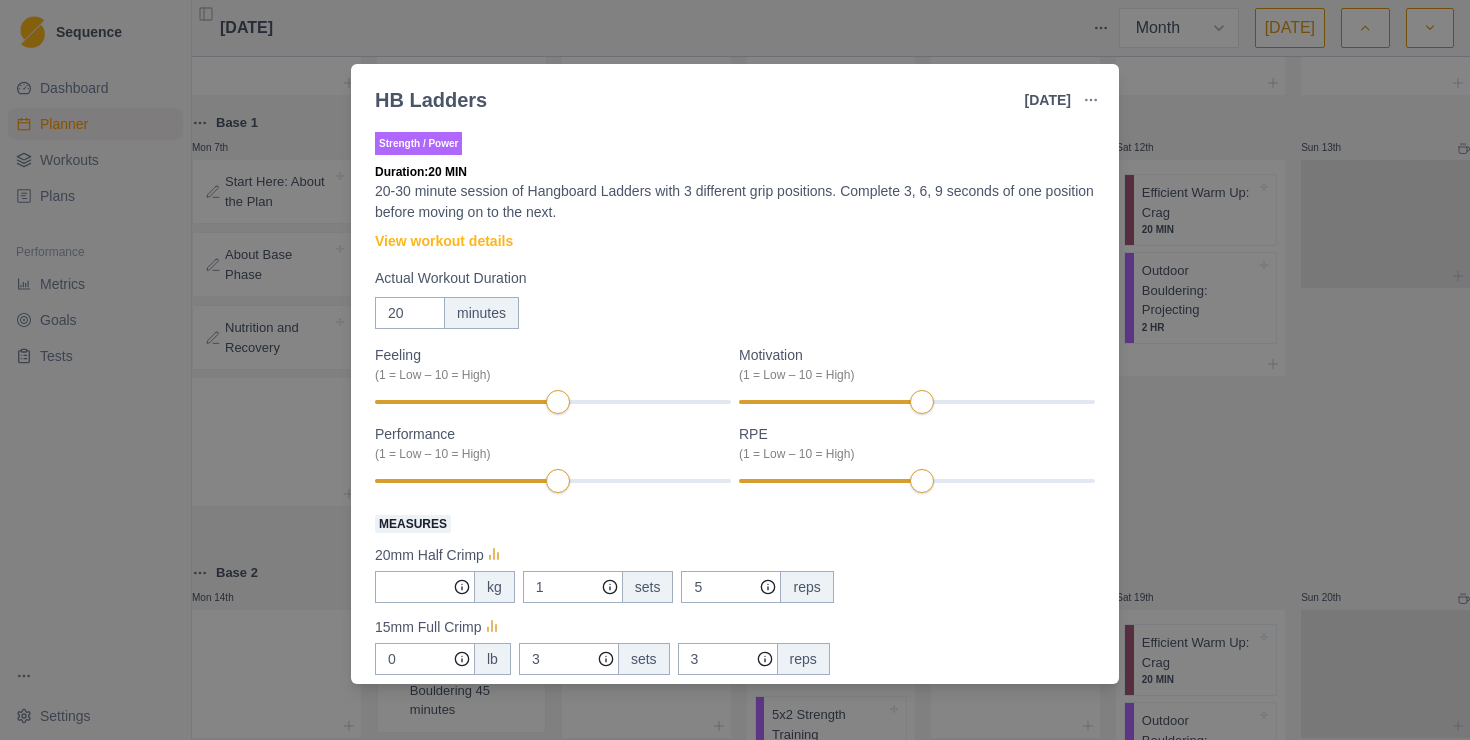 click on "HB Ladders [DATE] Link To Goal View Workout Metrics Edit Original Workout Reschedule Workout Remove From Schedule Strength / Power Duration:  20 MIN 20-30 minute session of Hangboard Ladders with 3 different grip positions. Complete 3, 6, 9 seconds of one position before moving on to the next. View workout details Actual Workout Duration 20 minutes Feeling (1 = Low – 10 = High) Motivation (1 = Low – 10 = High) Performance (1 = Low – 10 = High) RPE (1 = Low – 10 = High) Measures 20mm Half Crimp kg 1 sets 5 reps 15mm Full Crimp 0 lb 3 sets 3 reps 2F Pocket Middle Team 0 lb 3 sets 3 reps Training Notes View previous training notes Mark as Incomplete Complete Workout" at bounding box center (735, 370) 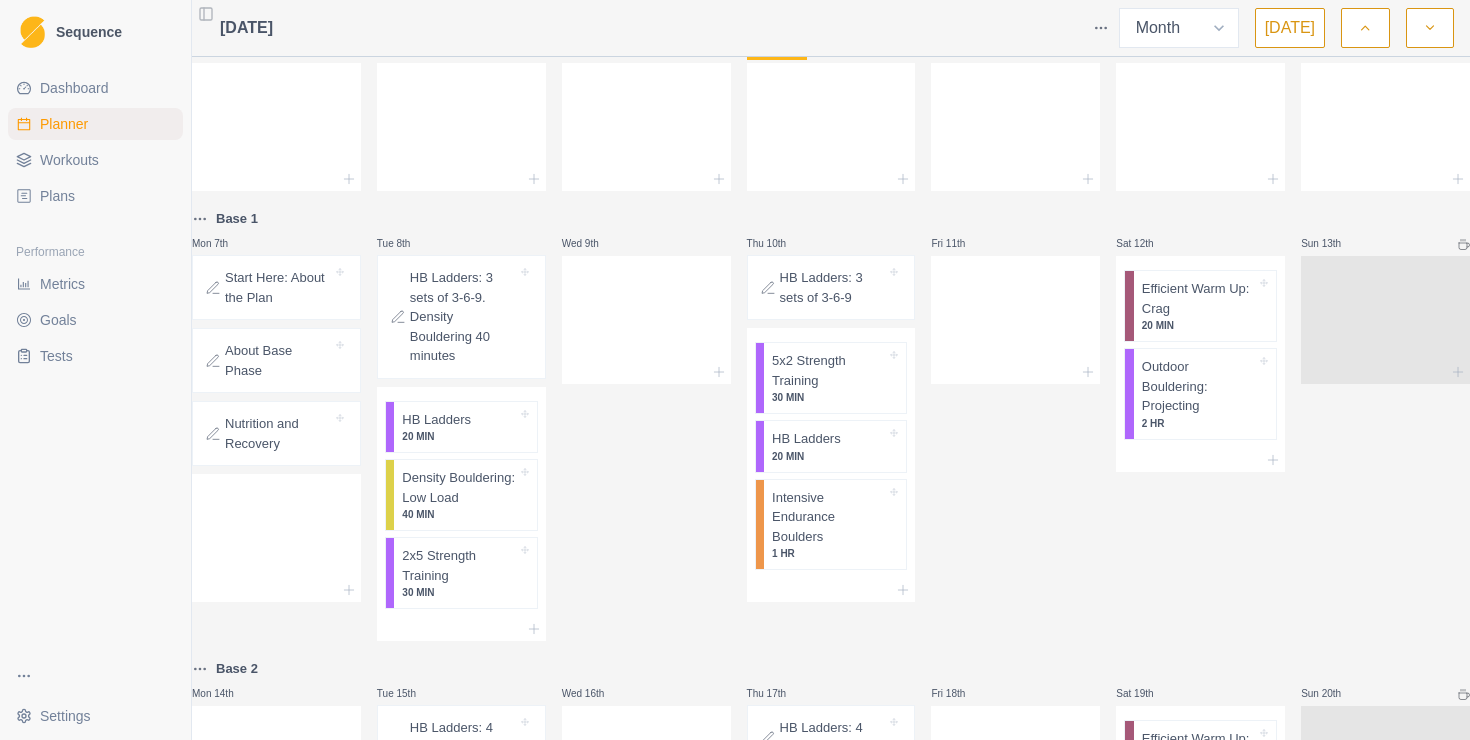 scroll, scrollTop: 0, scrollLeft: 0, axis: both 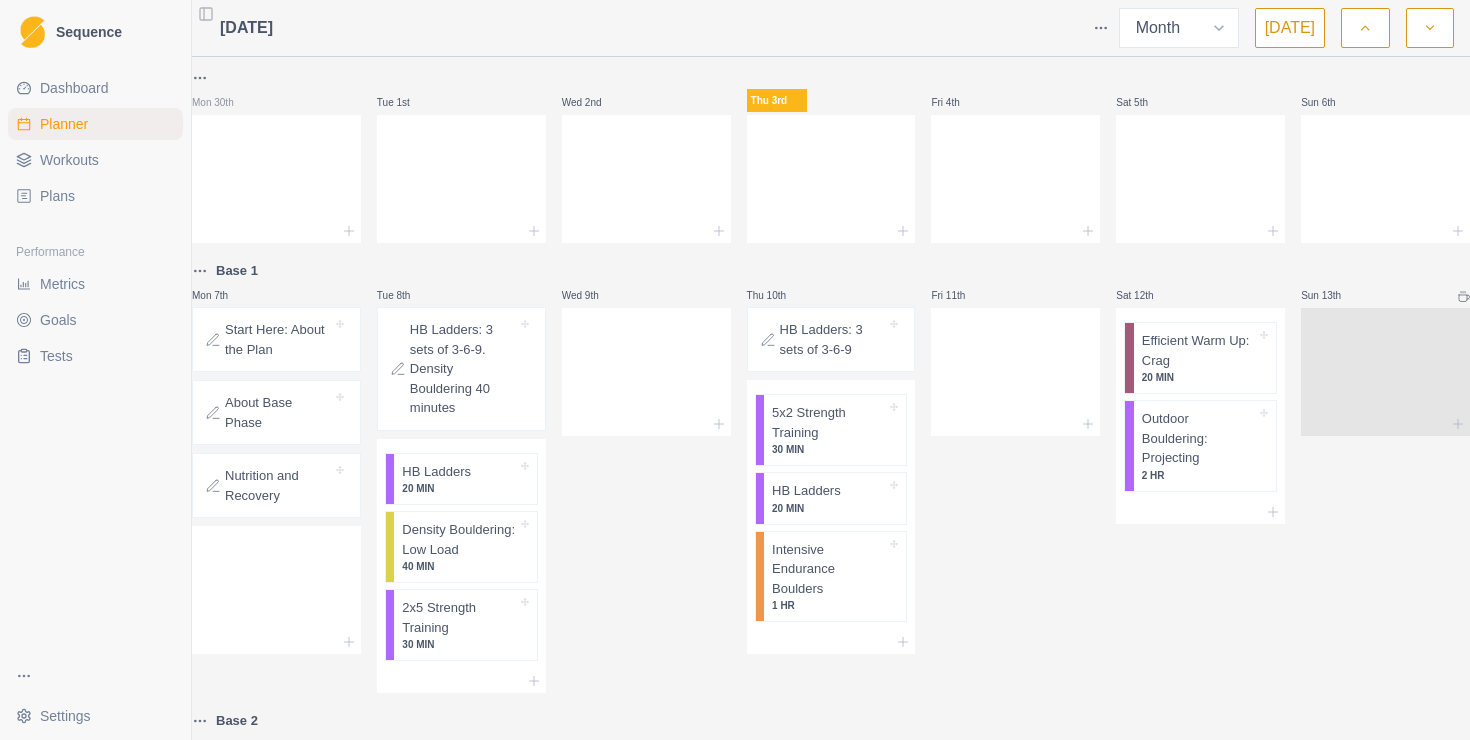 click on "Dashboard" at bounding box center [74, 88] 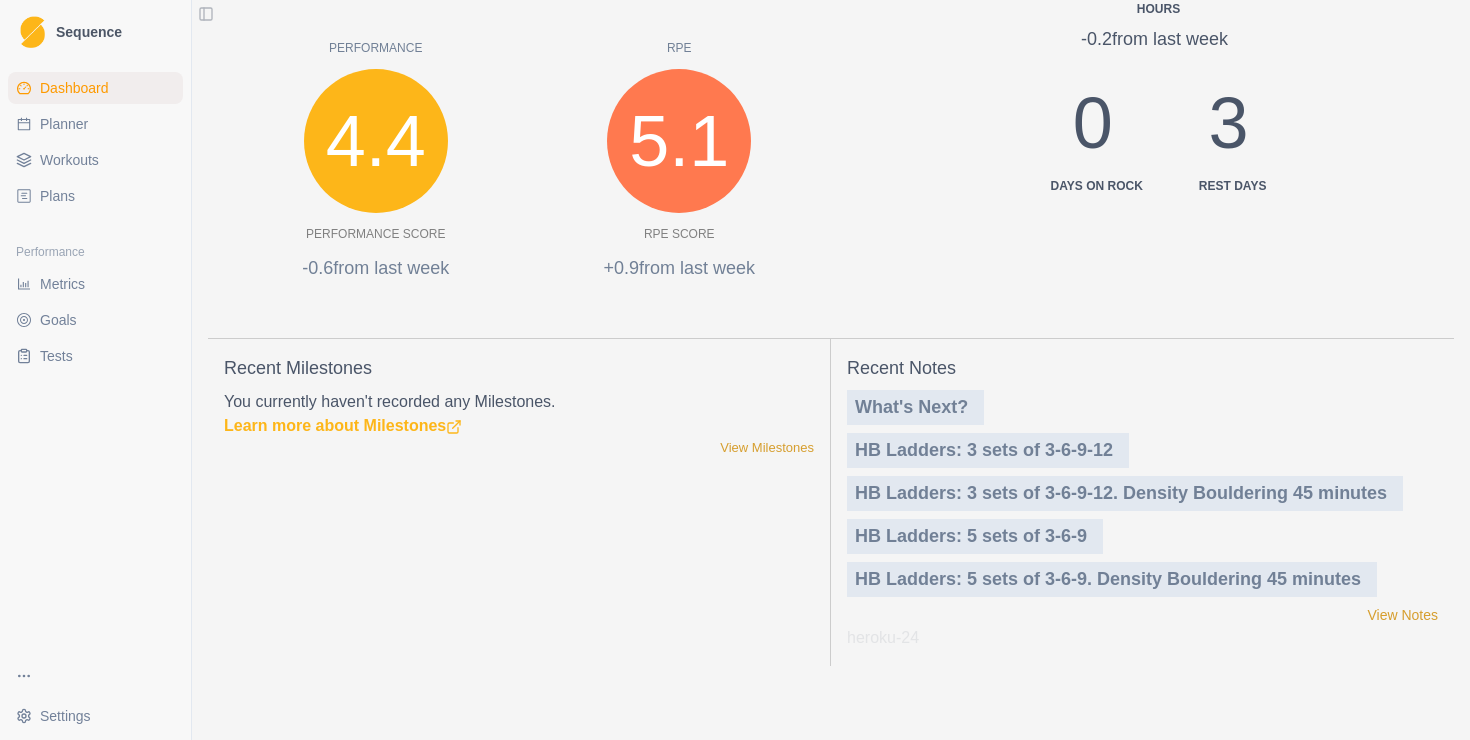 scroll, scrollTop: 867, scrollLeft: 0, axis: vertical 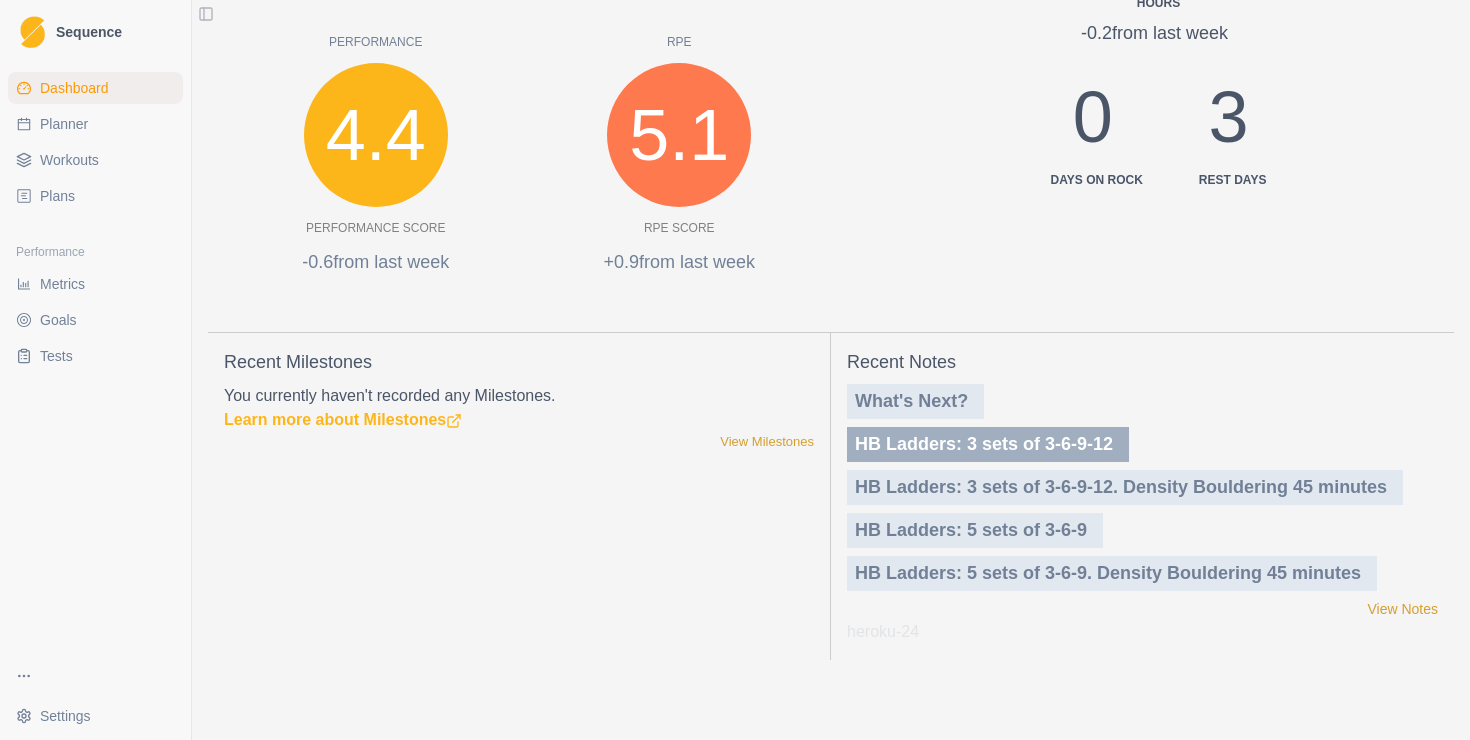 click on "HB Ladders: 3 sets of 3-6-9-12" at bounding box center (988, 444) 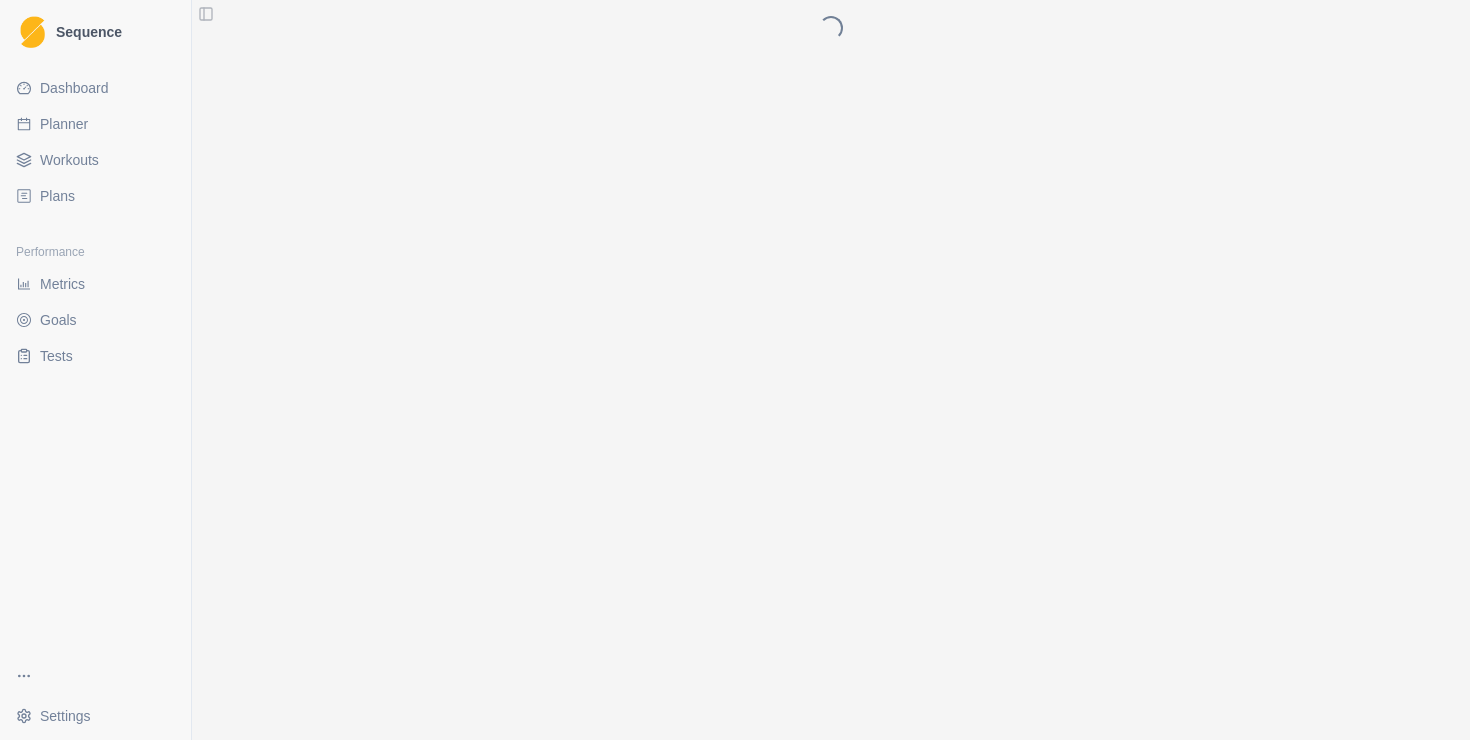scroll, scrollTop: 0, scrollLeft: 0, axis: both 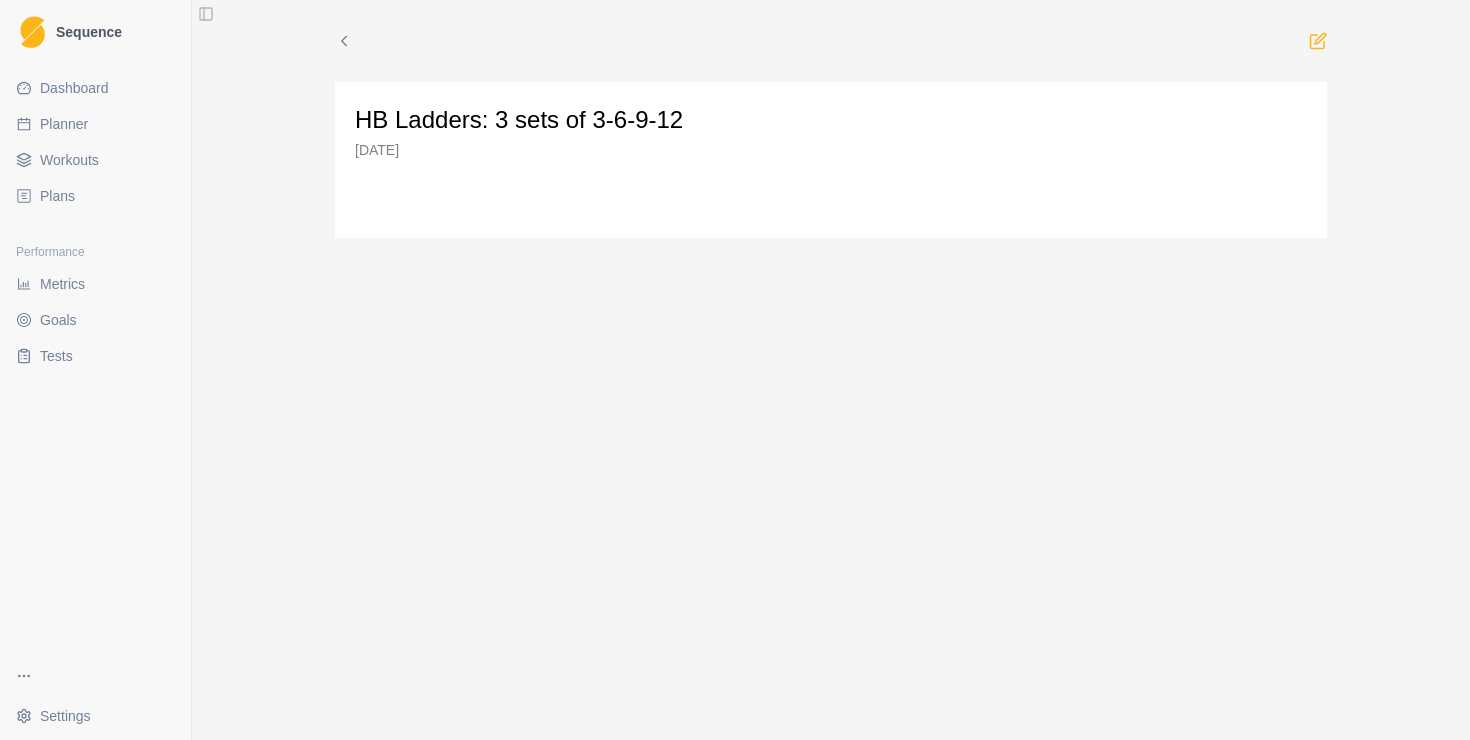 click on "Workouts" at bounding box center [95, 160] 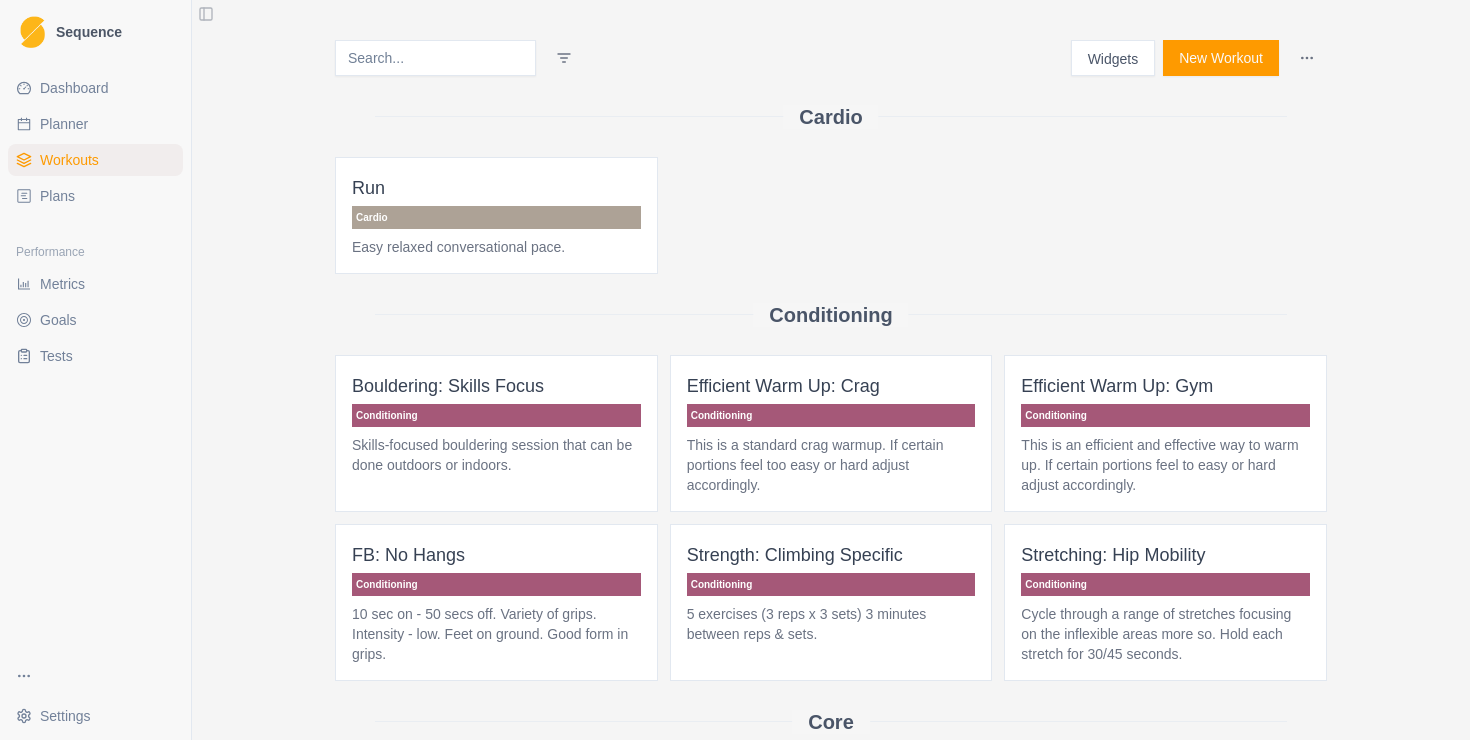 click on "Dashboard" at bounding box center [74, 88] 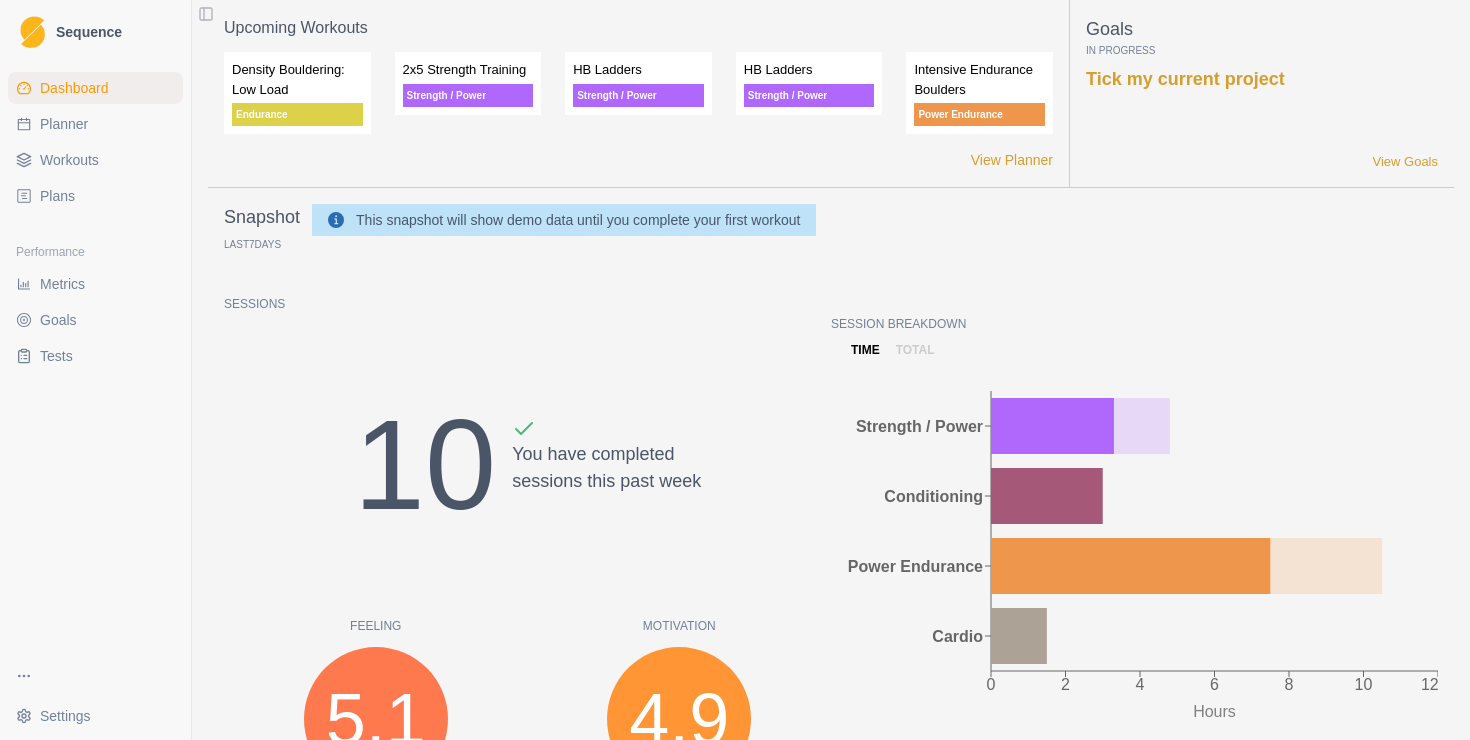 click on "Metrics" at bounding box center [62, 284] 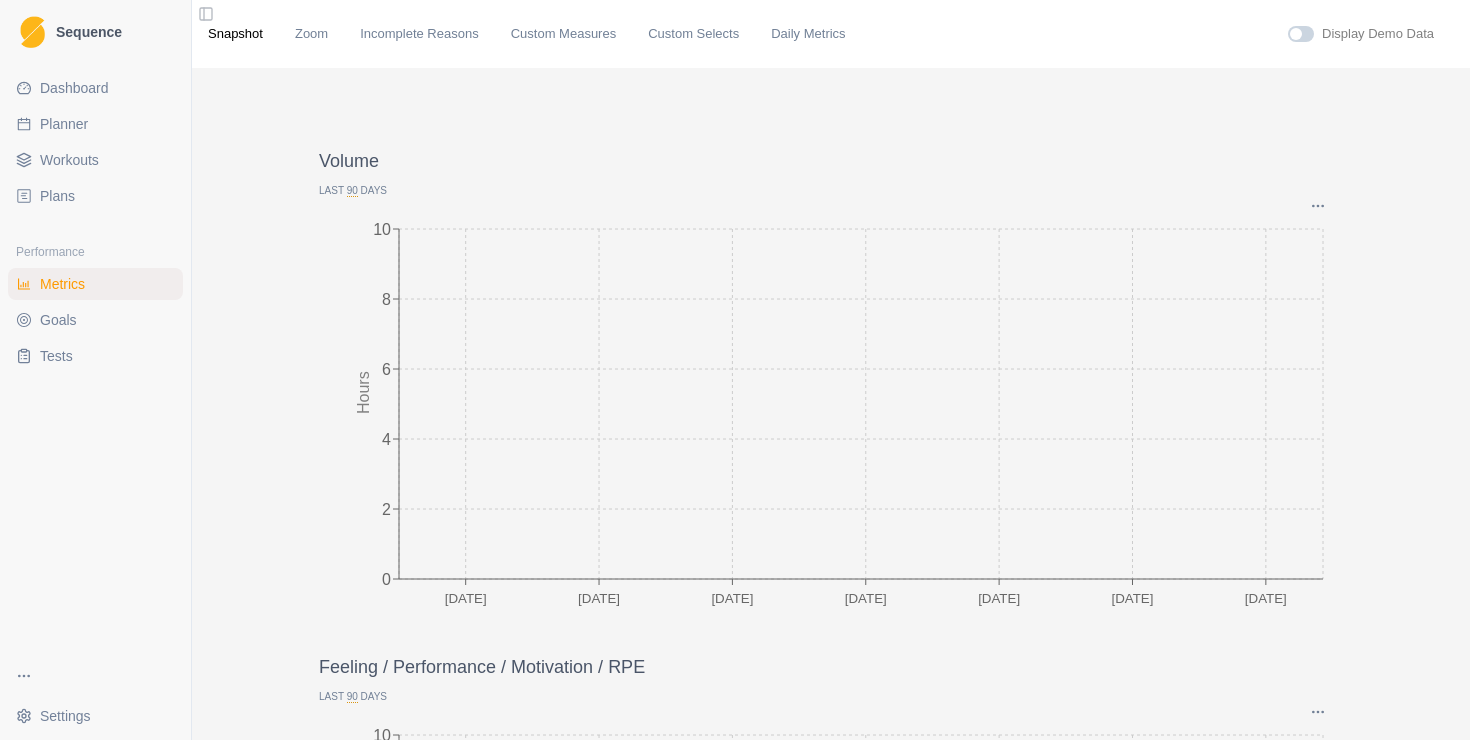 click on "Metrics Goals Tests" at bounding box center (95, 320) 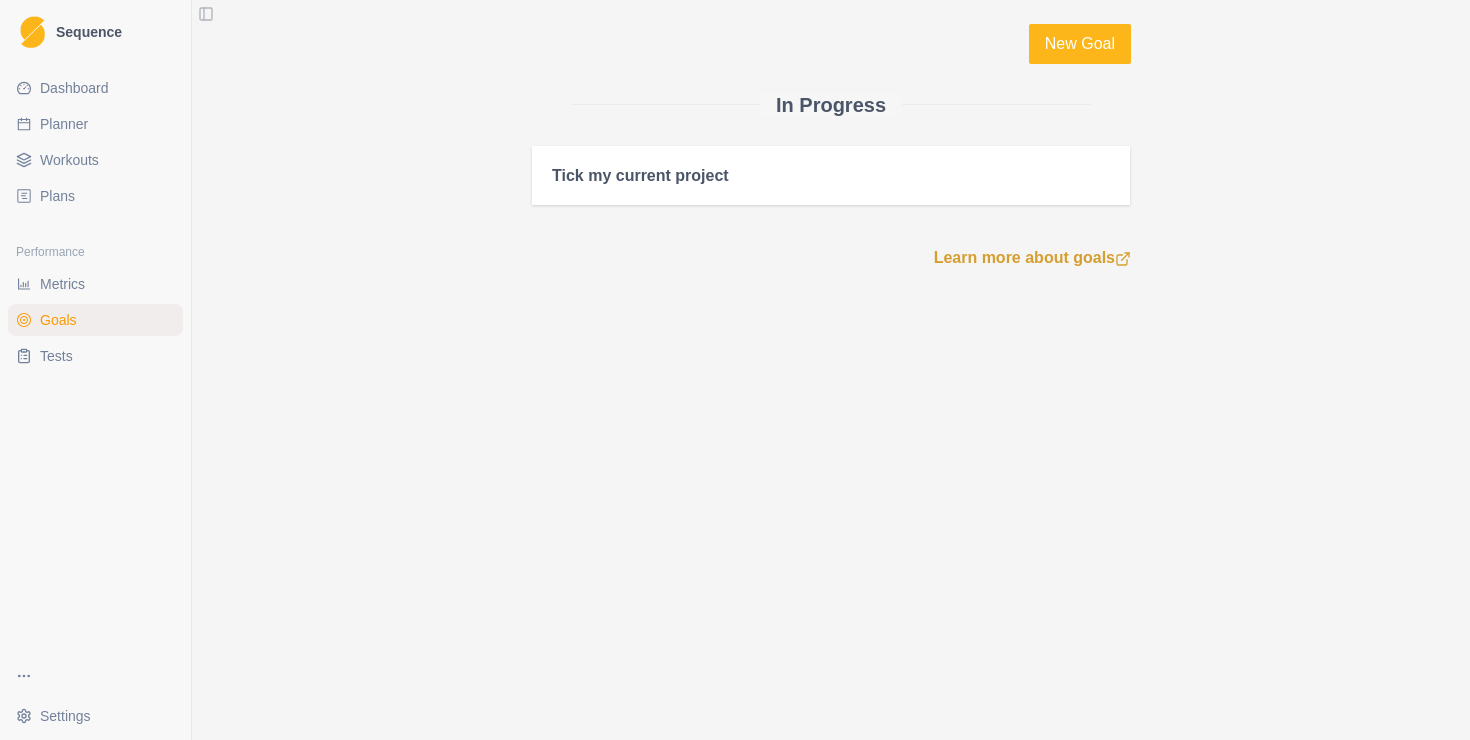 click on "Tests" at bounding box center [56, 356] 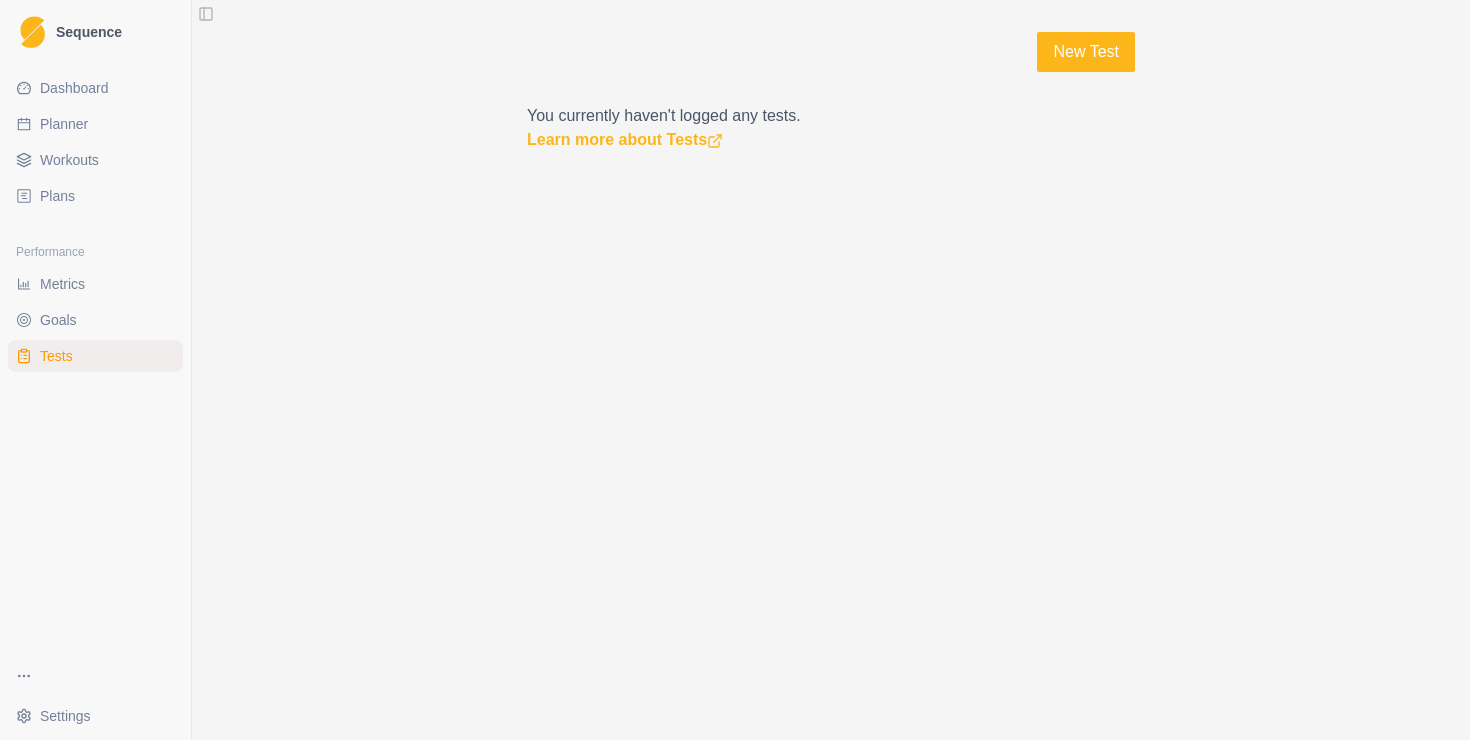 click on "Dashboard" at bounding box center (95, 88) 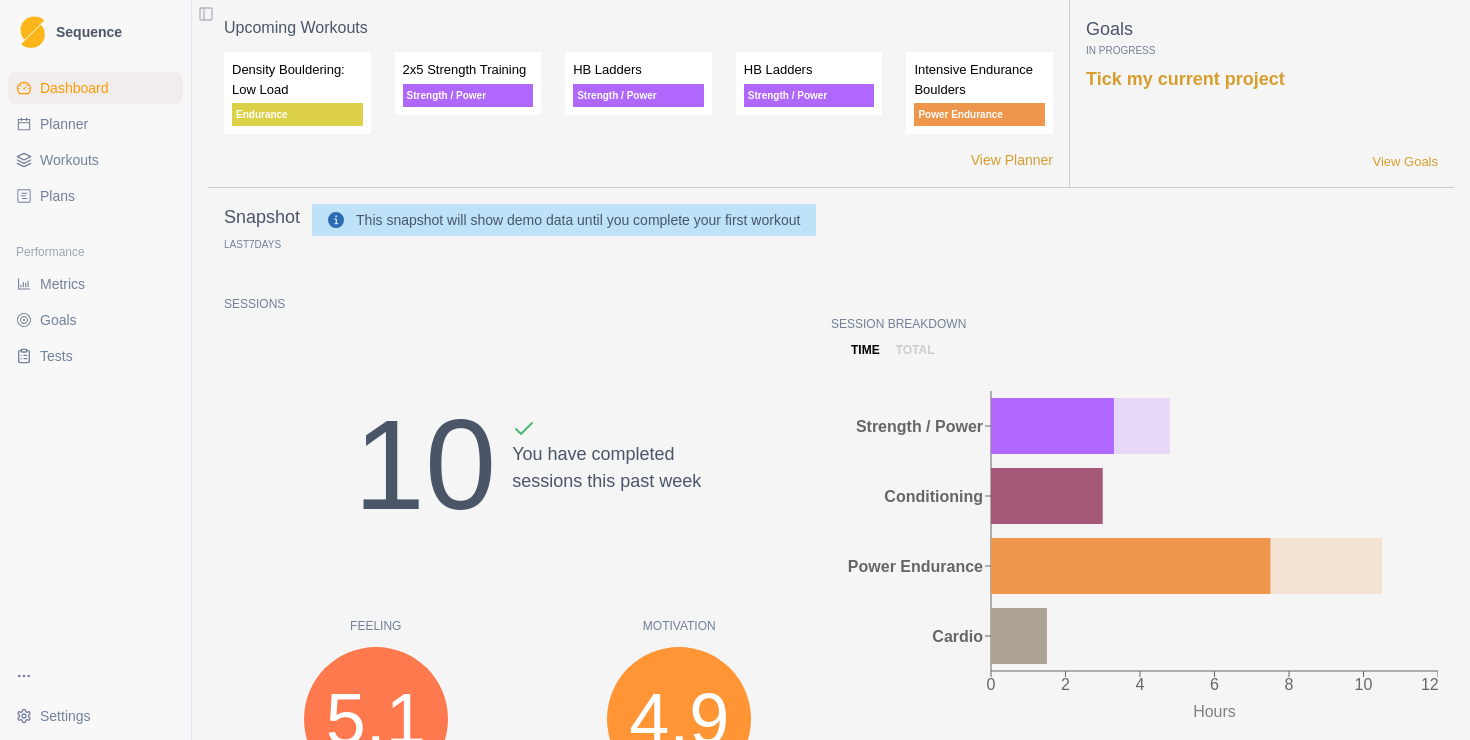 click on "Planner" at bounding box center (64, 124) 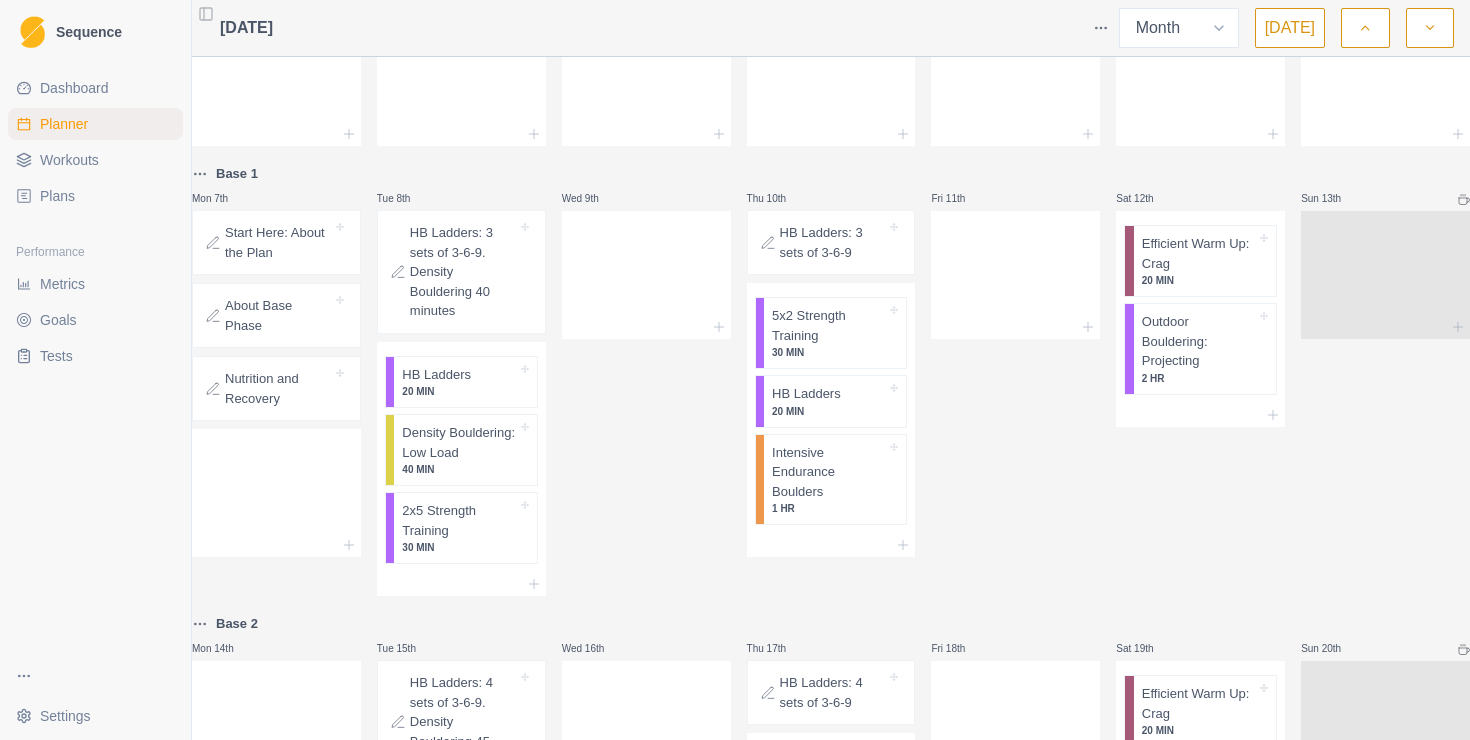 scroll, scrollTop: 94, scrollLeft: 0, axis: vertical 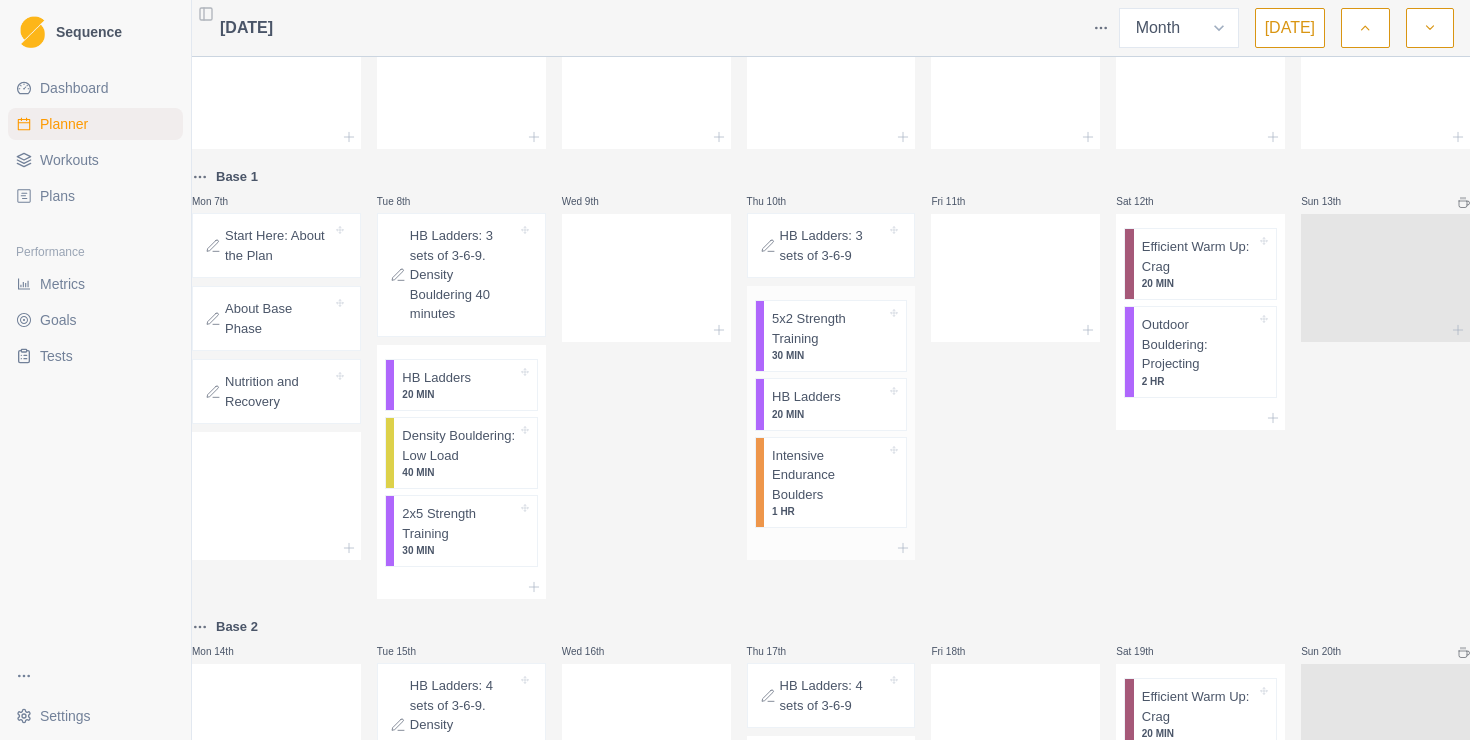 click on "20 MIN" at bounding box center [829, 414] 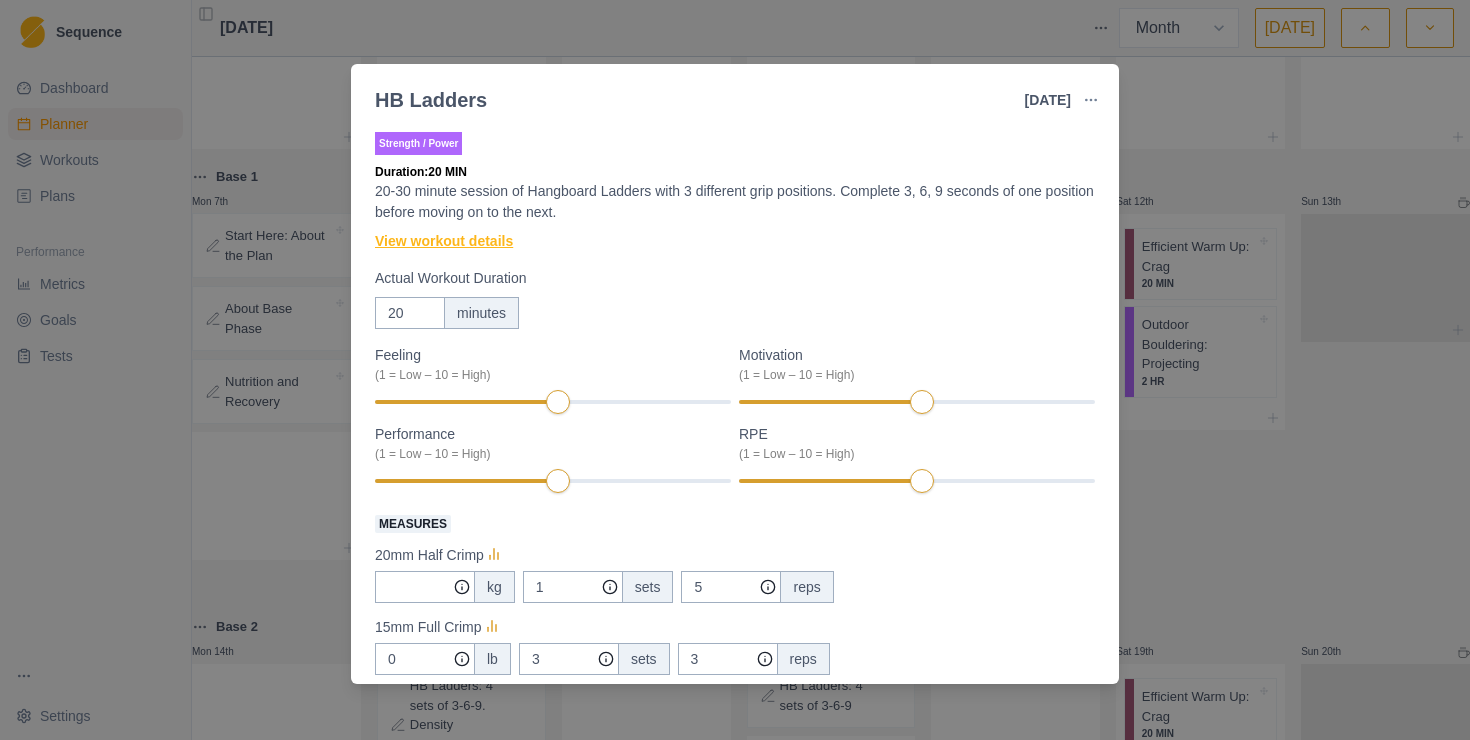 click on "View workout details" at bounding box center [444, 241] 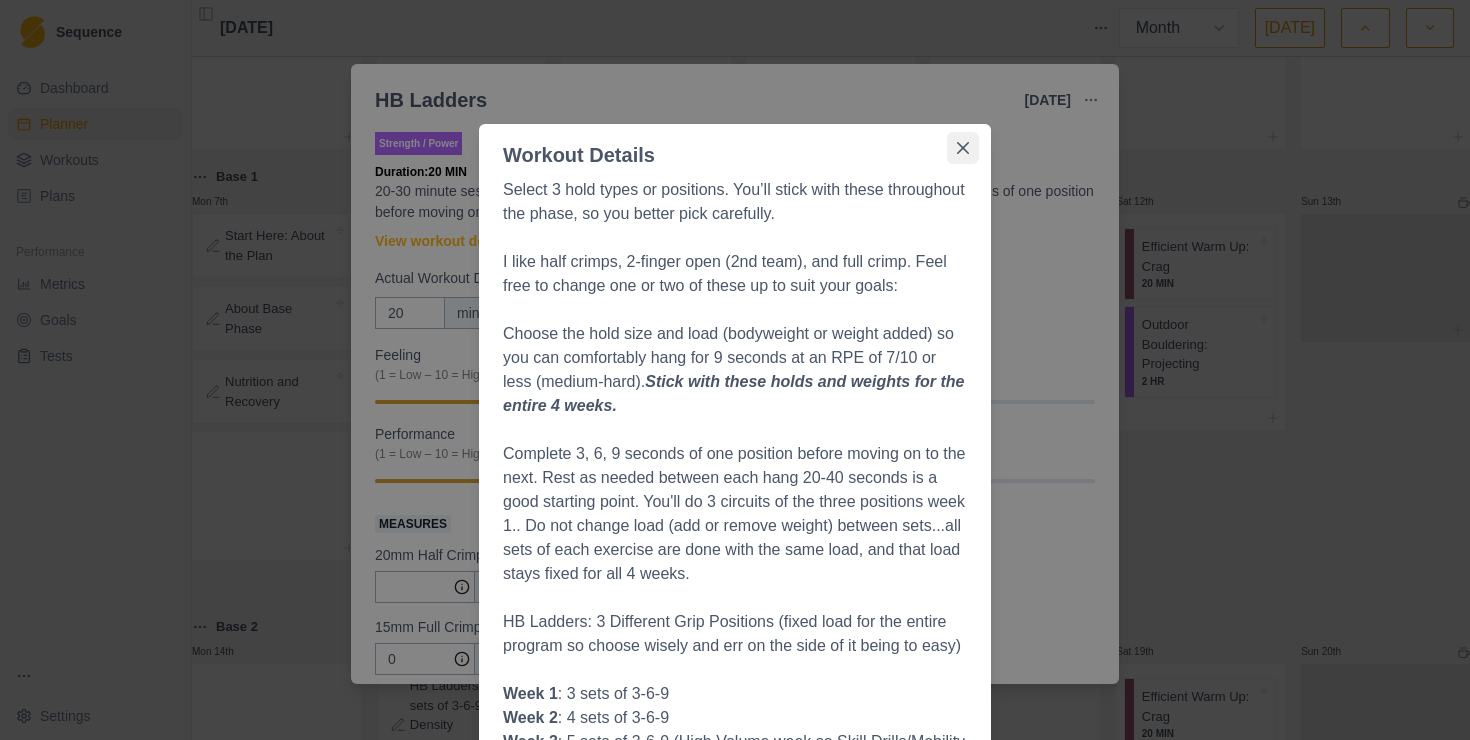 click 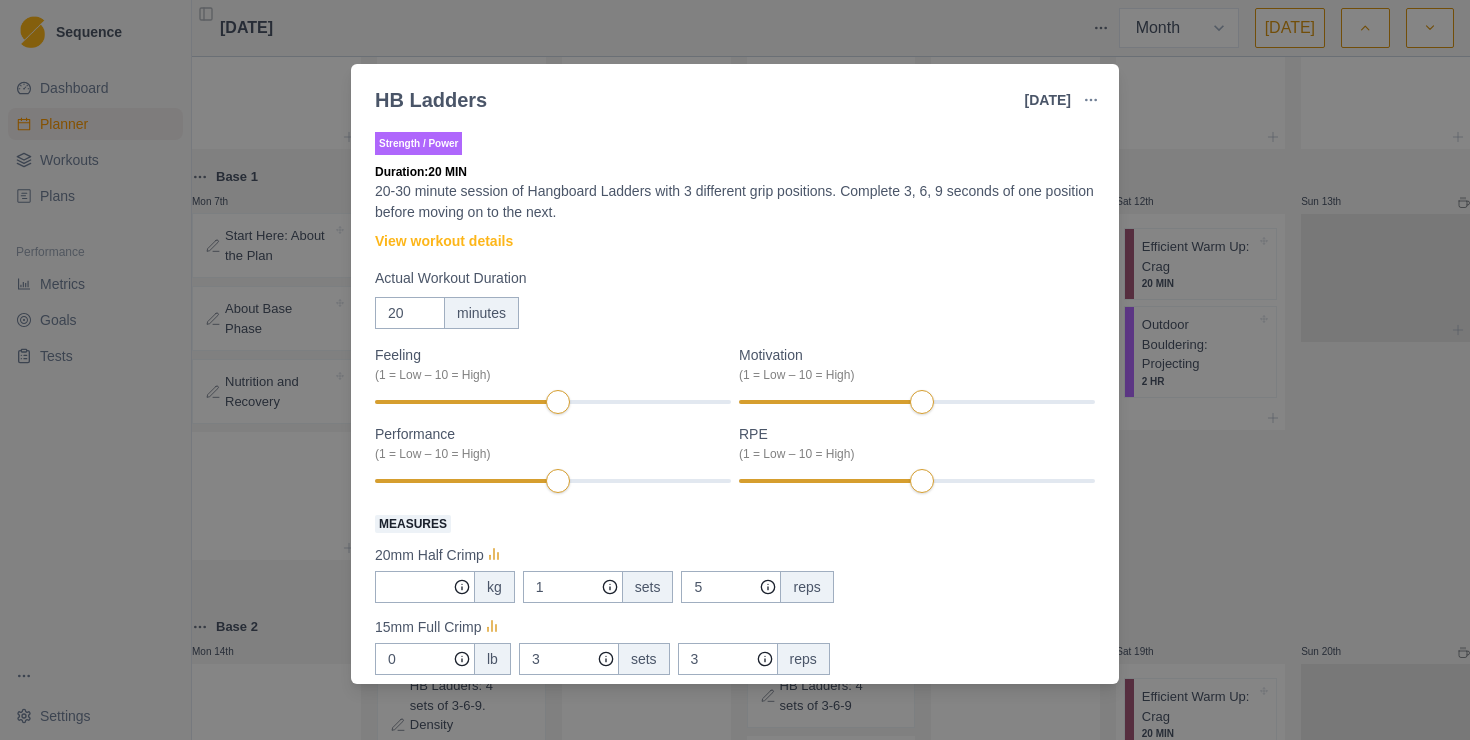 click on "HB Ladders [DATE] Link To Goal View Workout Metrics Edit Original Workout Reschedule Workout Remove From Schedule Strength / Power Duration:  20 MIN 20-30 minute session of Hangboard Ladders with 3 different grip positions. Complete 3, 6, 9 seconds of one position before moving on to the next. View workout details Actual Workout Duration 20 minutes Feeling (1 = Low – 10 = High) Motivation (1 = Low – 10 = High) Performance (1 = Low – 10 = High) RPE (1 = Low – 10 = High) Measures 20mm Half Crimp kg 1 sets 5 reps 15mm Full Crimp 0 lb 3 sets 3 reps 2F Pocket Middle Team 0 lb 3 sets 3 reps Training Notes View previous training notes Mark as Incomplete Complete Workout" at bounding box center [735, 370] 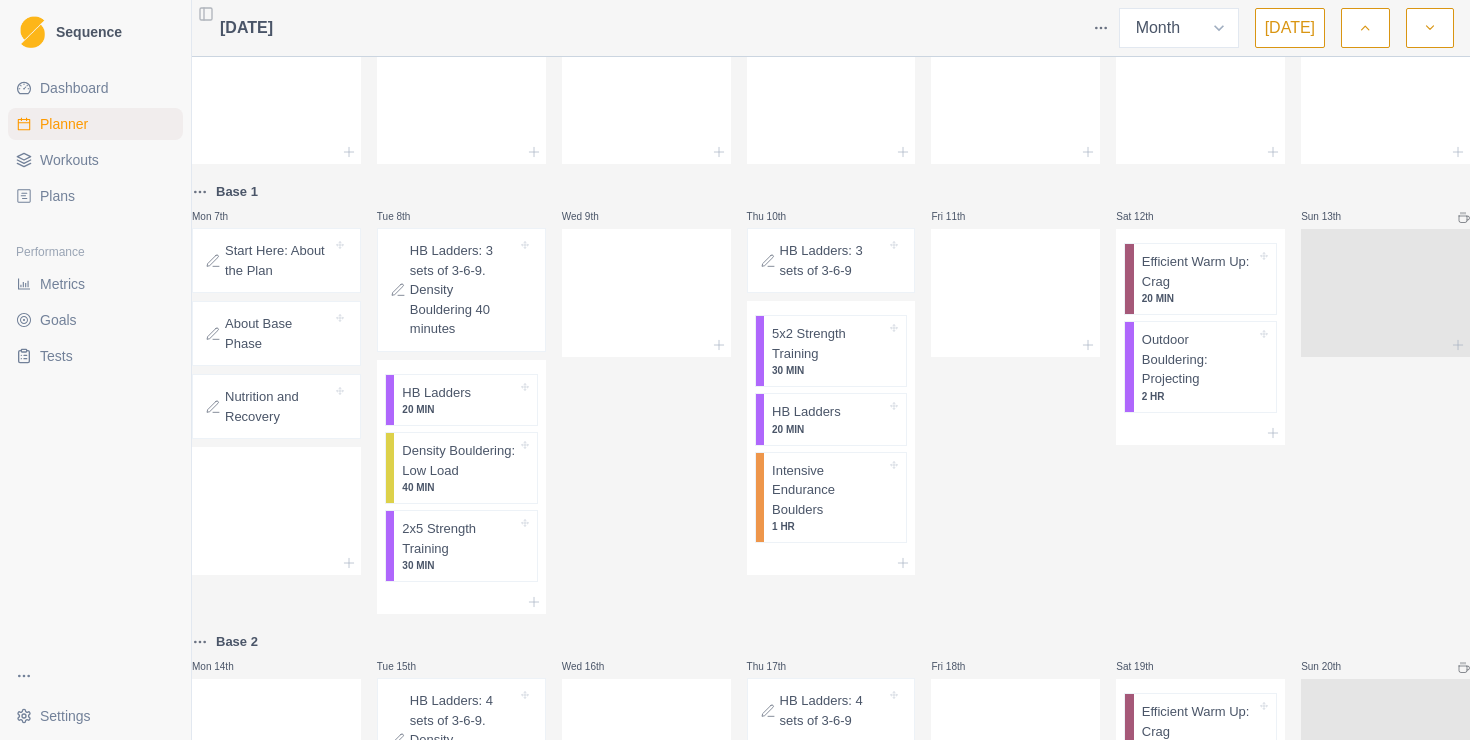scroll, scrollTop: 0, scrollLeft: 0, axis: both 